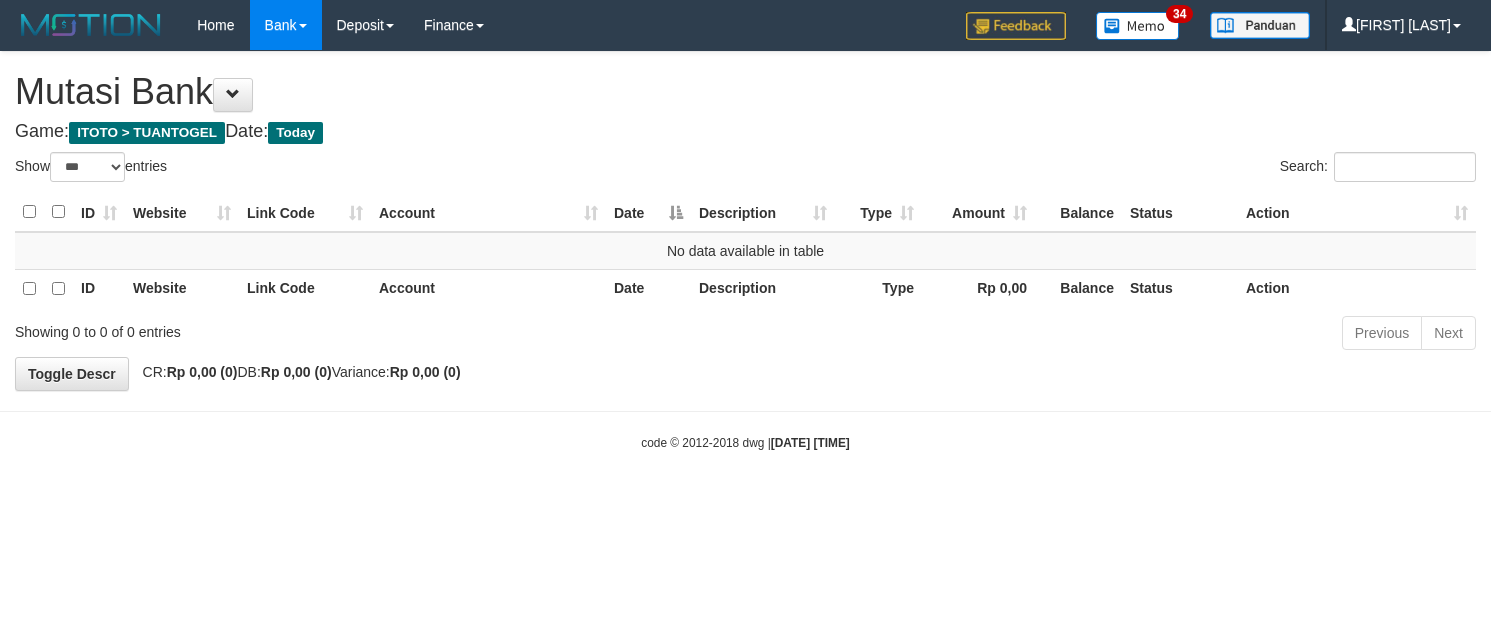 select on "***" 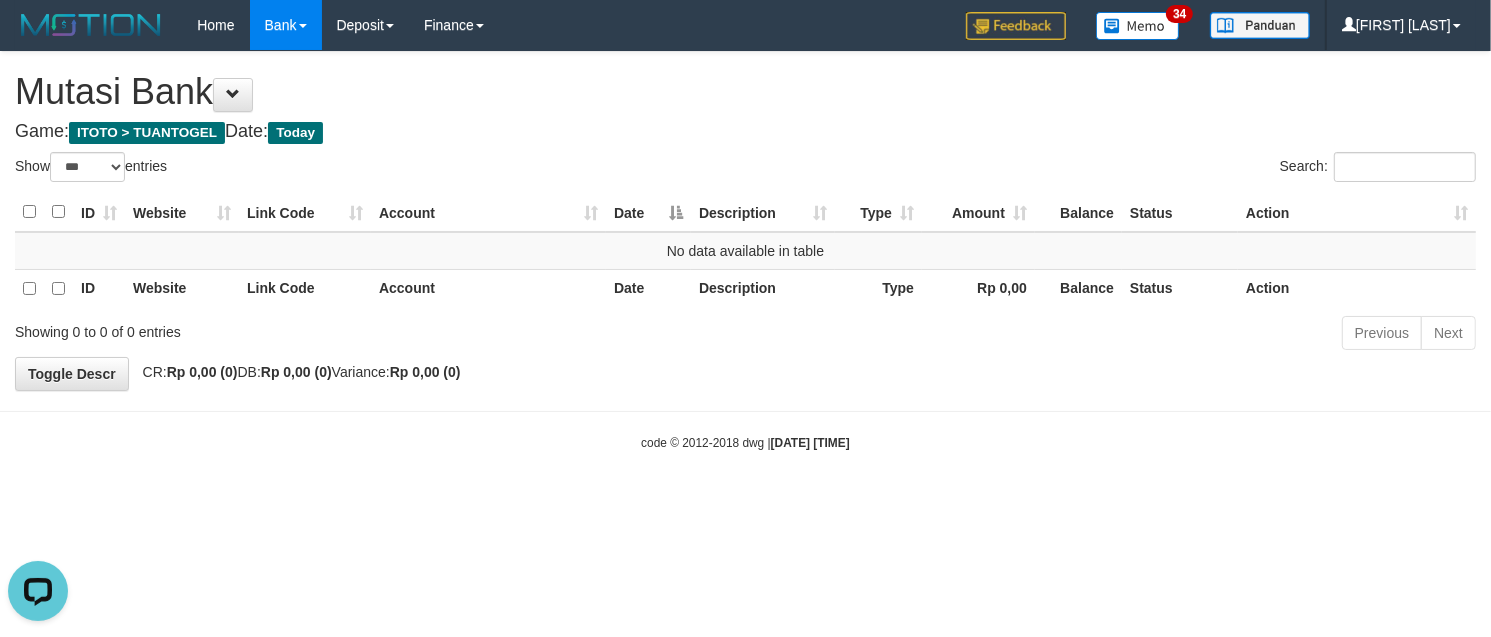 scroll, scrollTop: 0, scrollLeft: 0, axis: both 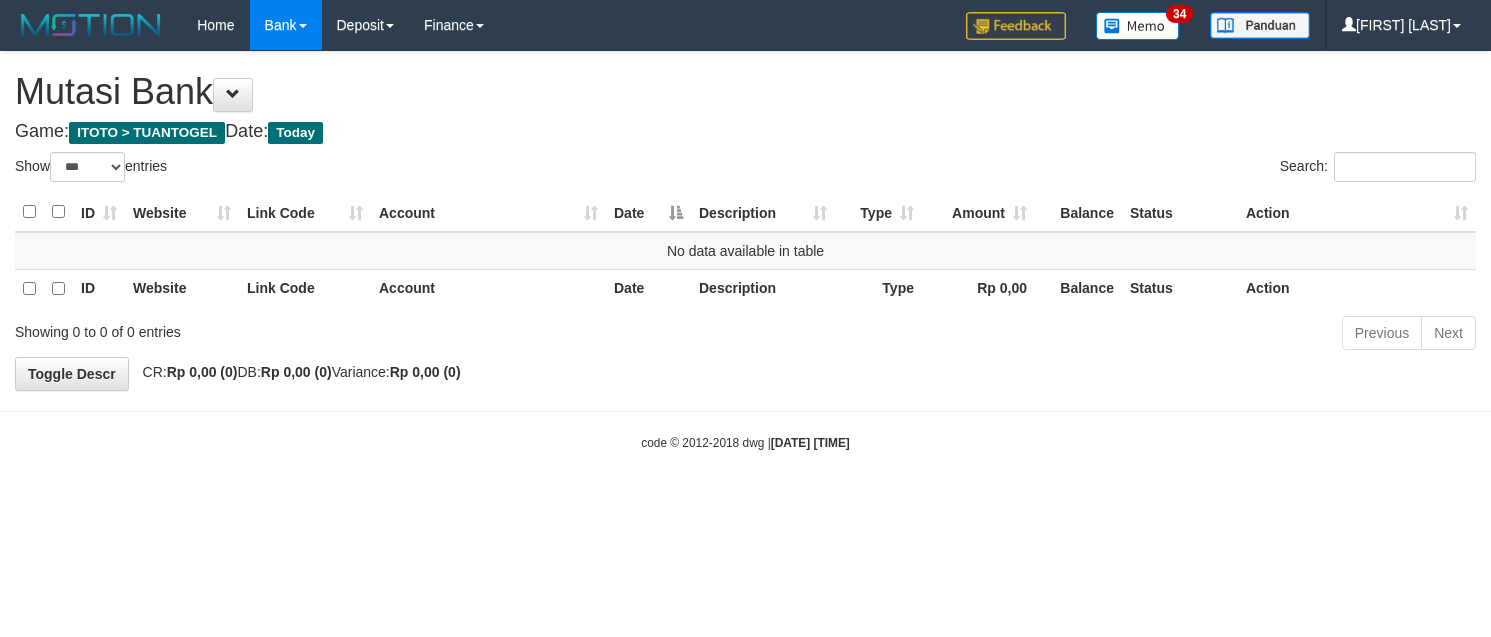 select on "***" 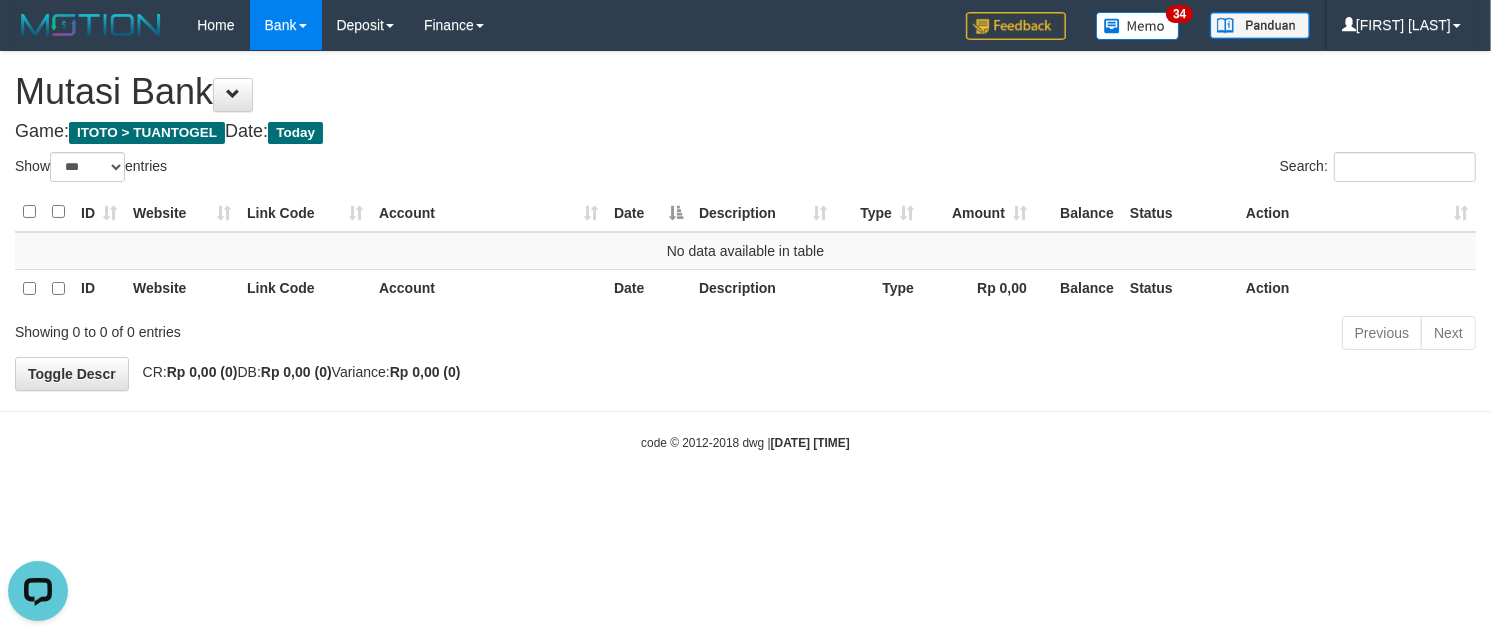 scroll, scrollTop: 0, scrollLeft: 0, axis: both 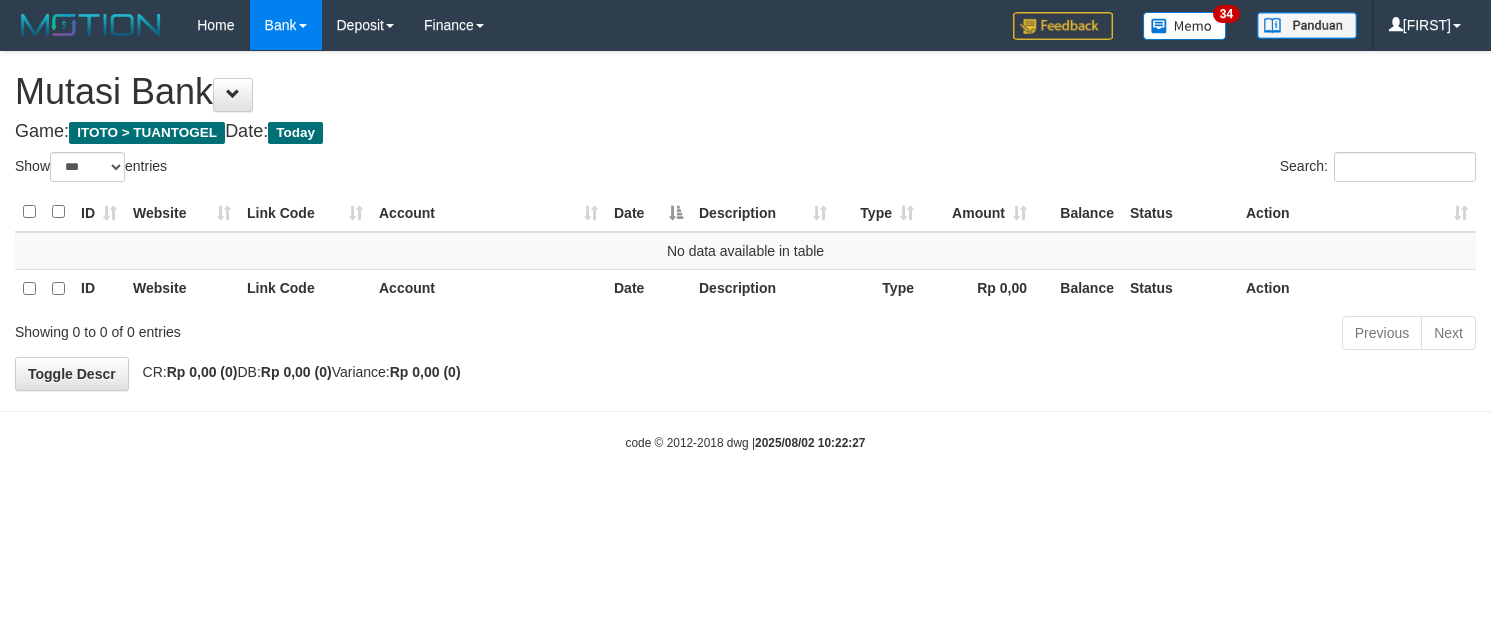 select on "***" 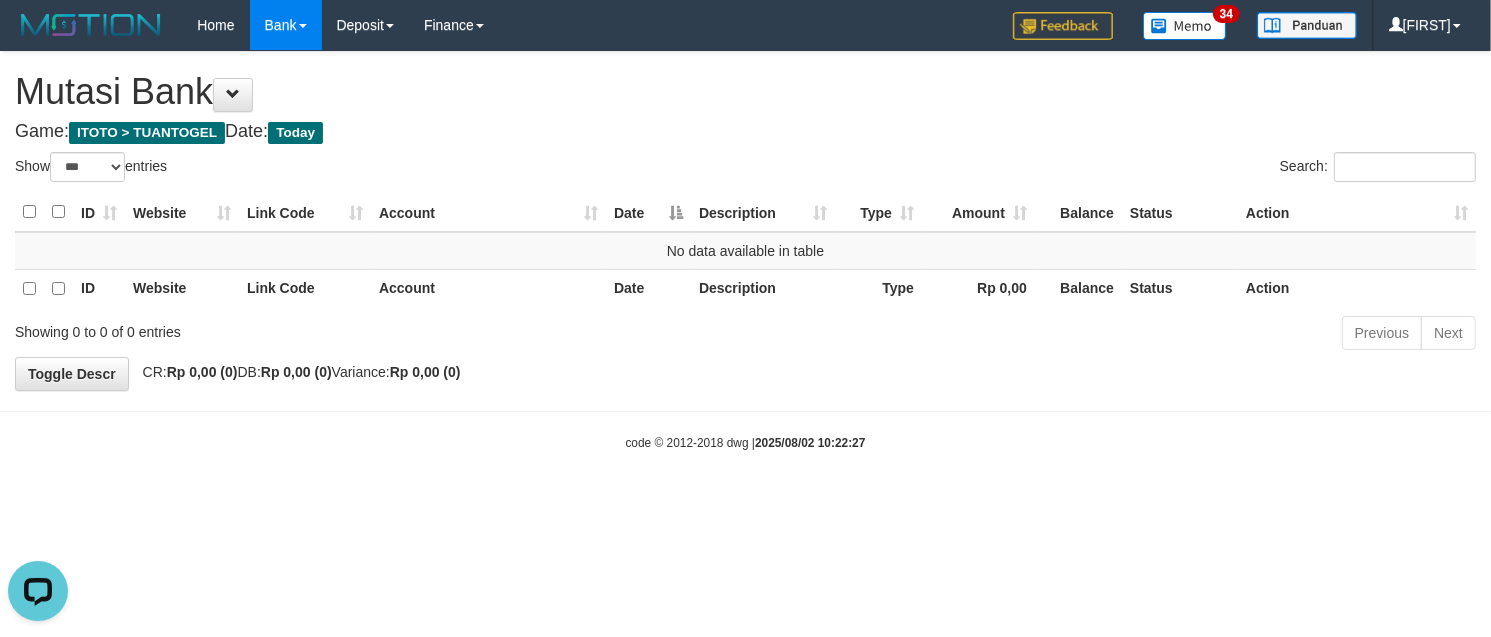 scroll, scrollTop: 0, scrollLeft: 0, axis: both 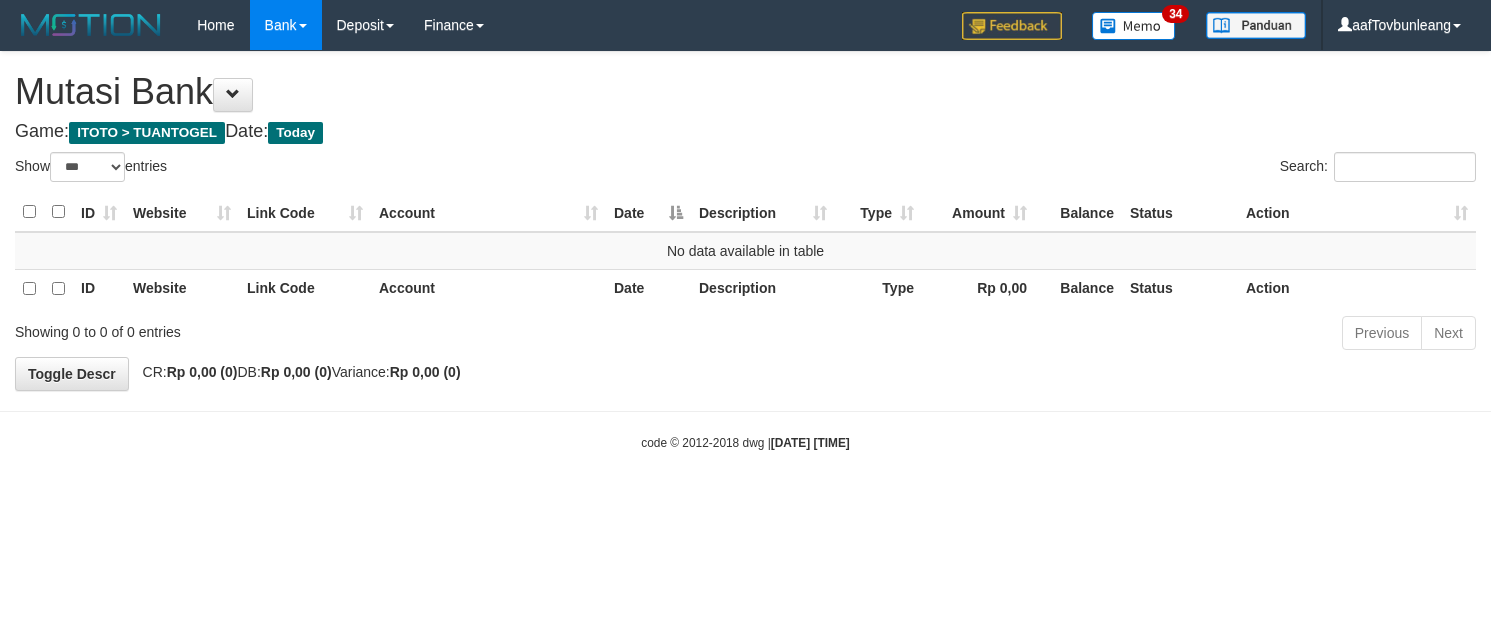 select on "***" 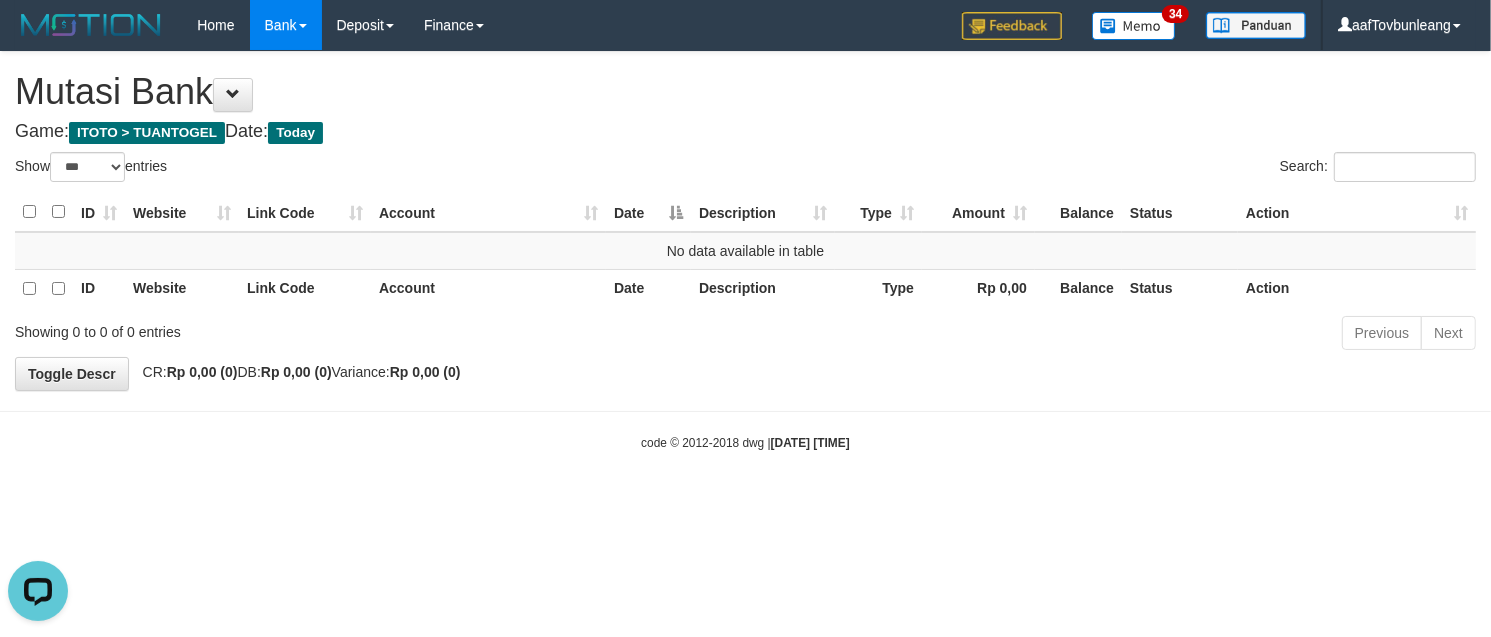 scroll, scrollTop: 0, scrollLeft: 0, axis: both 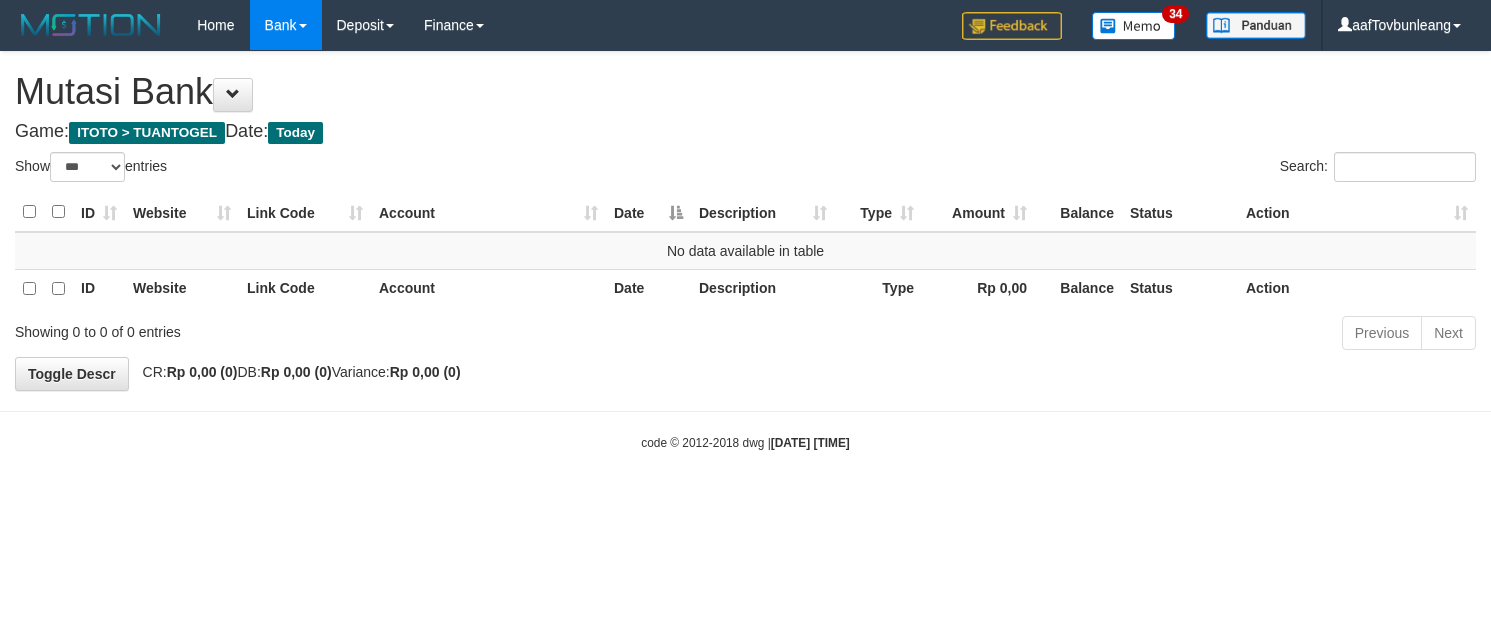select on "***" 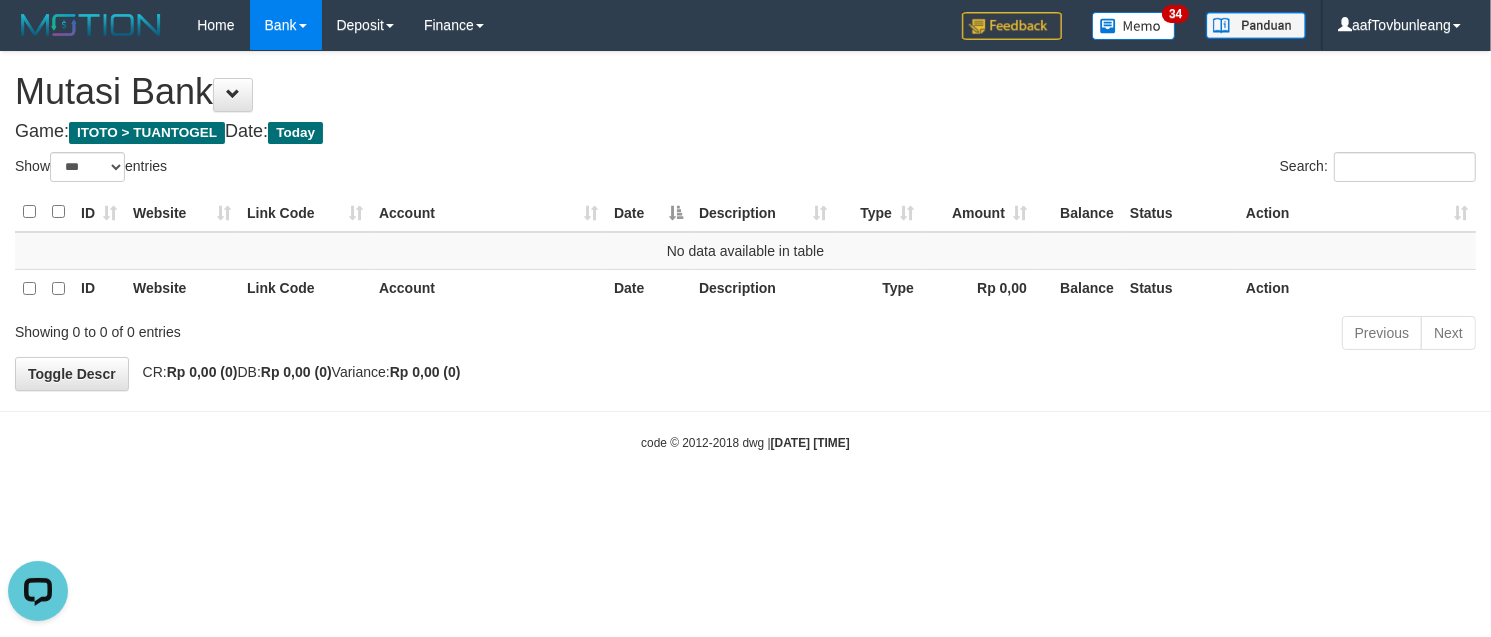 scroll, scrollTop: 0, scrollLeft: 0, axis: both 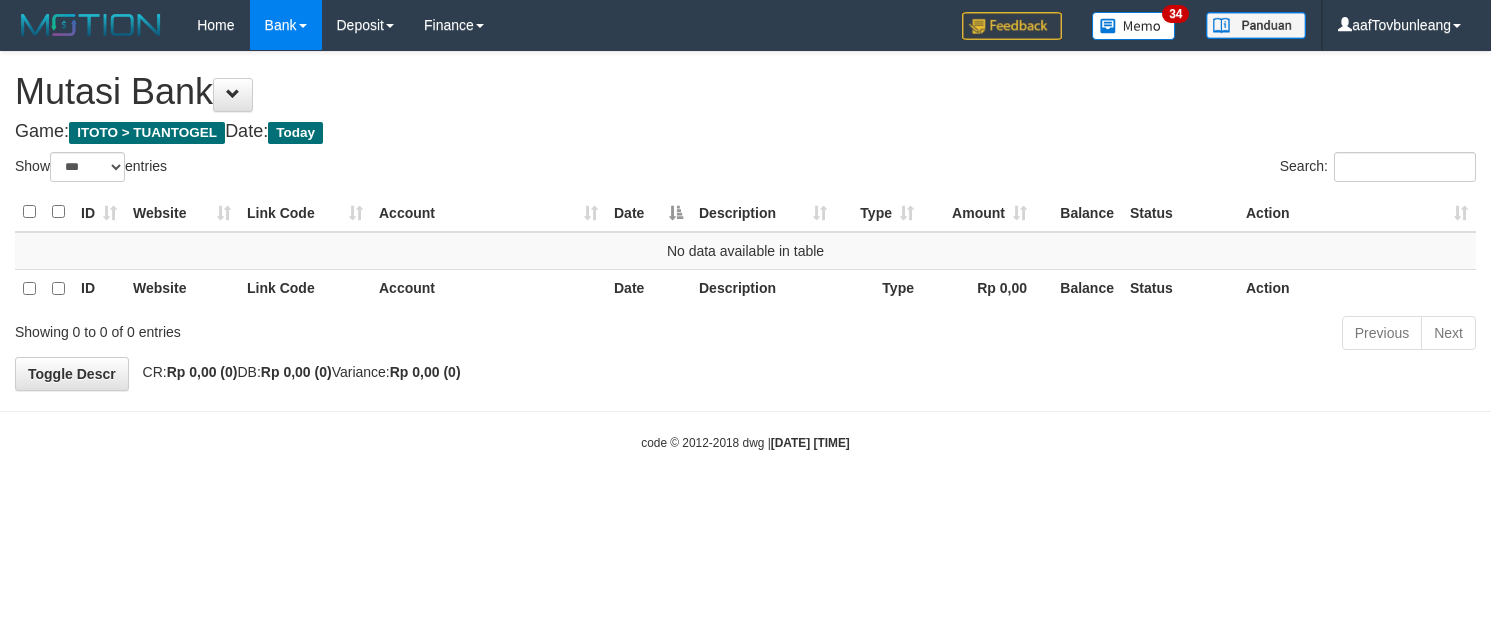 select on "***" 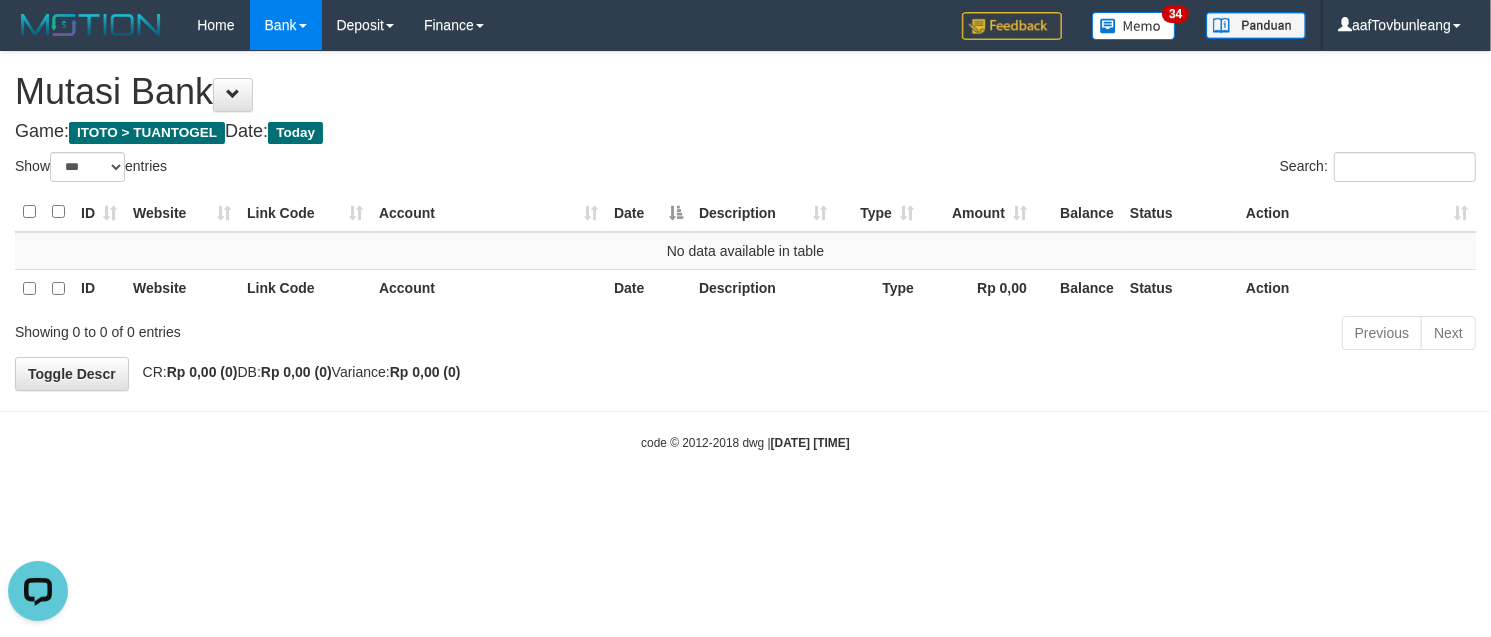 scroll, scrollTop: 0, scrollLeft: 0, axis: both 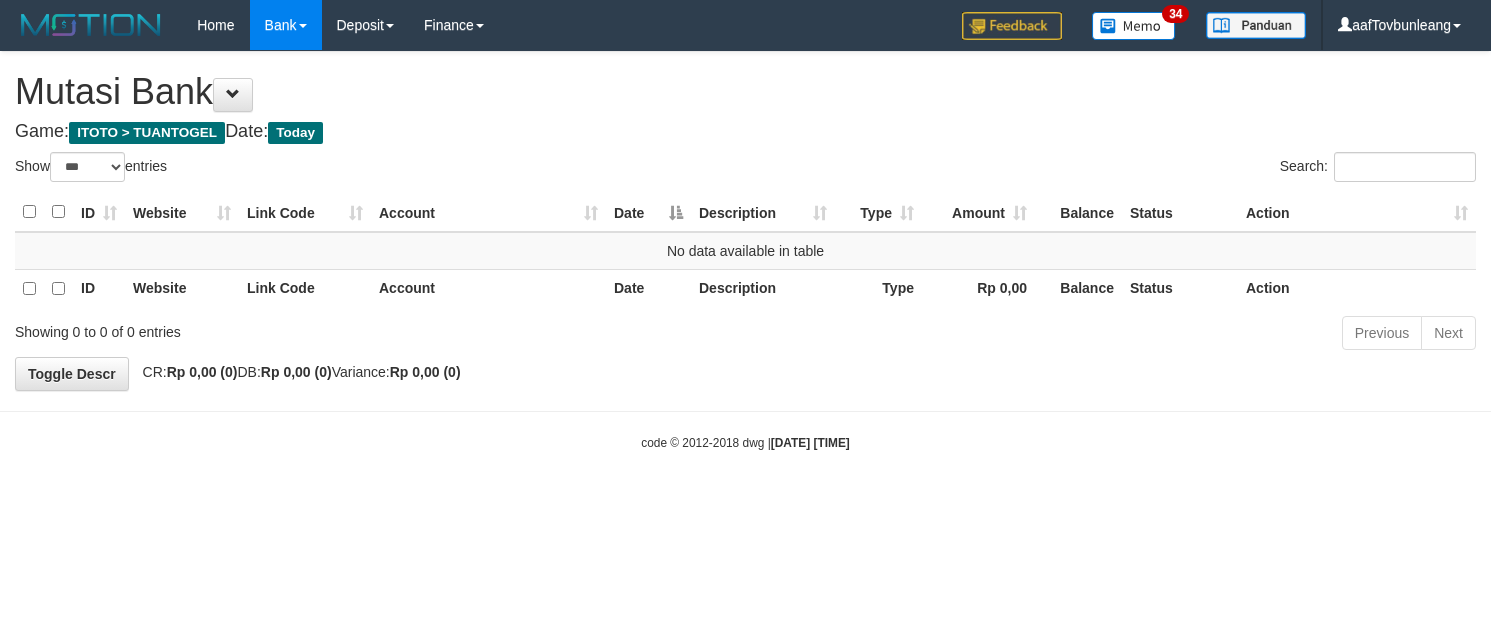 select on "***" 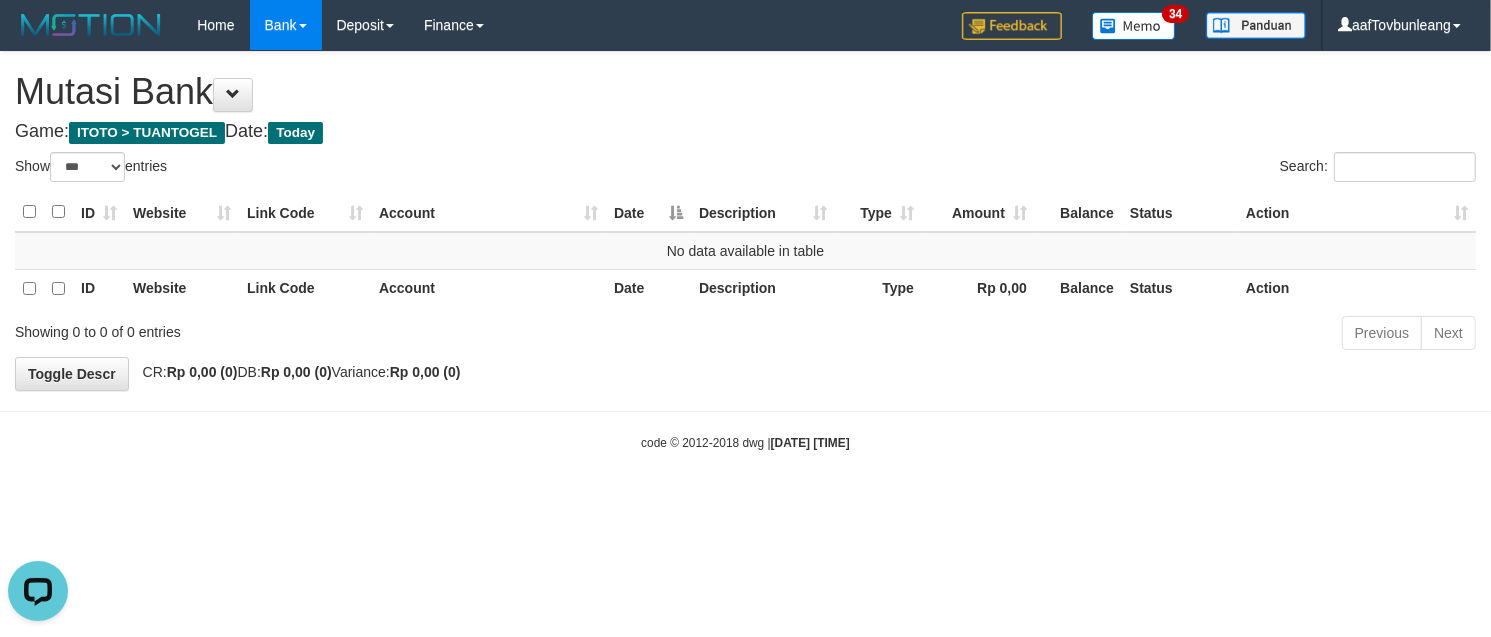scroll, scrollTop: 0, scrollLeft: 0, axis: both 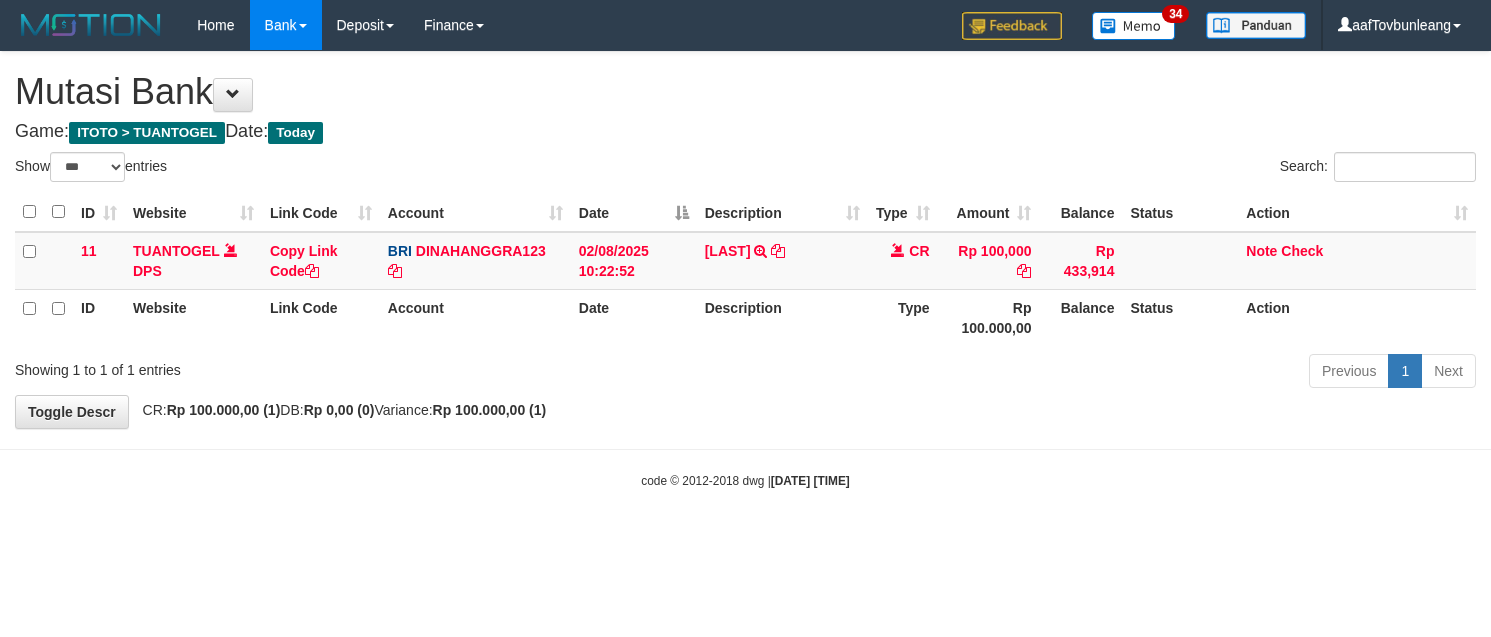 select on "***" 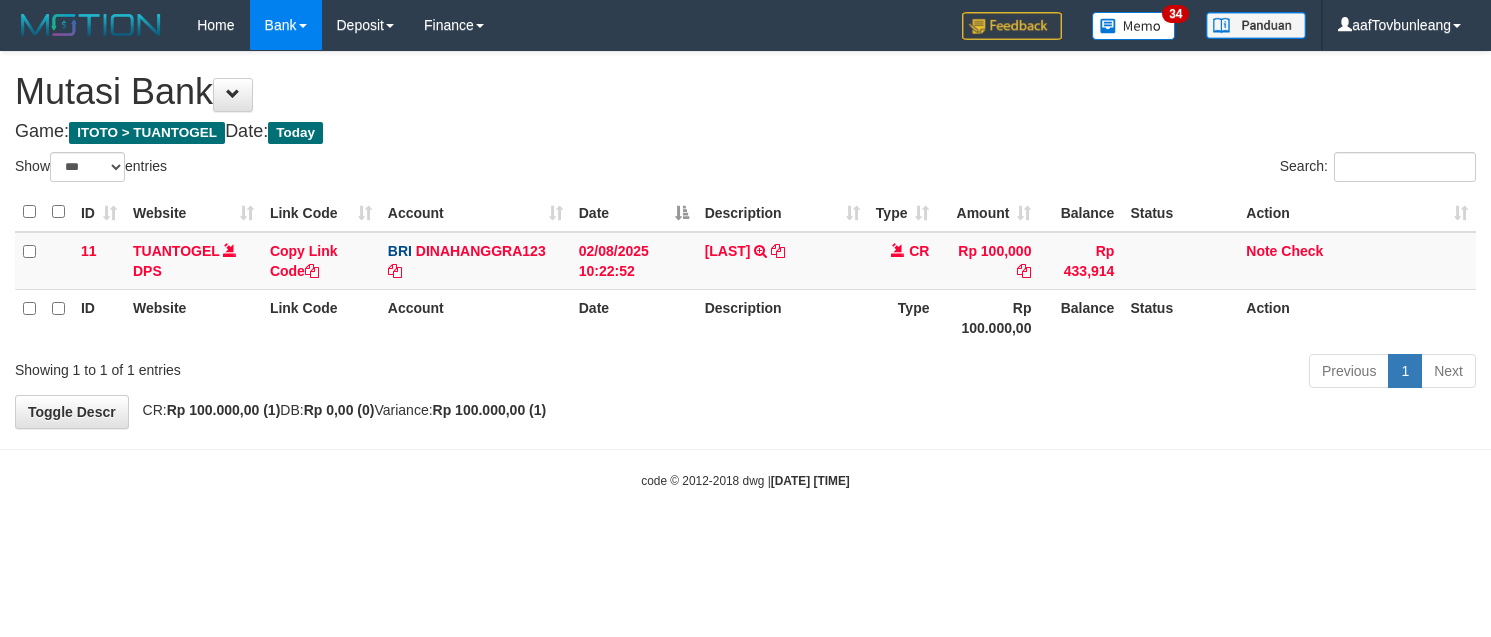 scroll, scrollTop: 0, scrollLeft: 0, axis: both 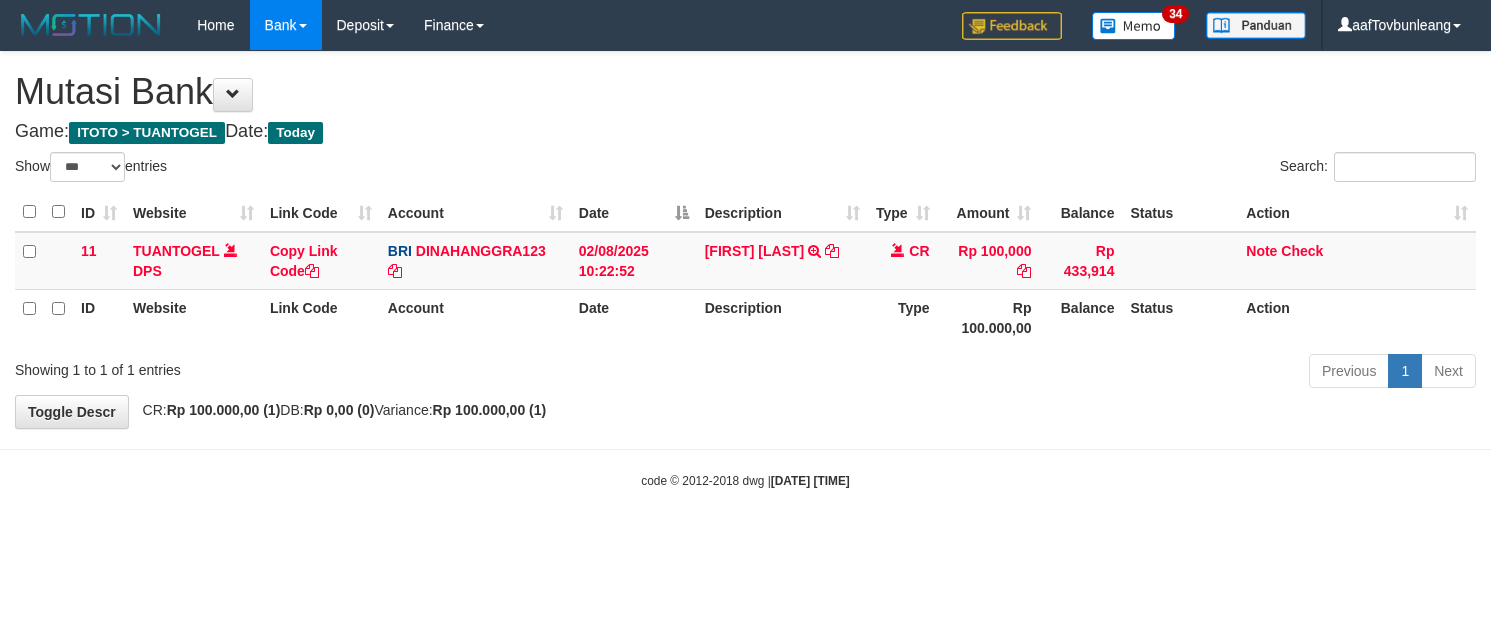 select on "***" 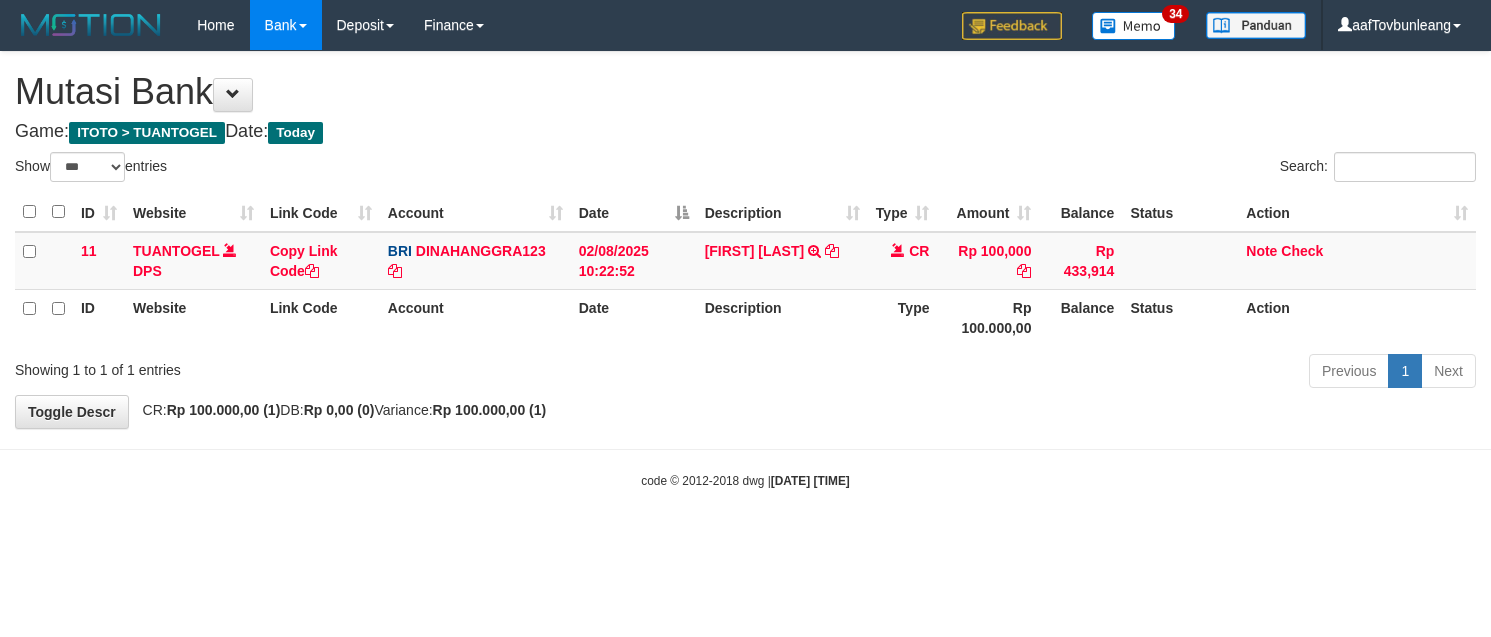 scroll, scrollTop: 0, scrollLeft: 0, axis: both 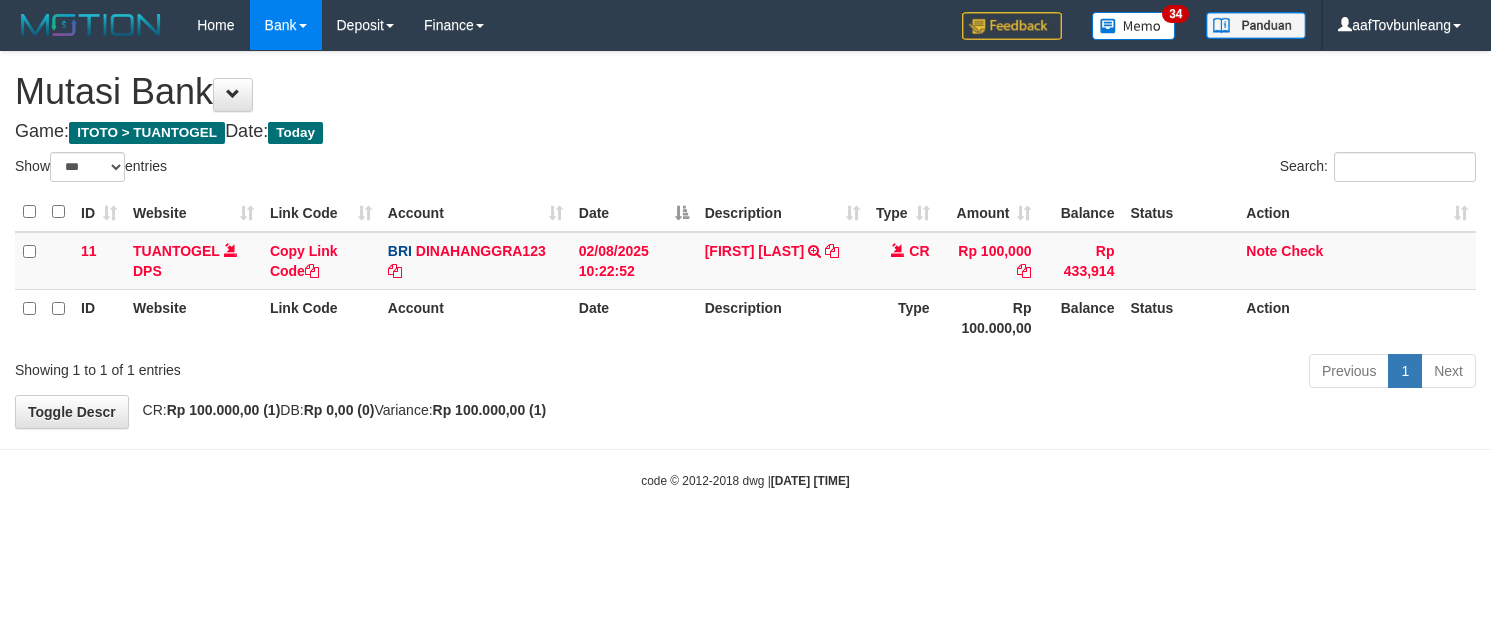 select on "***" 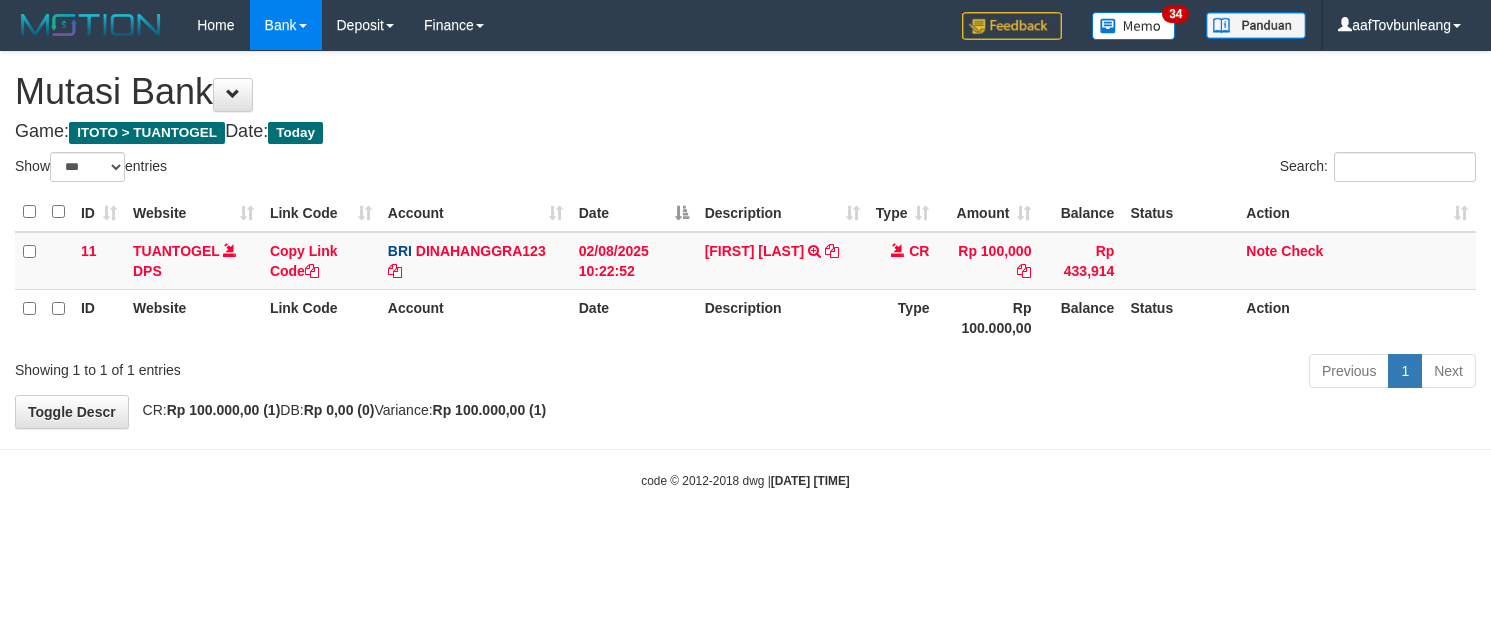 scroll, scrollTop: 0, scrollLeft: 0, axis: both 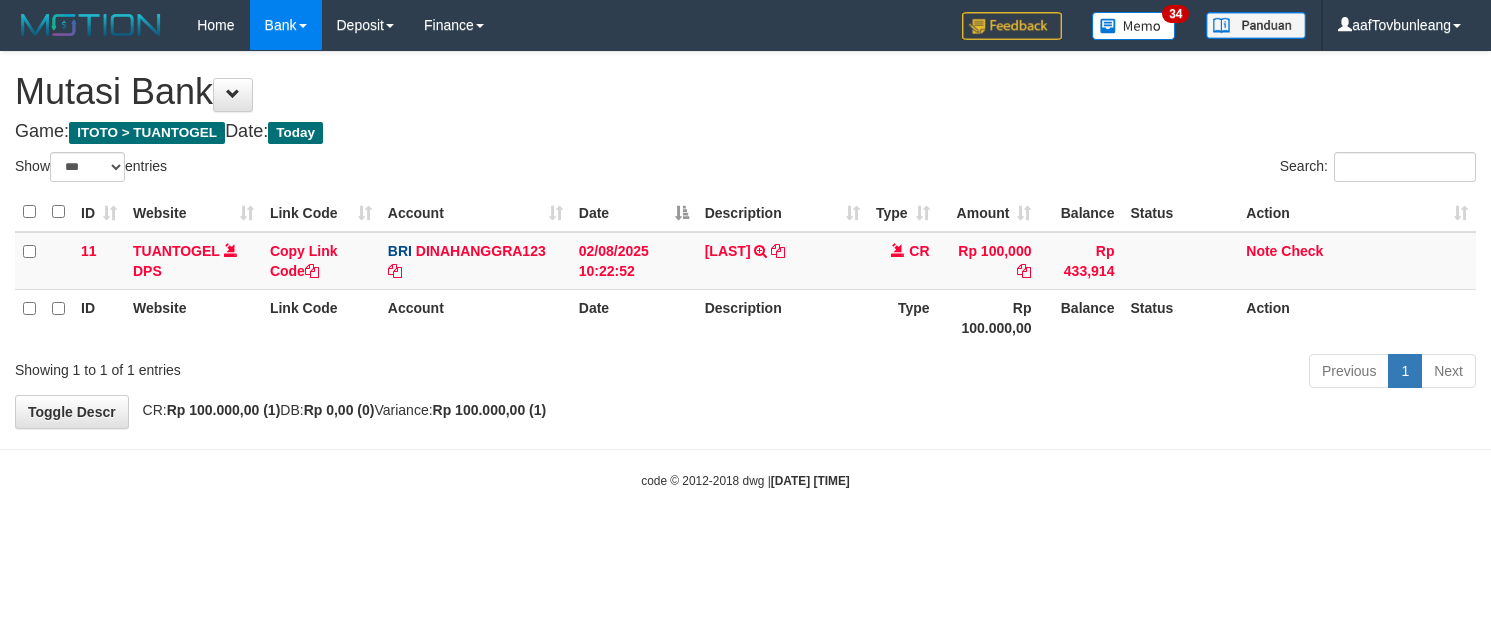 select on "***" 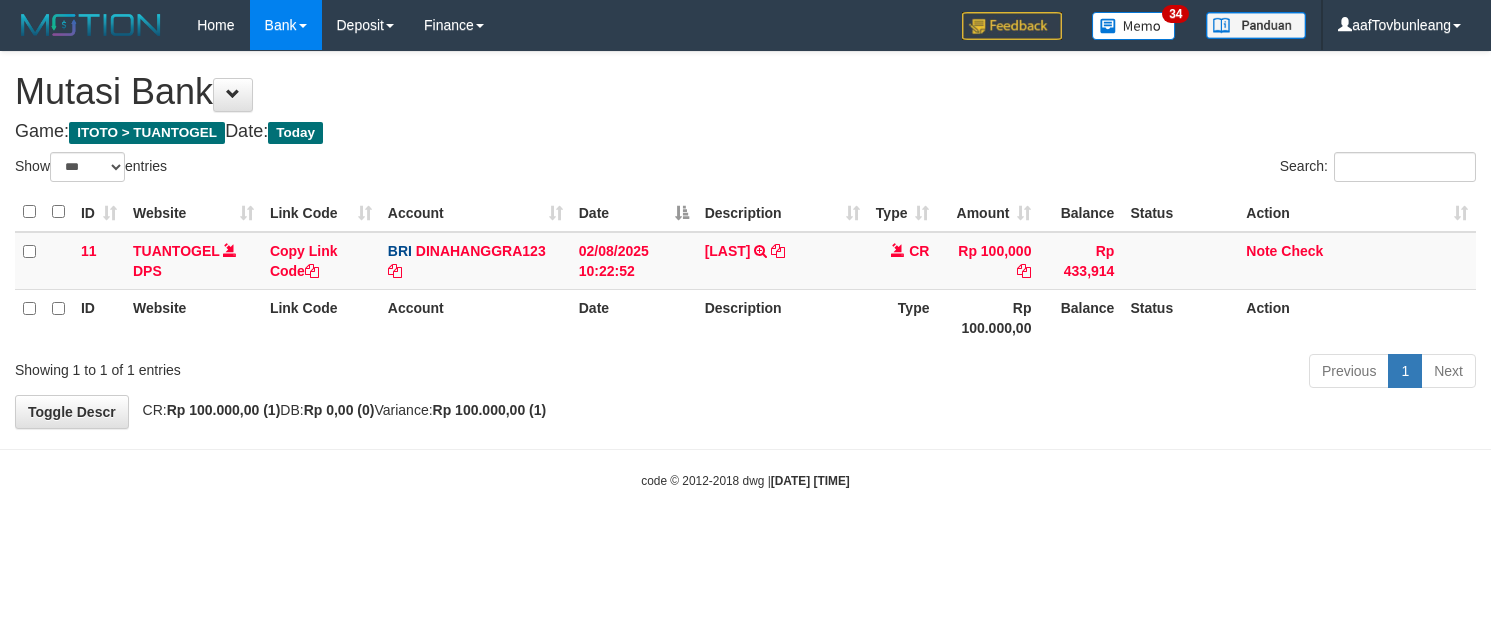 scroll, scrollTop: 0, scrollLeft: 0, axis: both 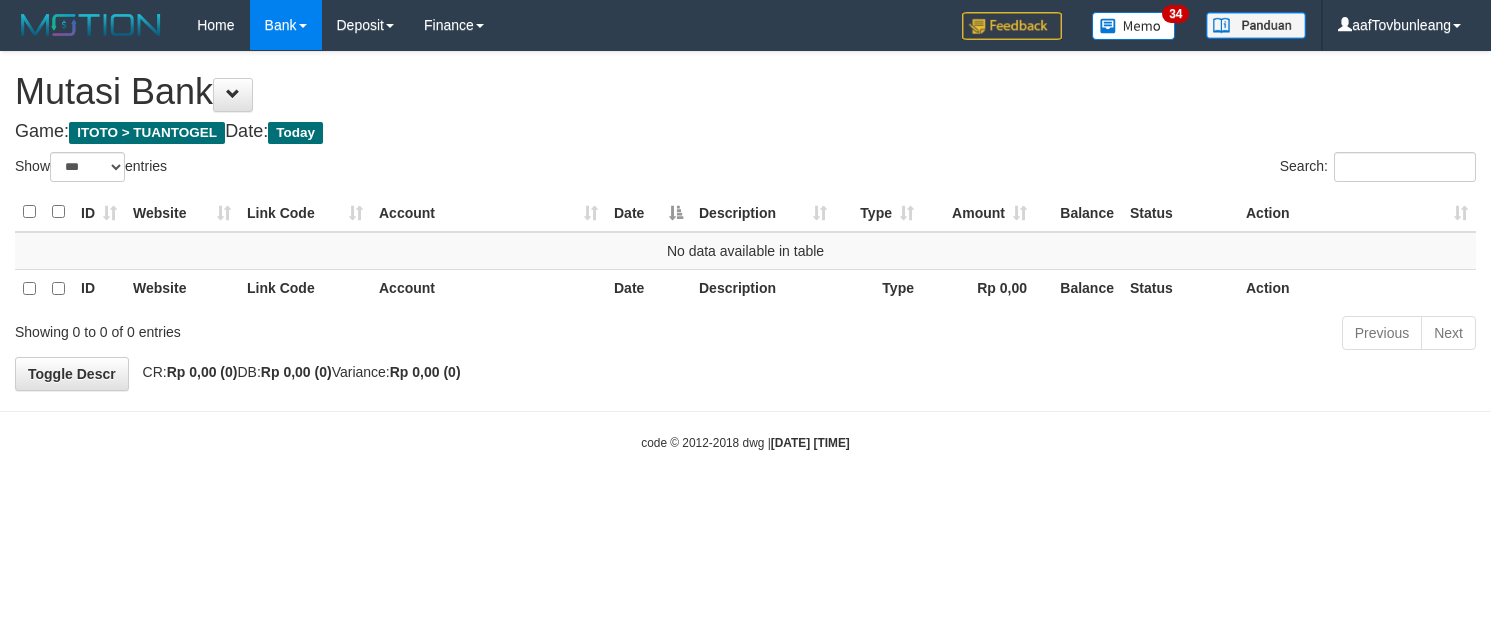 select on "***" 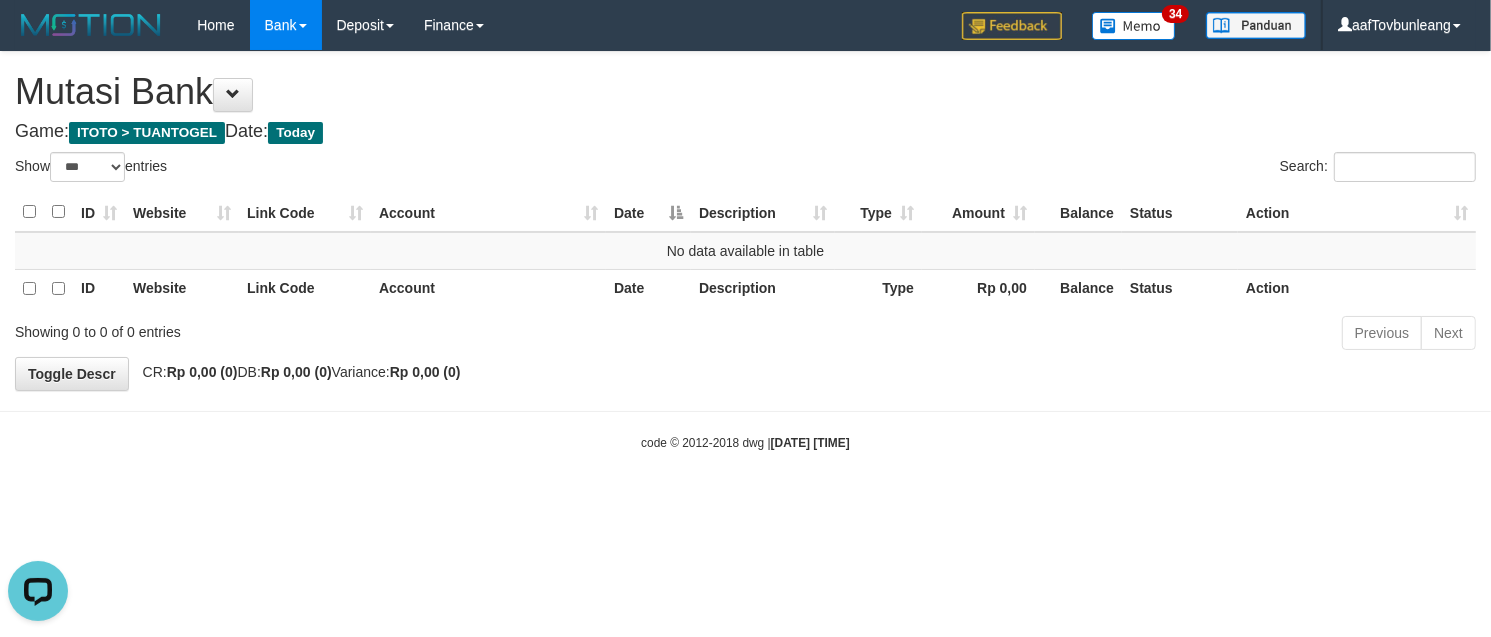 scroll, scrollTop: 0, scrollLeft: 0, axis: both 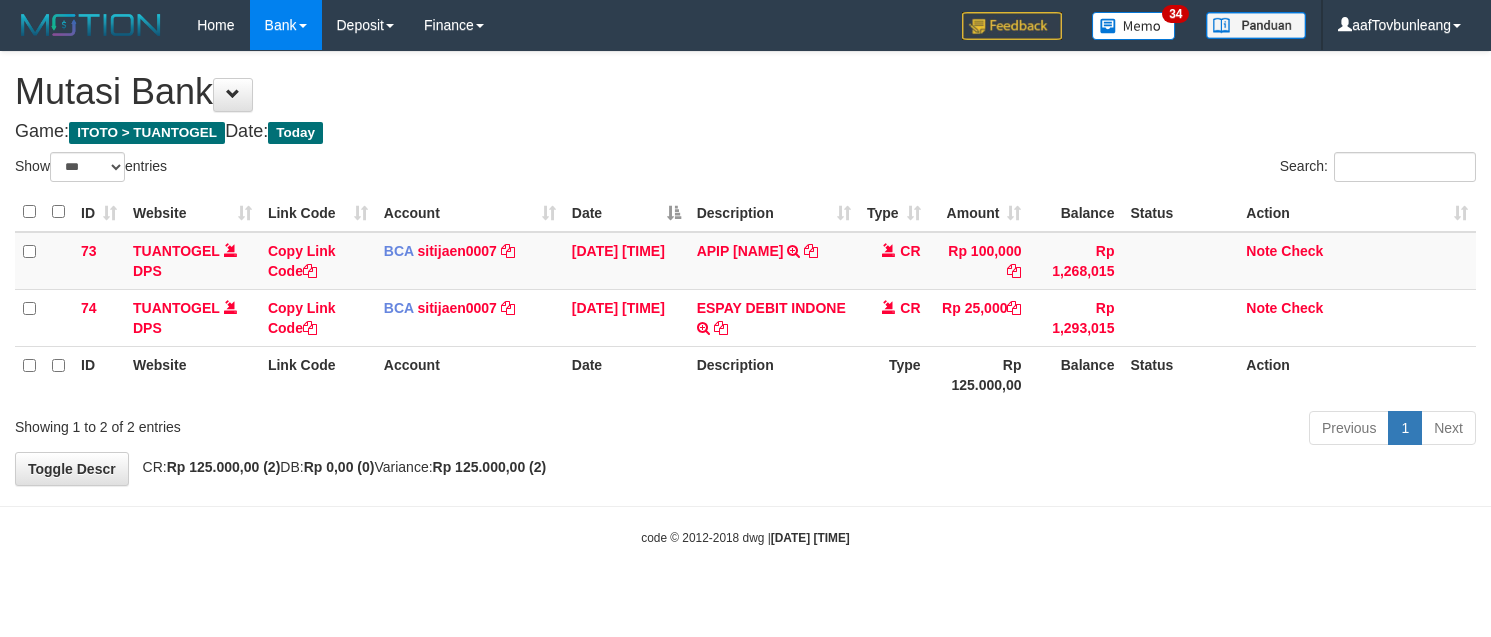 select on "***" 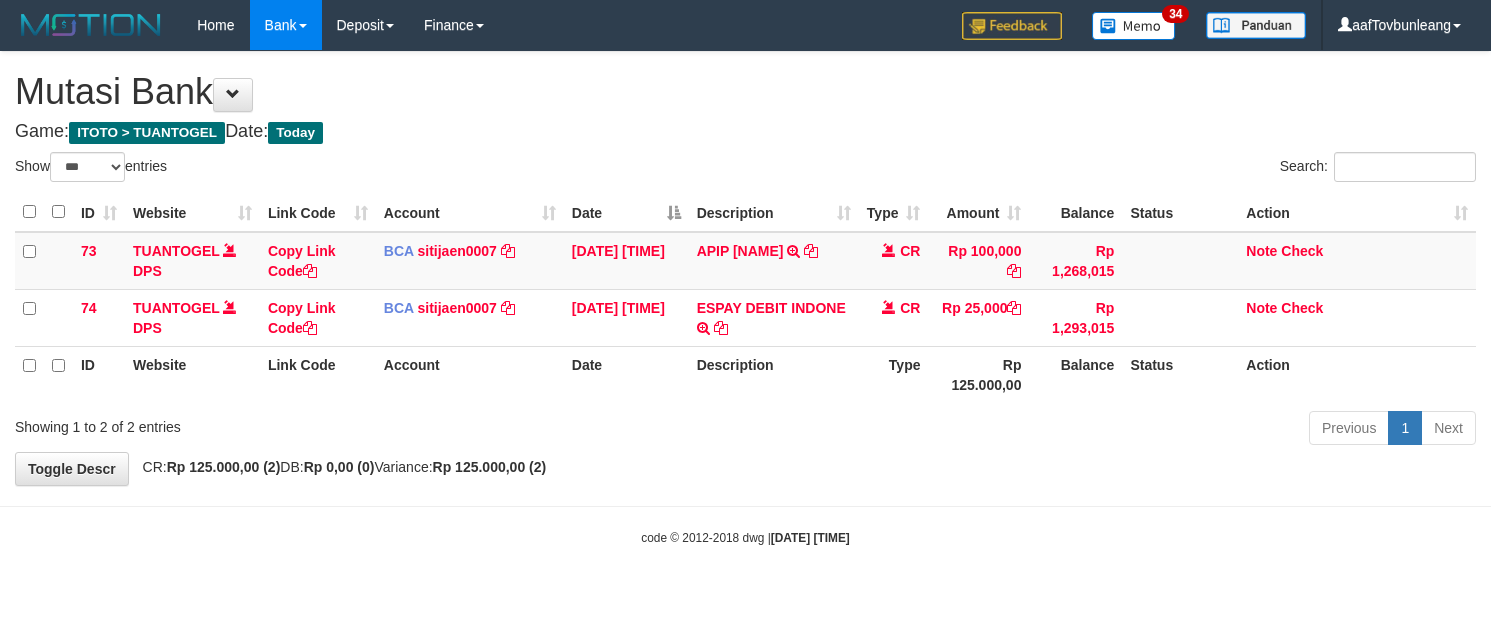 scroll, scrollTop: 0, scrollLeft: 0, axis: both 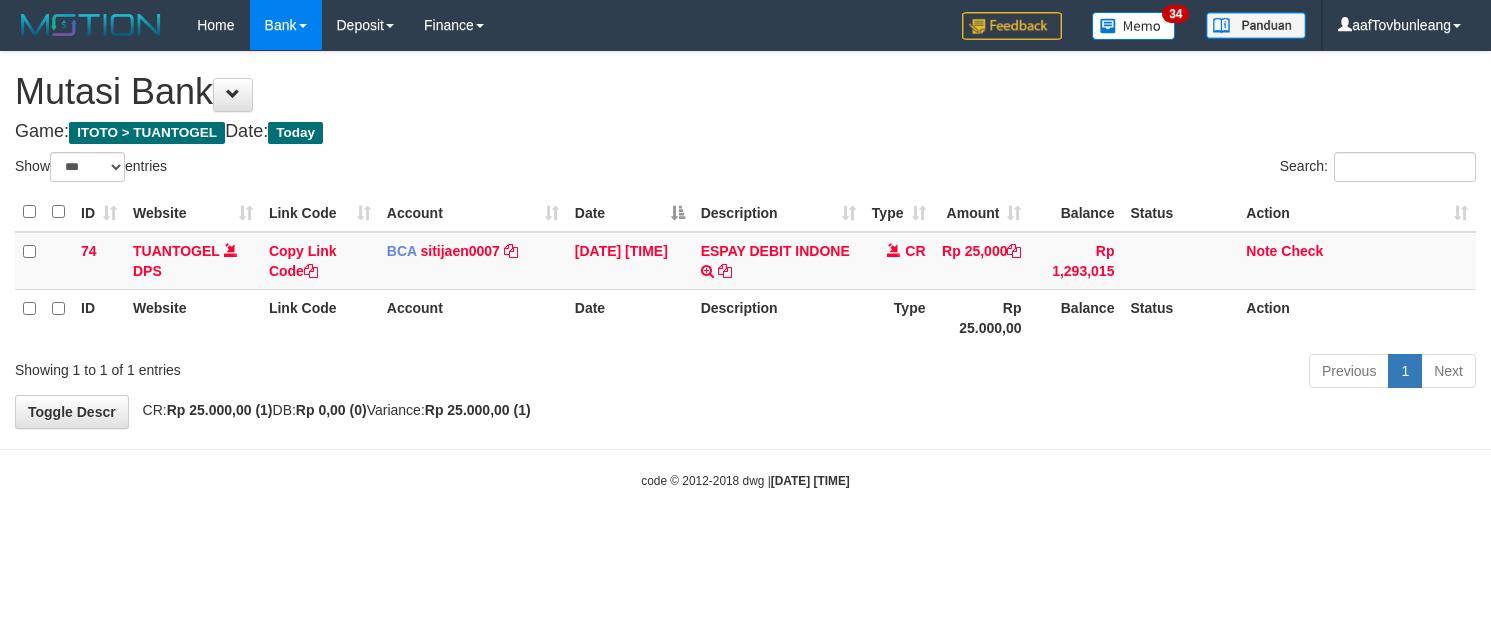 select on "***" 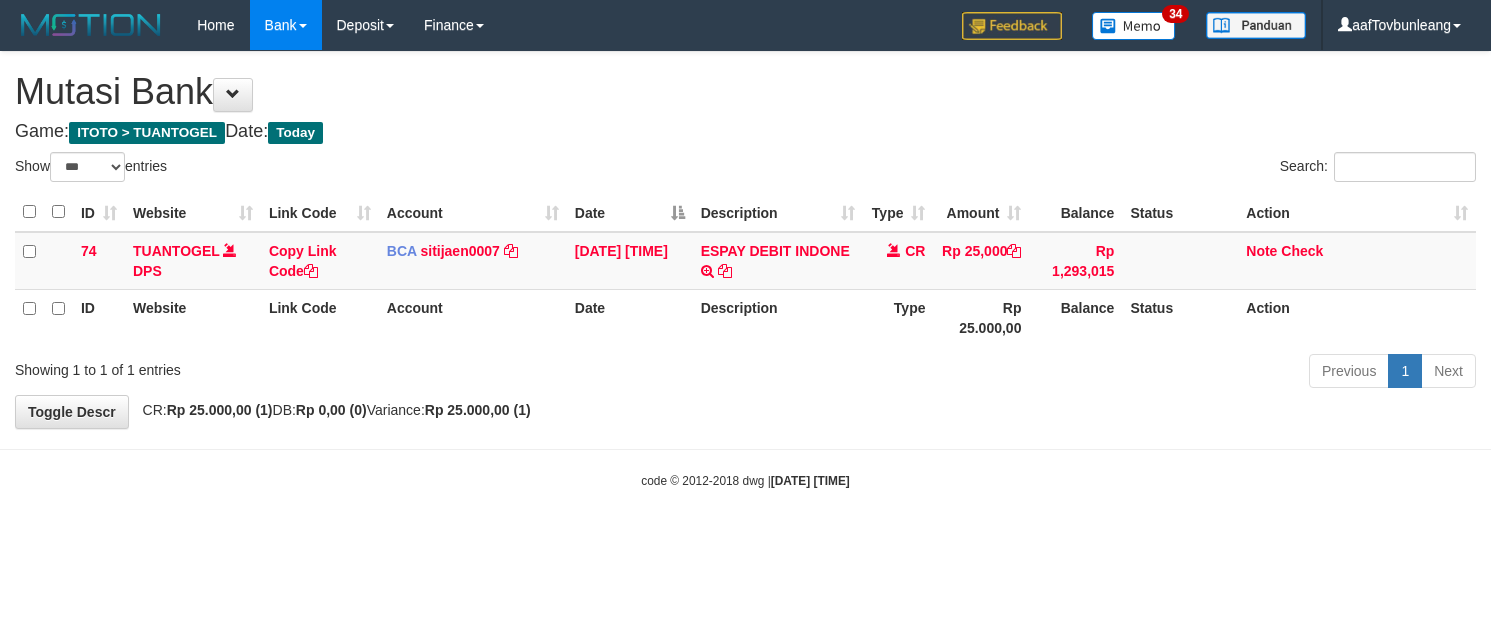 scroll, scrollTop: 0, scrollLeft: 0, axis: both 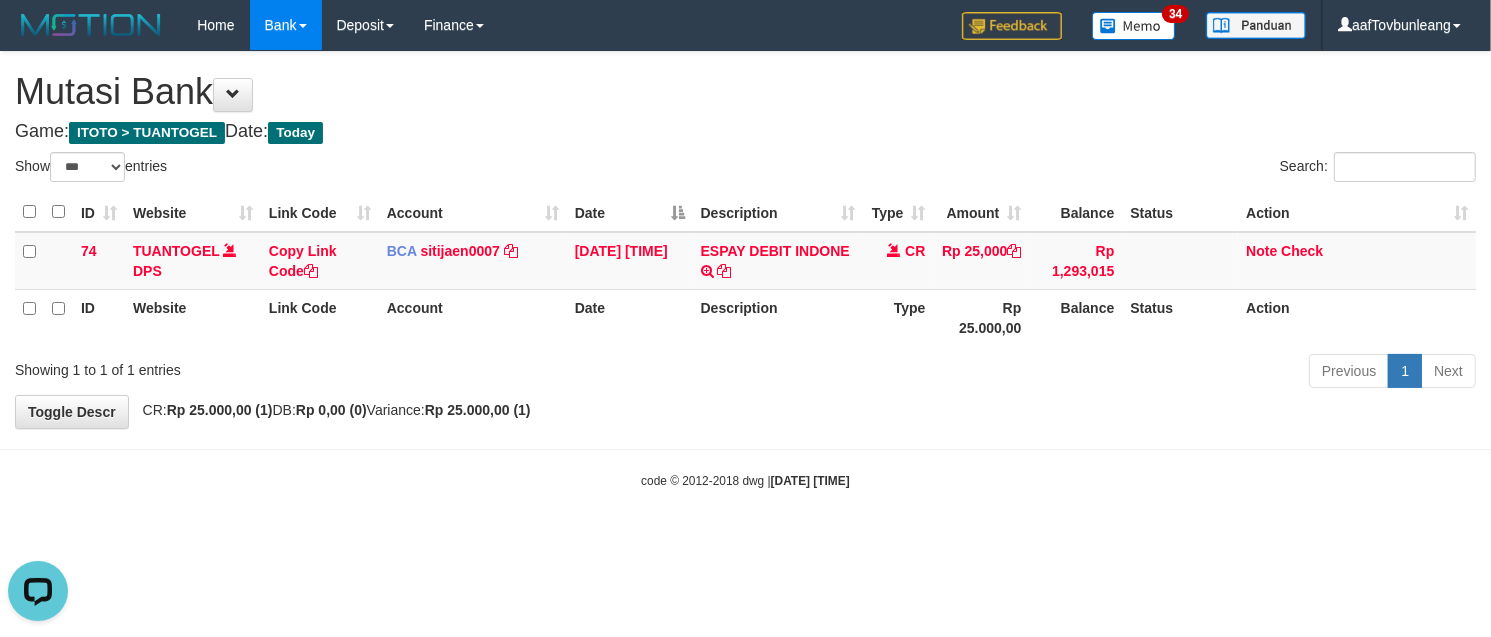click on "Game:   ITOTO > TUANTOGEL    				Date:  Today" at bounding box center [745, 132] 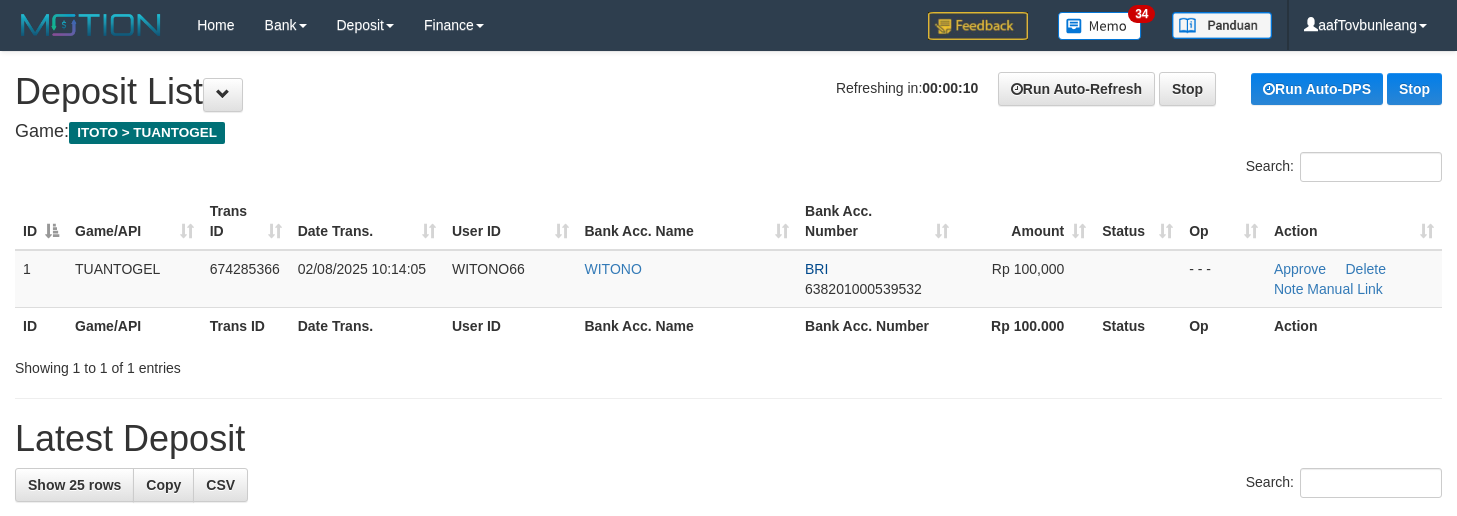 scroll, scrollTop: 0, scrollLeft: 0, axis: both 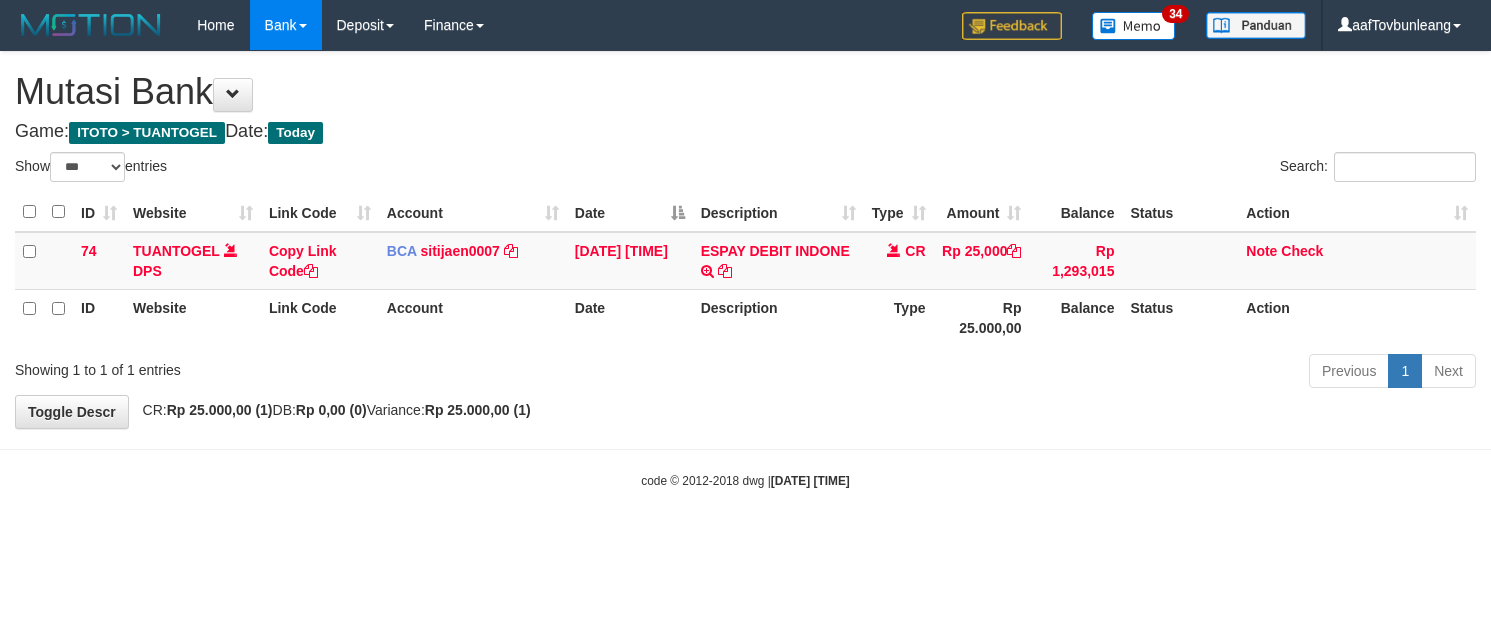 select on "***" 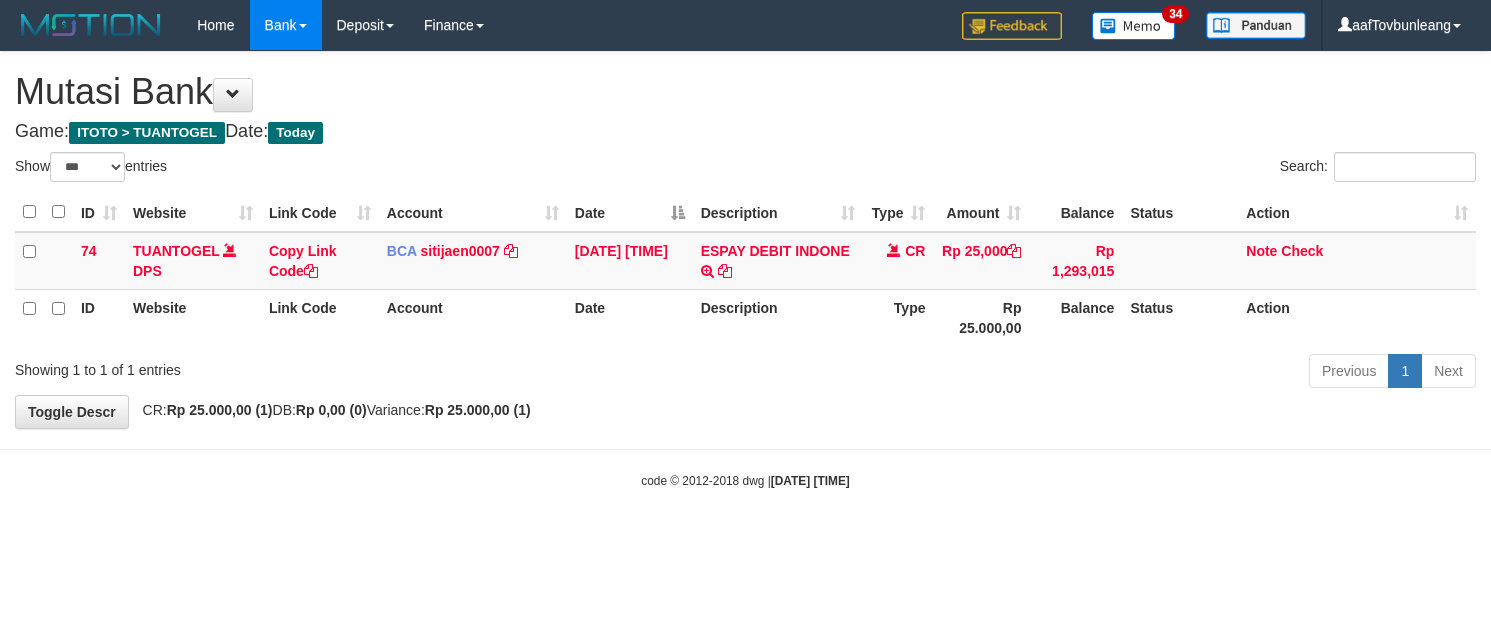 scroll, scrollTop: 0, scrollLeft: 0, axis: both 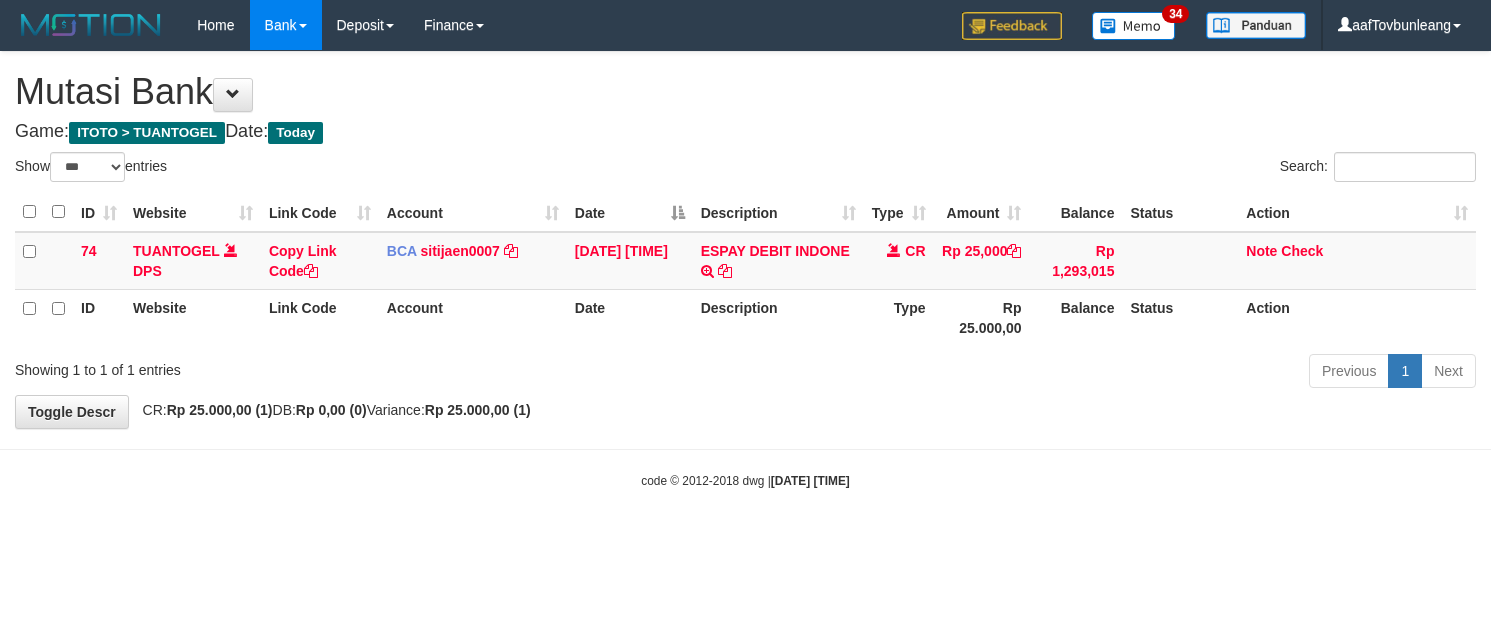 select on "***" 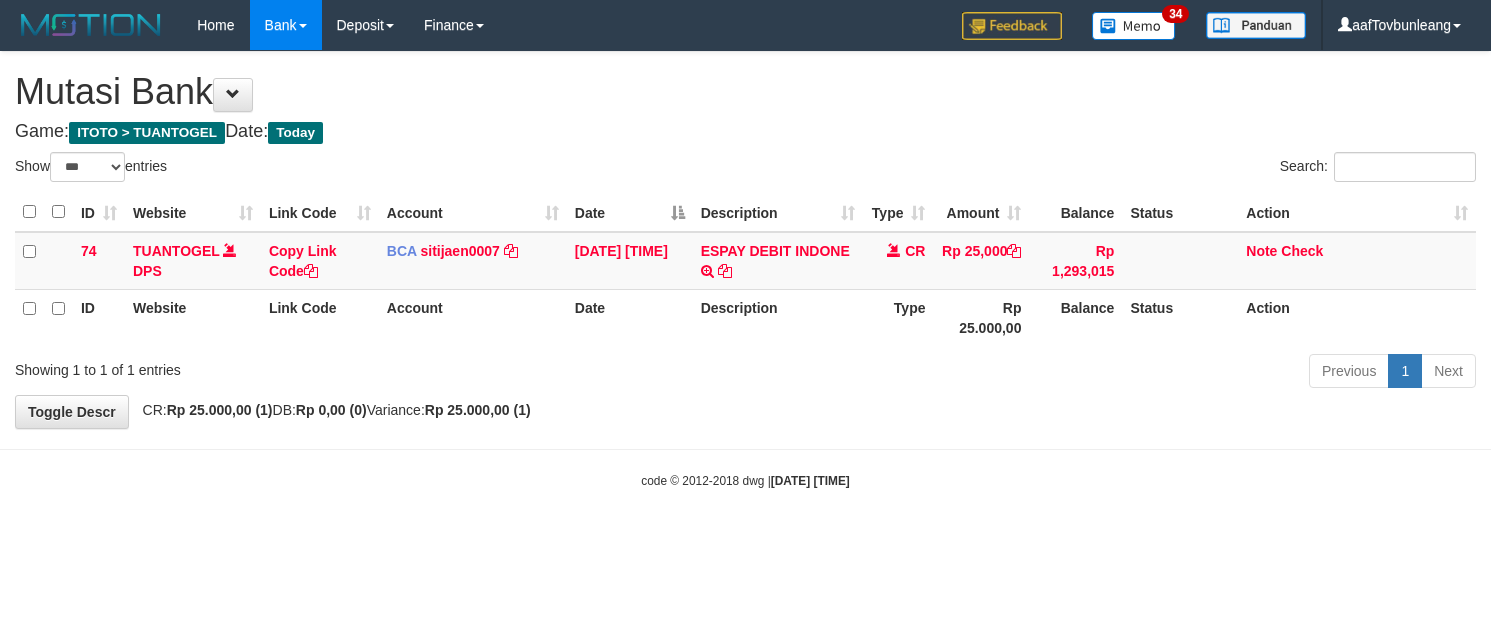 scroll, scrollTop: 0, scrollLeft: 0, axis: both 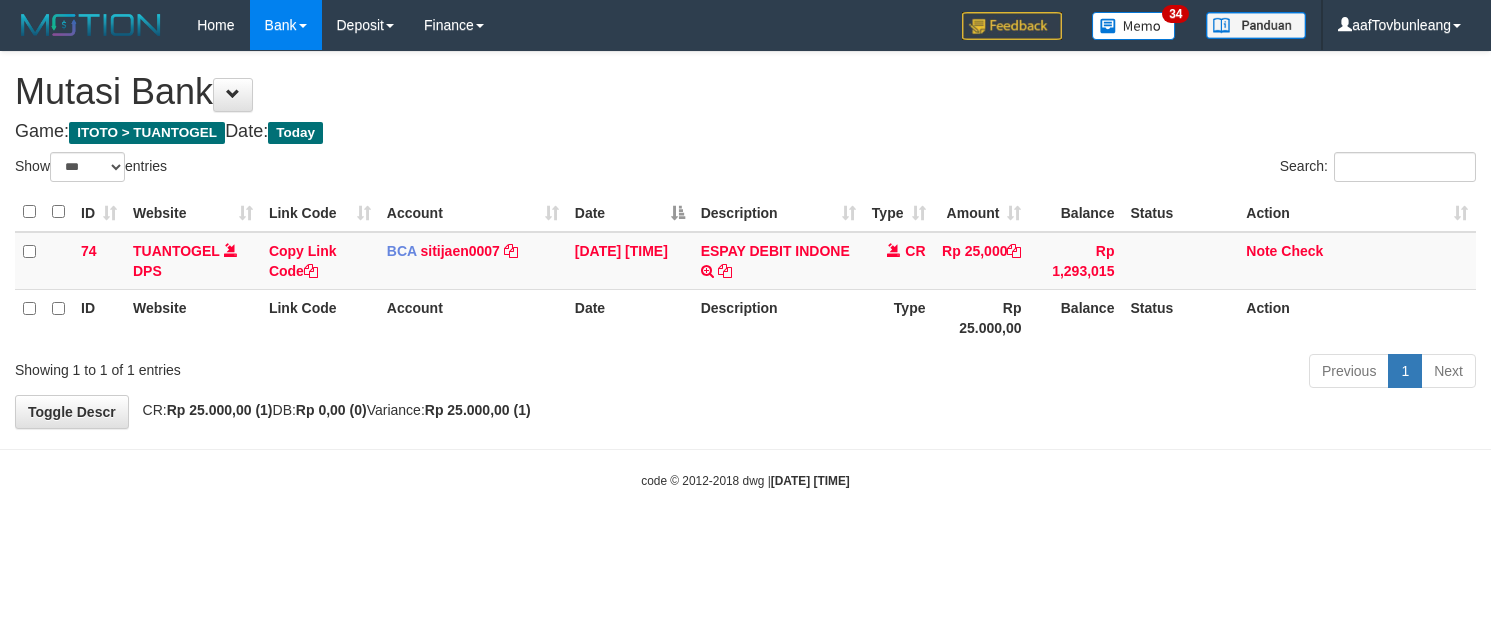 select on "***" 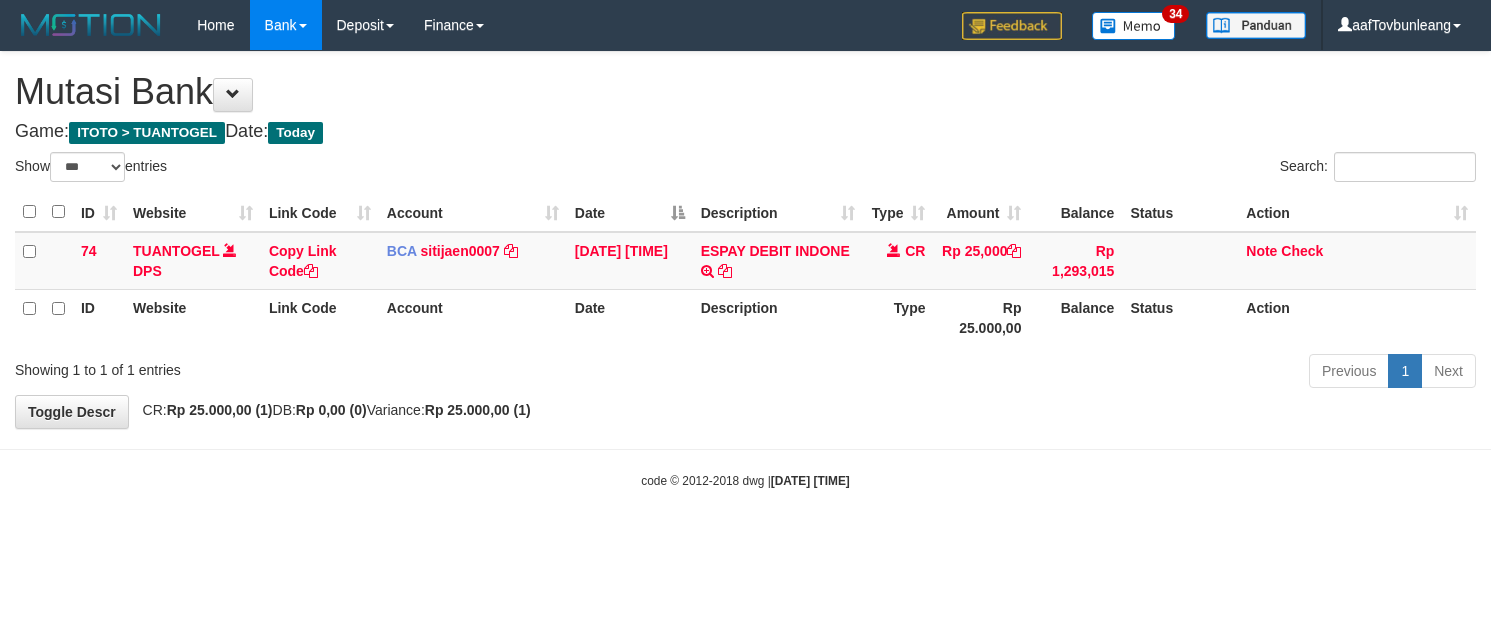 scroll, scrollTop: 0, scrollLeft: 0, axis: both 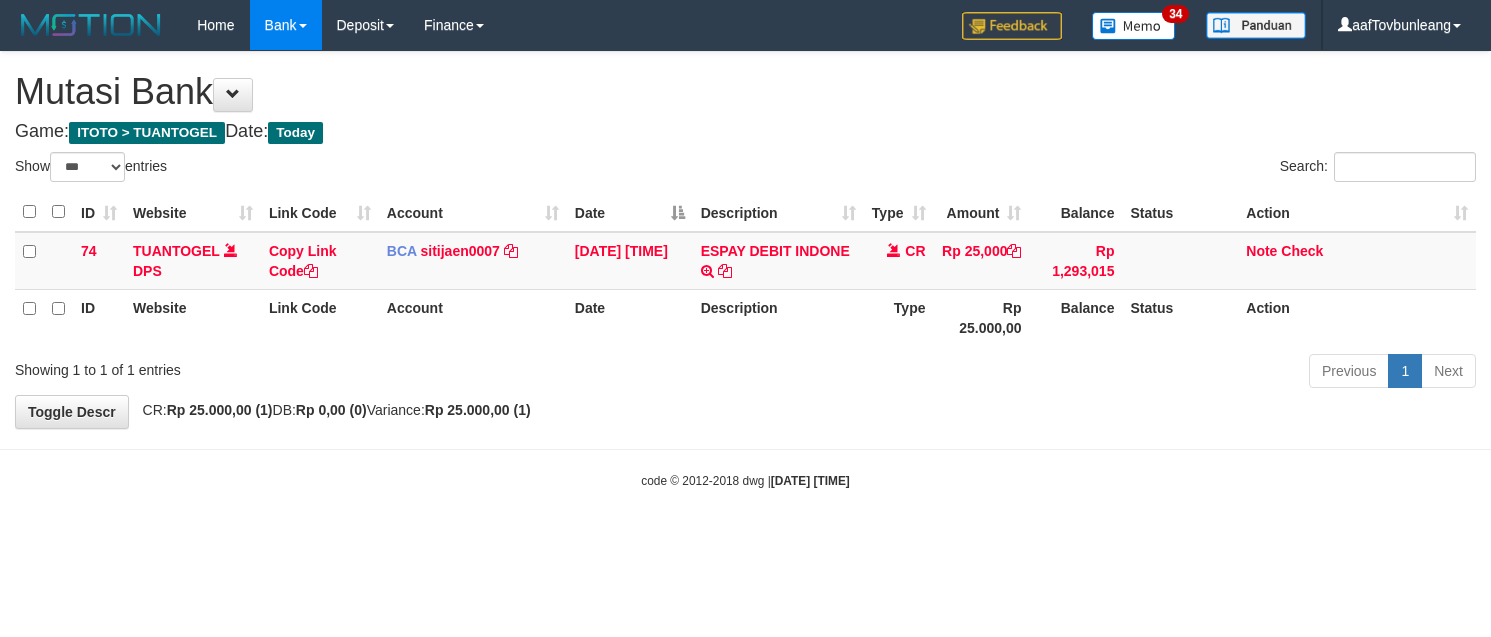 select on "***" 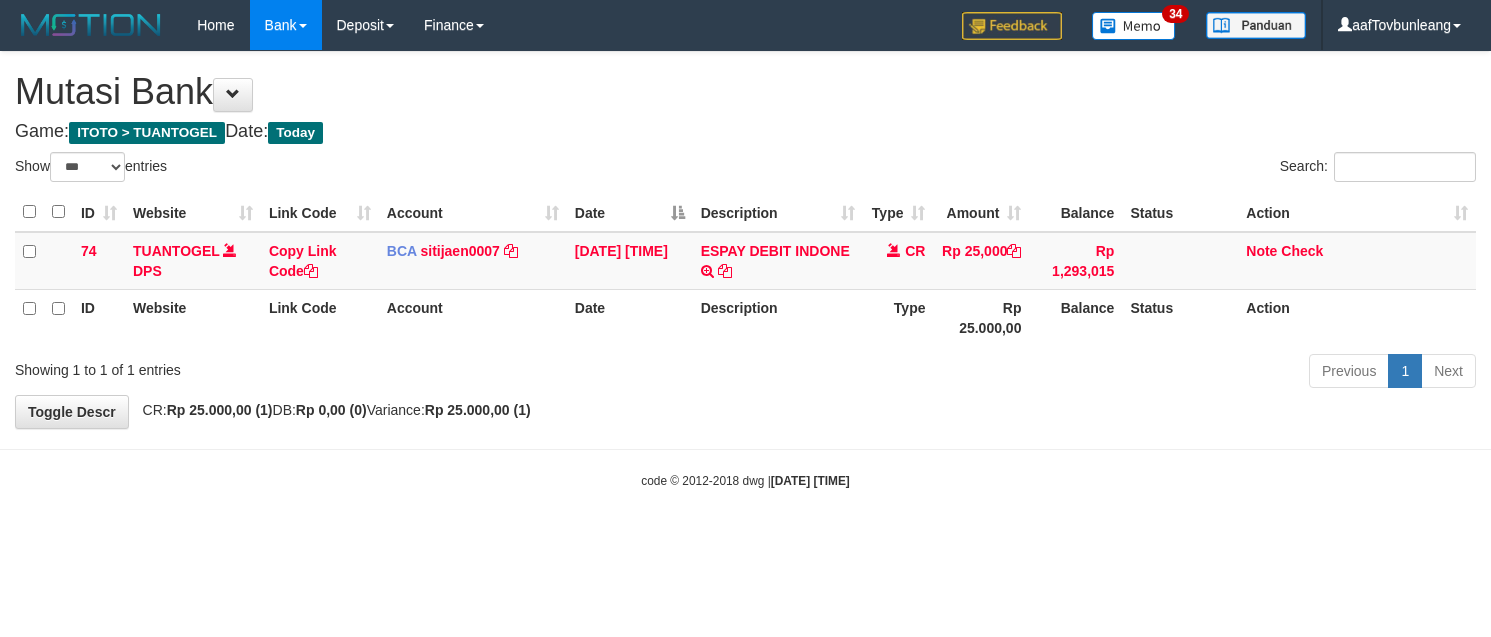 scroll, scrollTop: 0, scrollLeft: 0, axis: both 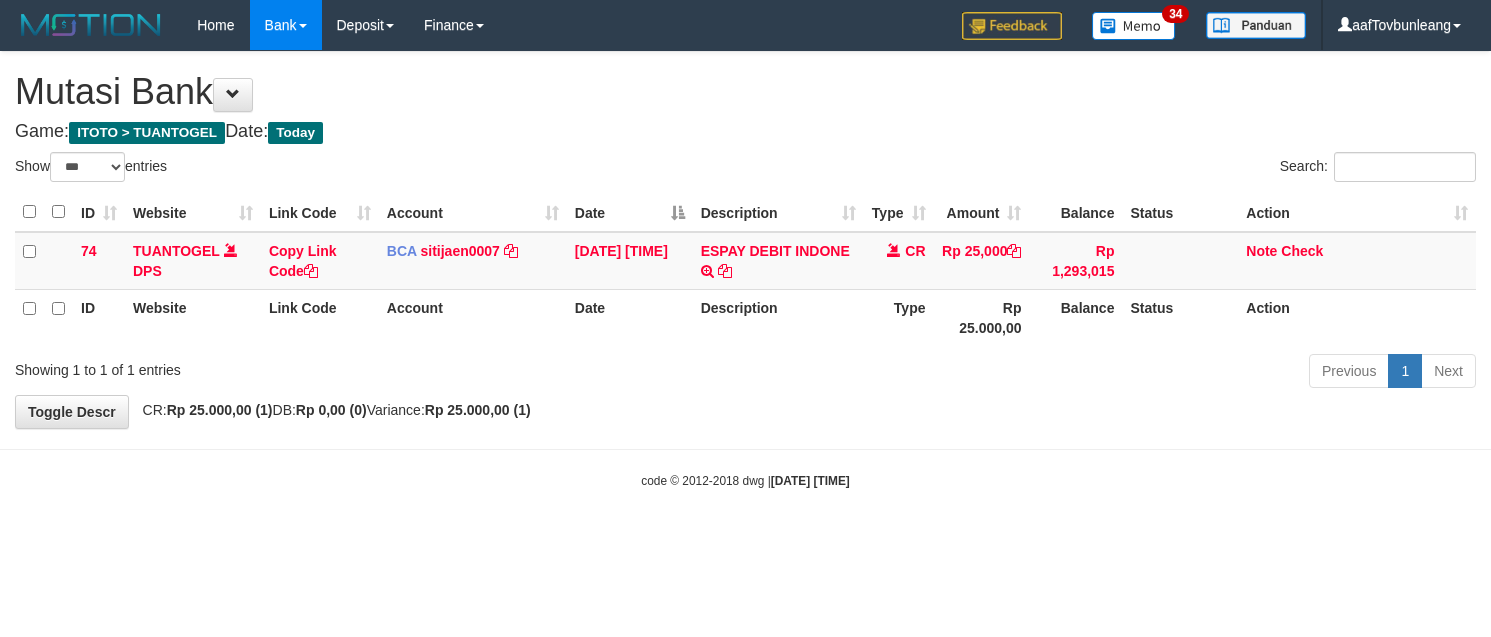 select on "***" 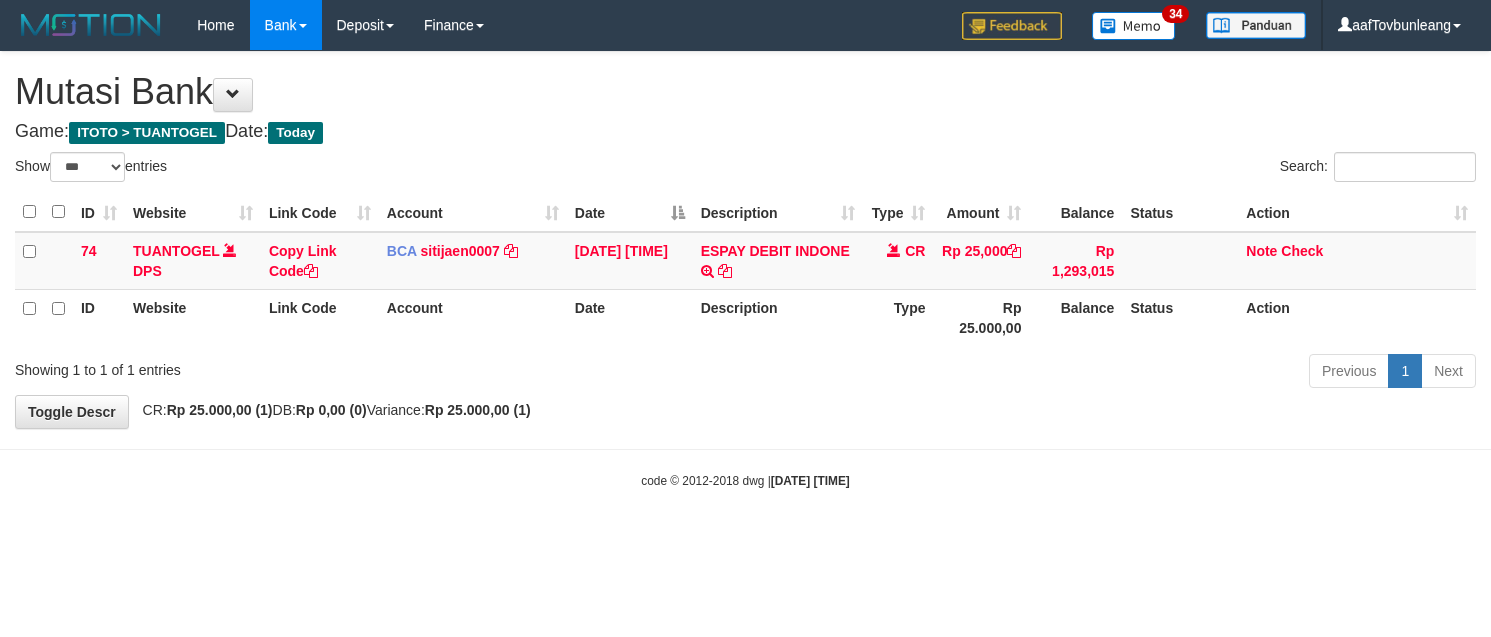 scroll, scrollTop: 0, scrollLeft: 0, axis: both 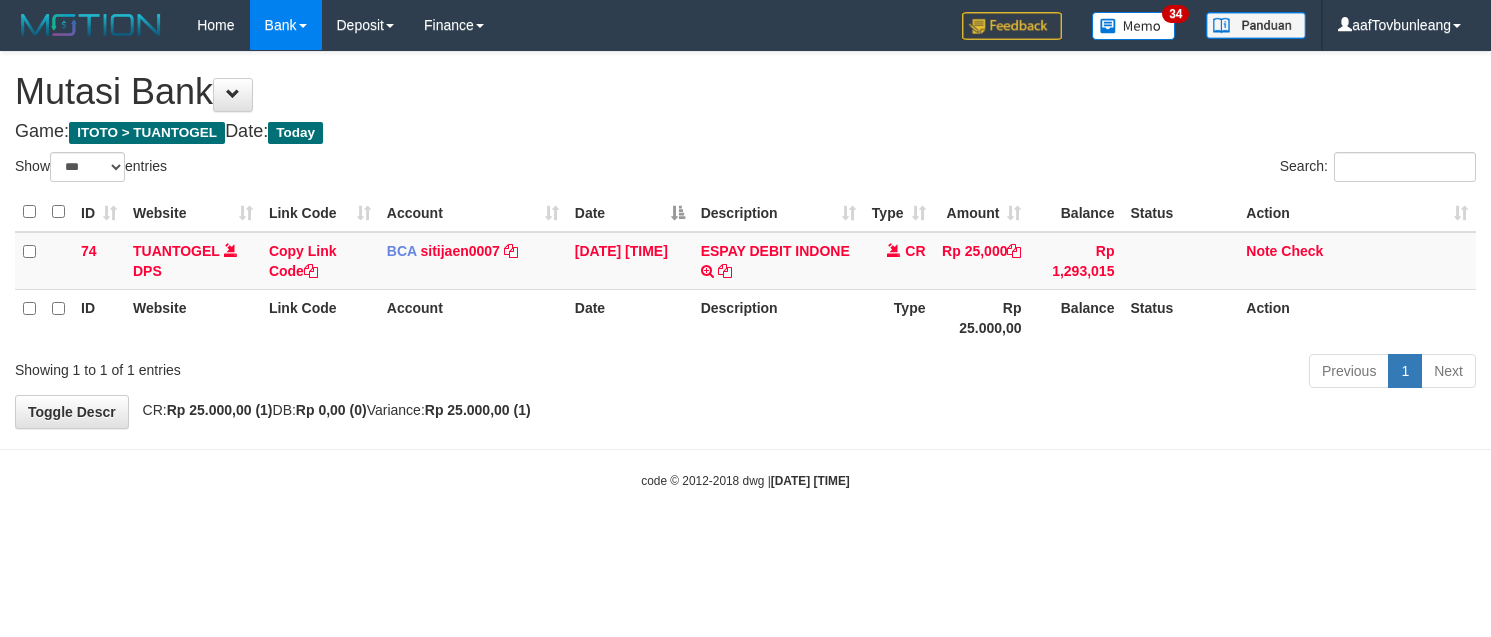 select on "***" 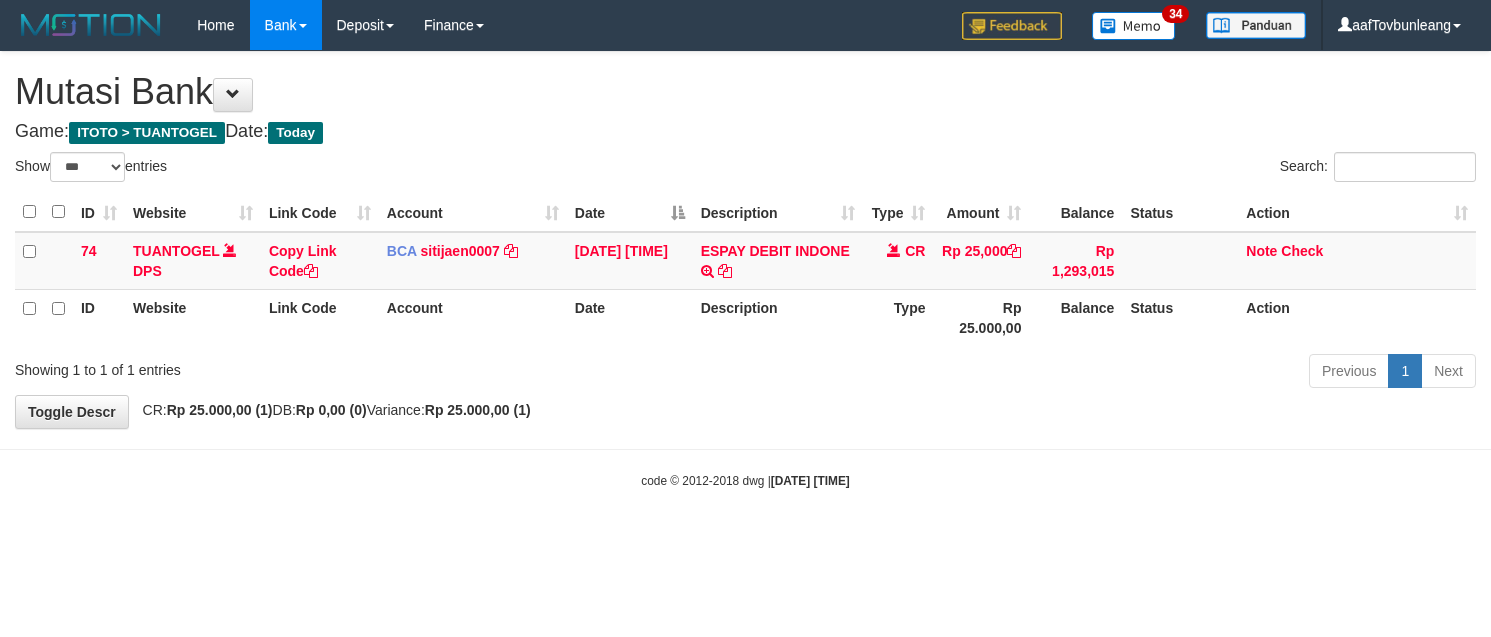 scroll, scrollTop: 0, scrollLeft: 0, axis: both 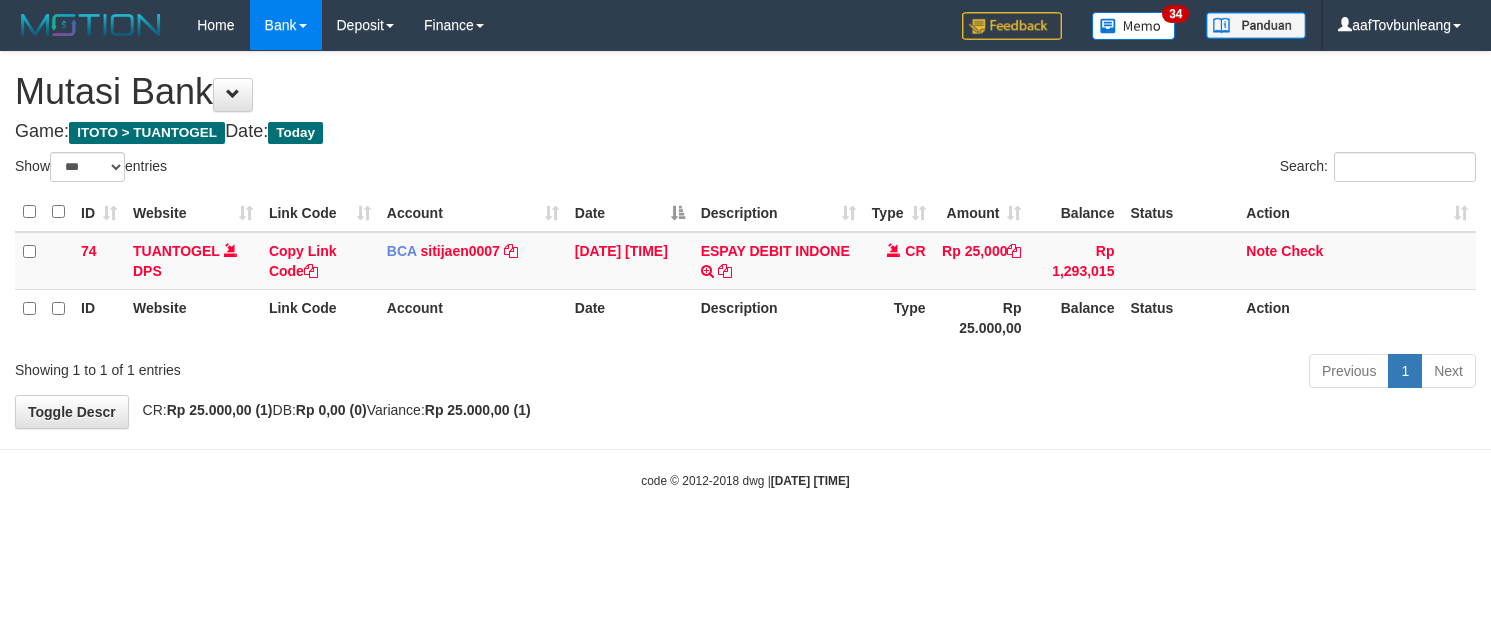 select on "***" 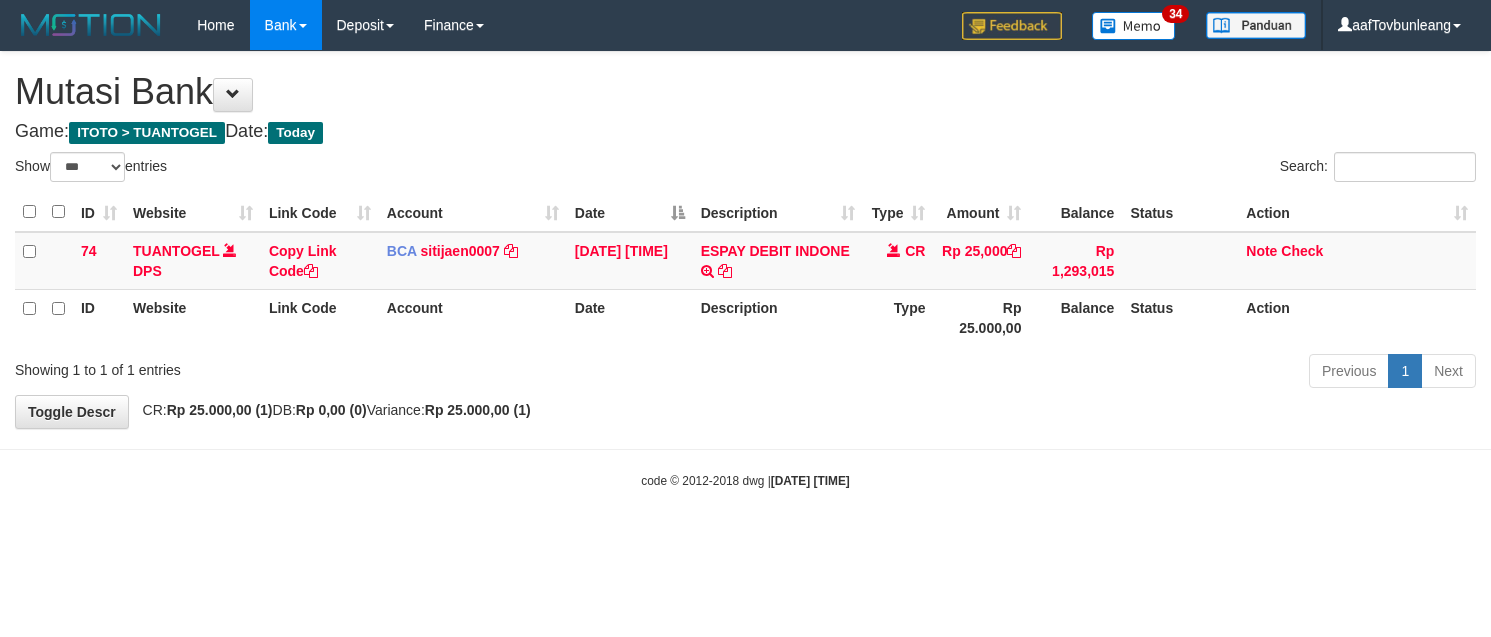 scroll, scrollTop: 0, scrollLeft: 0, axis: both 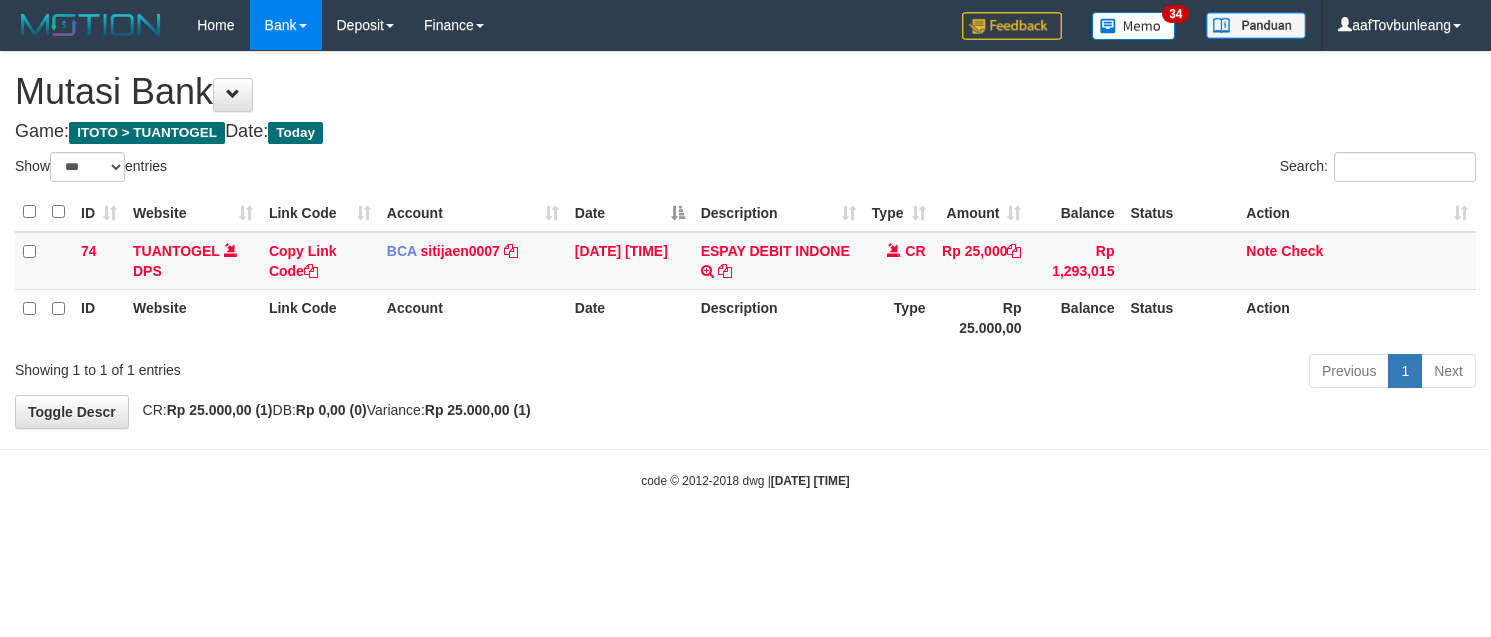 select on "***" 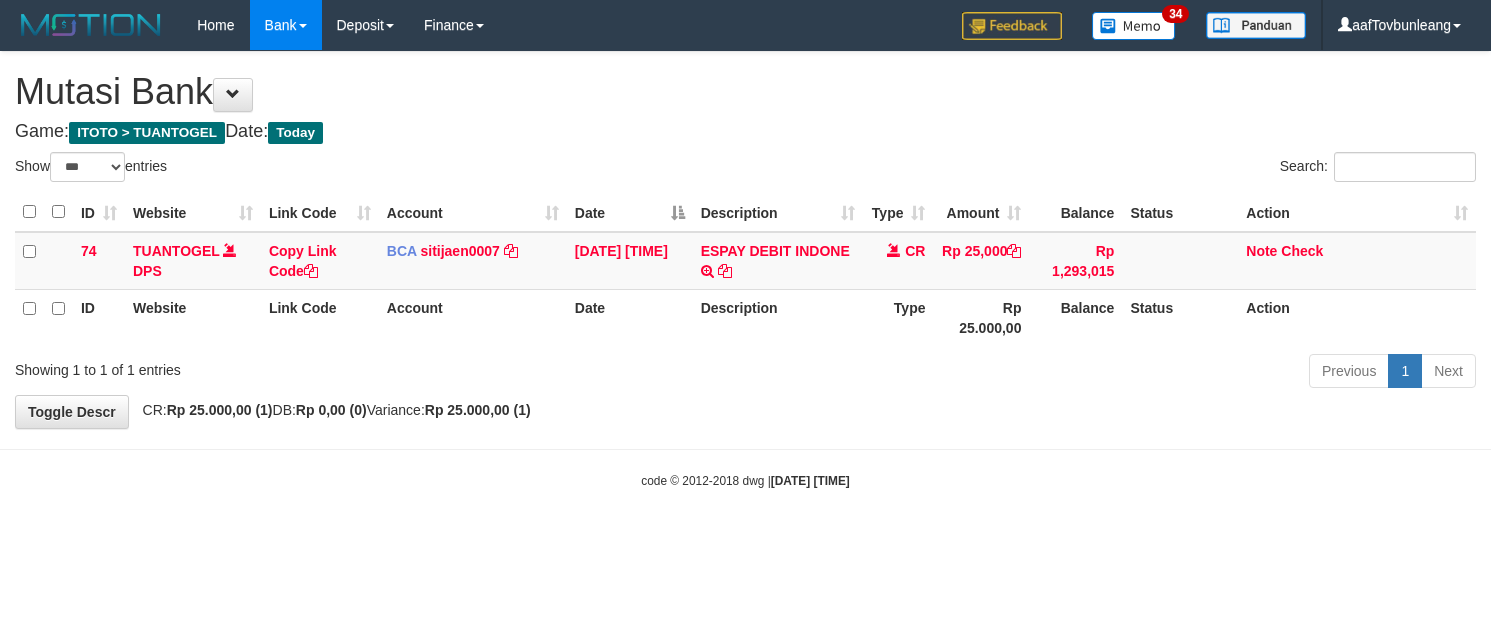 scroll, scrollTop: 0, scrollLeft: 0, axis: both 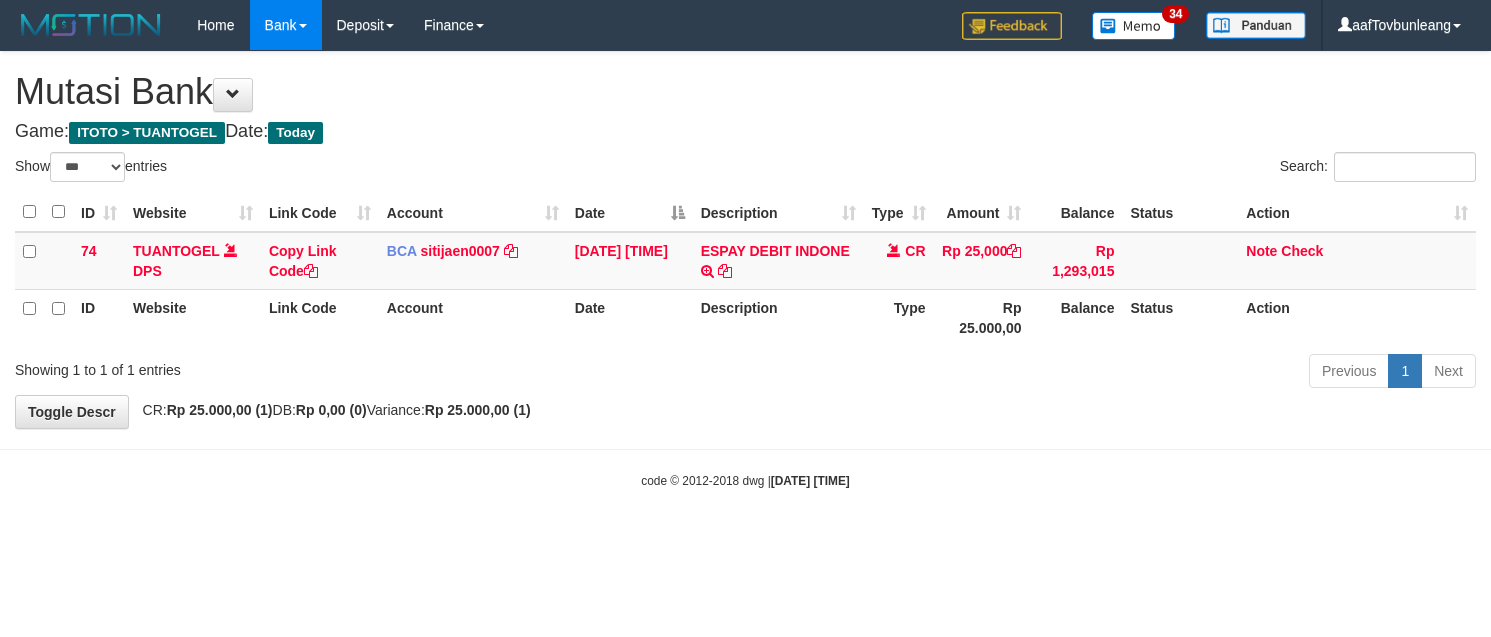 select on "***" 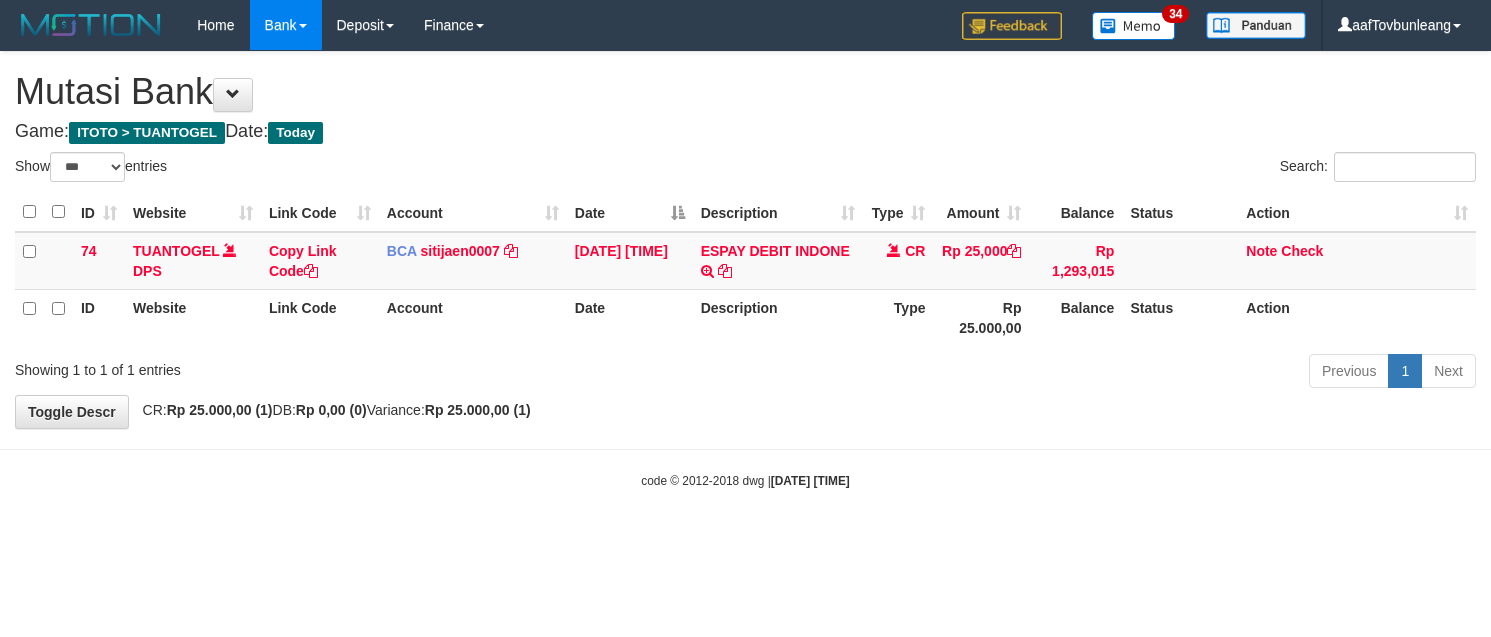 scroll, scrollTop: 0, scrollLeft: 0, axis: both 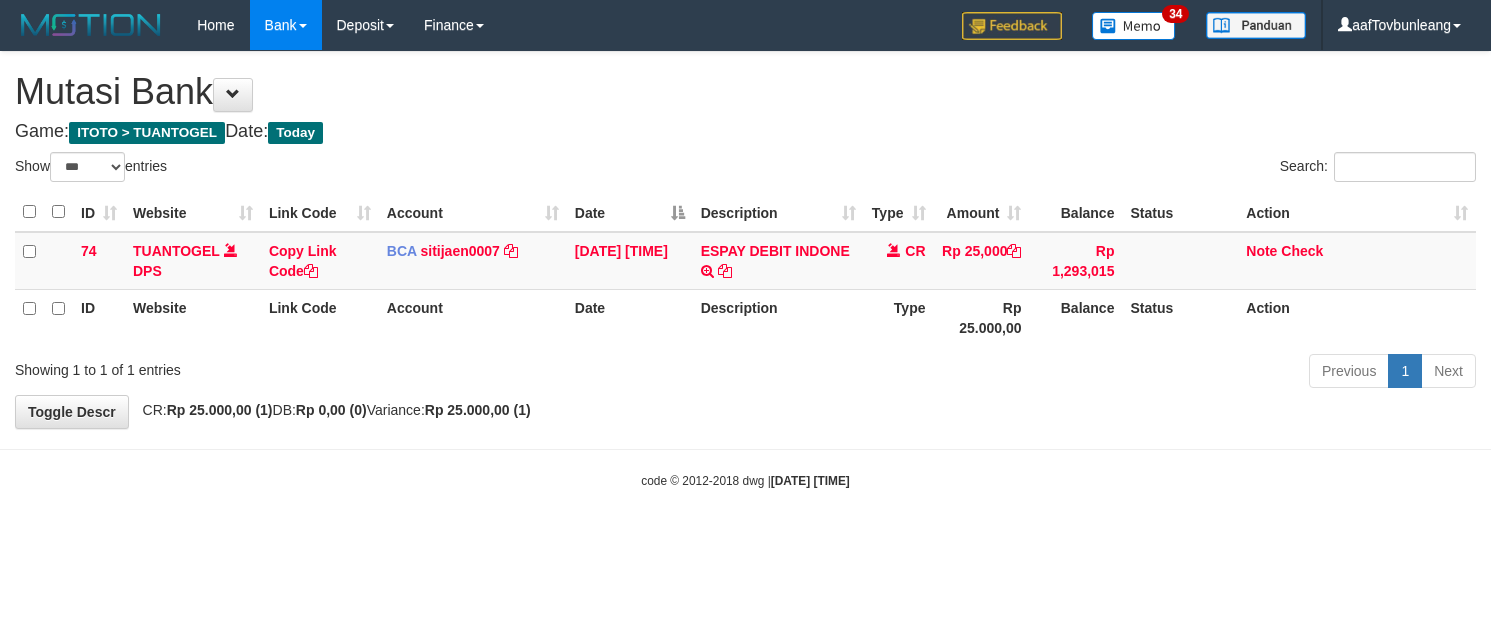 select on "***" 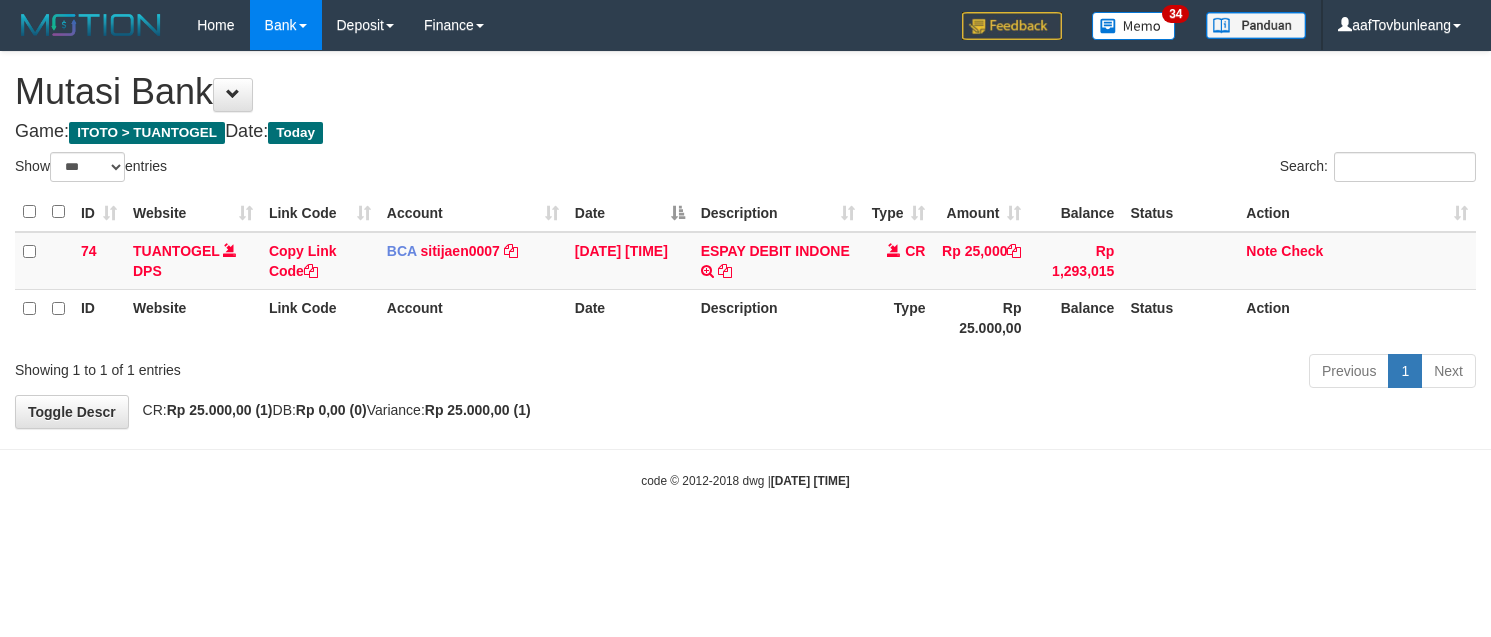 scroll, scrollTop: 0, scrollLeft: 0, axis: both 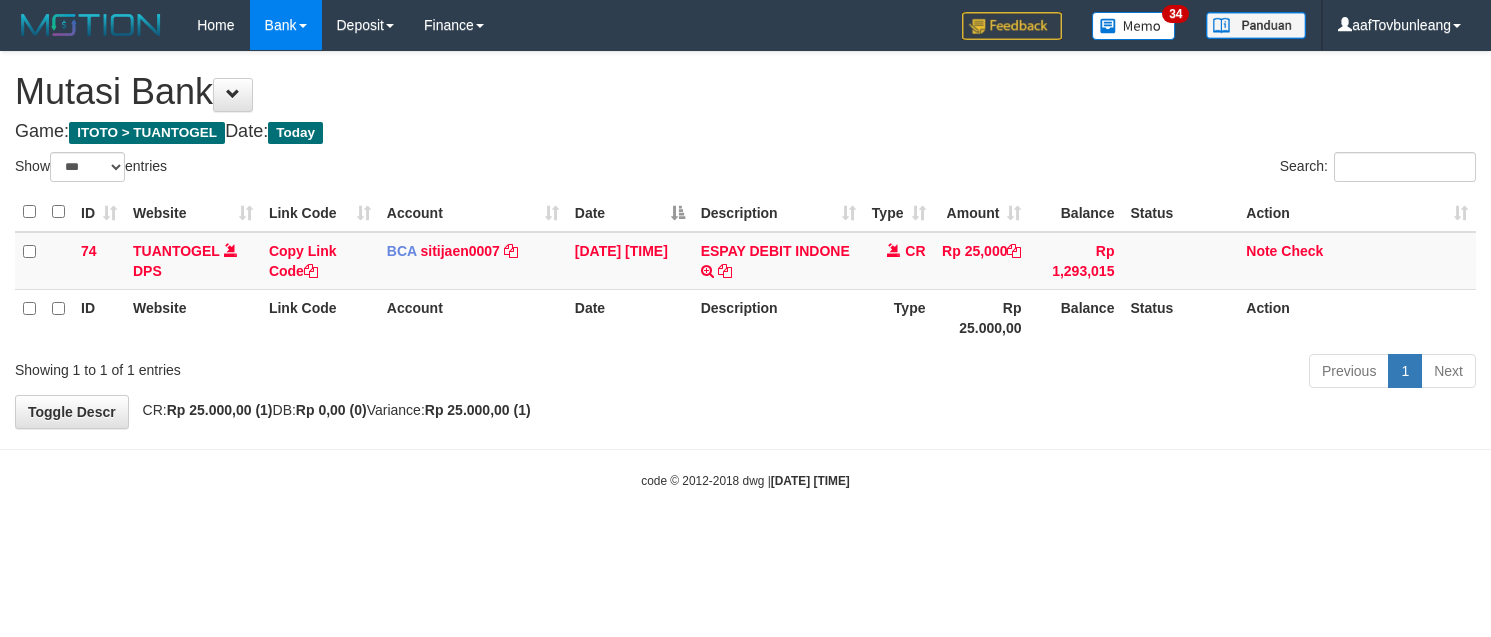 select on "***" 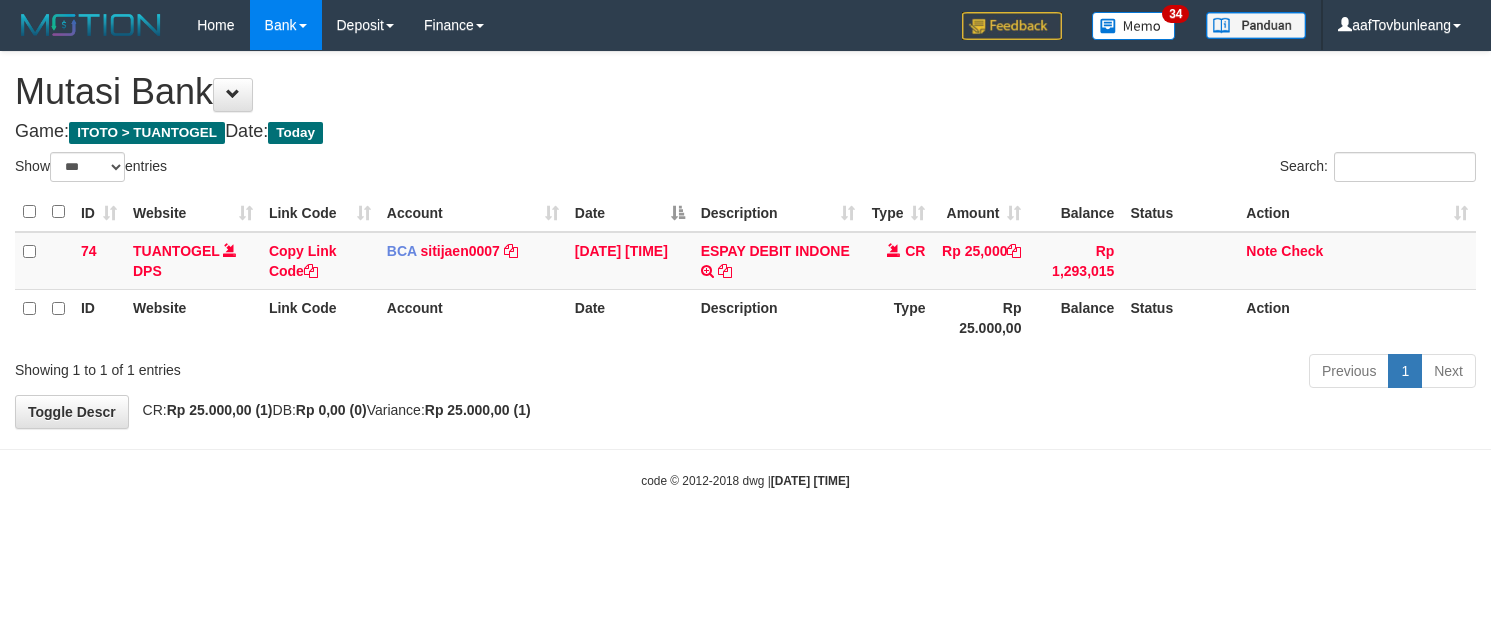 scroll, scrollTop: 0, scrollLeft: 0, axis: both 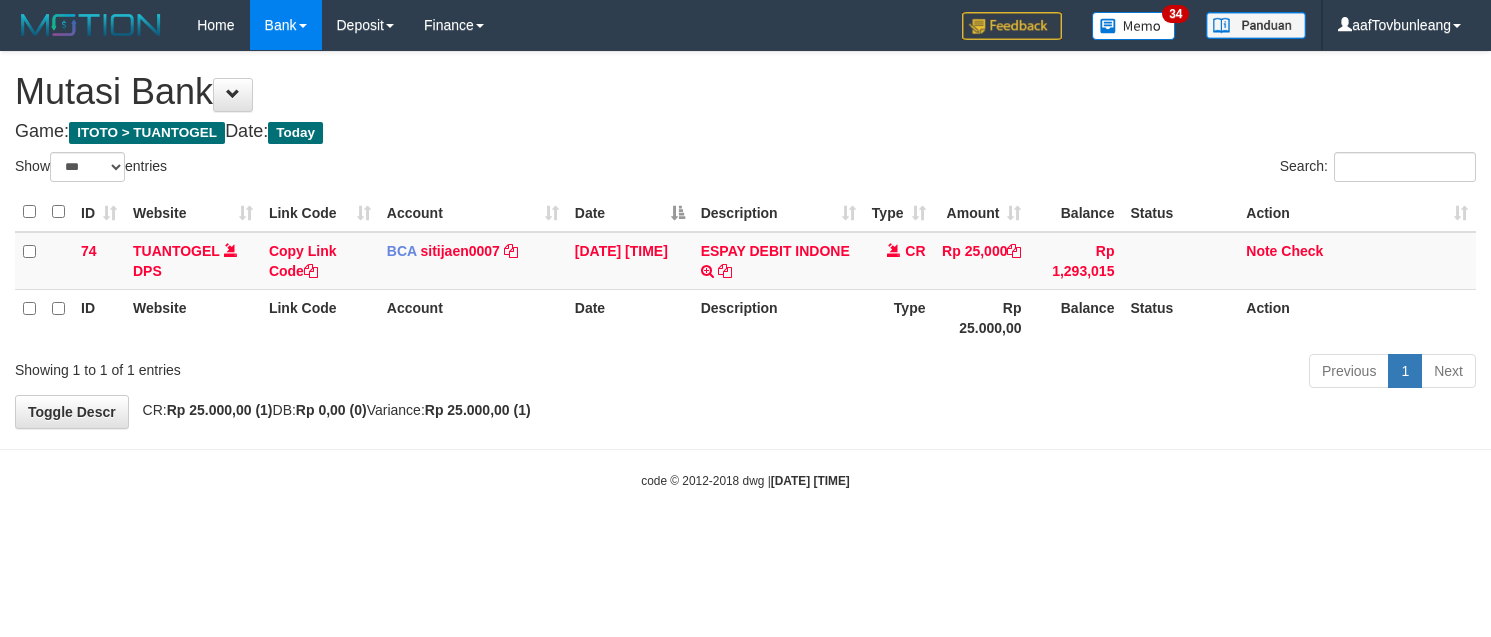 select on "***" 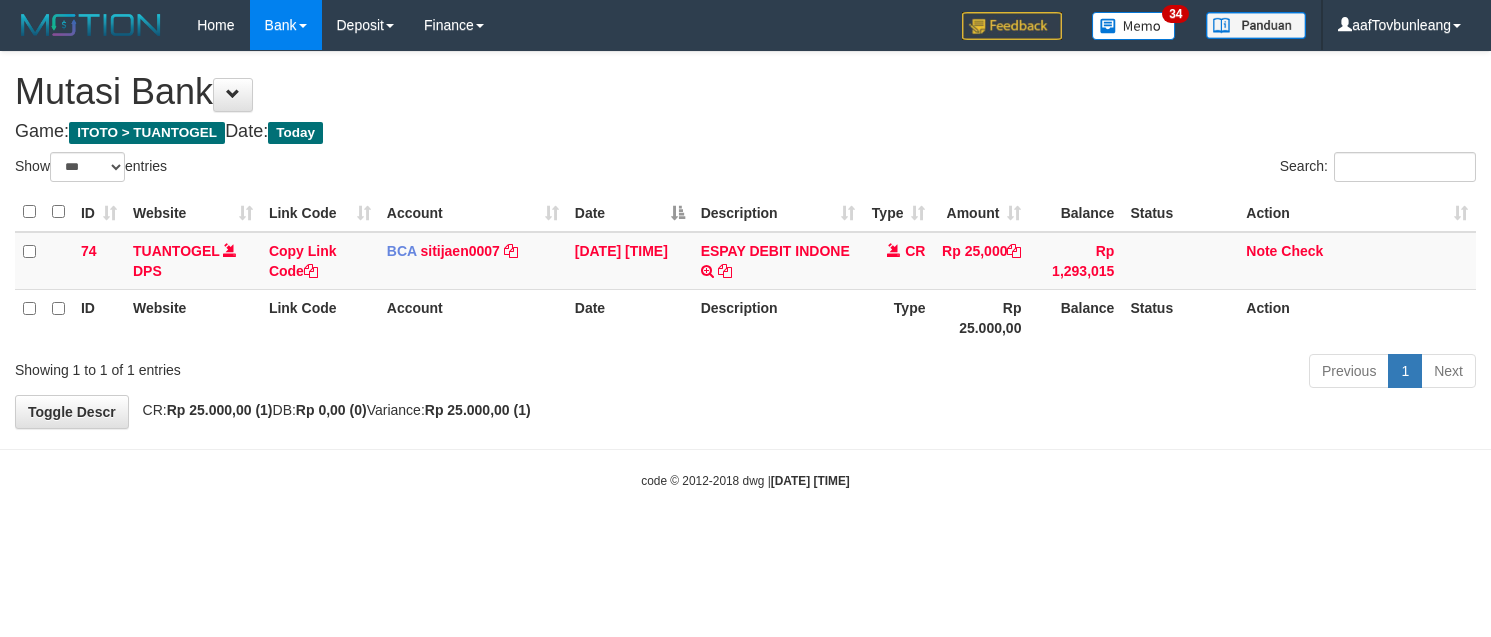 scroll, scrollTop: 0, scrollLeft: 0, axis: both 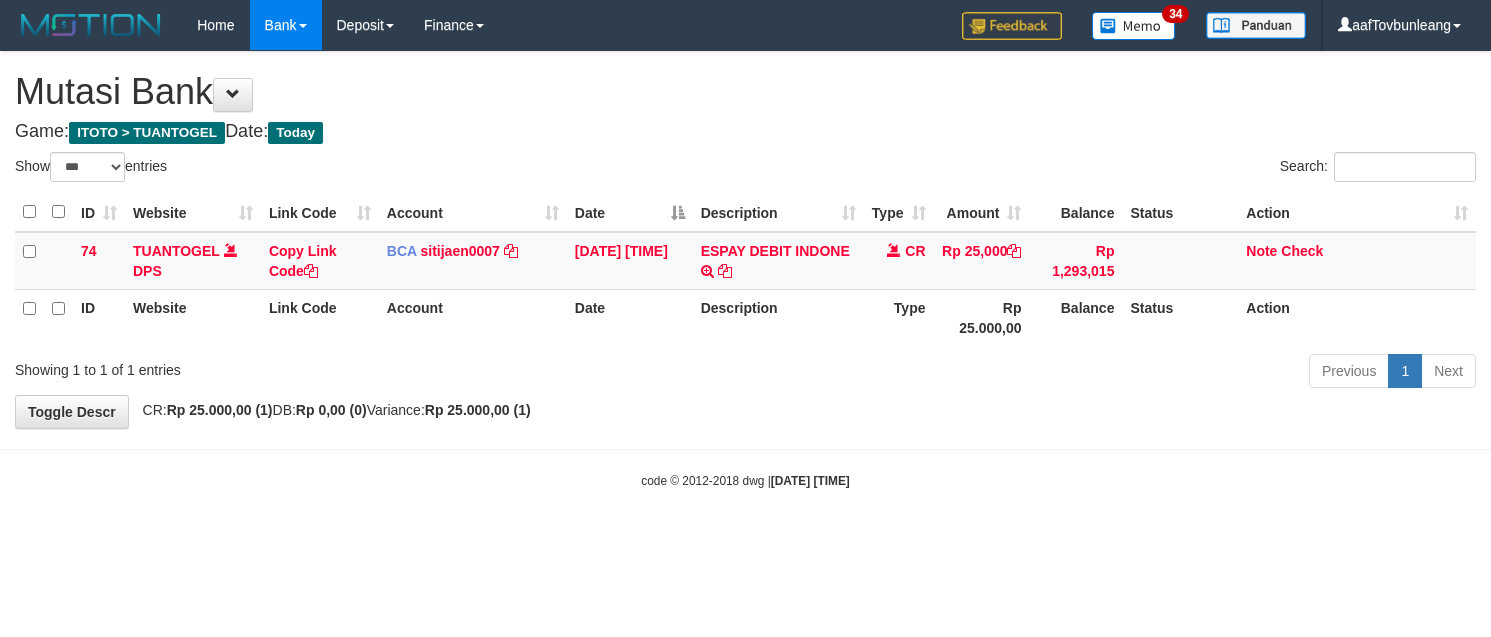 select on "***" 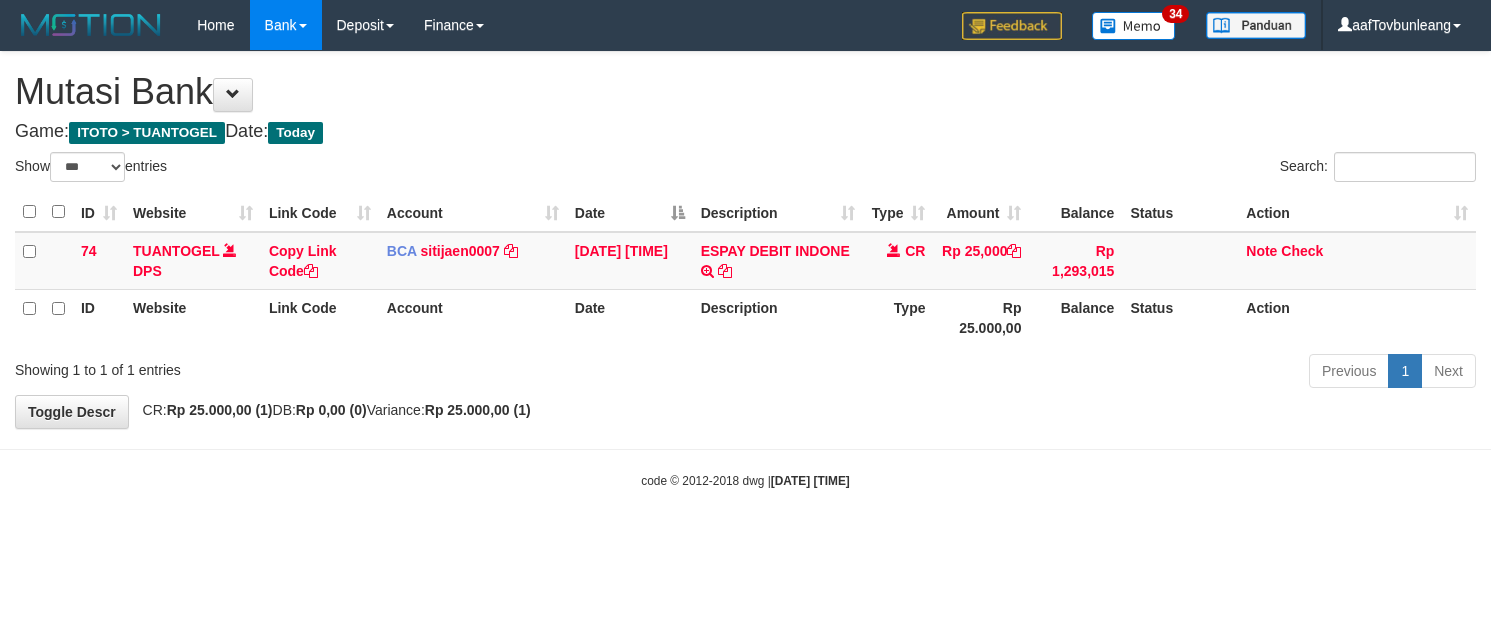 scroll, scrollTop: 0, scrollLeft: 0, axis: both 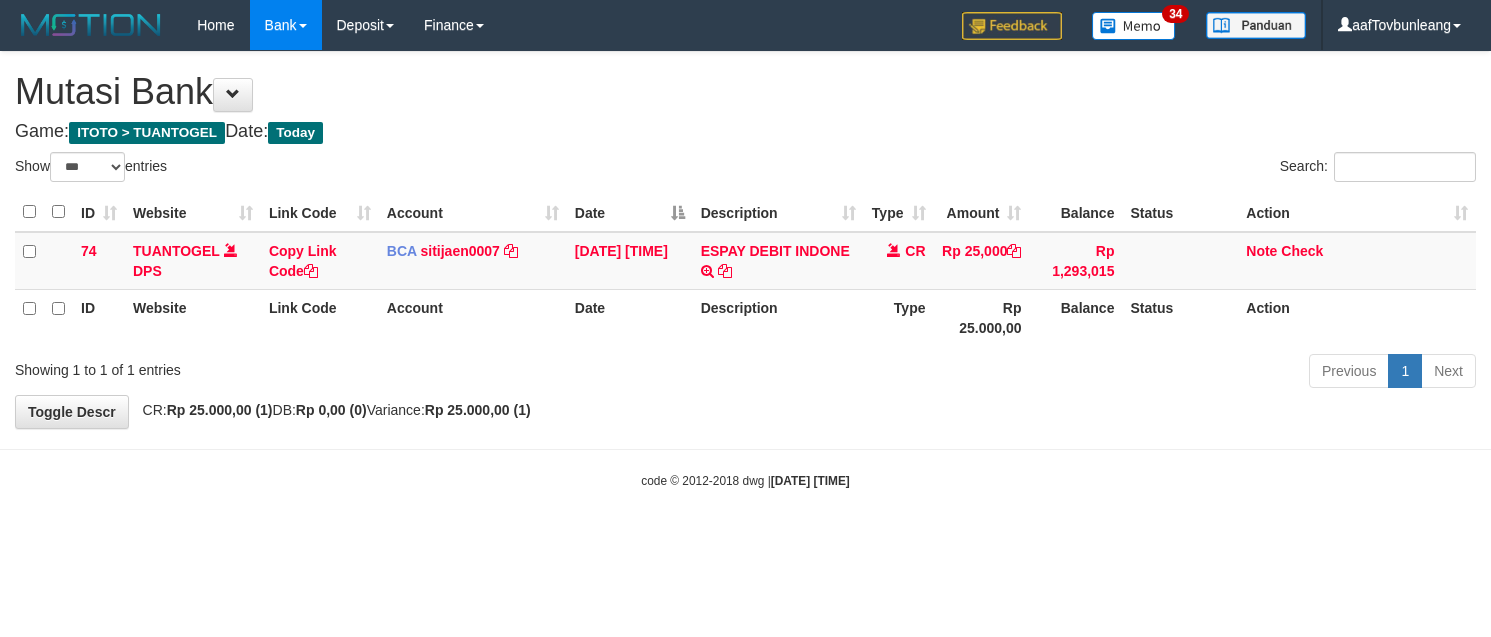 select on "***" 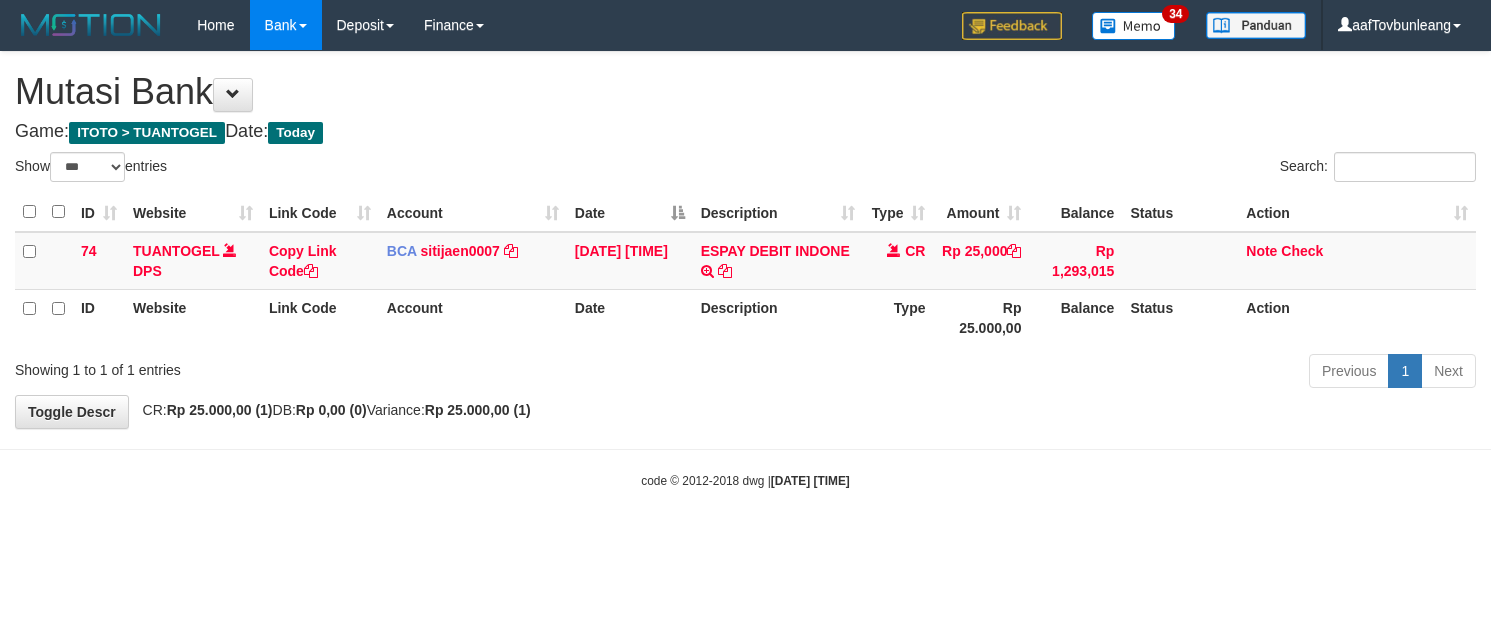 scroll, scrollTop: 0, scrollLeft: 0, axis: both 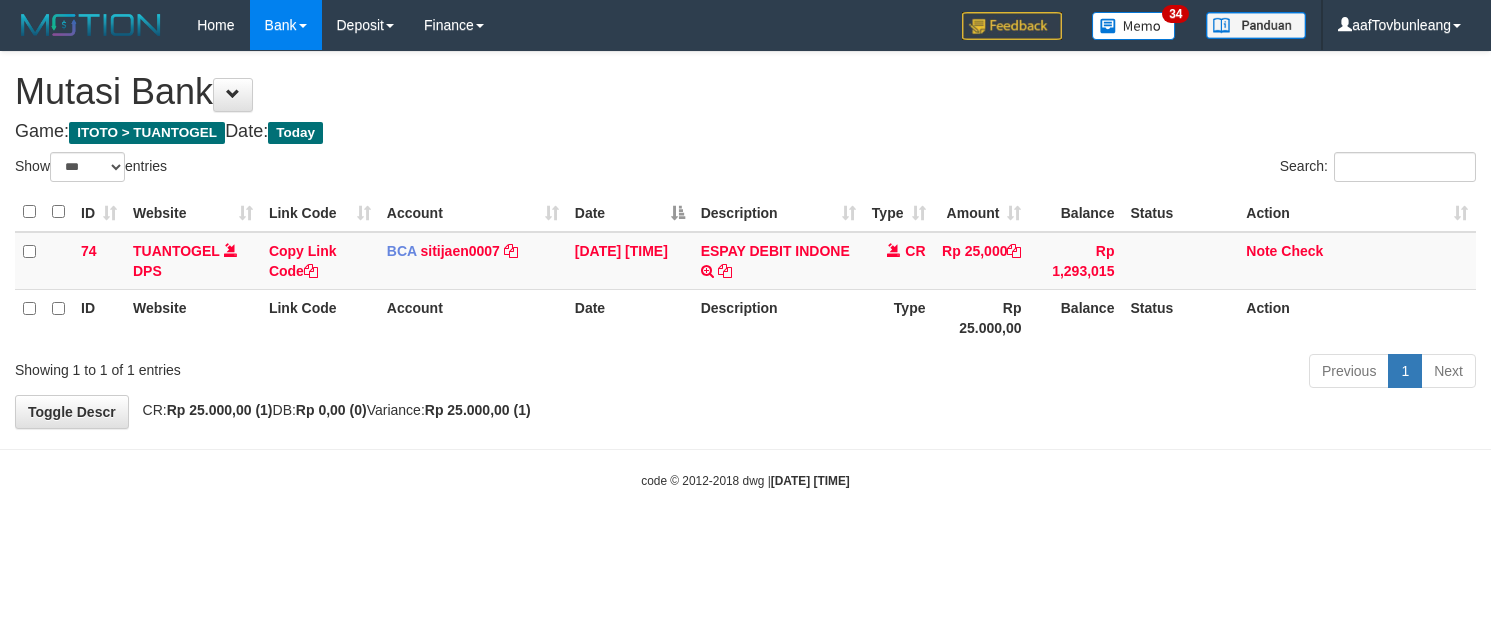 select on "***" 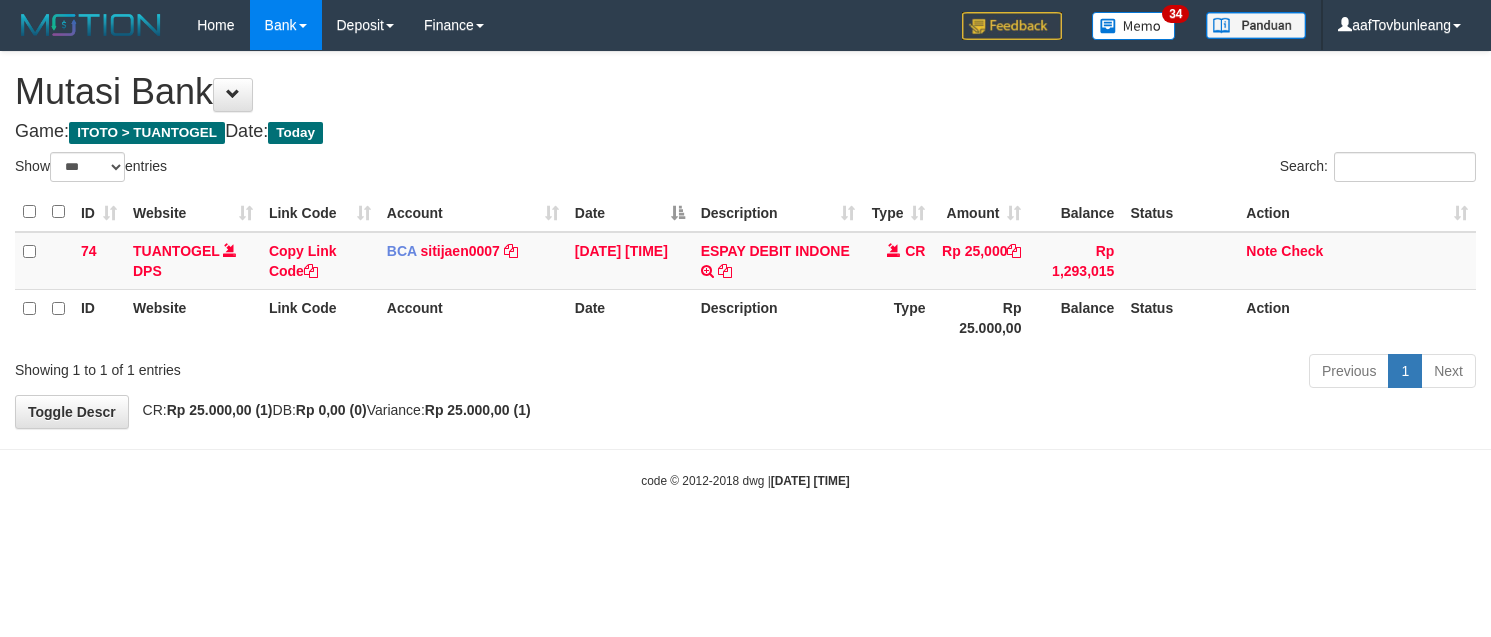 scroll, scrollTop: 0, scrollLeft: 0, axis: both 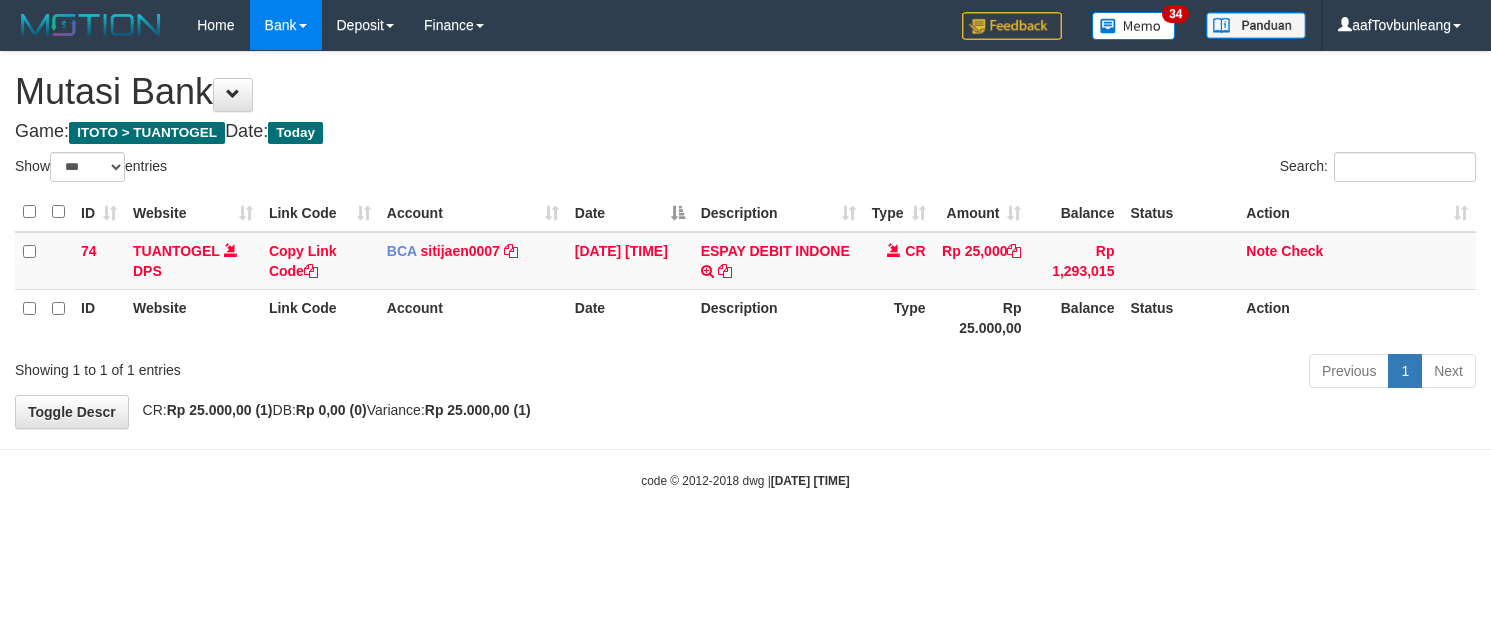 select on "***" 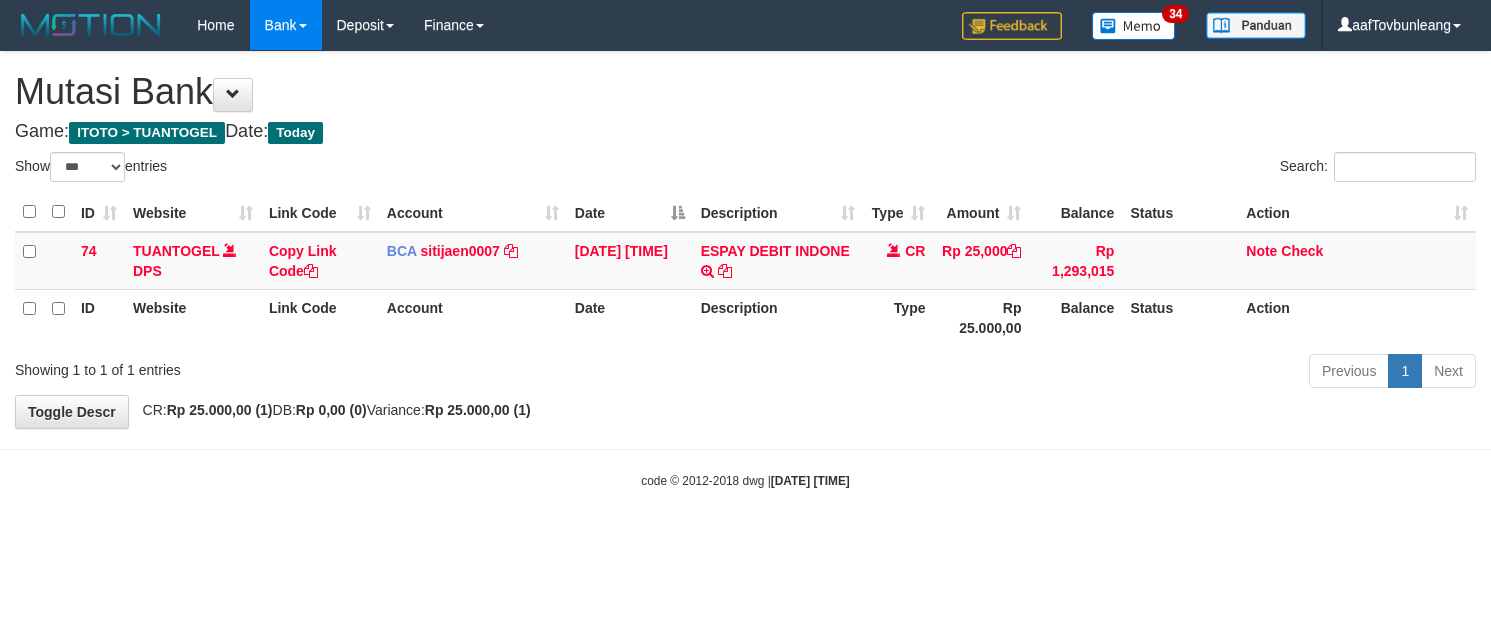 scroll, scrollTop: 0, scrollLeft: 0, axis: both 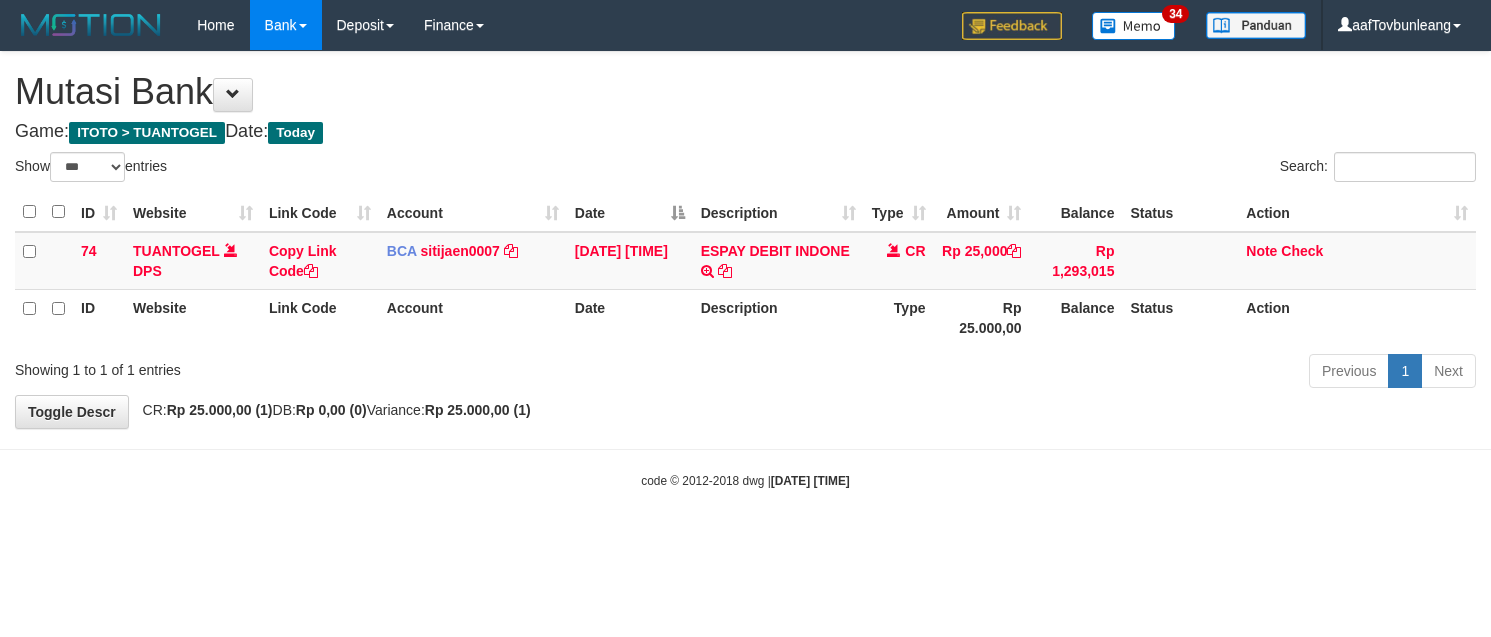 select on "***" 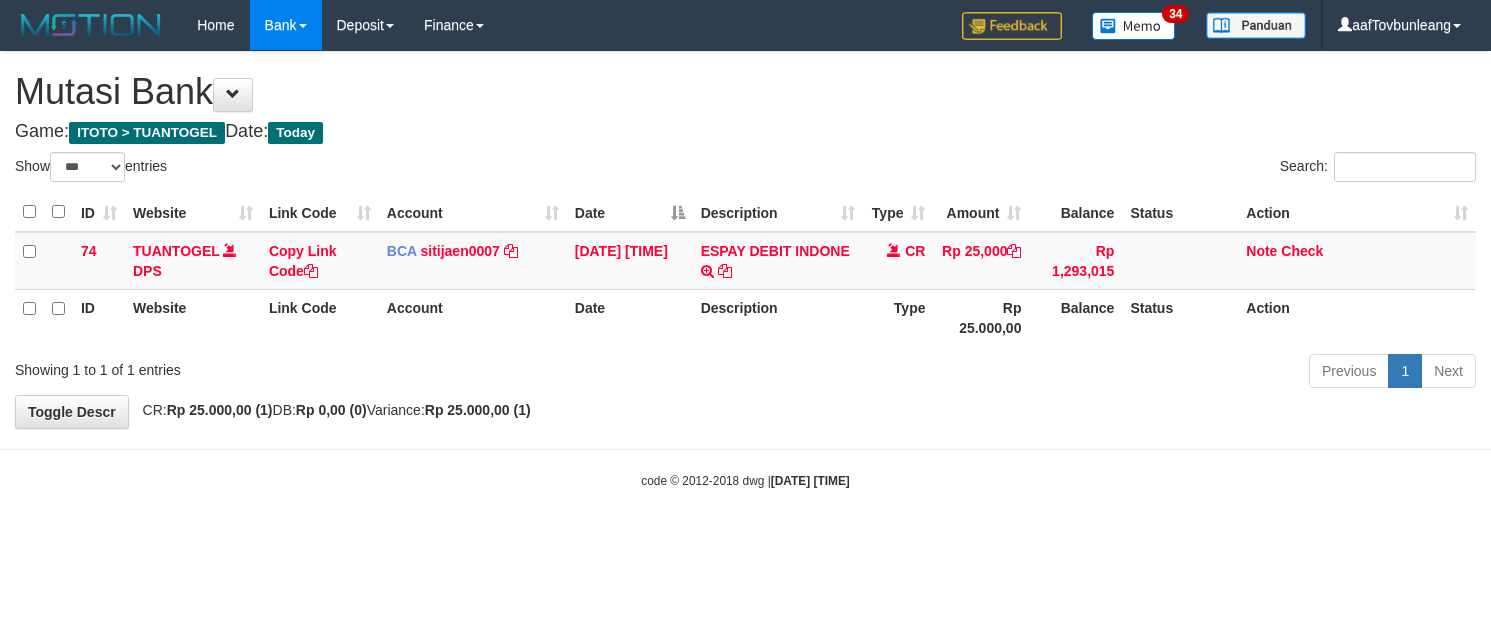 scroll, scrollTop: 0, scrollLeft: 0, axis: both 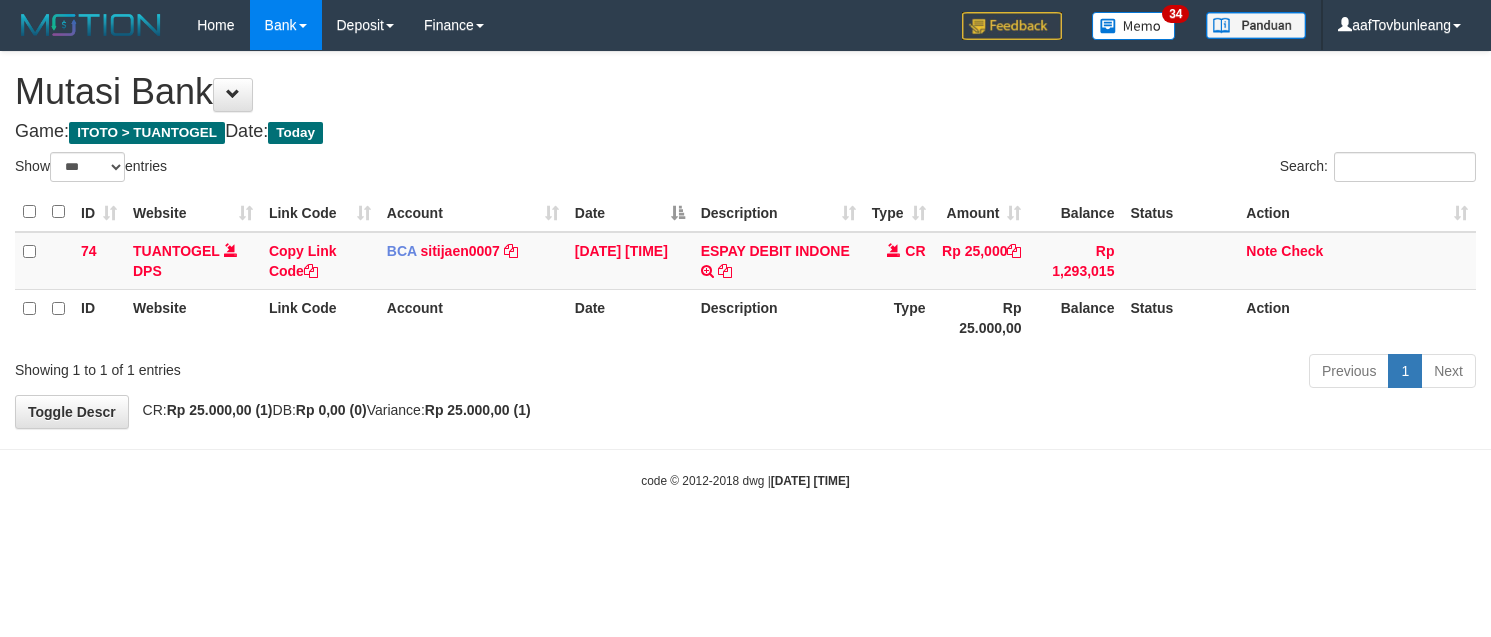 select on "***" 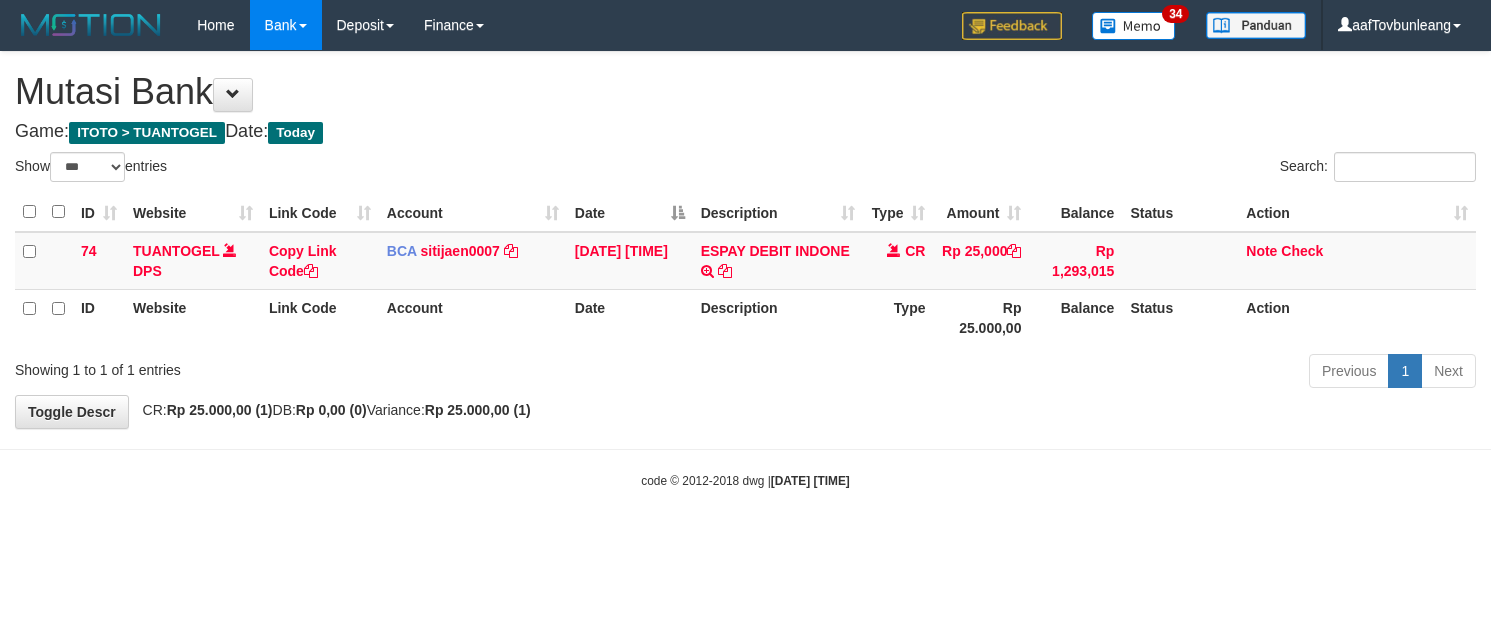 scroll, scrollTop: 0, scrollLeft: 0, axis: both 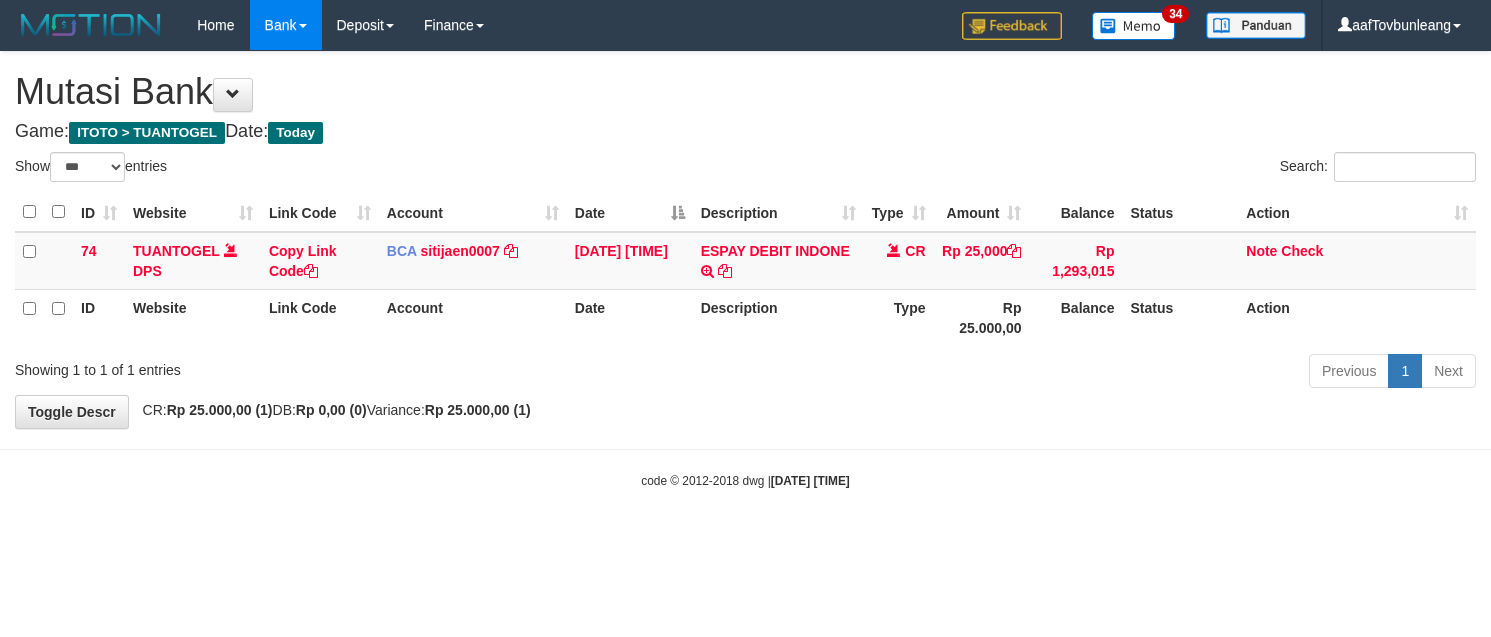 select on "***" 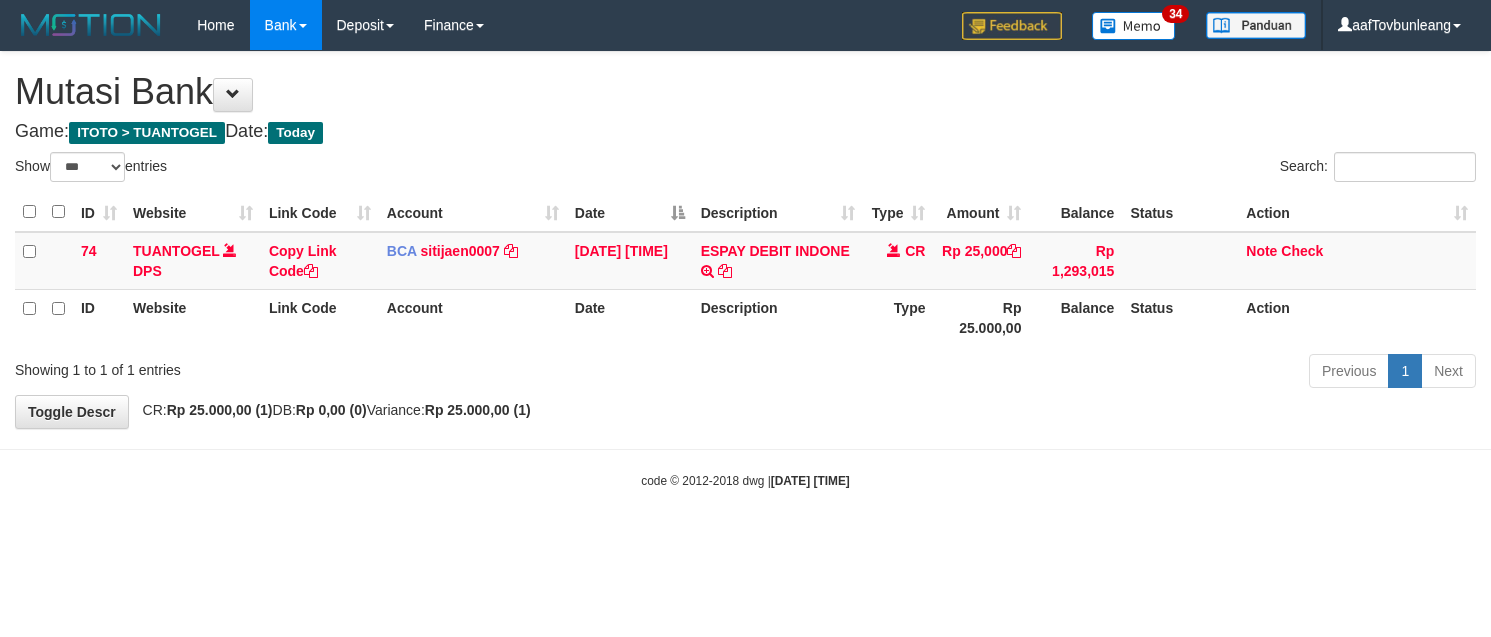 scroll, scrollTop: 0, scrollLeft: 0, axis: both 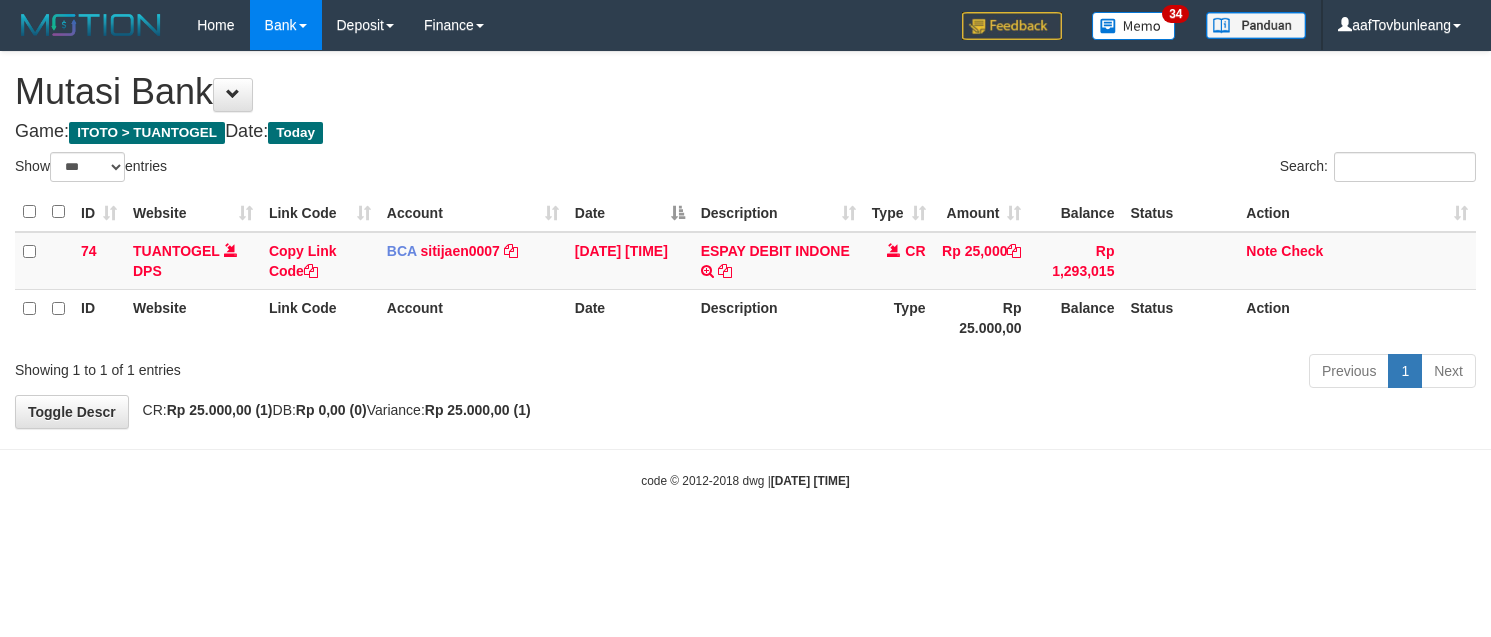 select on "***" 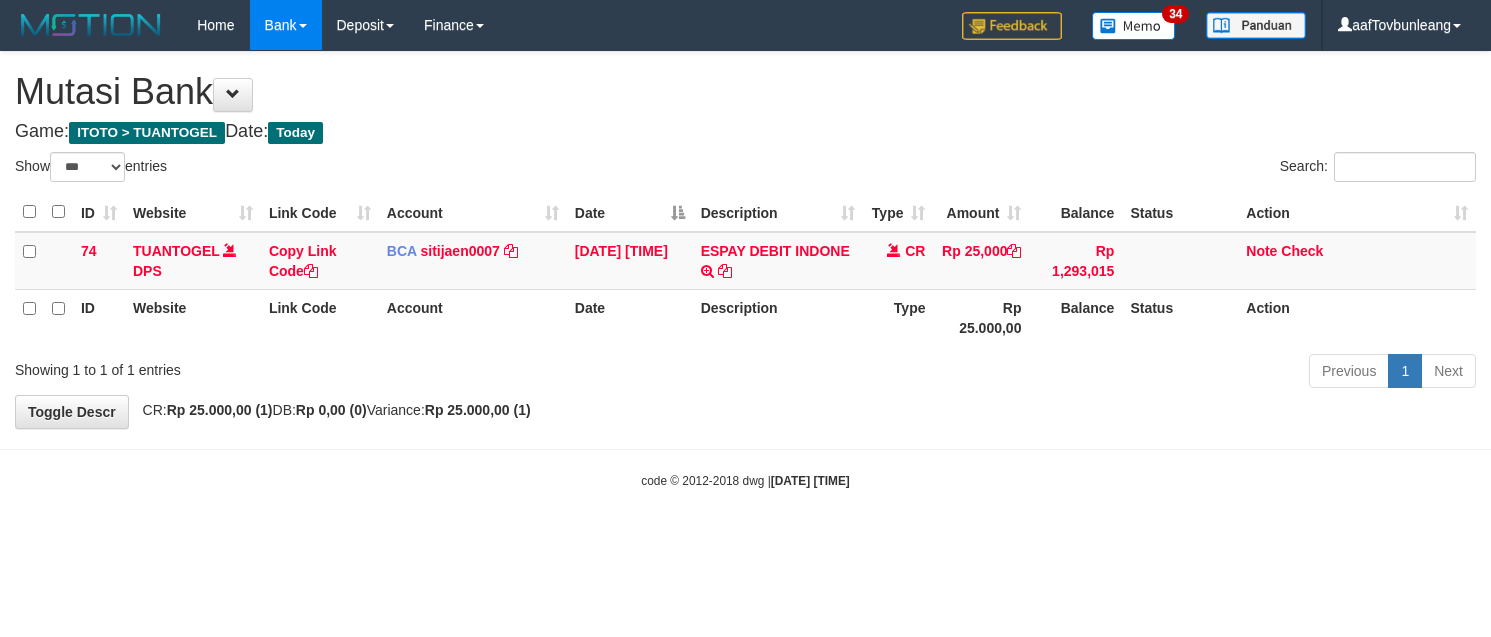 scroll, scrollTop: 0, scrollLeft: 0, axis: both 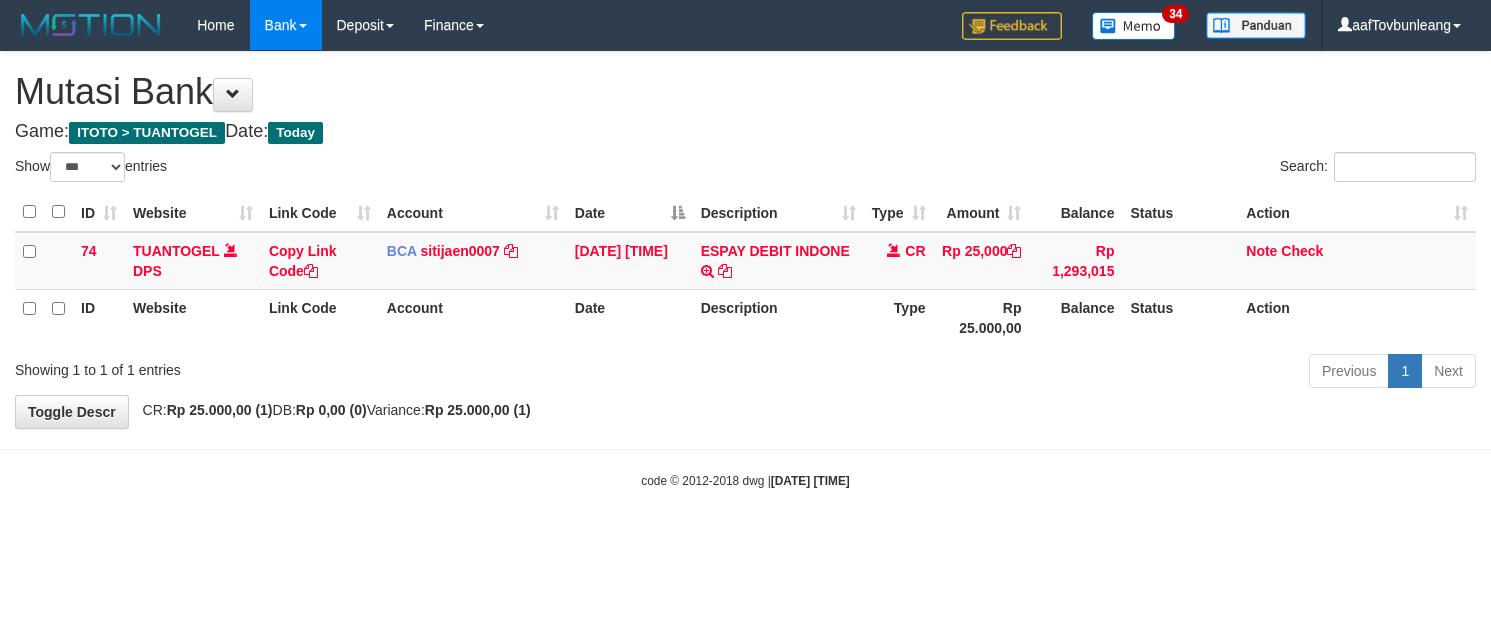 select on "***" 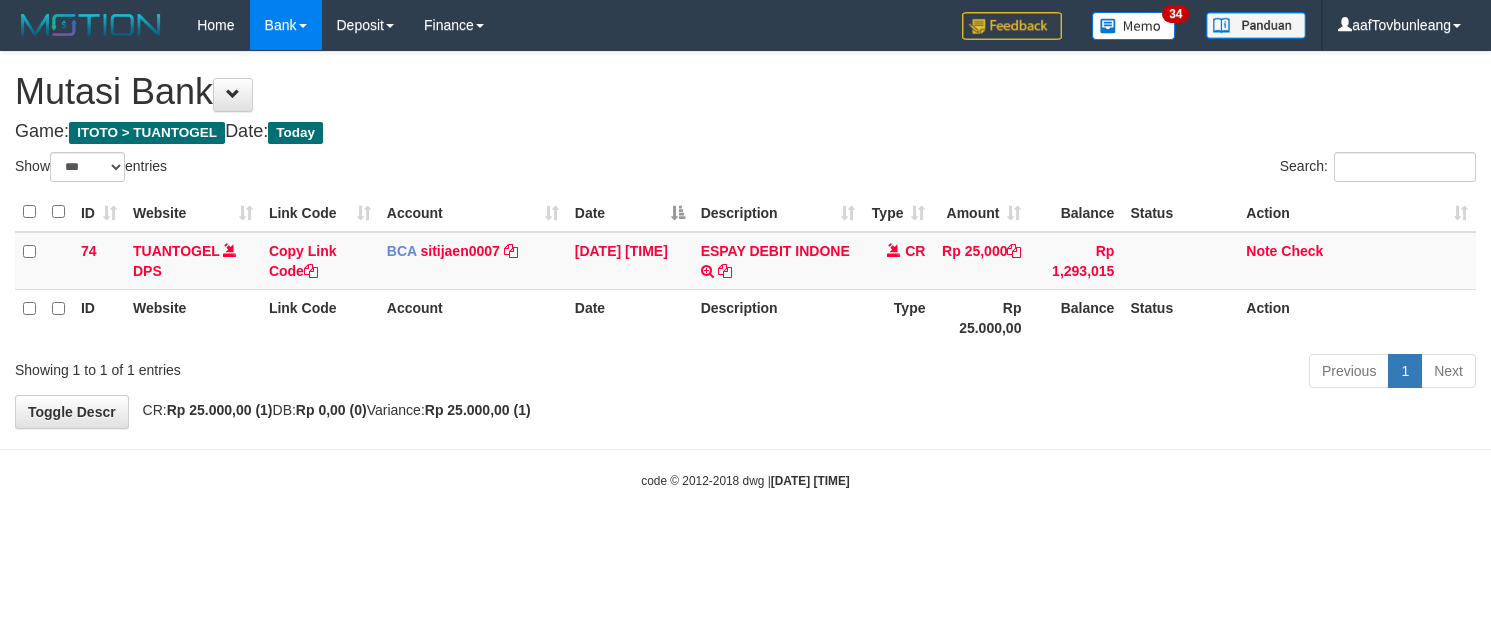 scroll, scrollTop: 0, scrollLeft: 0, axis: both 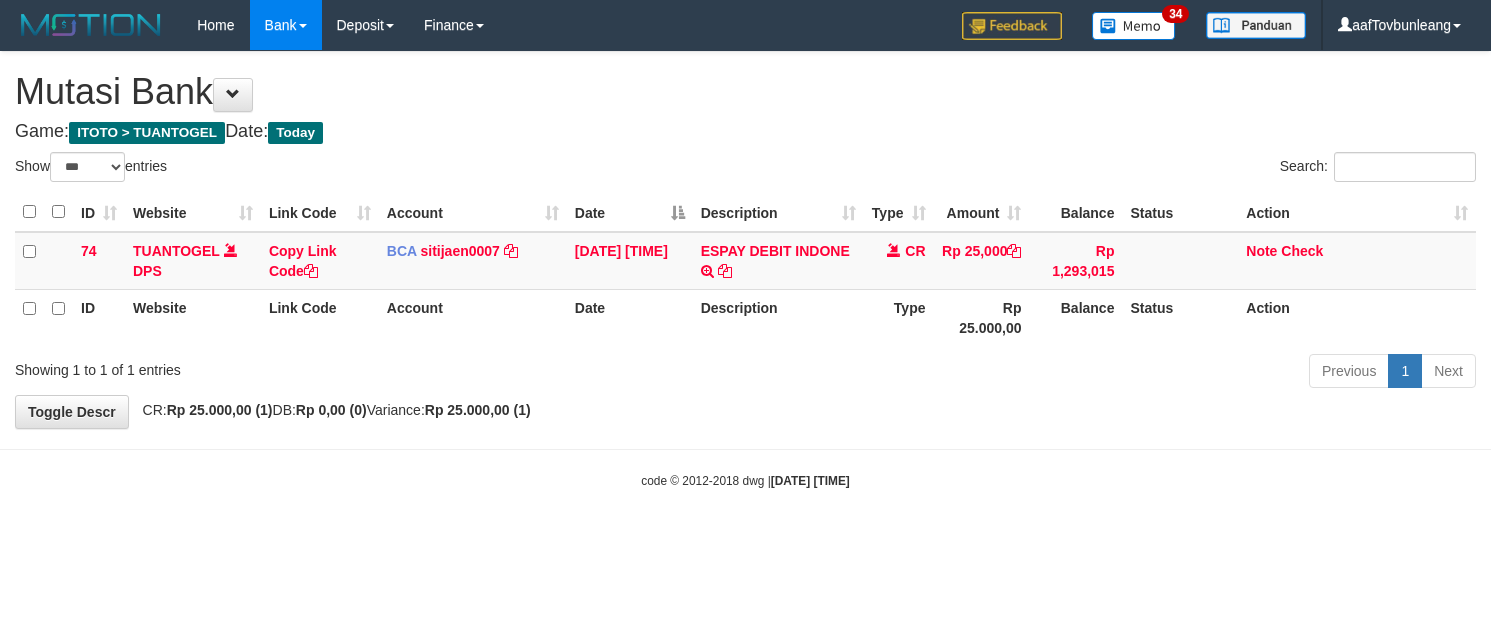 select on "***" 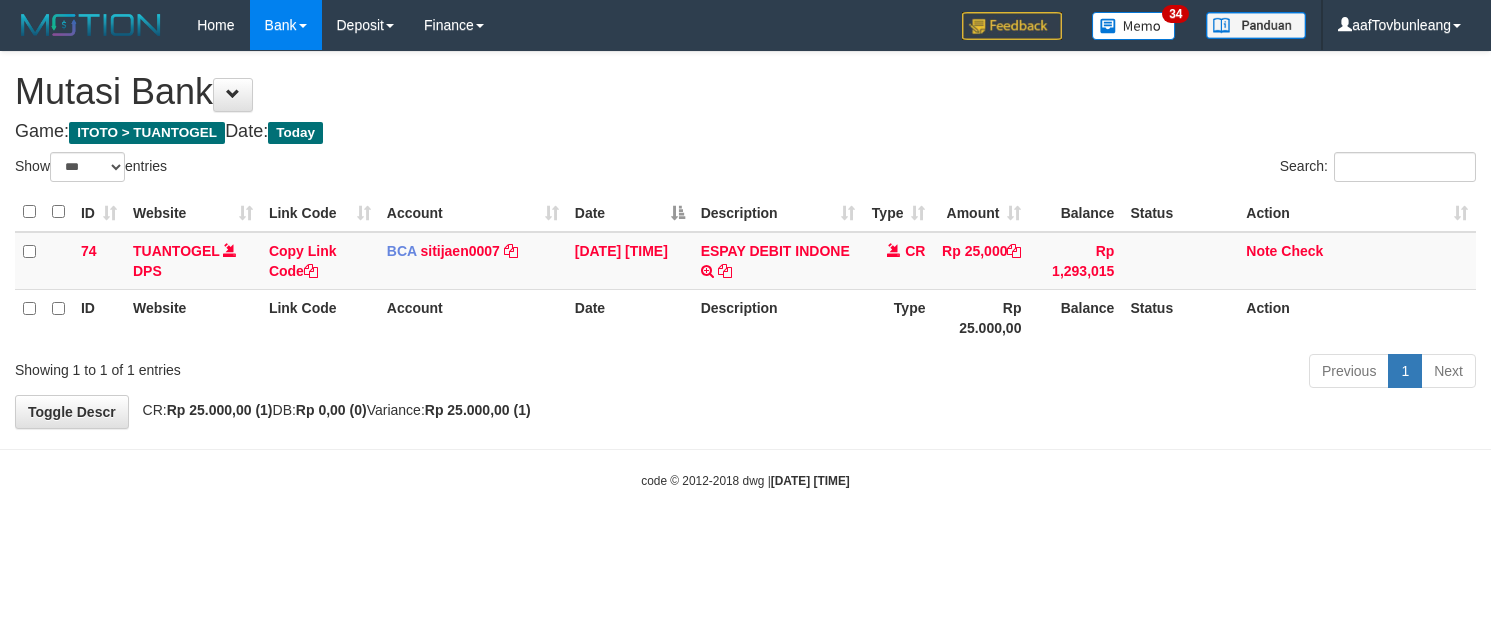 scroll, scrollTop: 0, scrollLeft: 0, axis: both 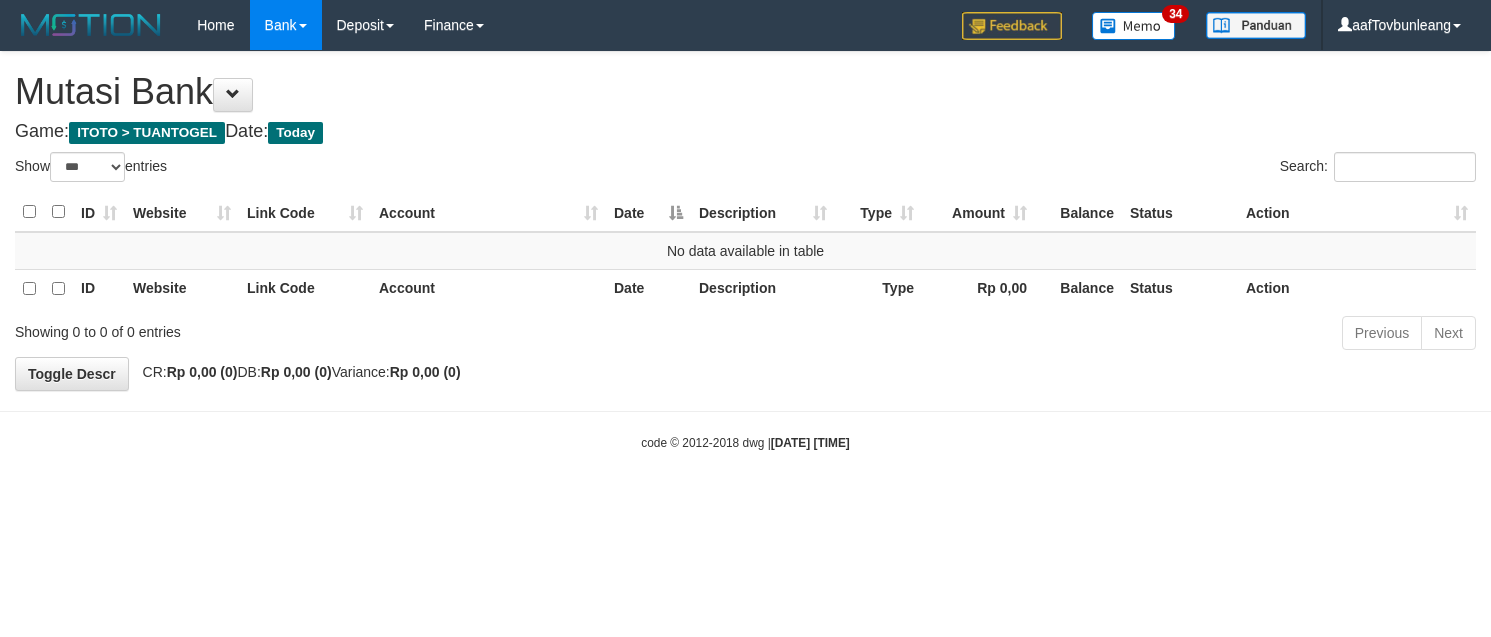 select on "***" 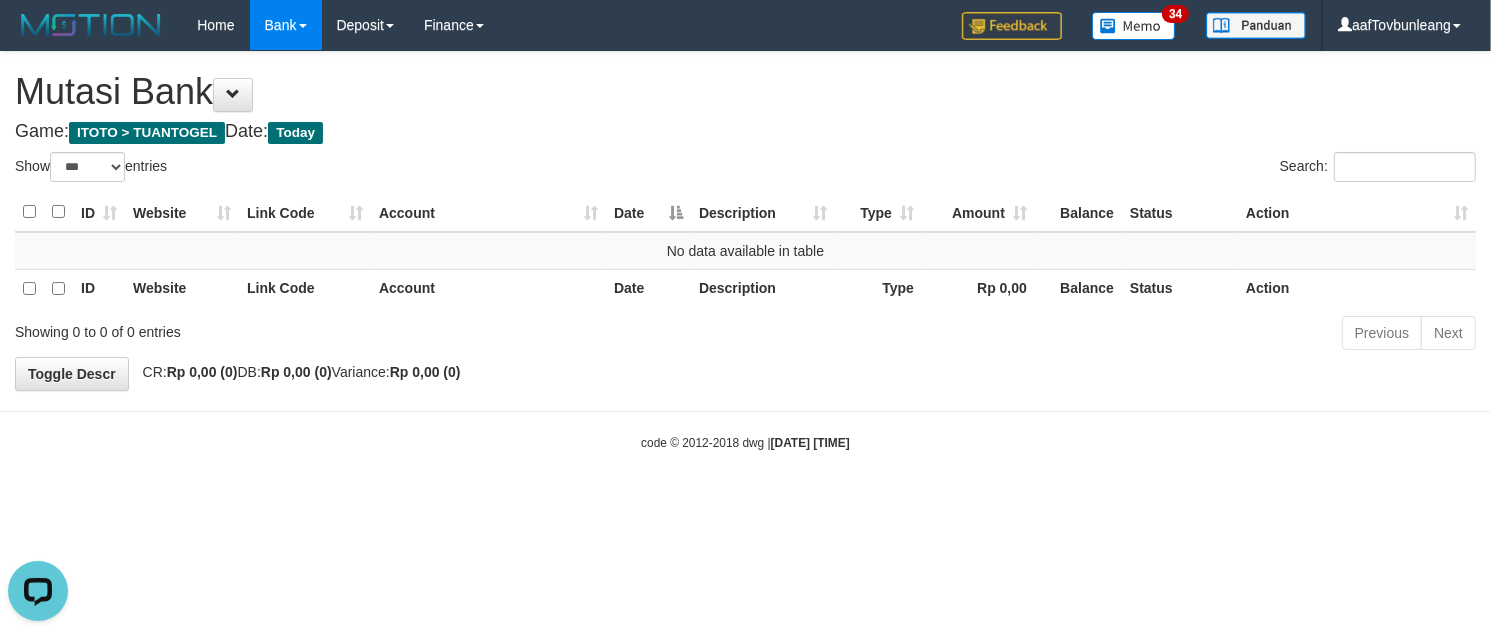 scroll, scrollTop: 0, scrollLeft: 0, axis: both 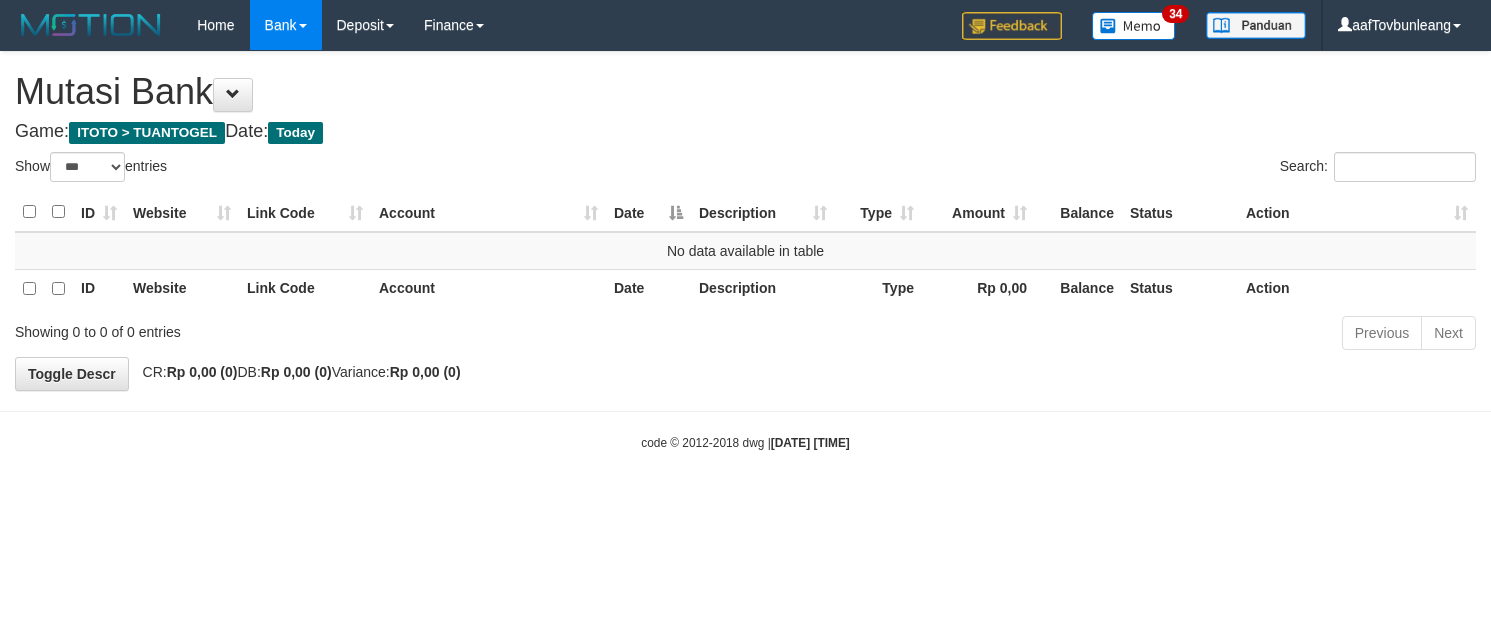 select on "***" 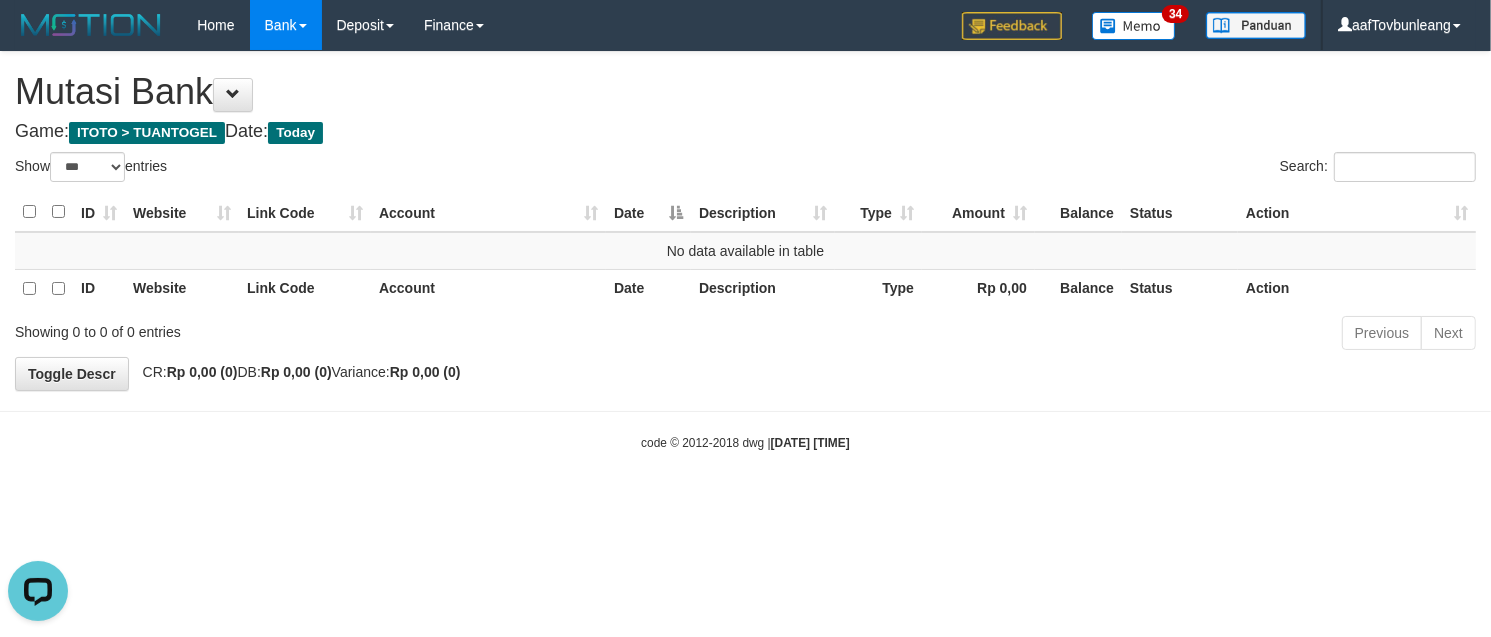 scroll, scrollTop: 0, scrollLeft: 0, axis: both 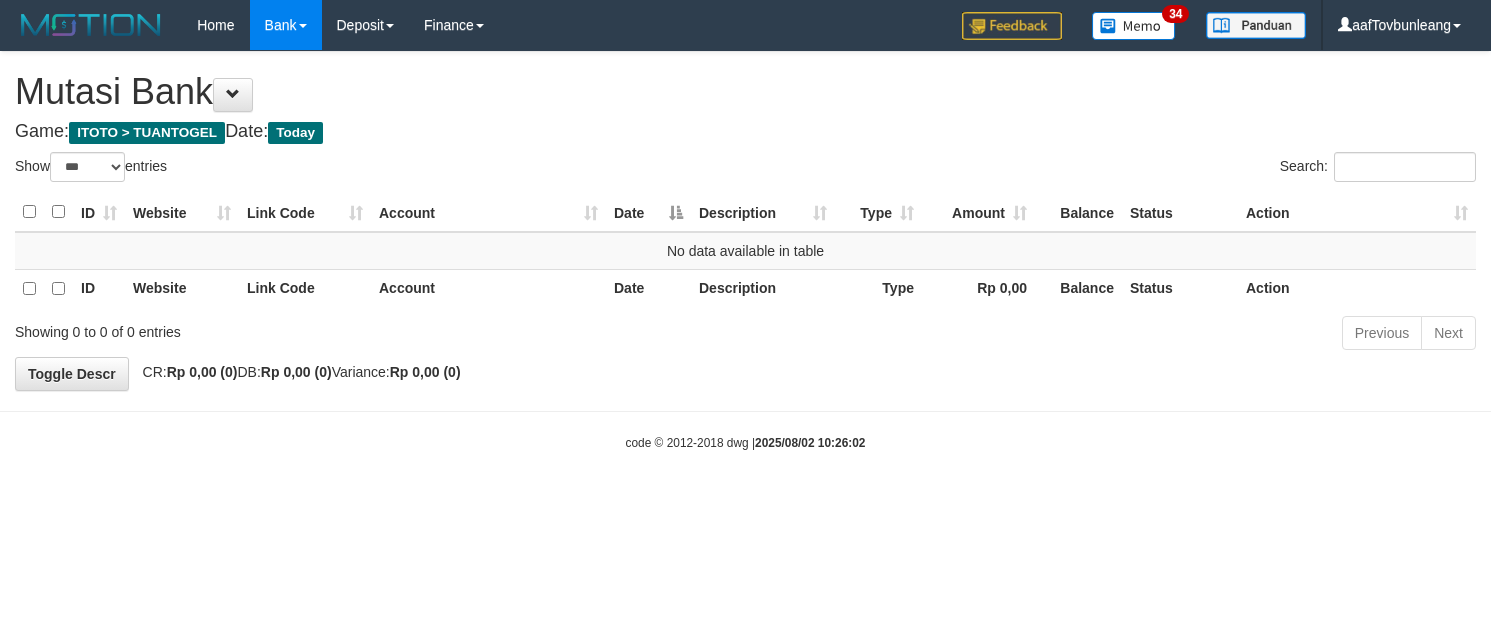 select on "***" 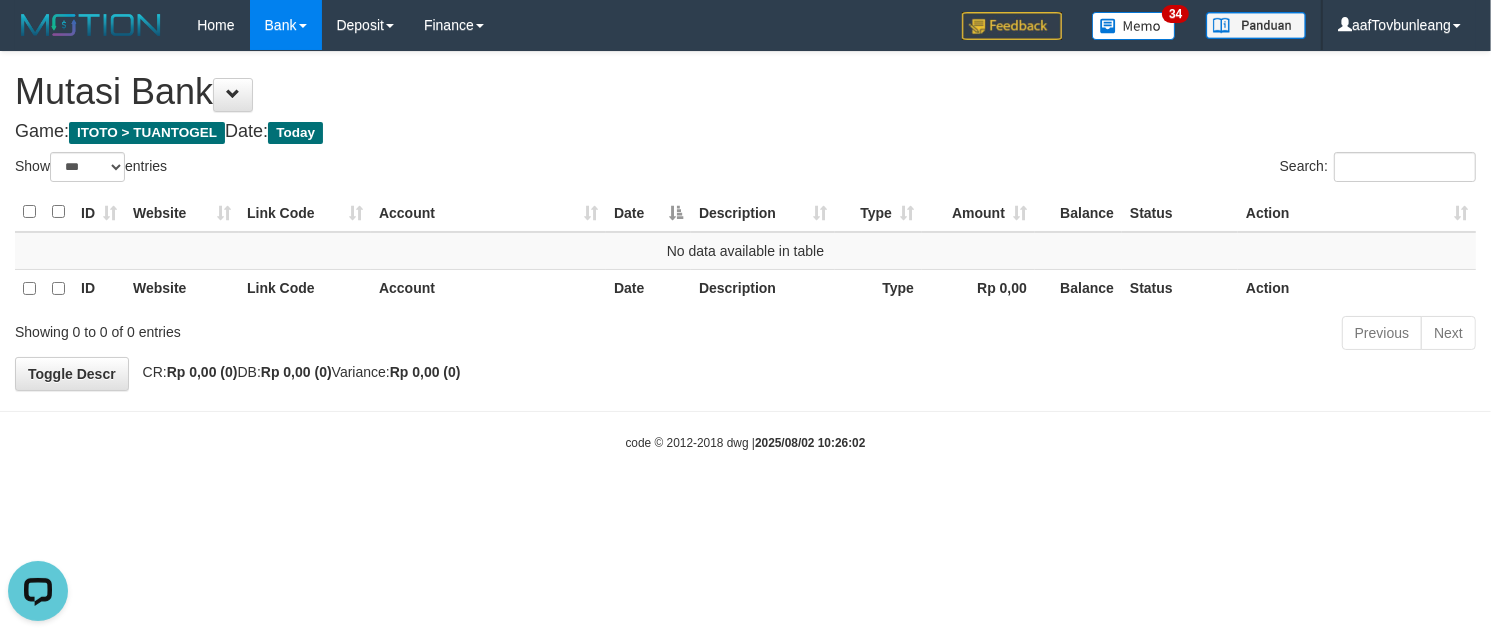 scroll, scrollTop: 0, scrollLeft: 0, axis: both 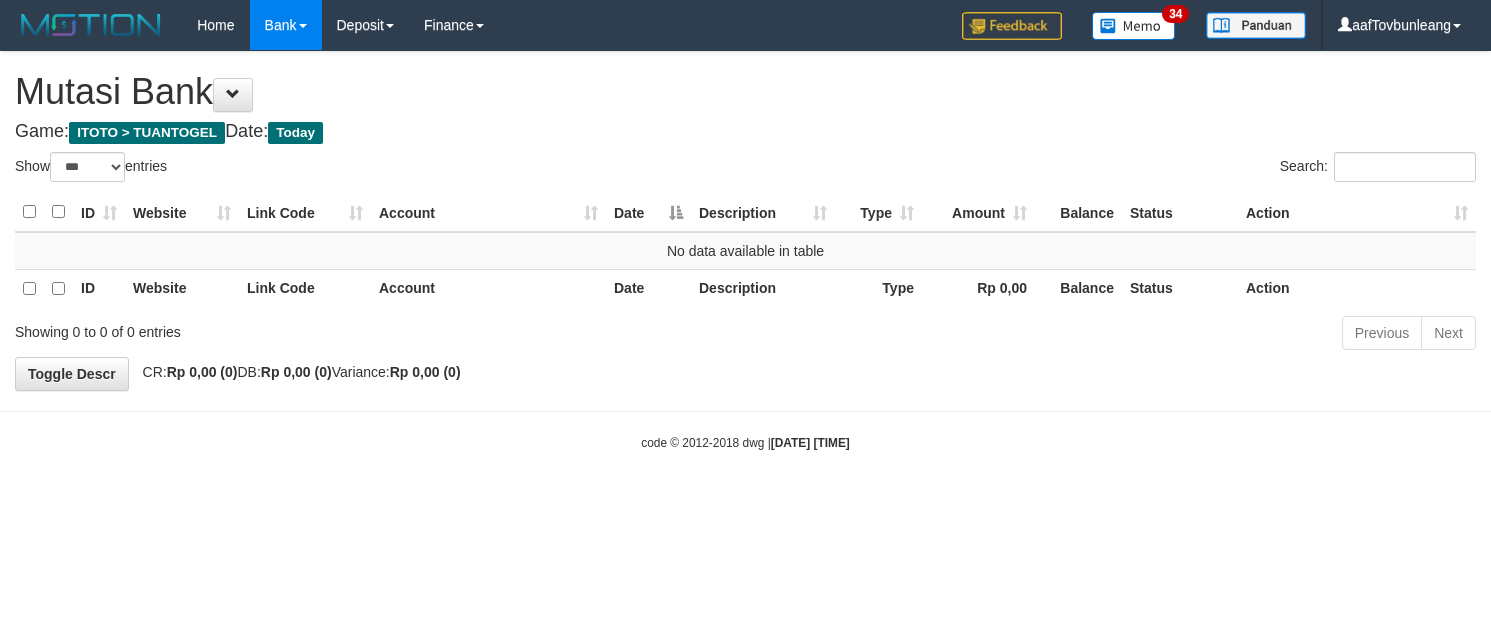 select on "***" 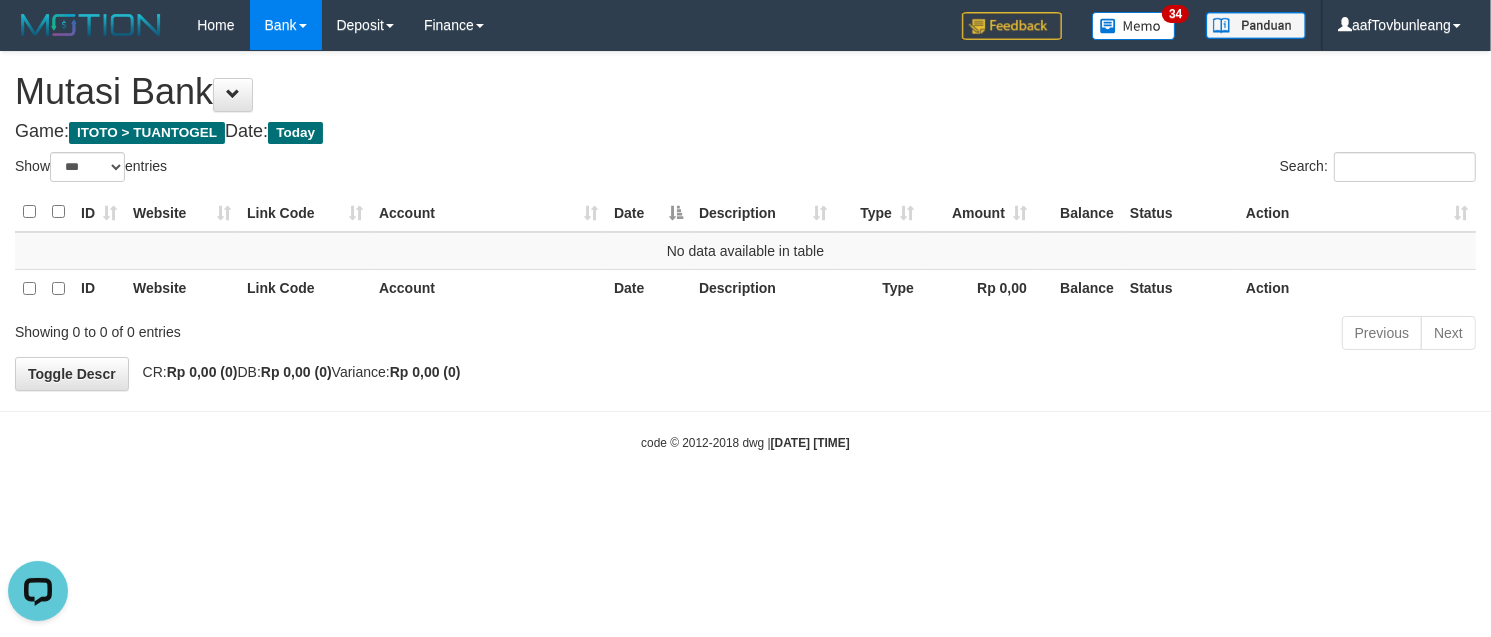 scroll, scrollTop: 0, scrollLeft: 0, axis: both 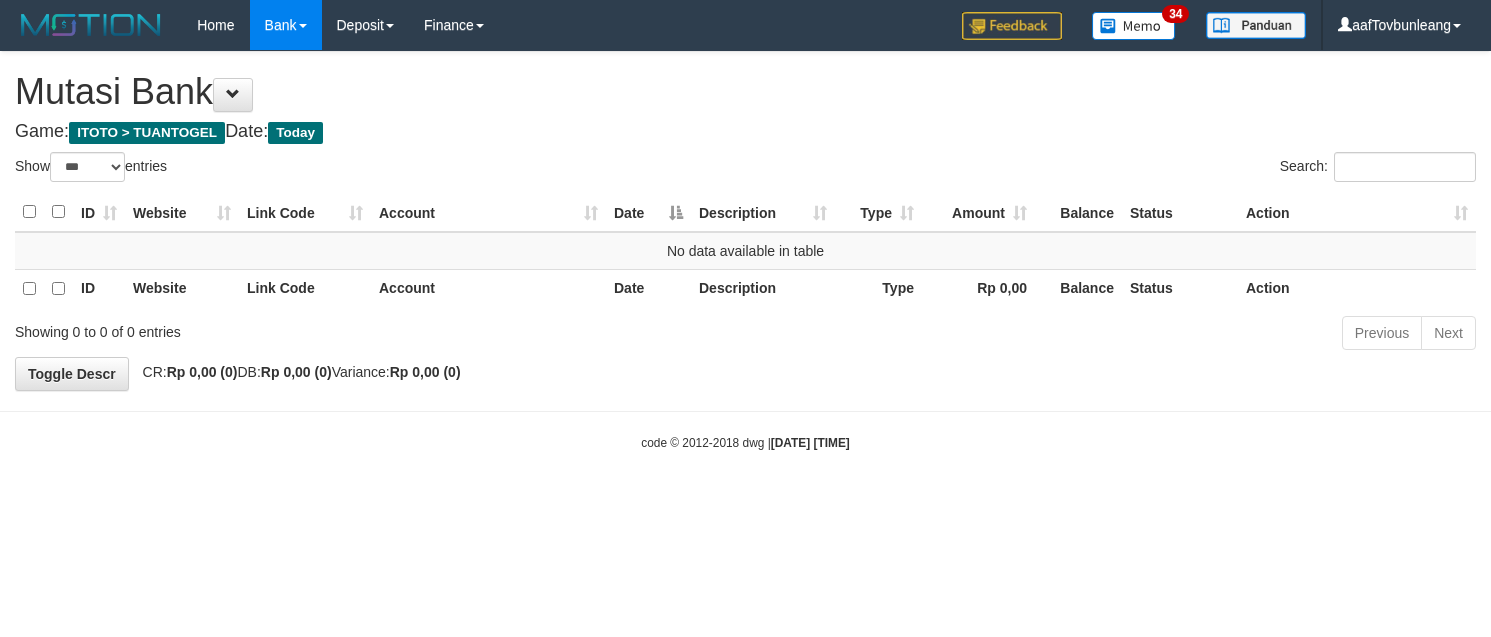 select on "***" 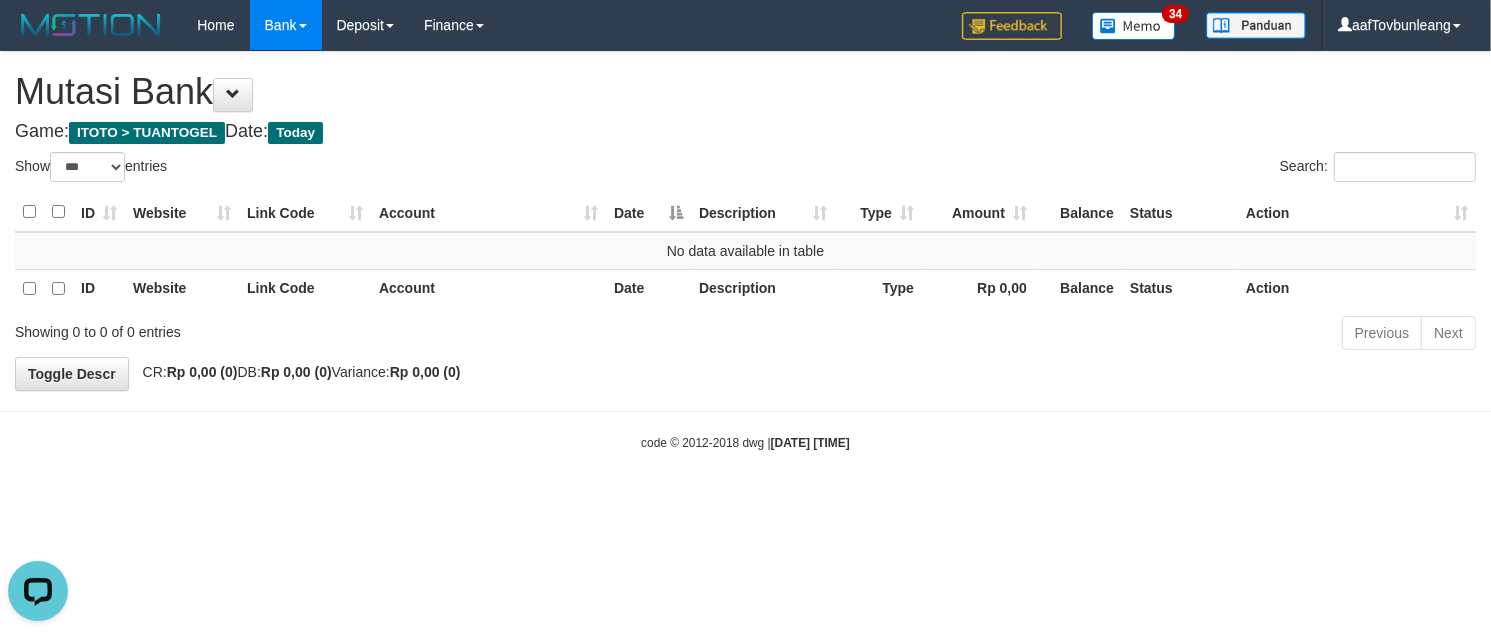 scroll, scrollTop: 0, scrollLeft: 0, axis: both 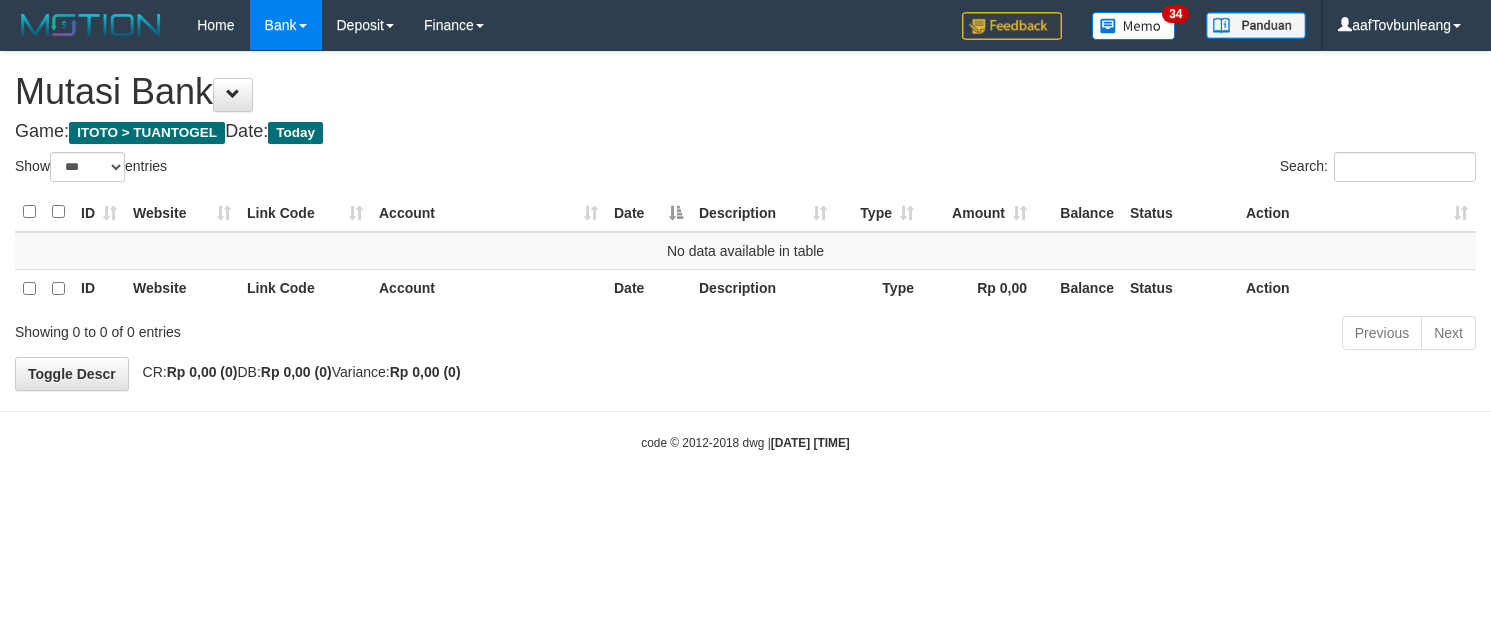 select on "***" 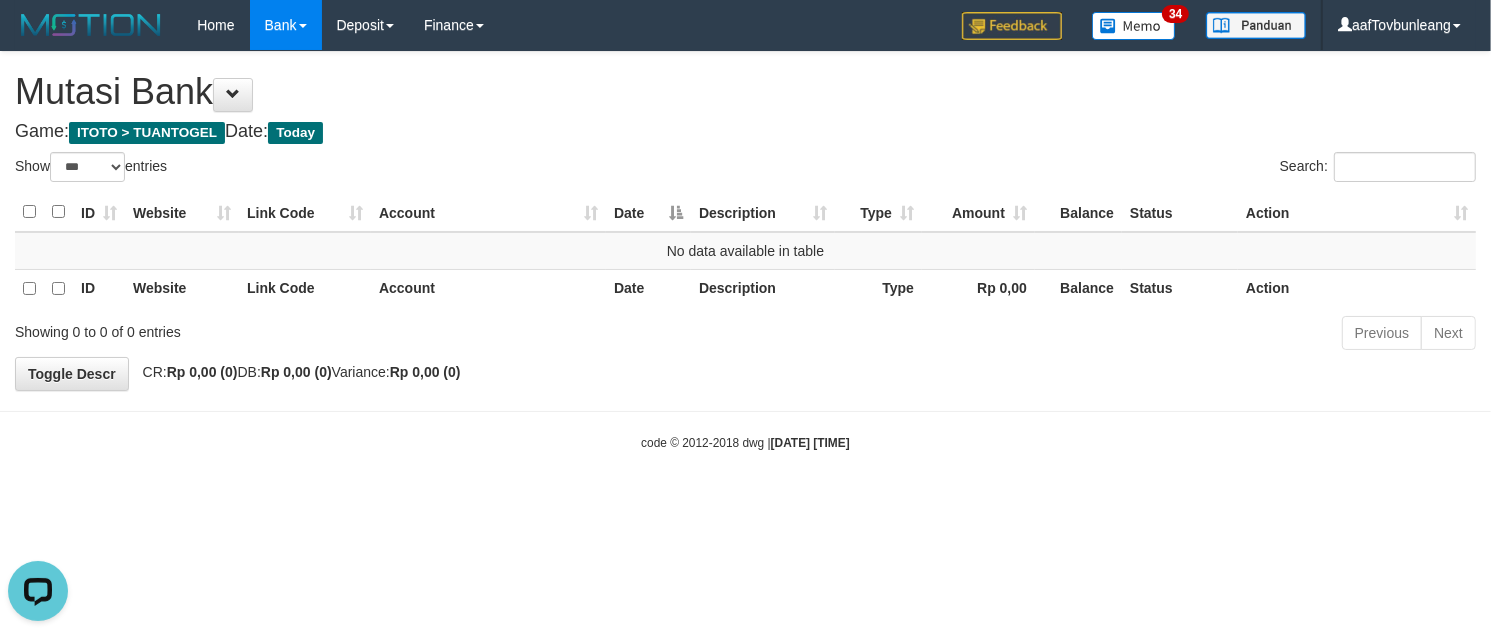 scroll, scrollTop: 0, scrollLeft: 0, axis: both 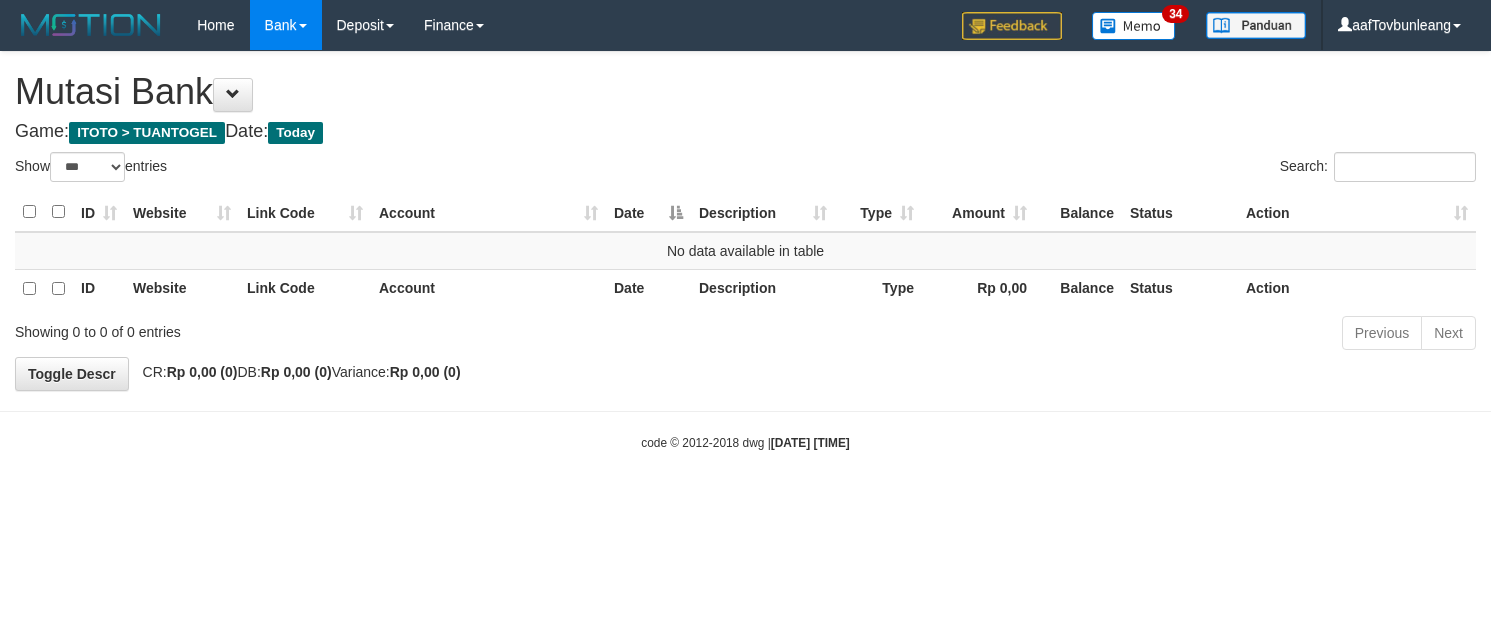 select on "***" 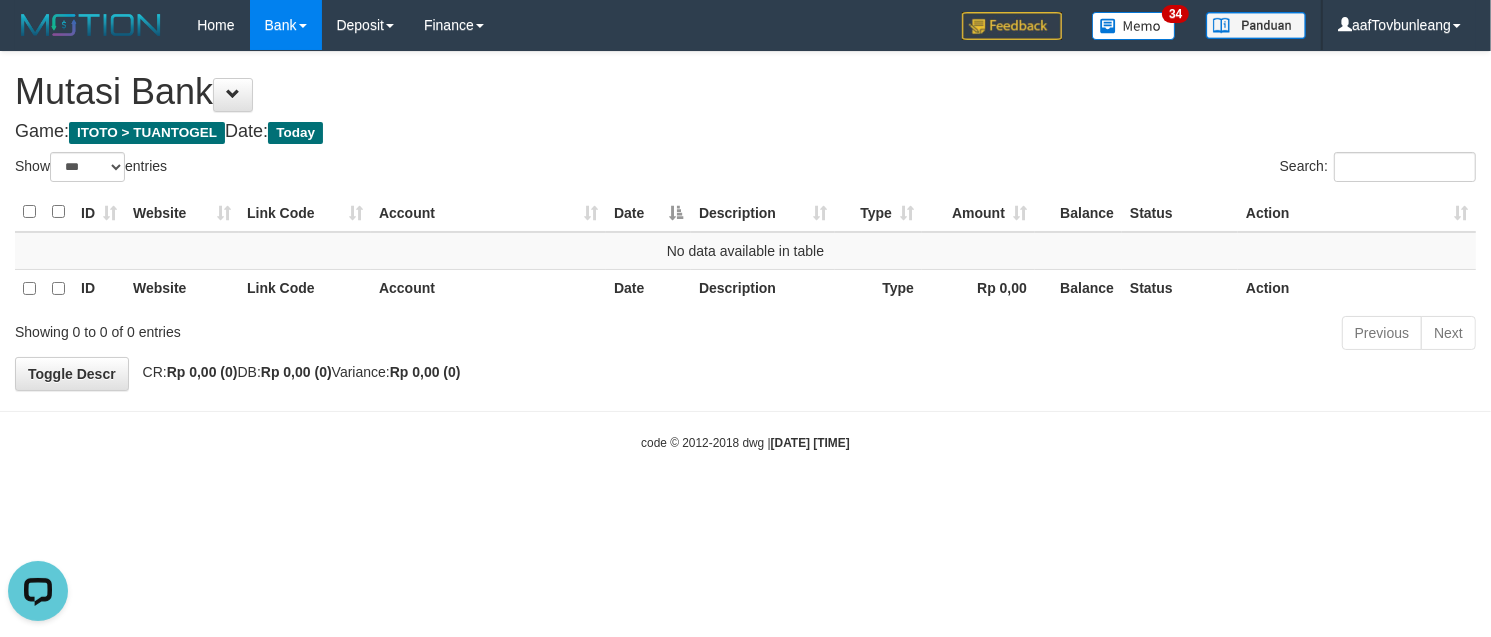 scroll, scrollTop: 0, scrollLeft: 0, axis: both 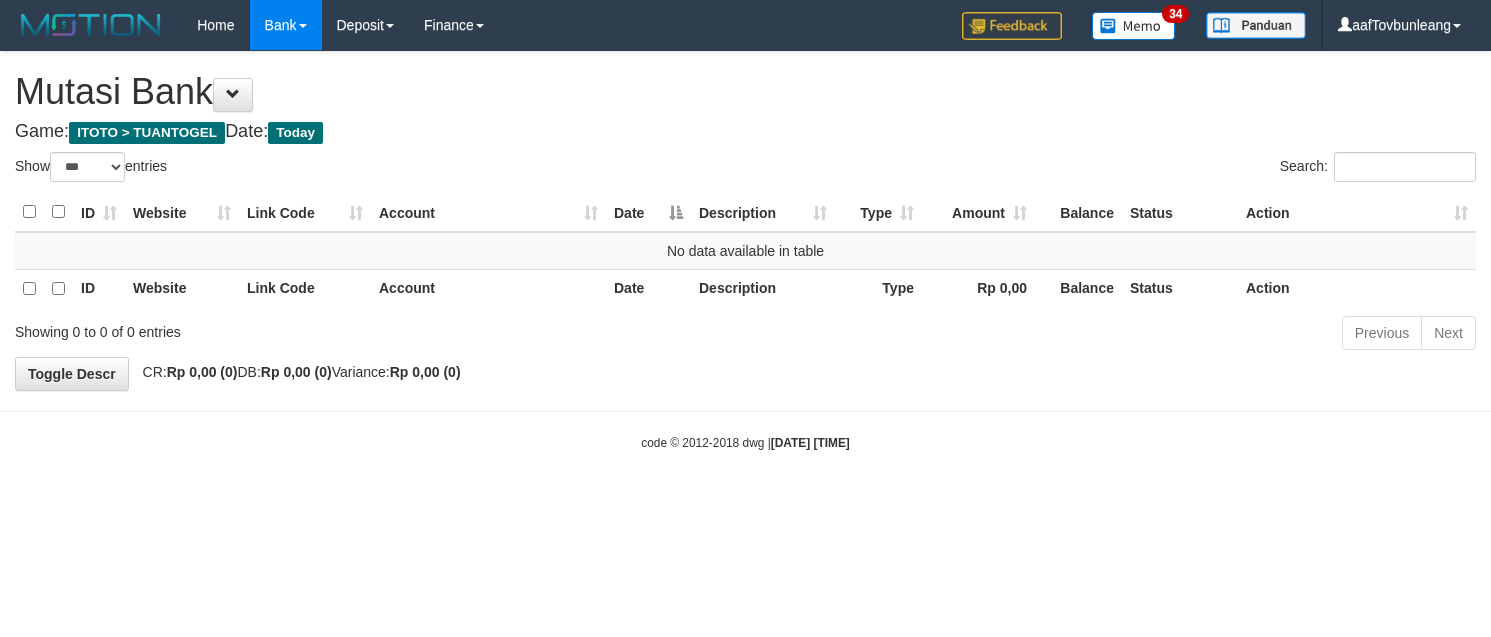 select on "***" 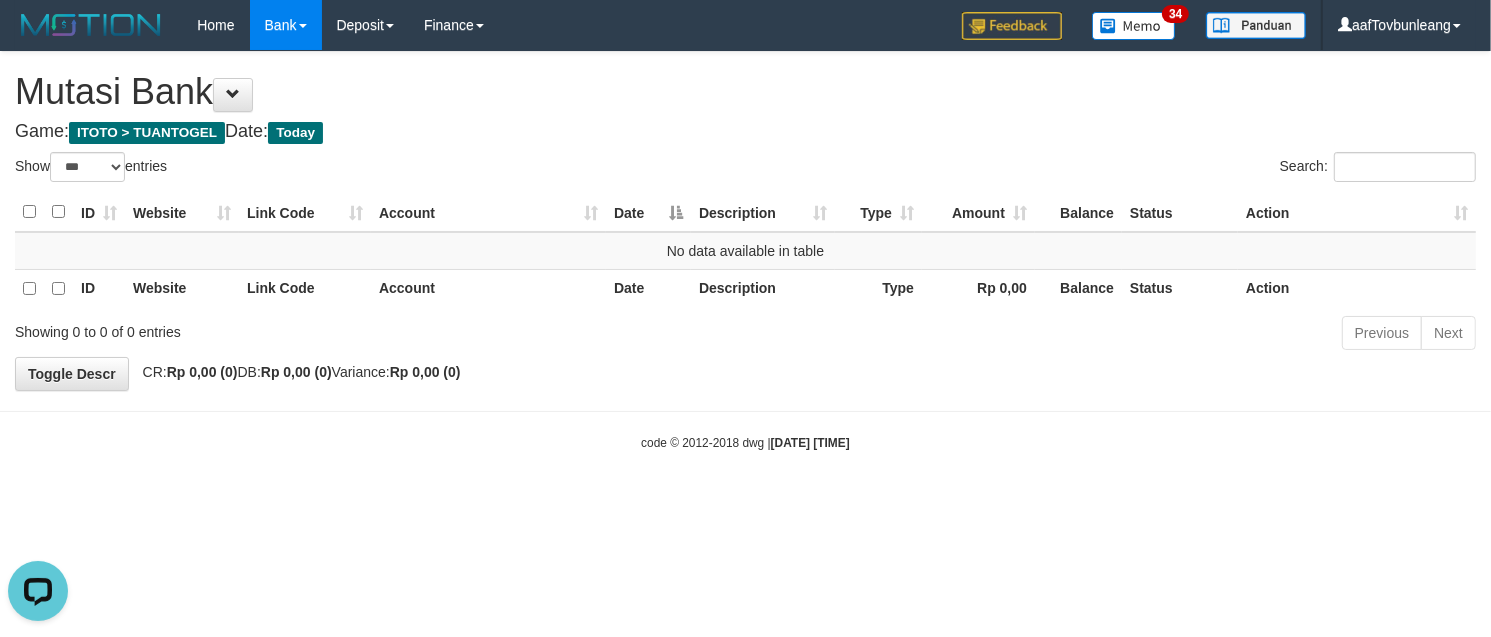 scroll, scrollTop: 0, scrollLeft: 0, axis: both 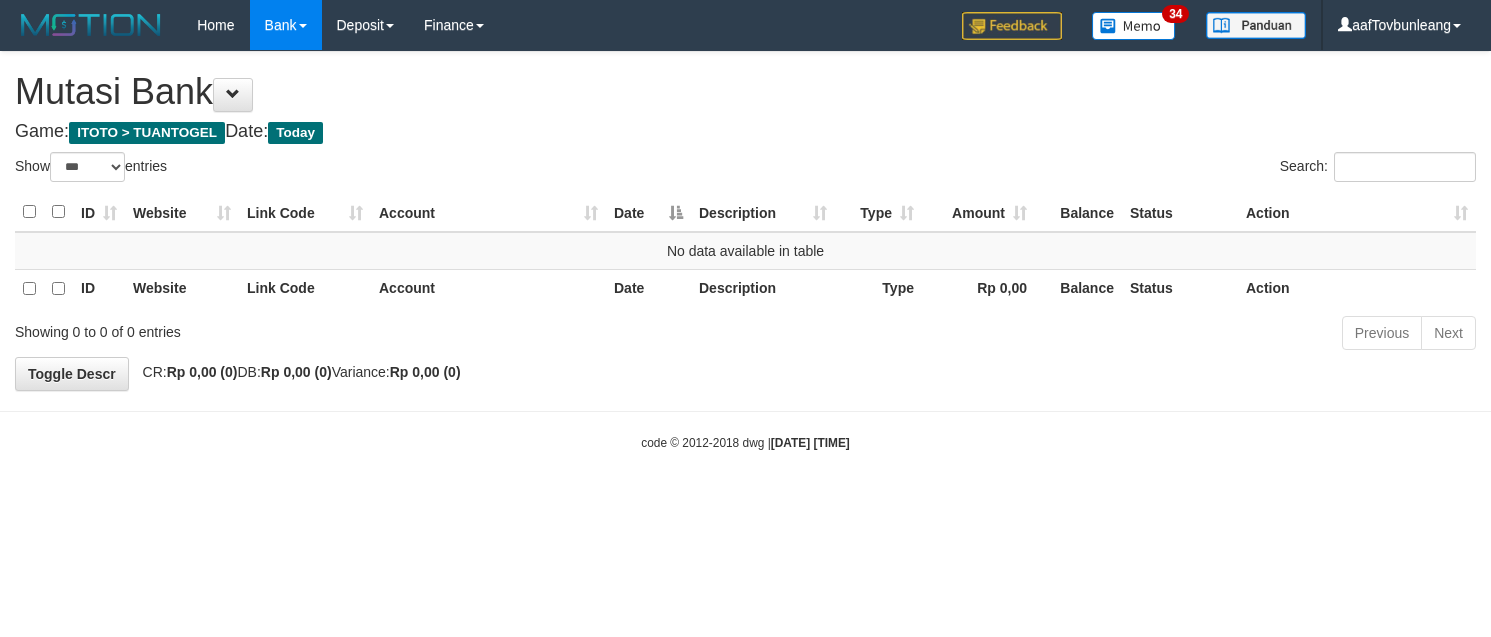 select on "***" 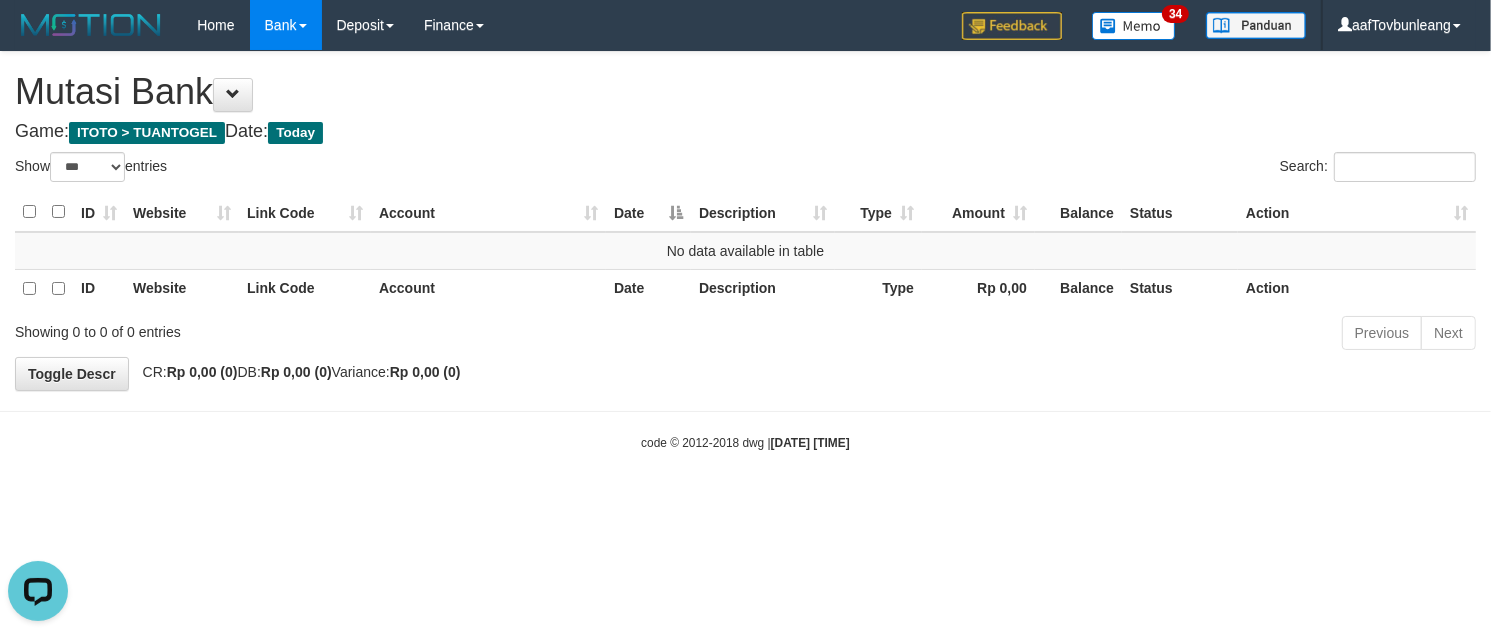 scroll, scrollTop: 0, scrollLeft: 0, axis: both 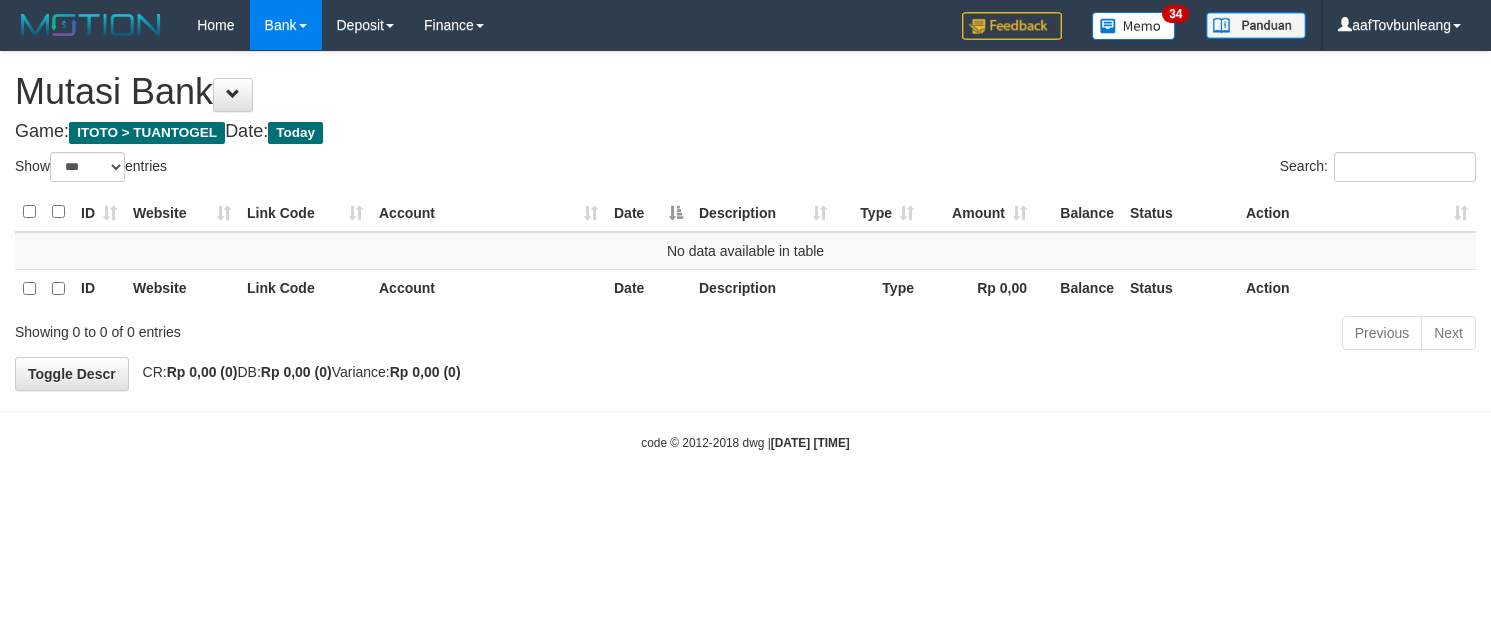 select on "***" 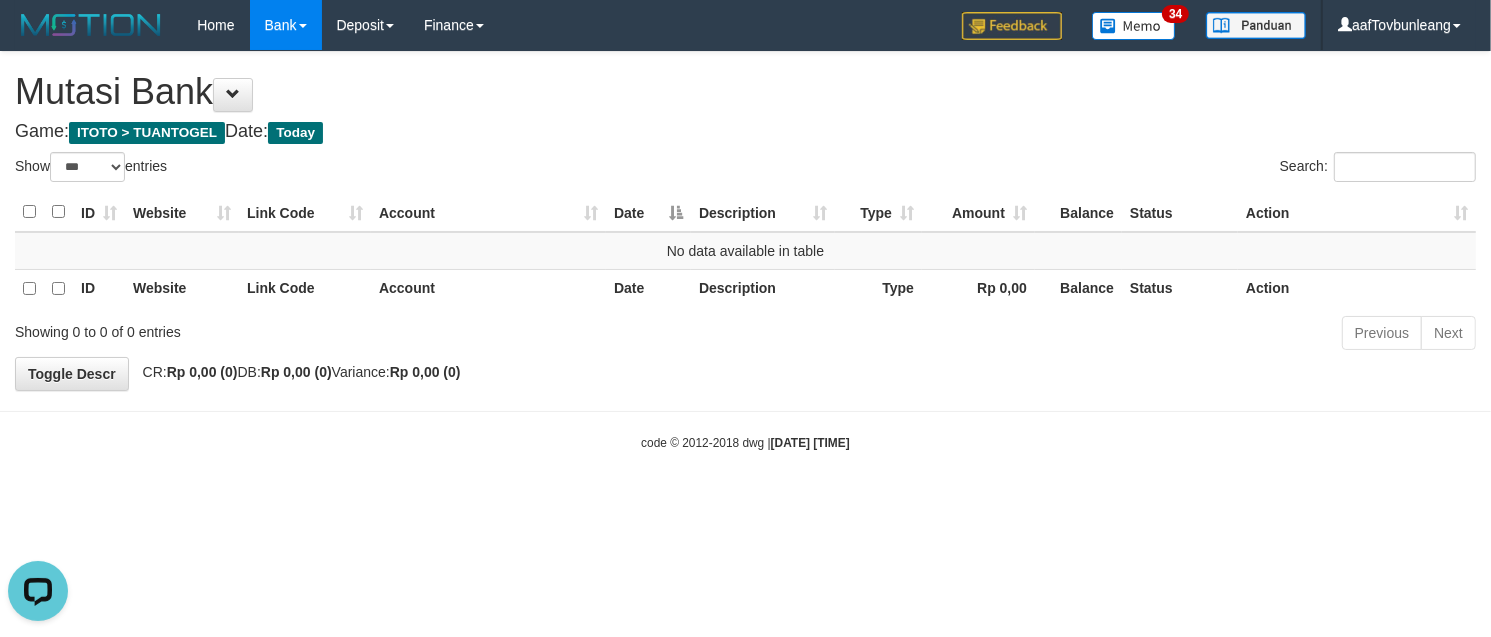 scroll, scrollTop: 0, scrollLeft: 0, axis: both 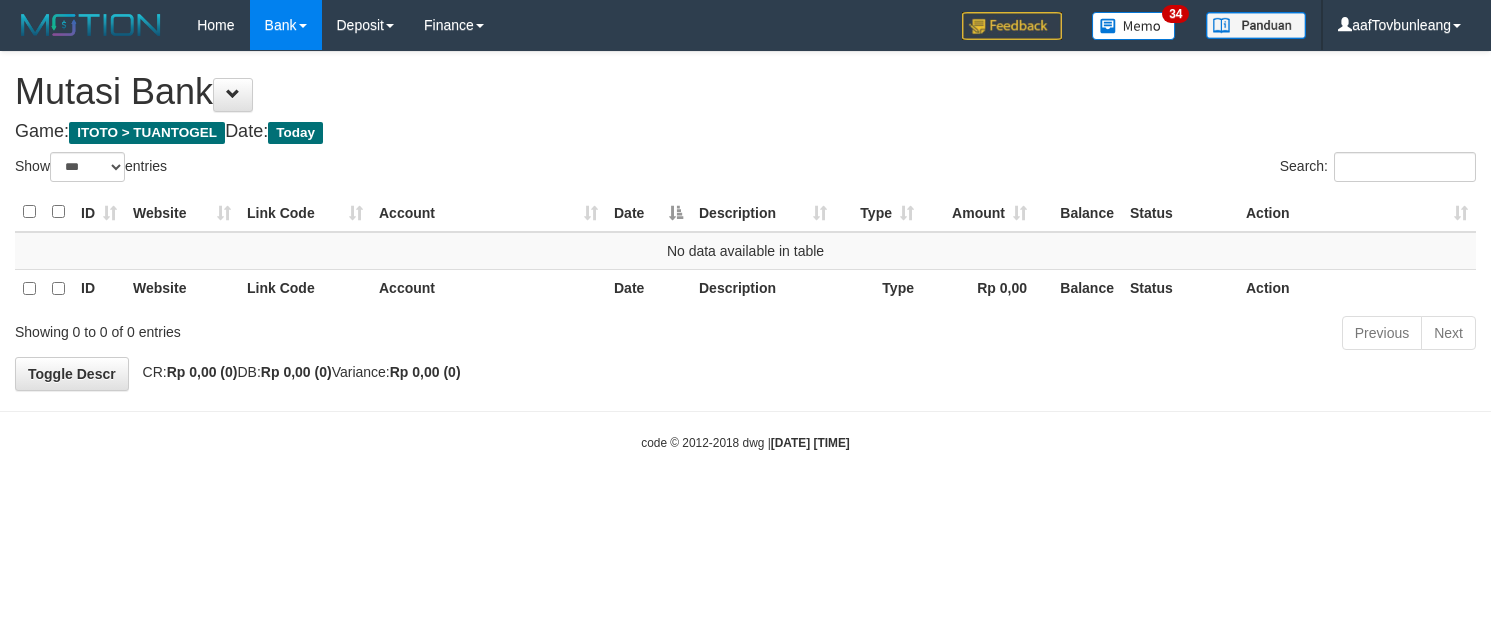 select on "***" 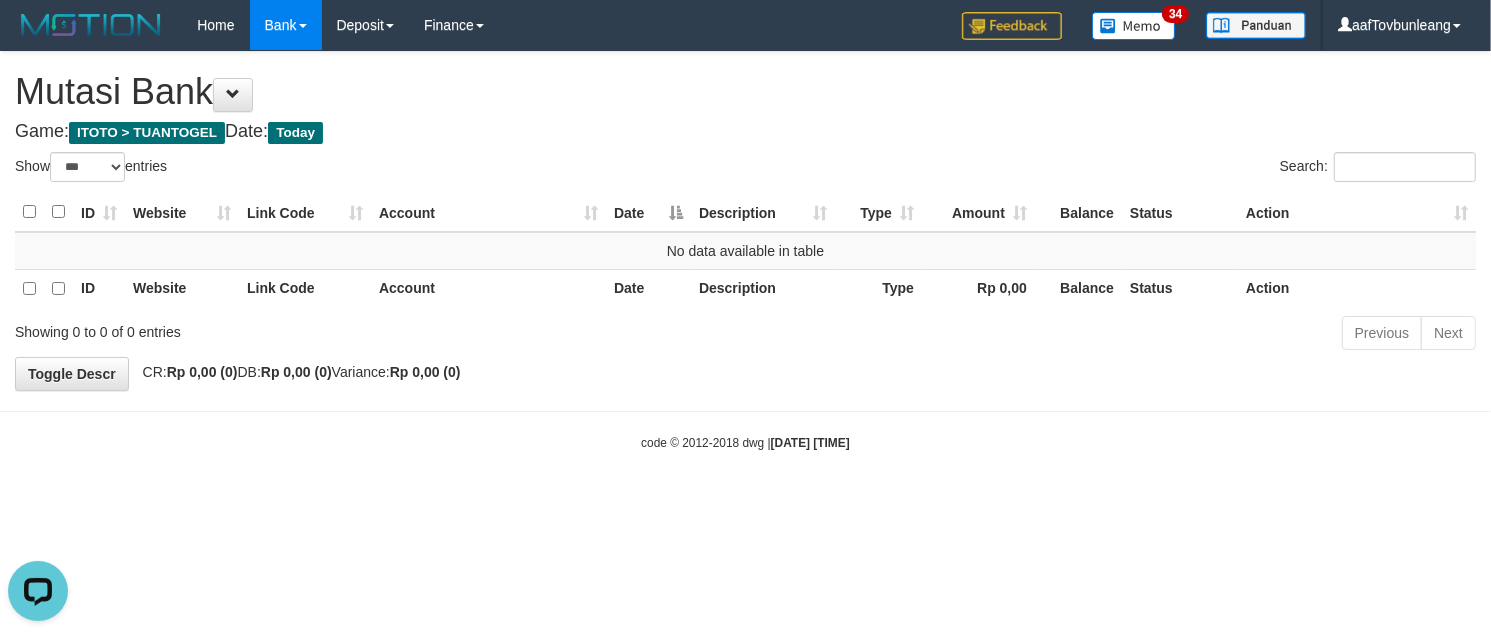 scroll, scrollTop: 0, scrollLeft: 0, axis: both 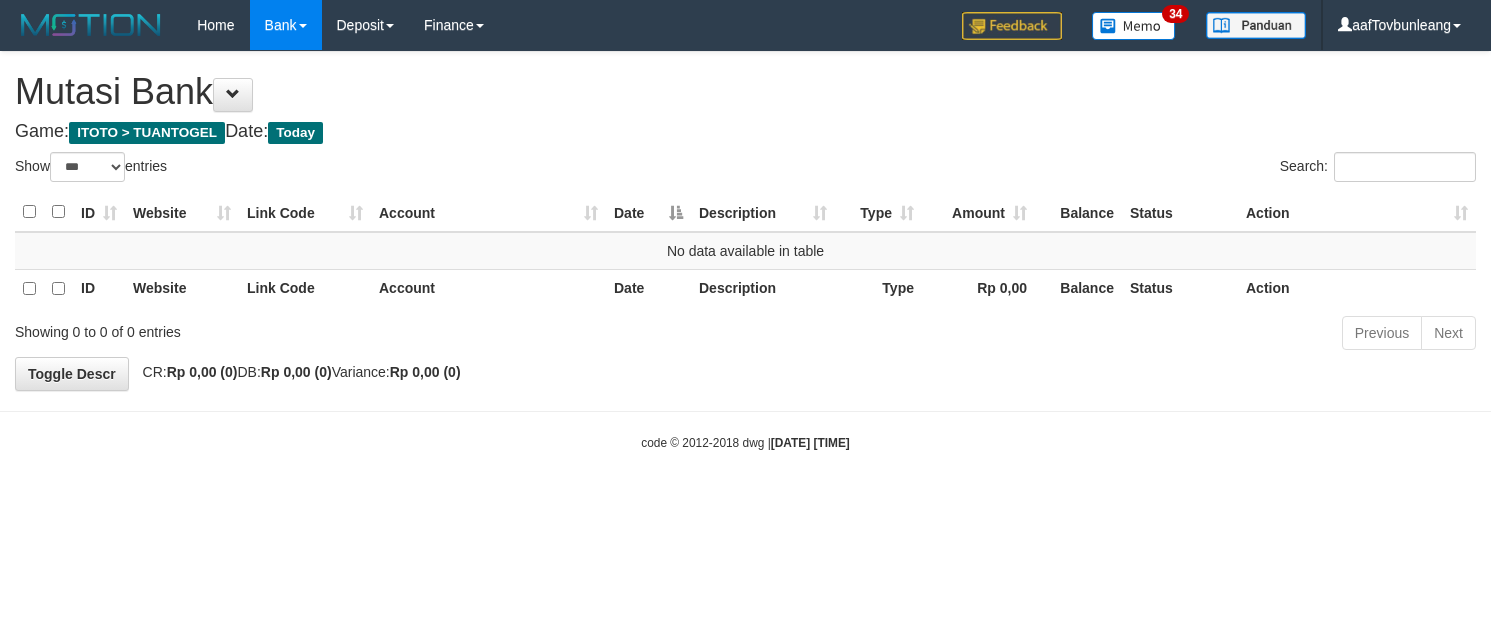 select on "***" 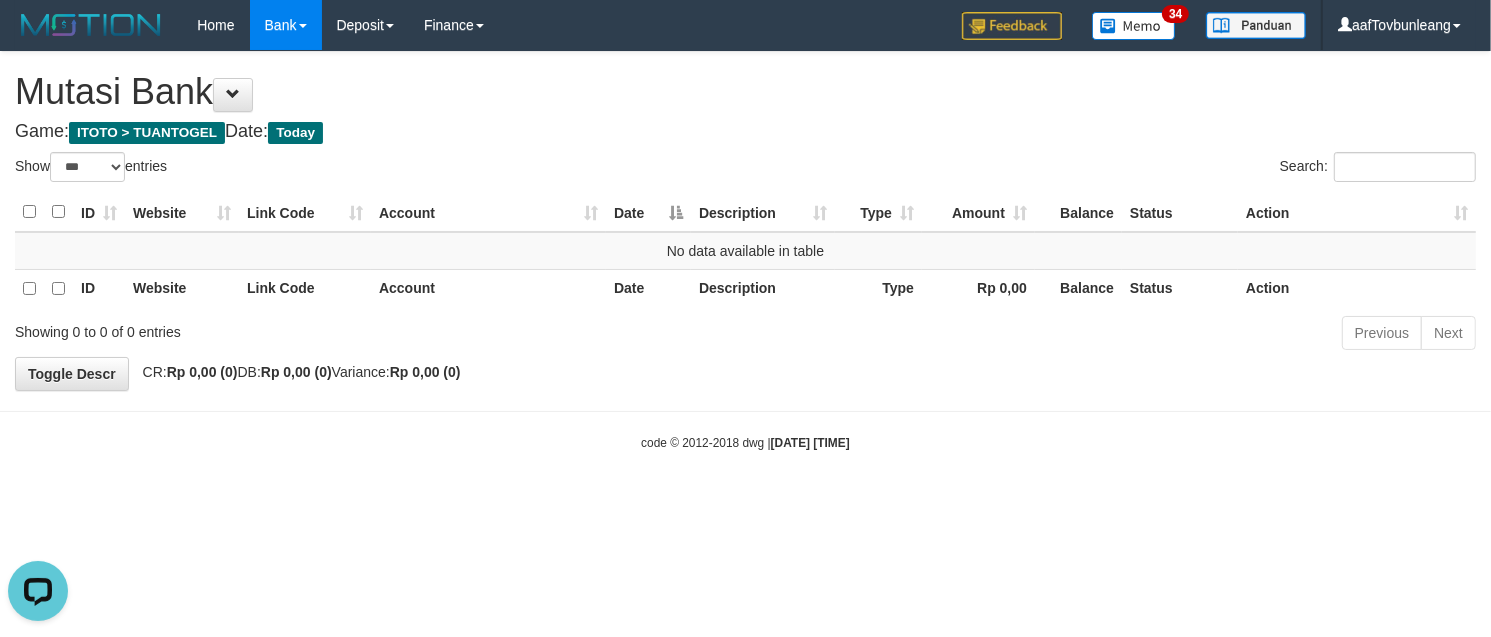 scroll, scrollTop: 0, scrollLeft: 0, axis: both 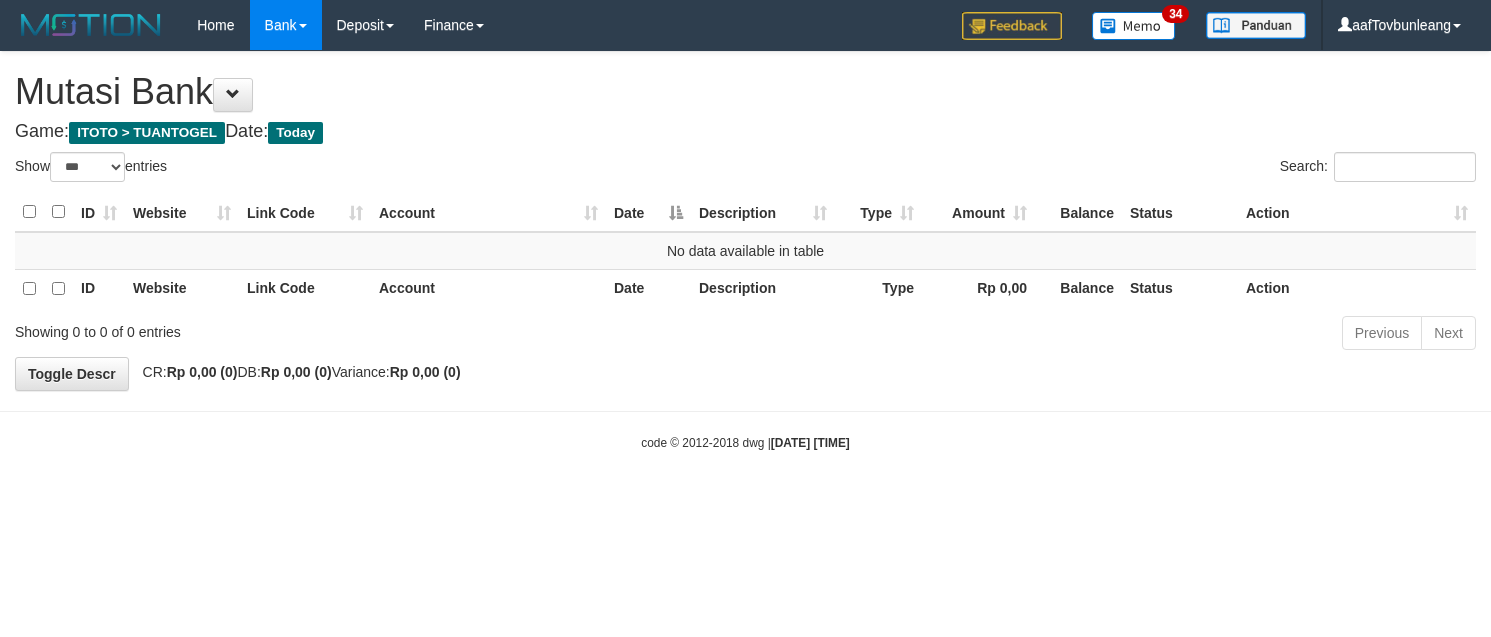 select on "***" 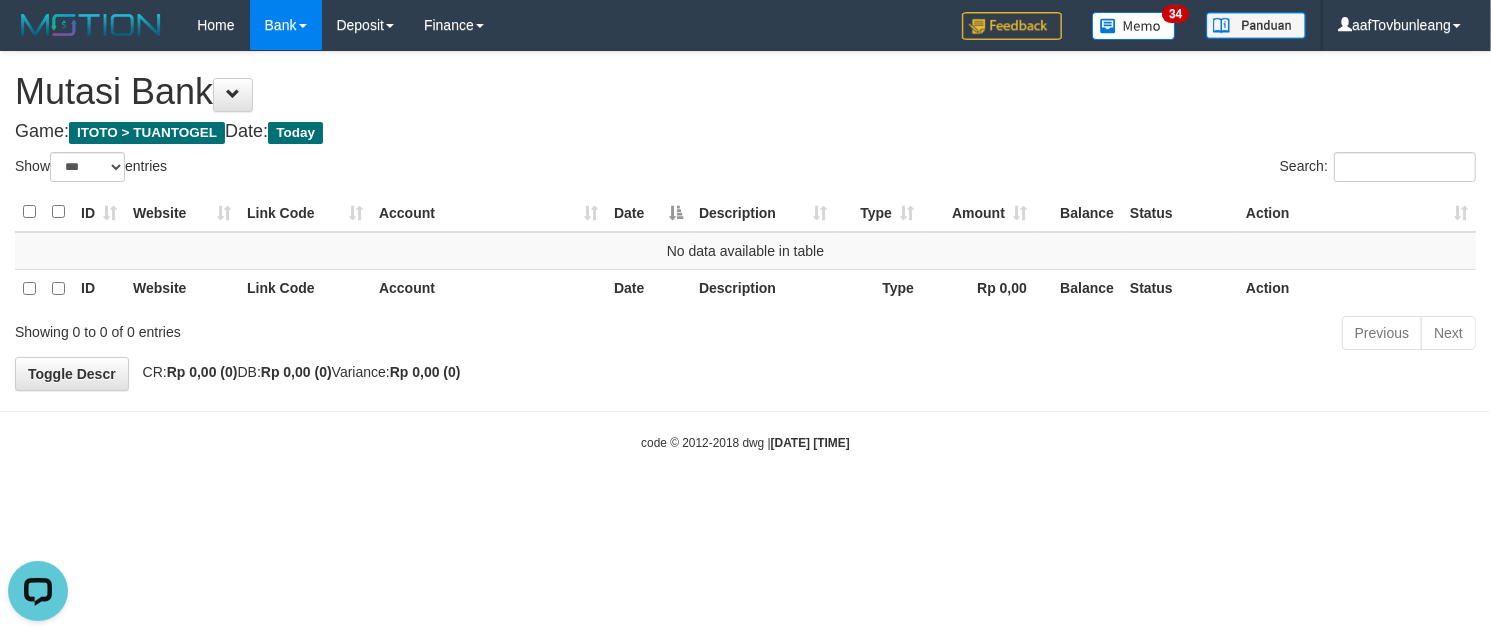 scroll, scrollTop: 0, scrollLeft: 0, axis: both 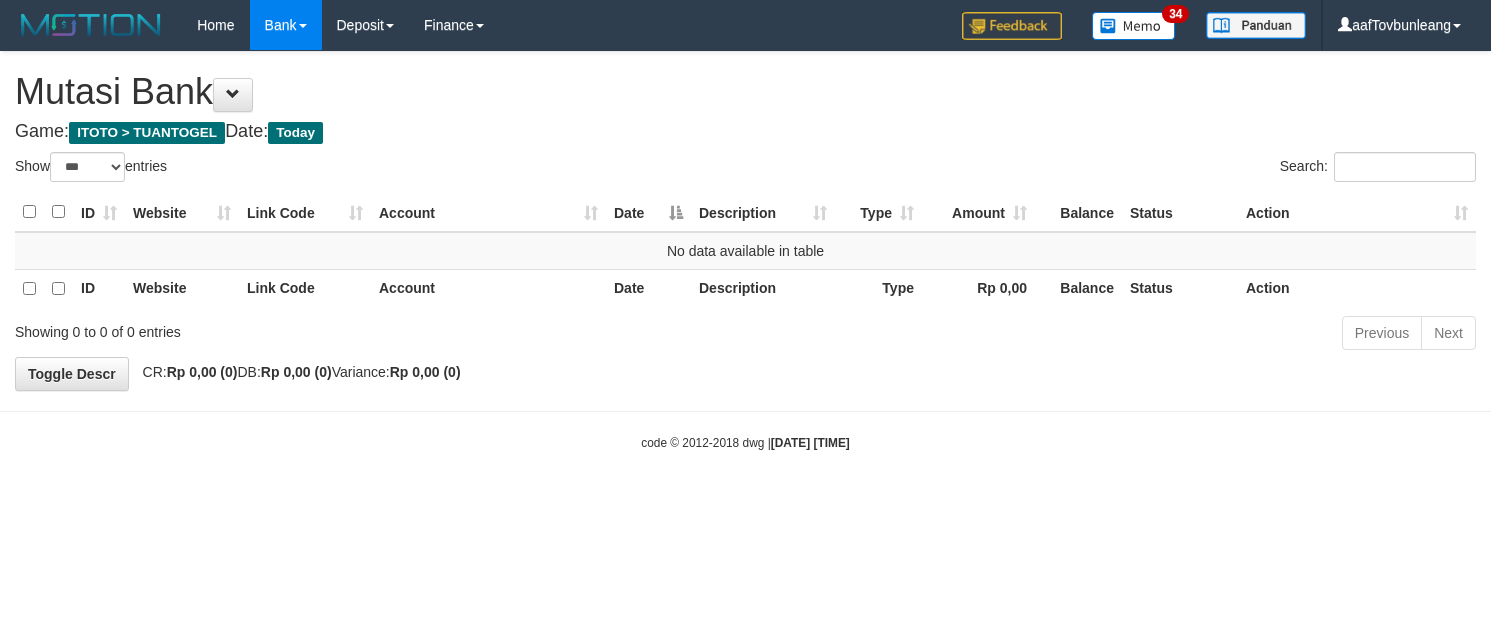 select on "***" 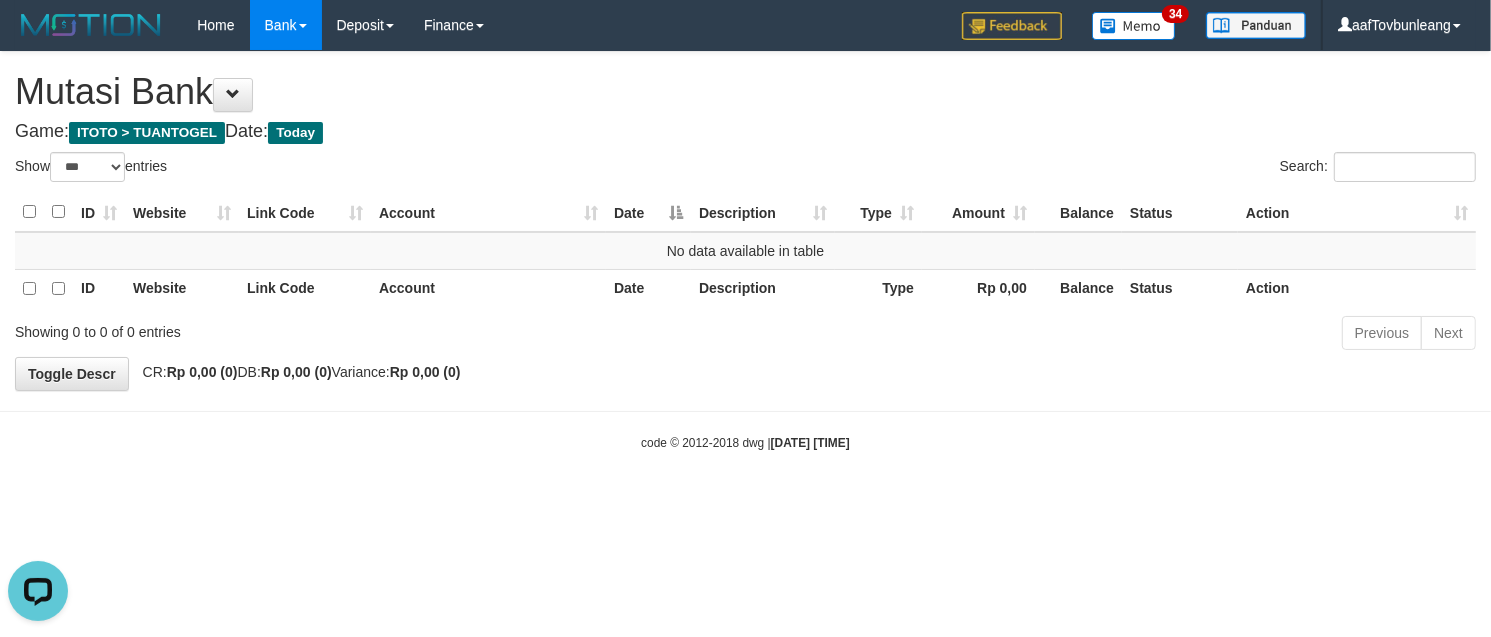 scroll, scrollTop: 0, scrollLeft: 0, axis: both 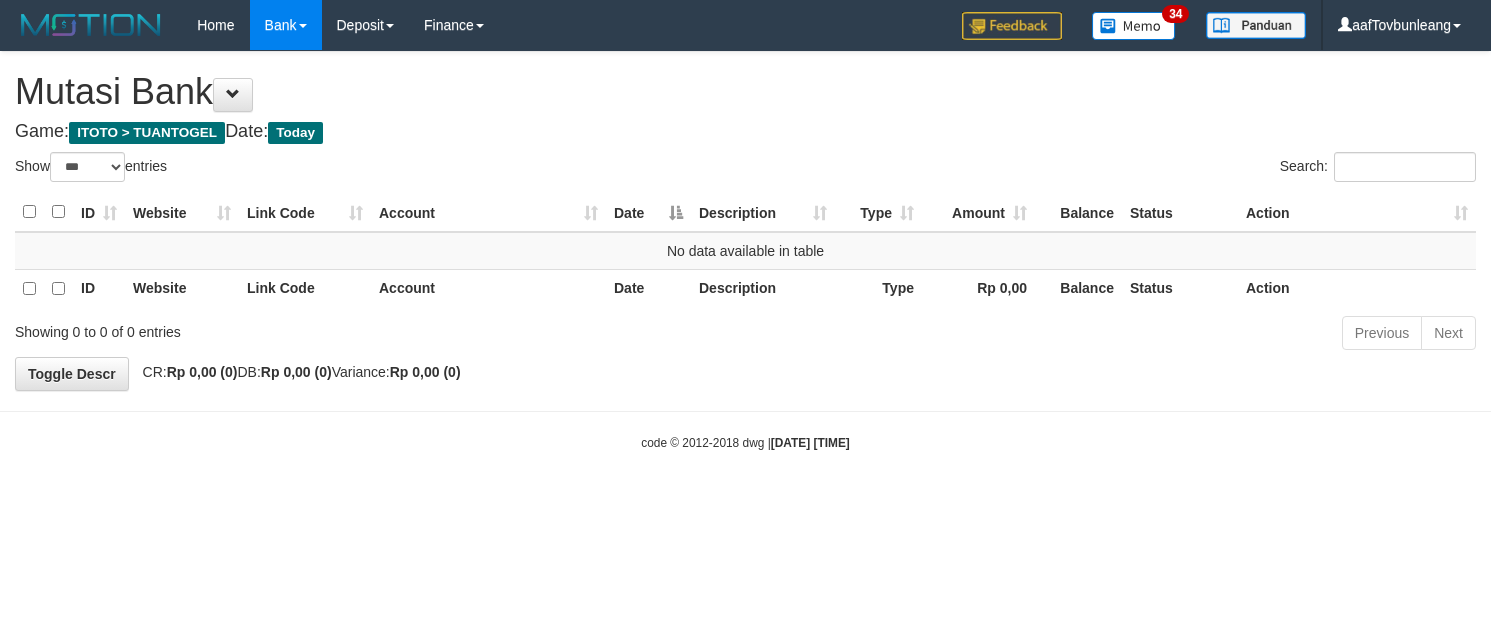 select on "***" 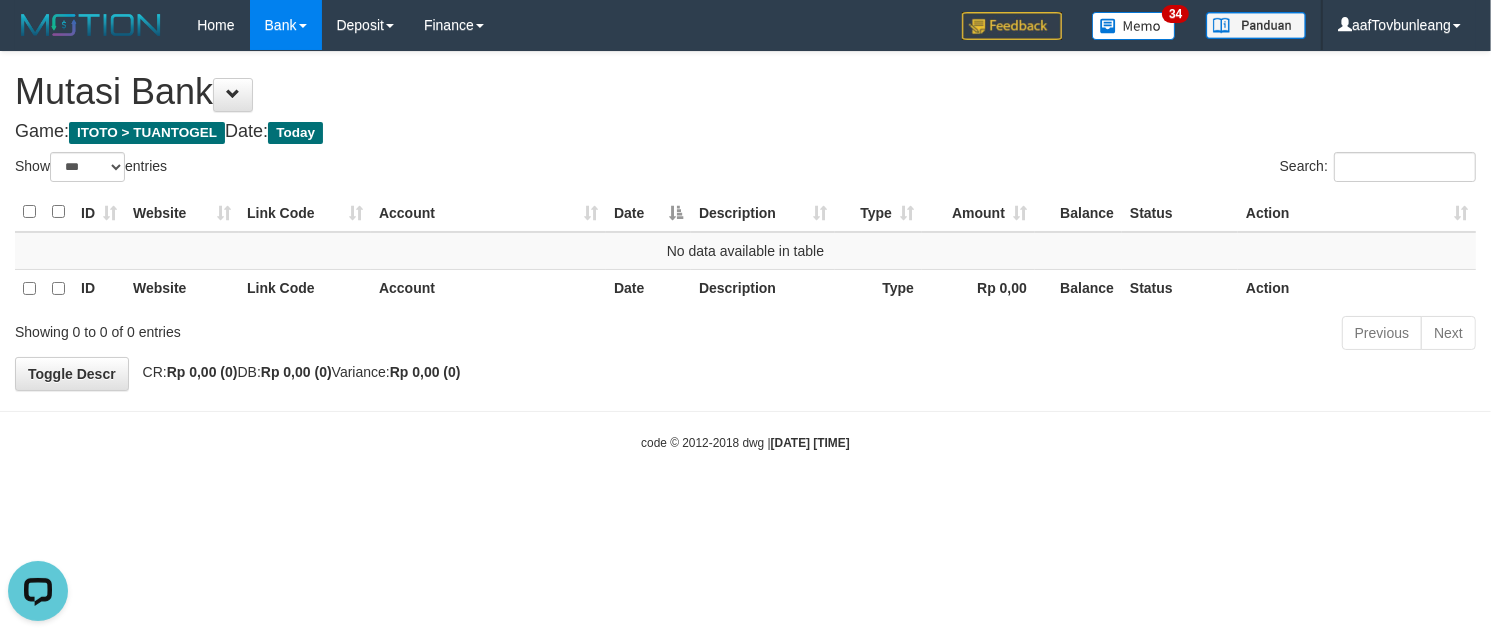 scroll, scrollTop: 0, scrollLeft: 0, axis: both 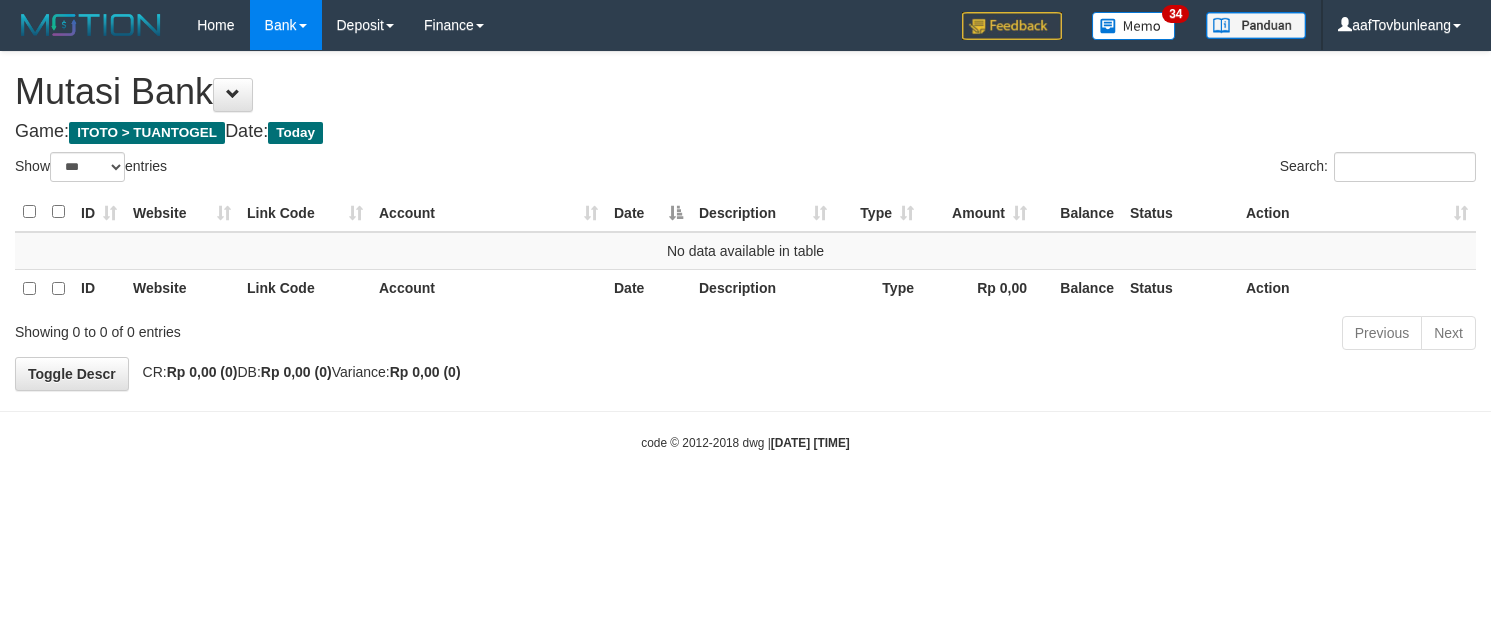 select on "***" 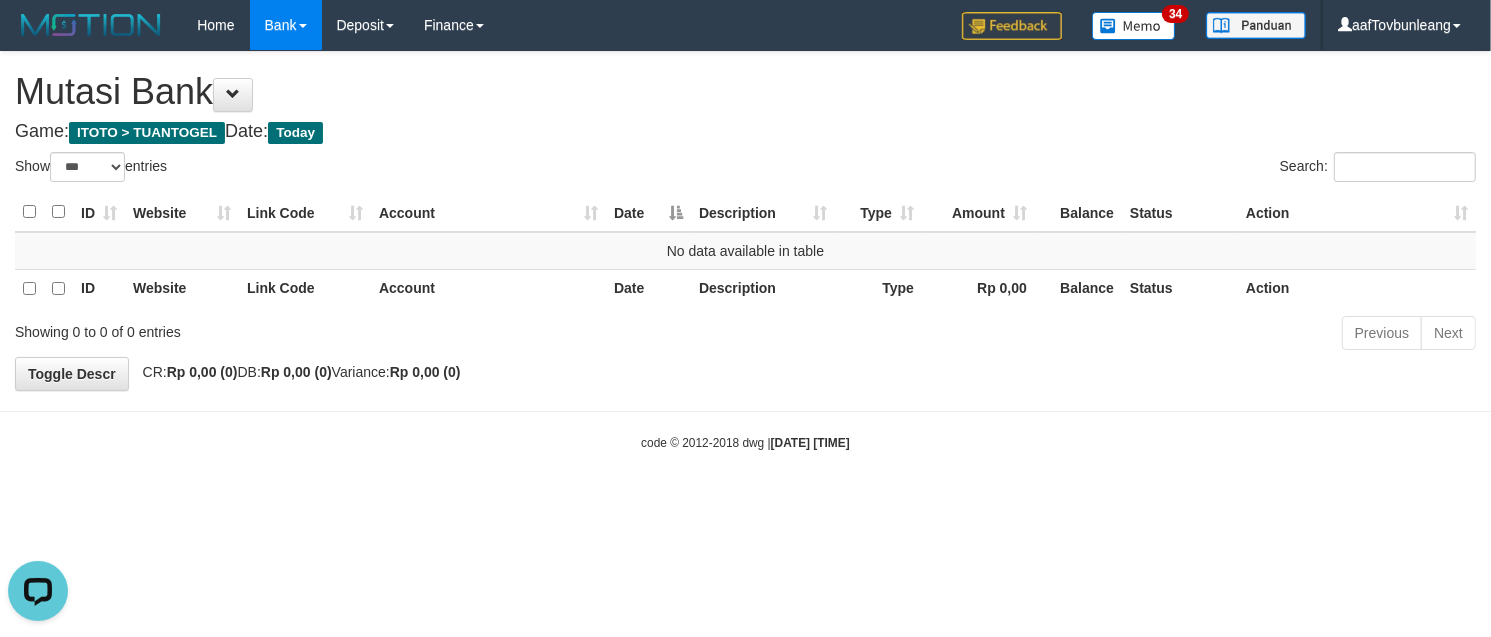 scroll, scrollTop: 0, scrollLeft: 0, axis: both 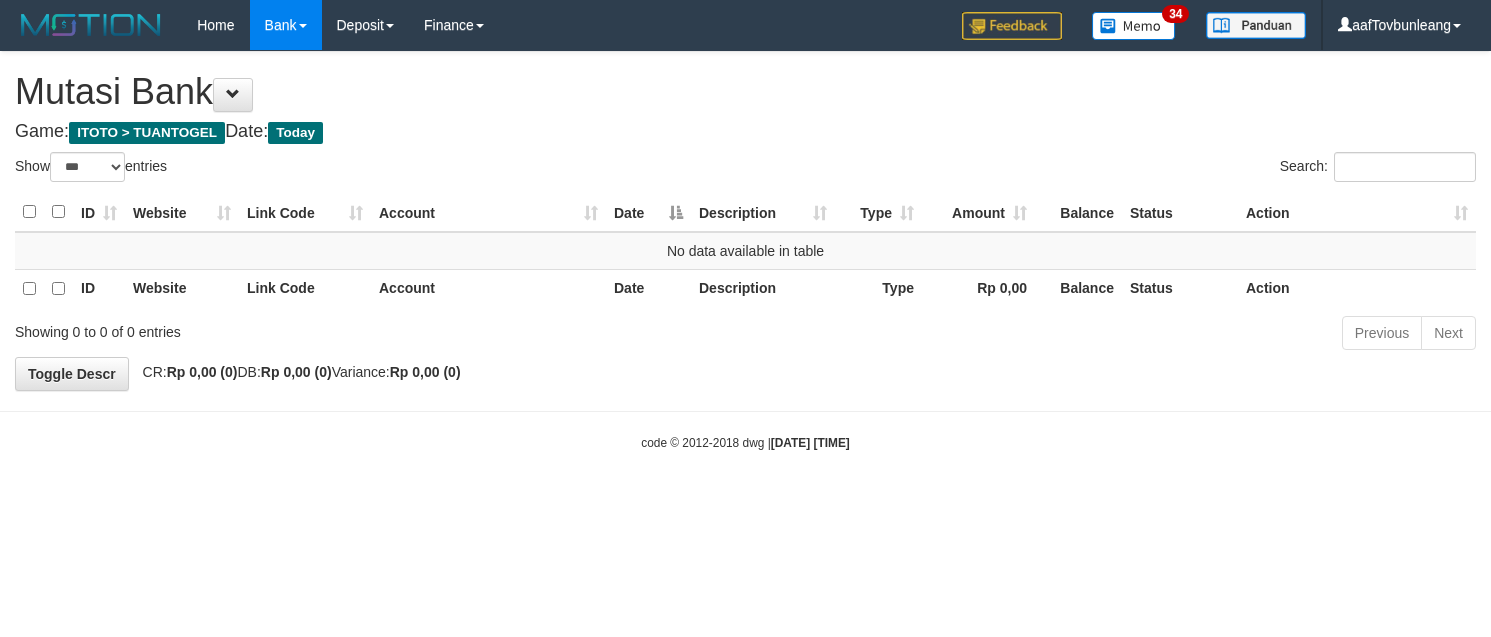 select on "***" 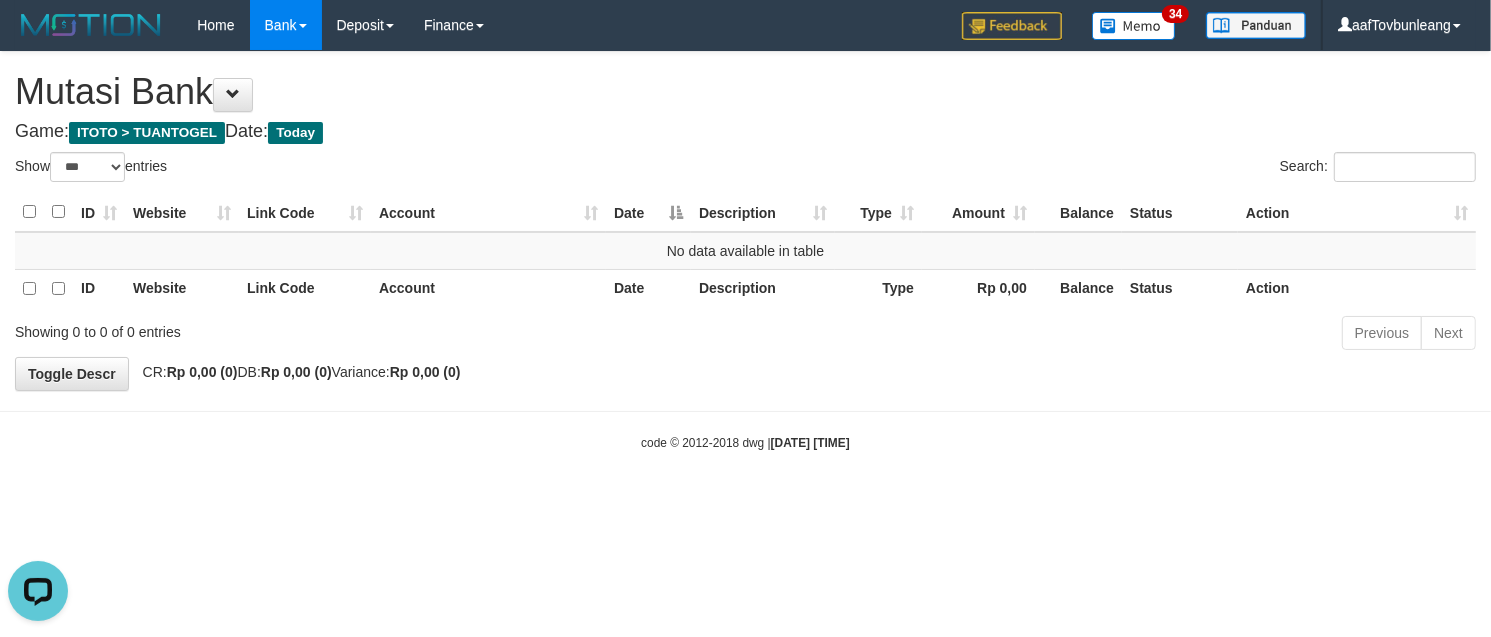 scroll, scrollTop: 0, scrollLeft: 0, axis: both 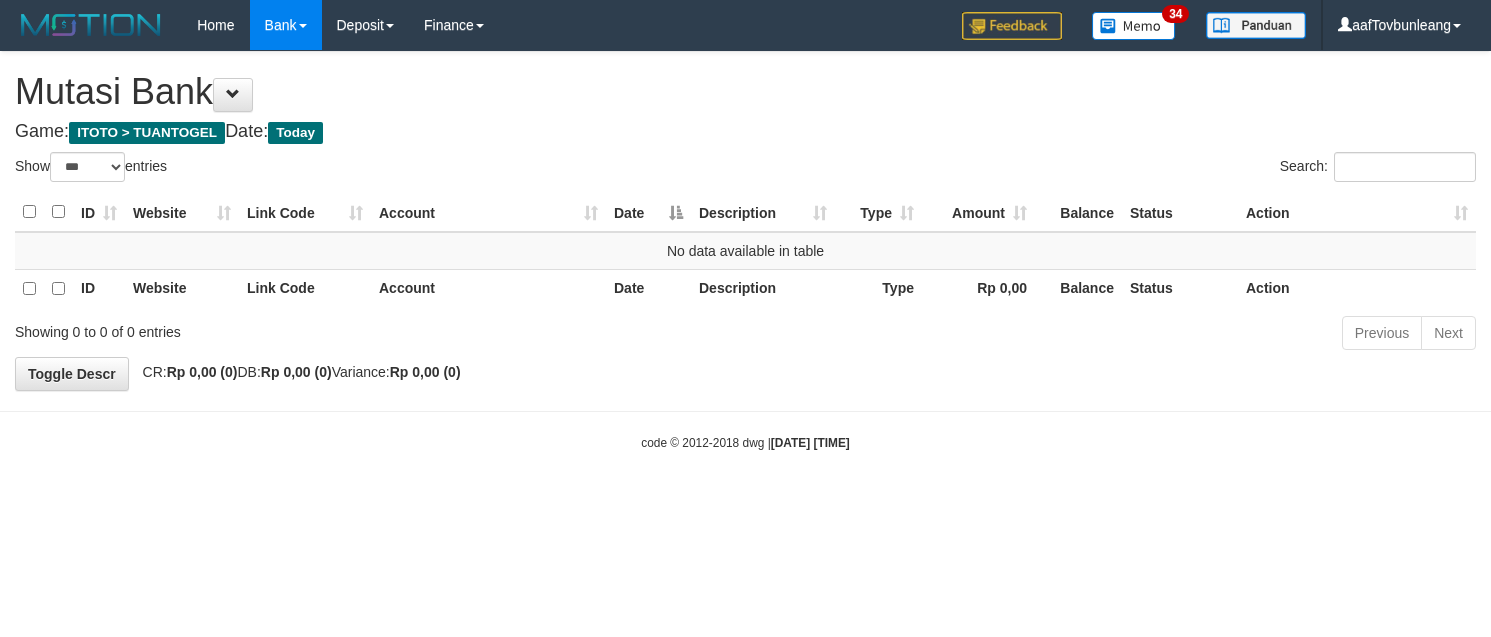 select on "***" 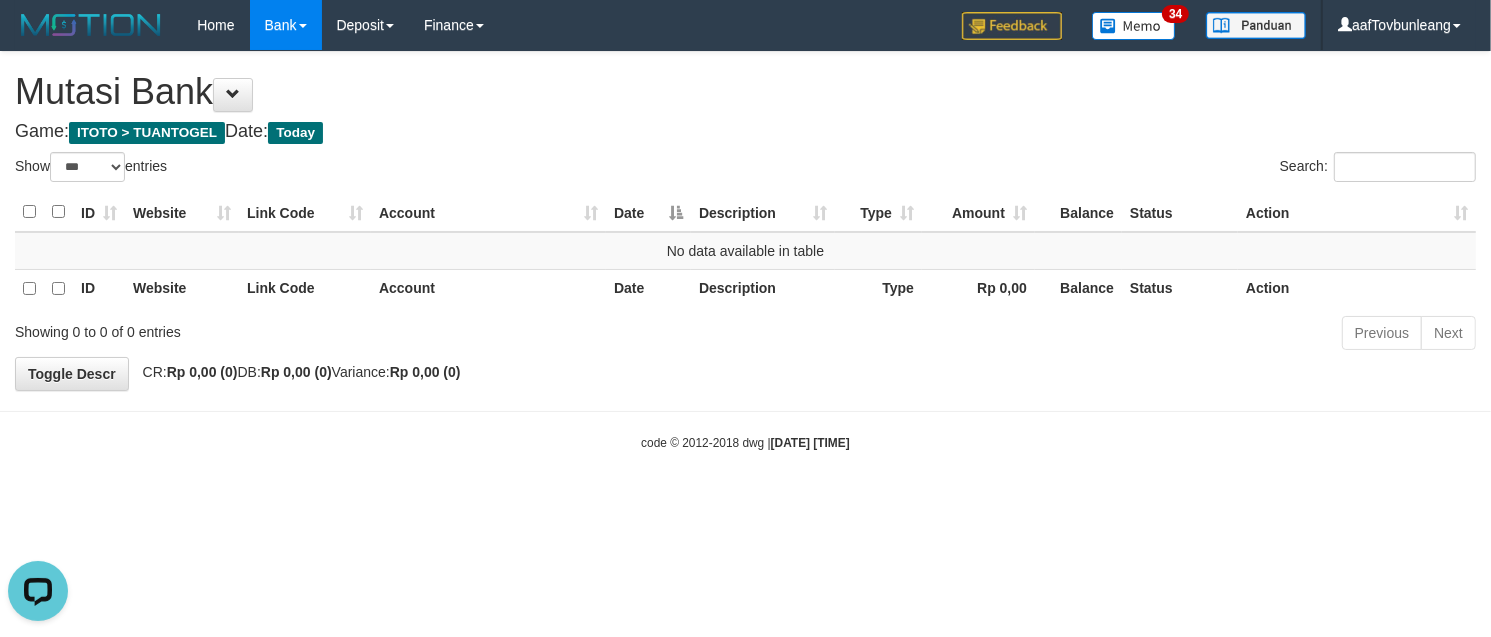 scroll, scrollTop: 0, scrollLeft: 0, axis: both 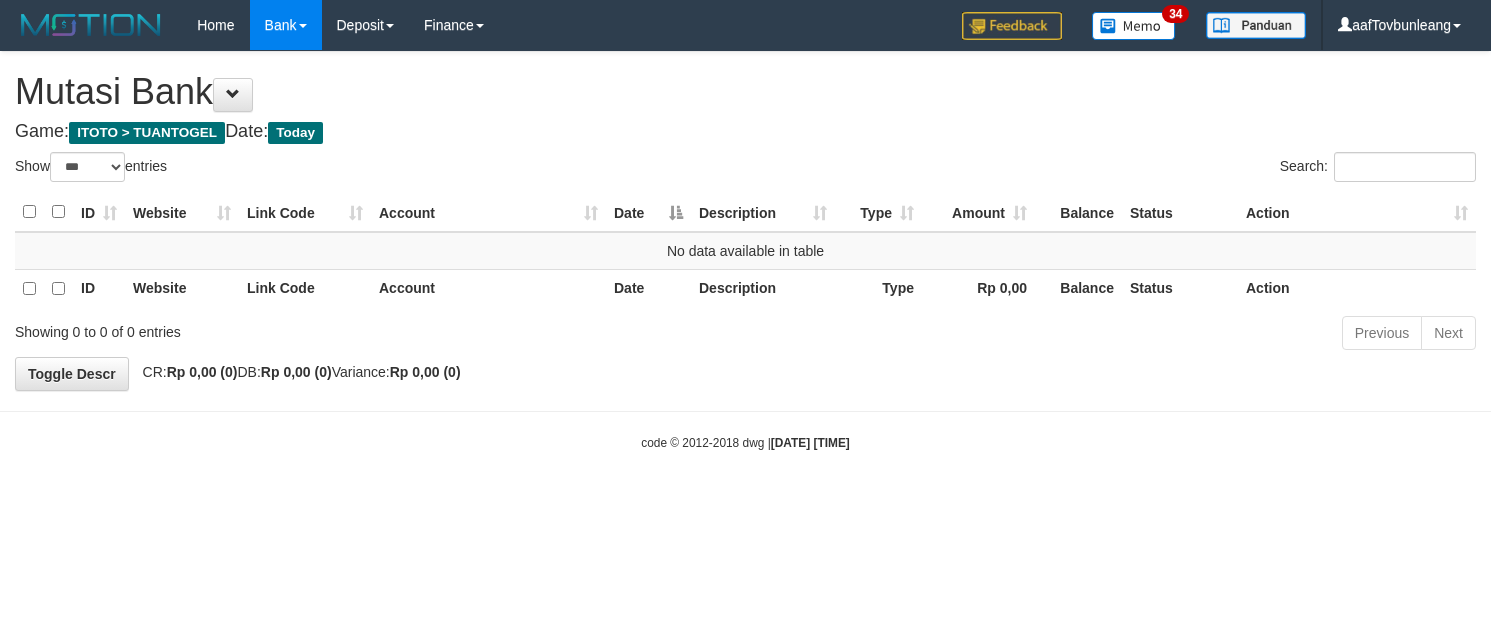 select on "***" 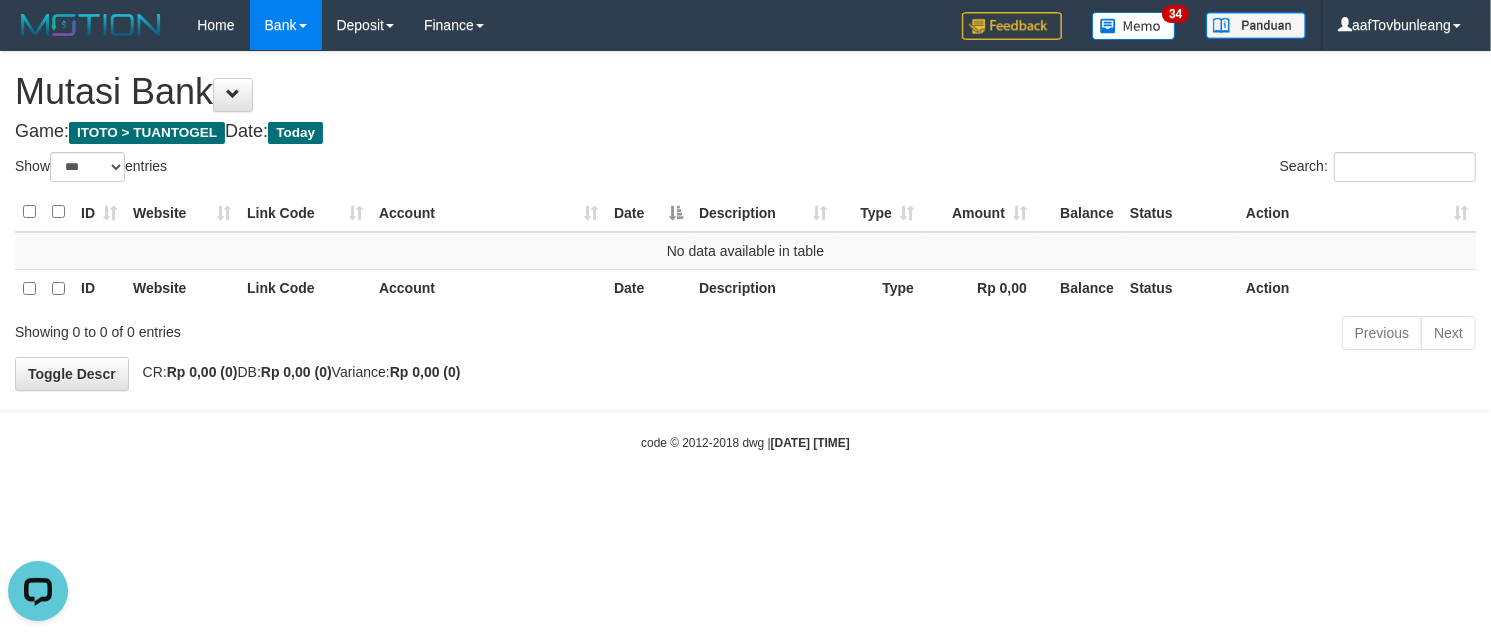 scroll, scrollTop: 0, scrollLeft: 0, axis: both 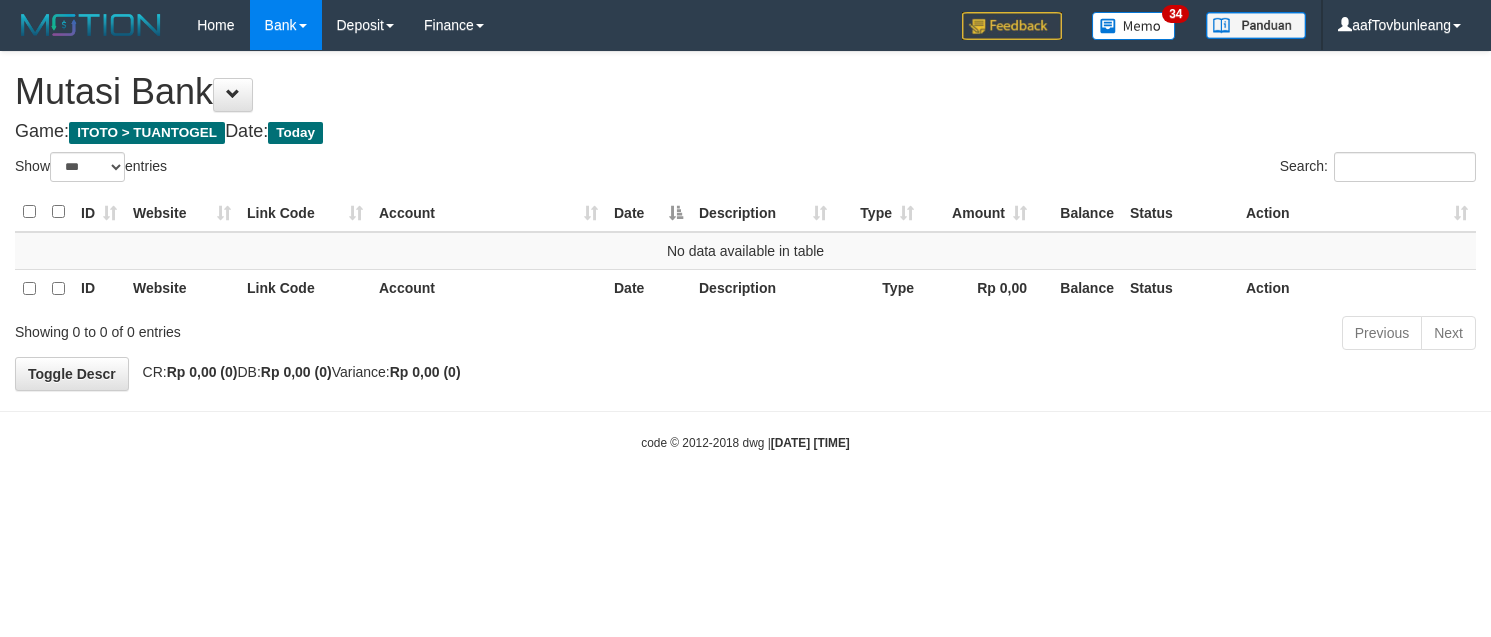 select on "***" 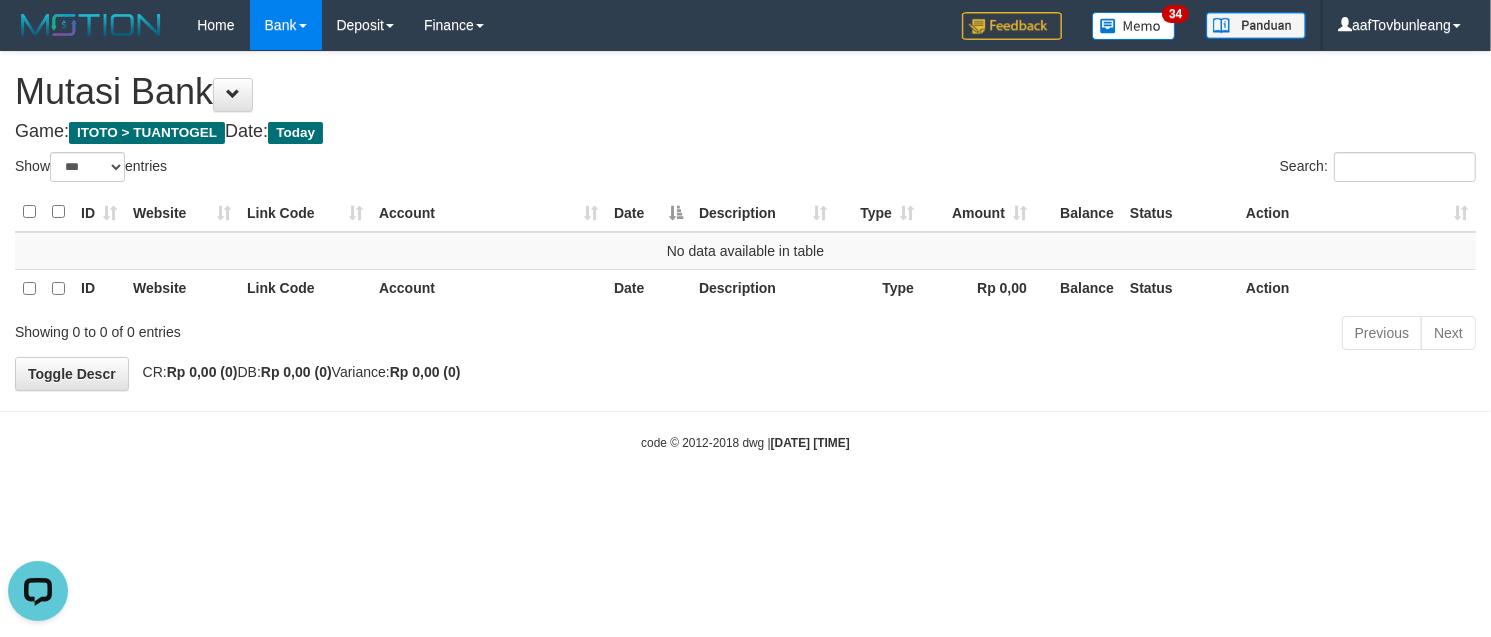 scroll, scrollTop: 0, scrollLeft: 0, axis: both 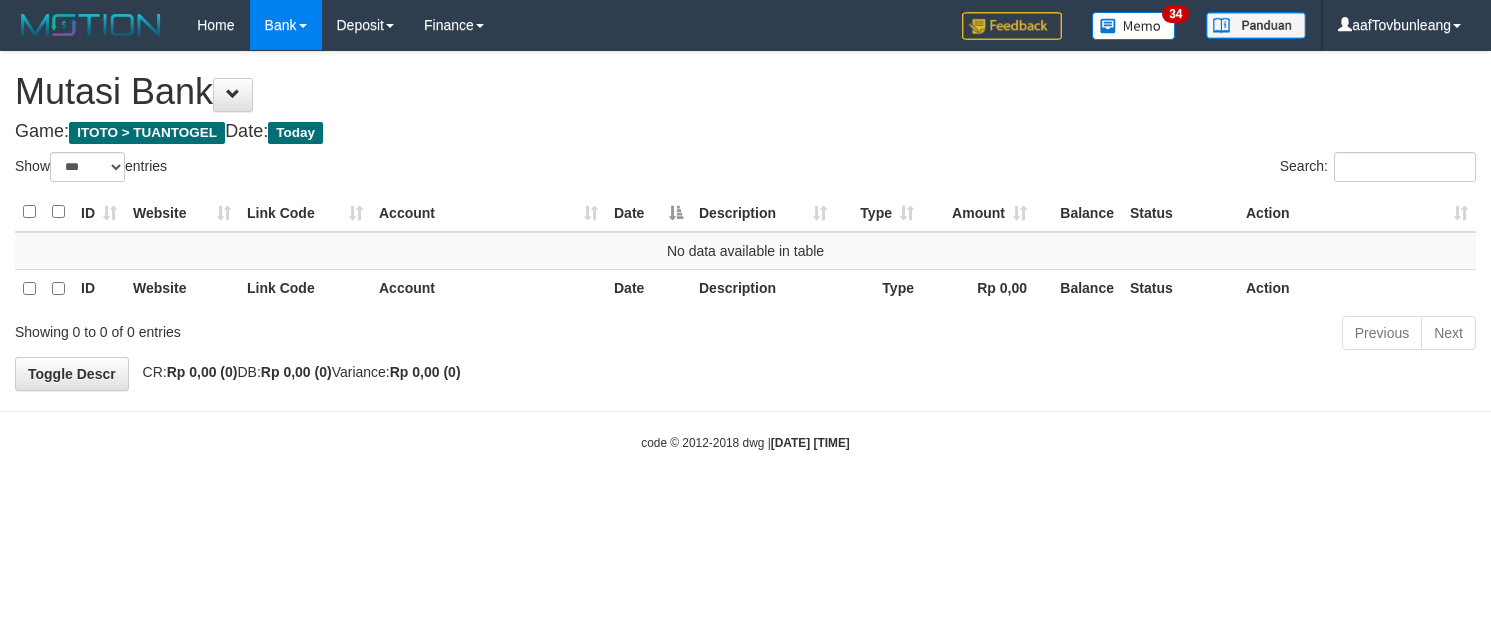 select on "***" 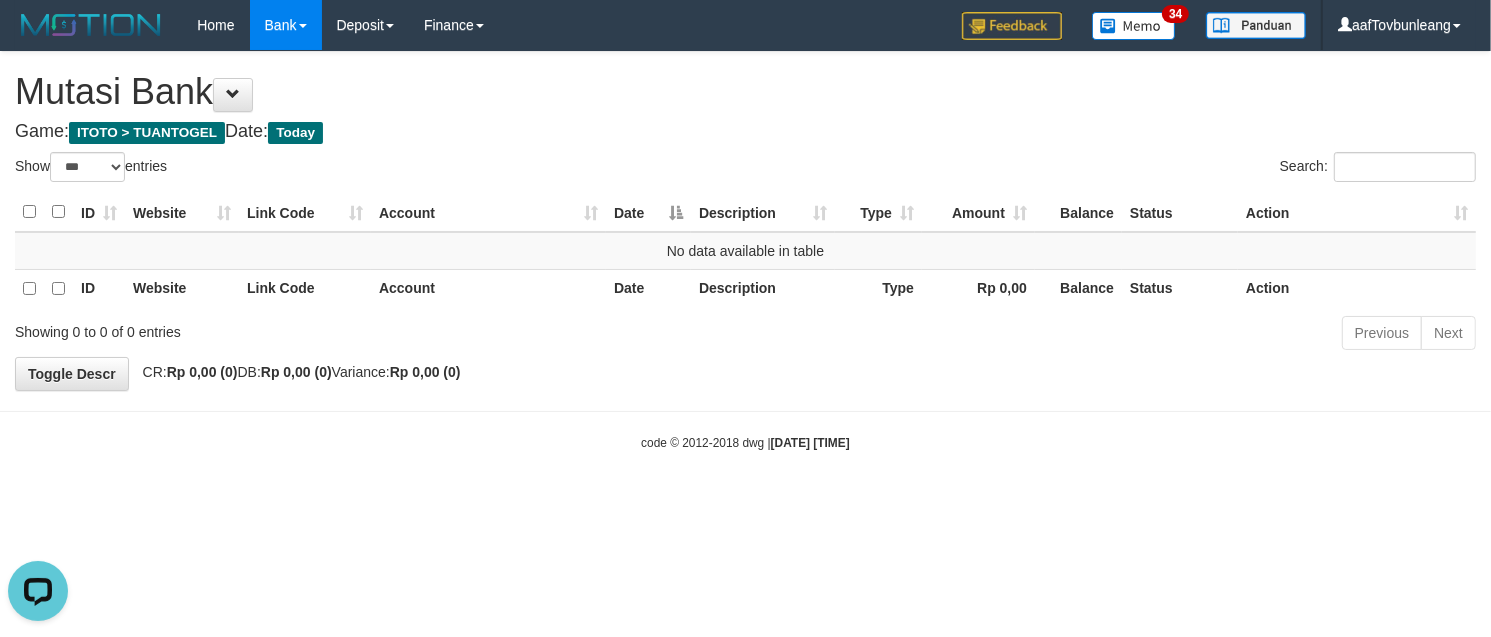 scroll, scrollTop: 0, scrollLeft: 0, axis: both 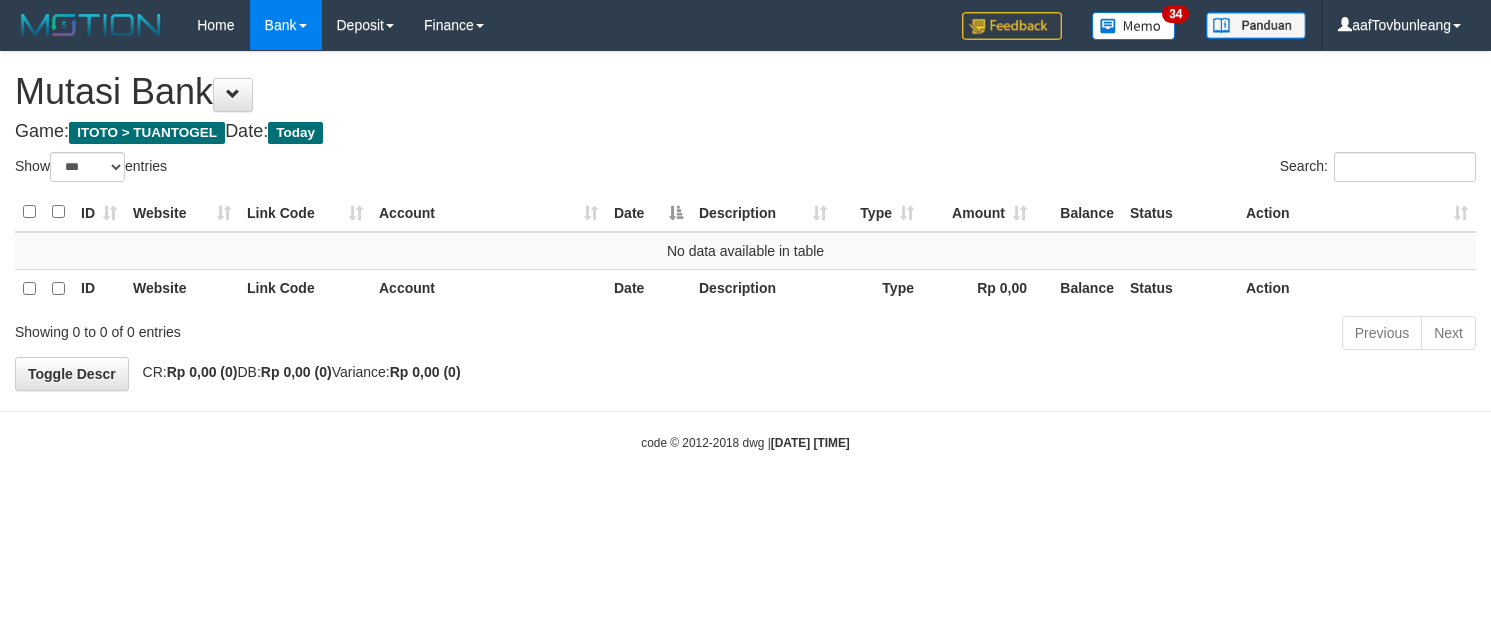 select on "***" 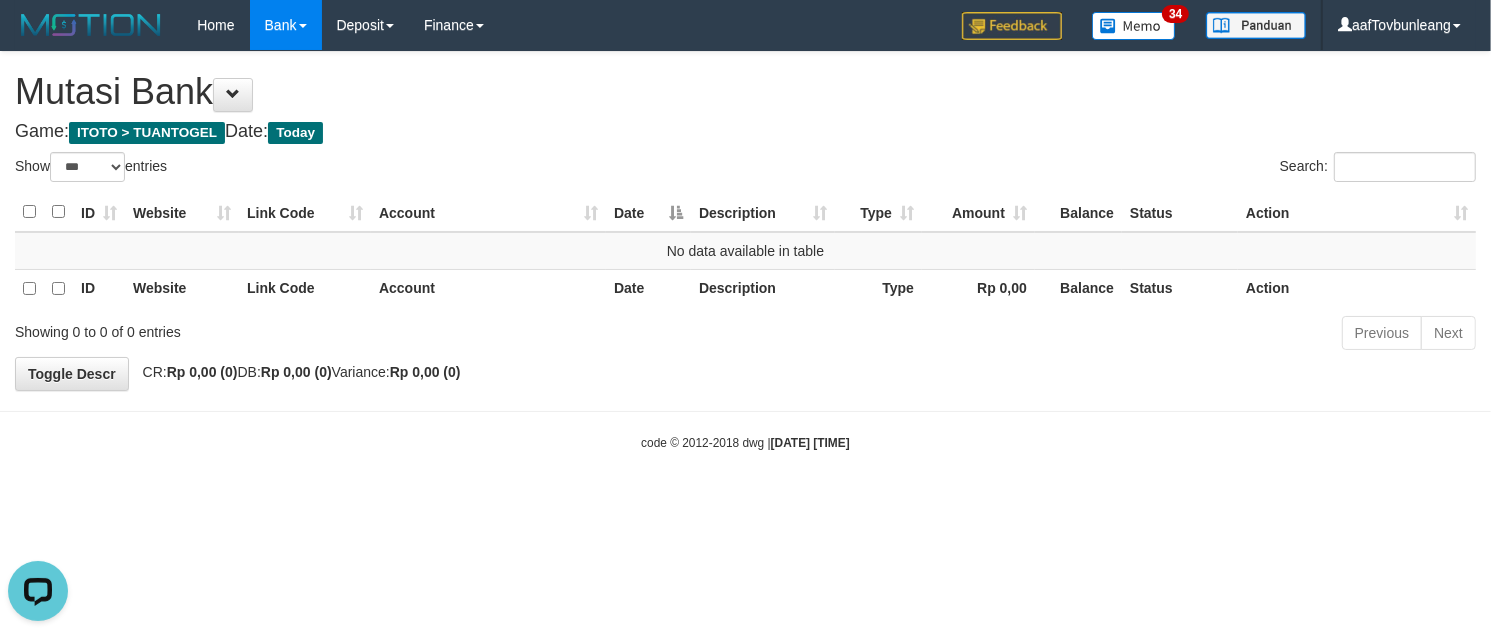 scroll, scrollTop: 0, scrollLeft: 0, axis: both 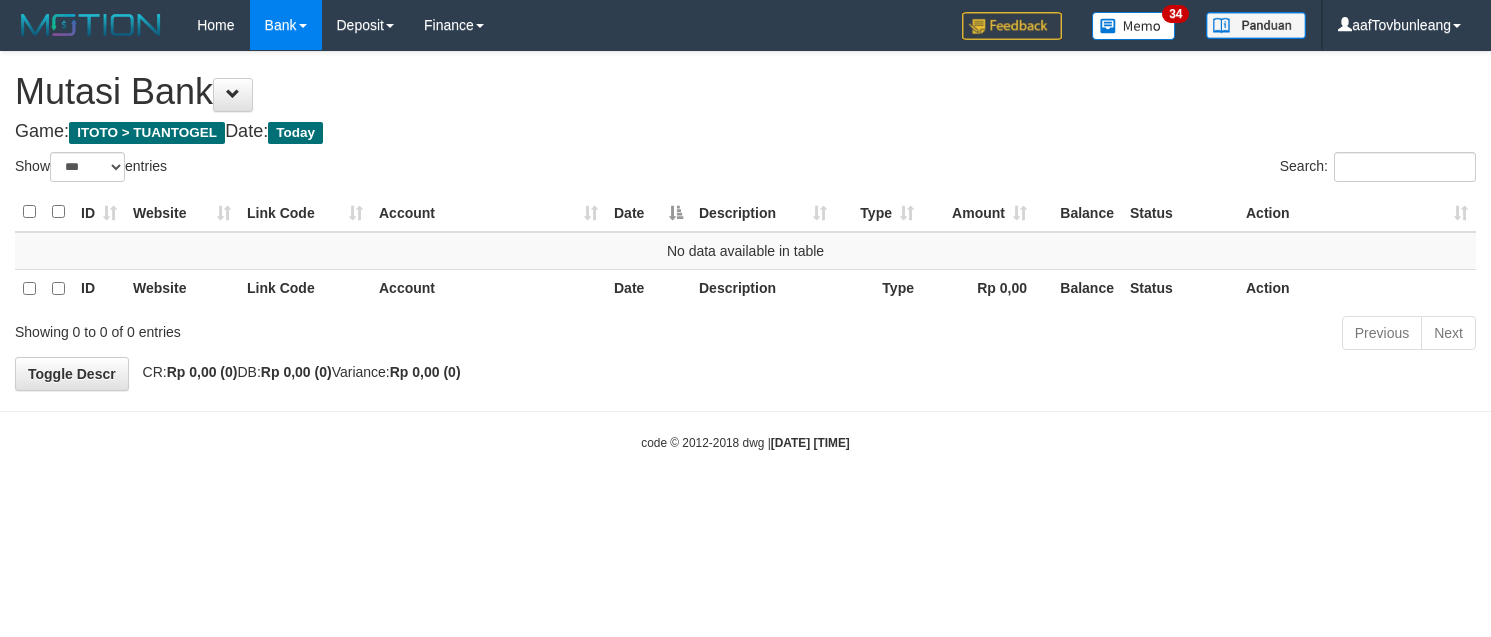 select on "***" 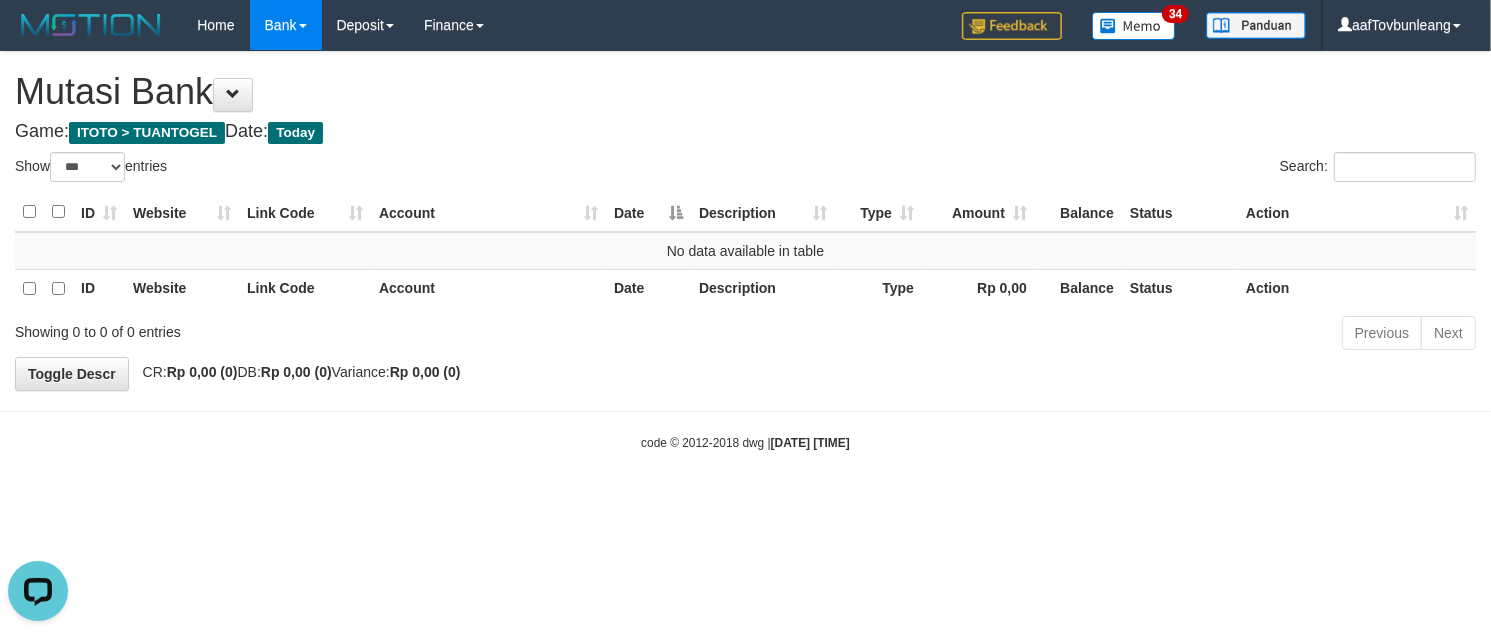 scroll, scrollTop: 0, scrollLeft: 0, axis: both 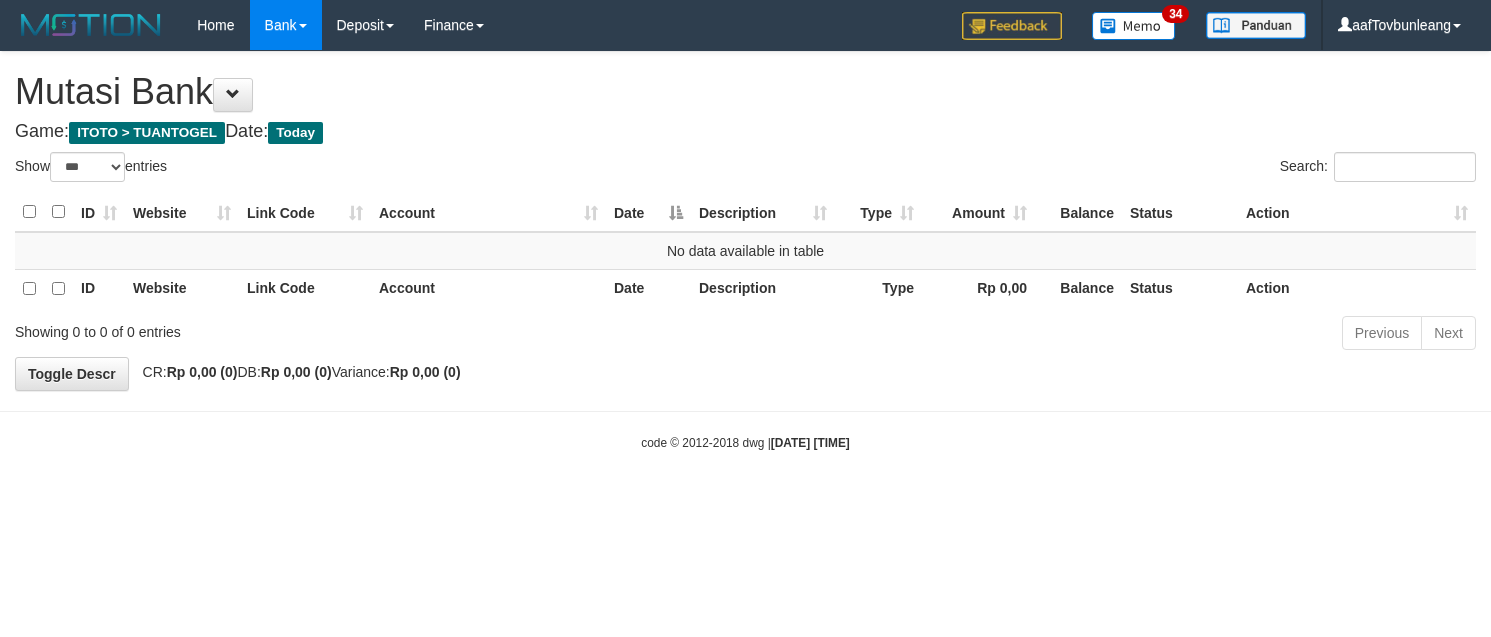 select on "***" 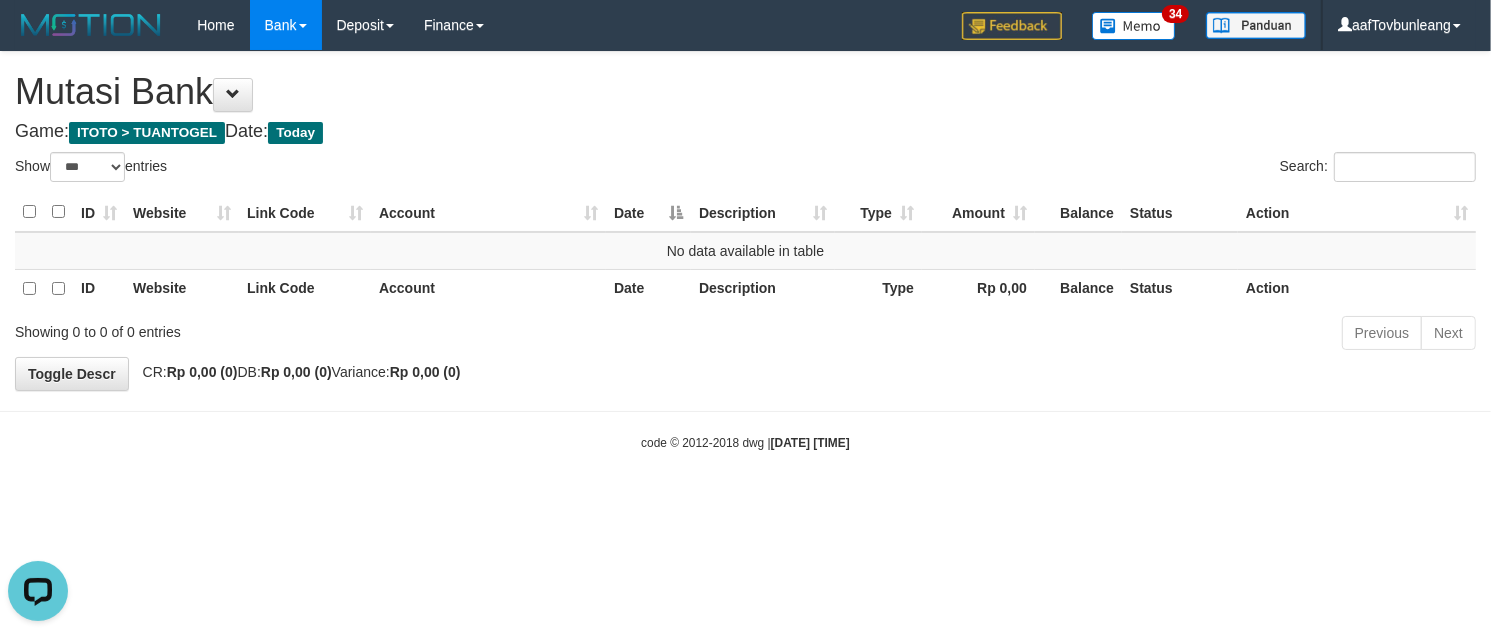 scroll, scrollTop: 0, scrollLeft: 0, axis: both 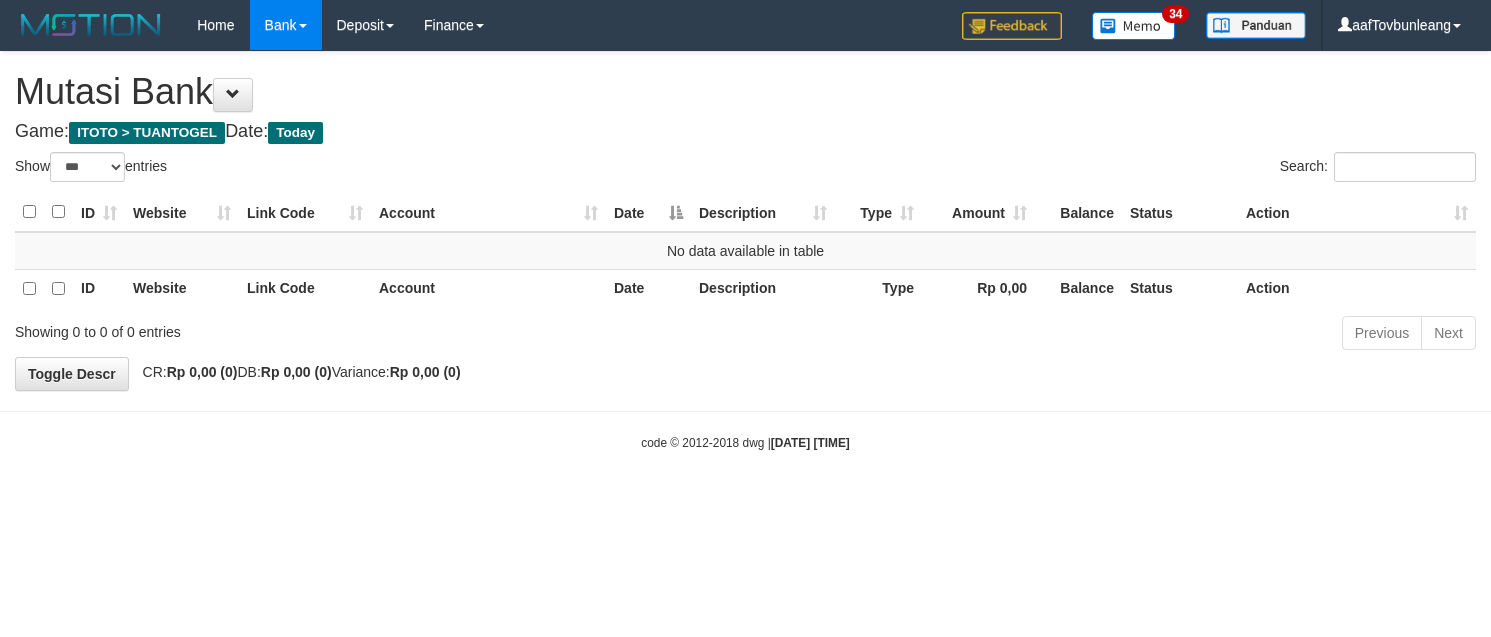 select on "***" 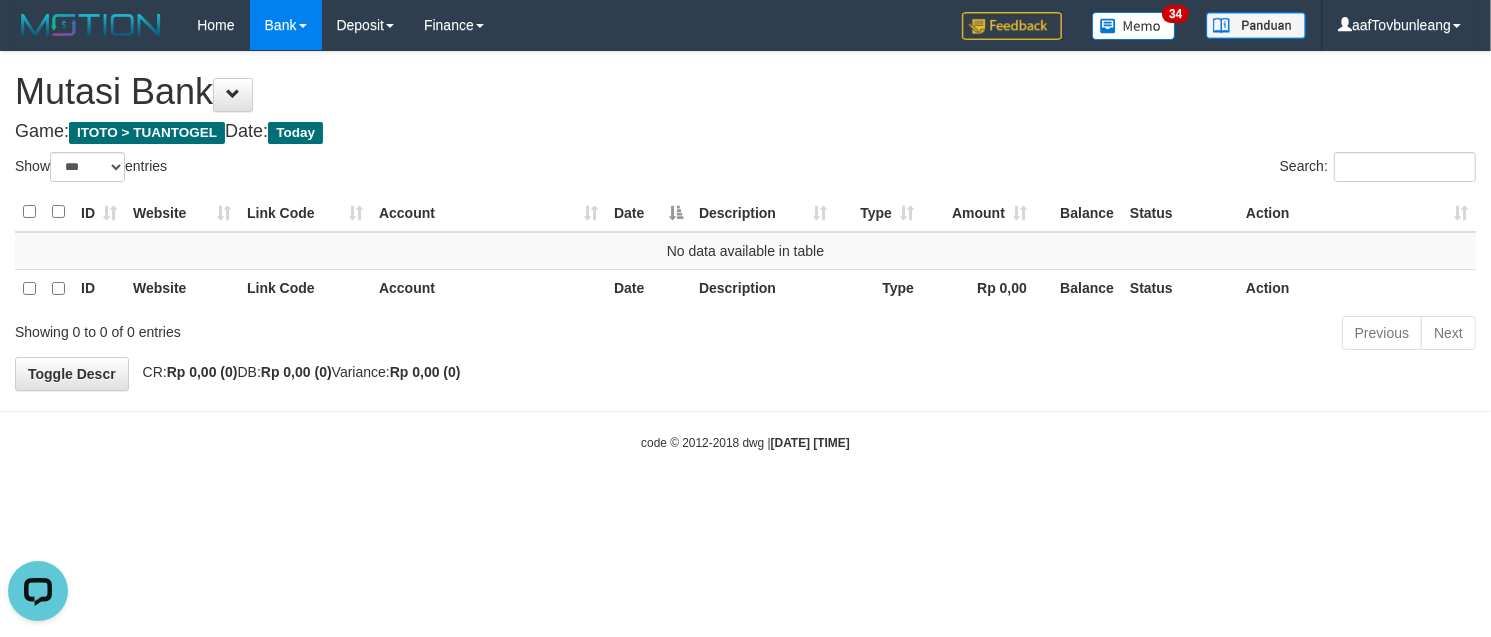 scroll, scrollTop: 0, scrollLeft: 0, axis: both 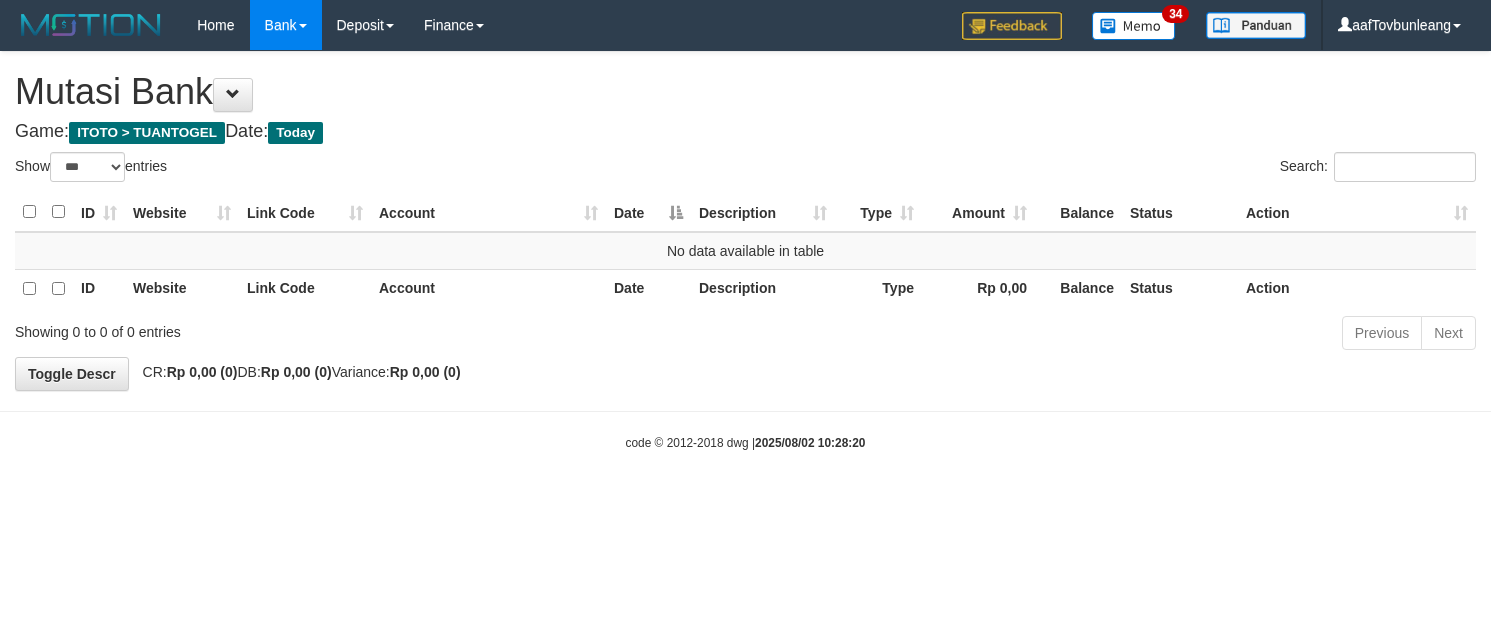 select on "***" 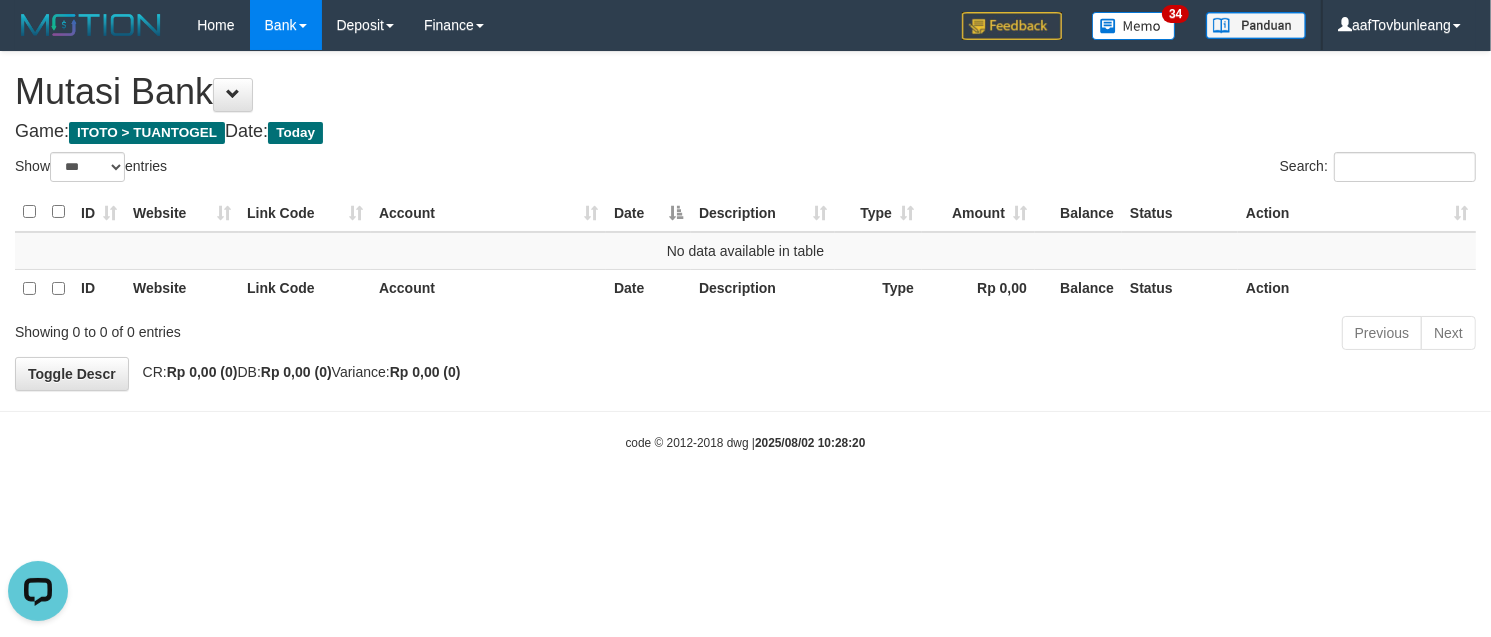 scroll, scrollTop: 0, scrollLeft: 0, axis: both 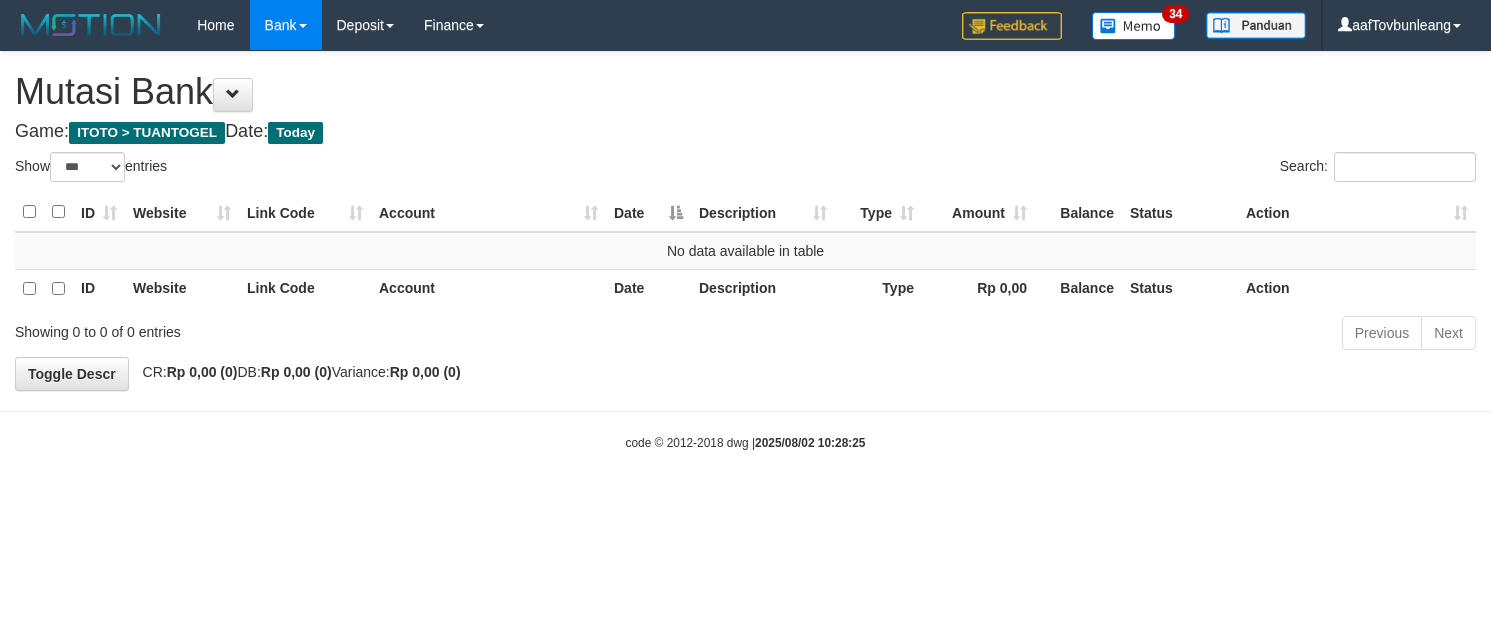 select on "***" 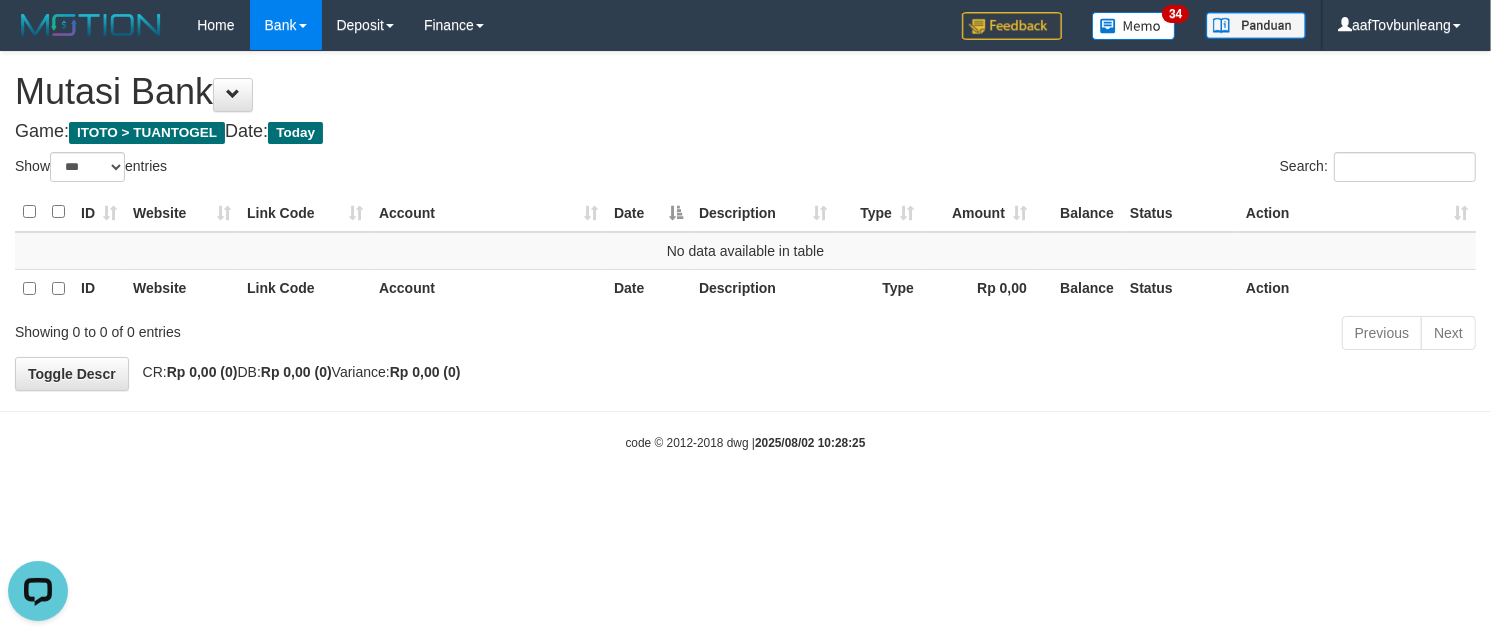 scroll, scrollTop: 0, scrollLeft: 0, axis: both 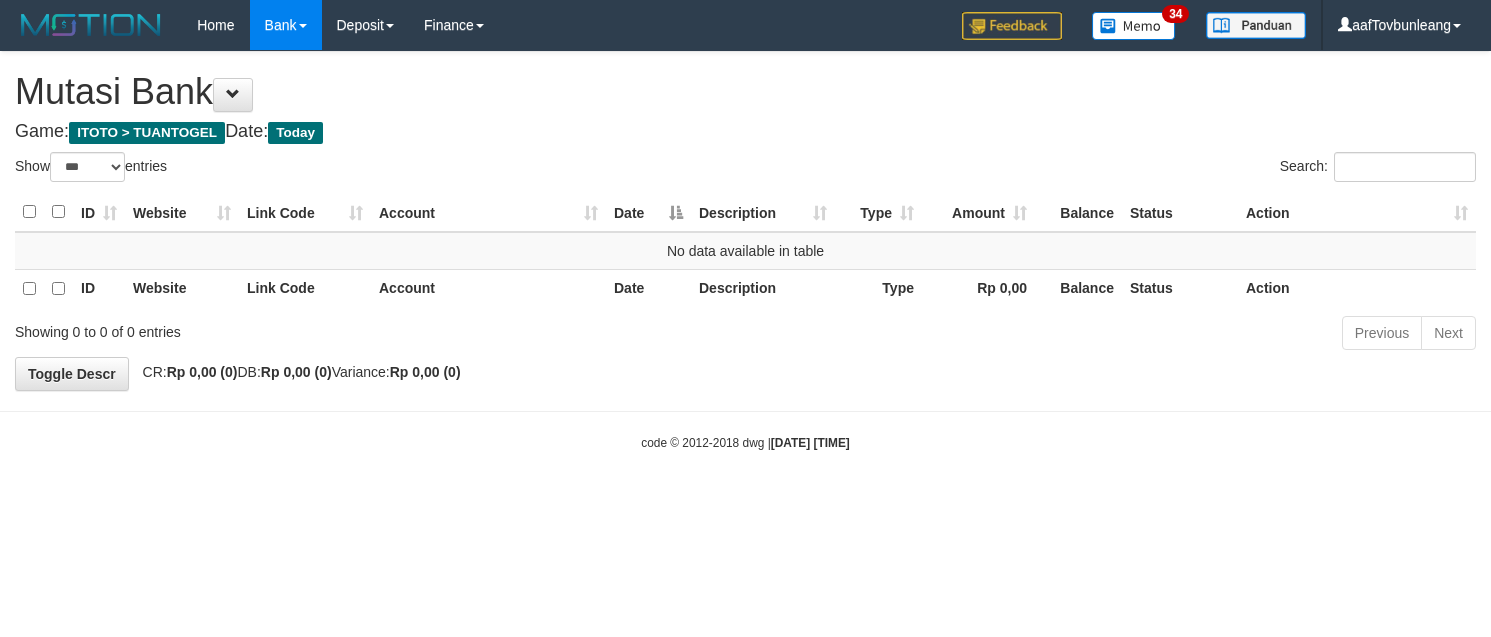 select on "***" 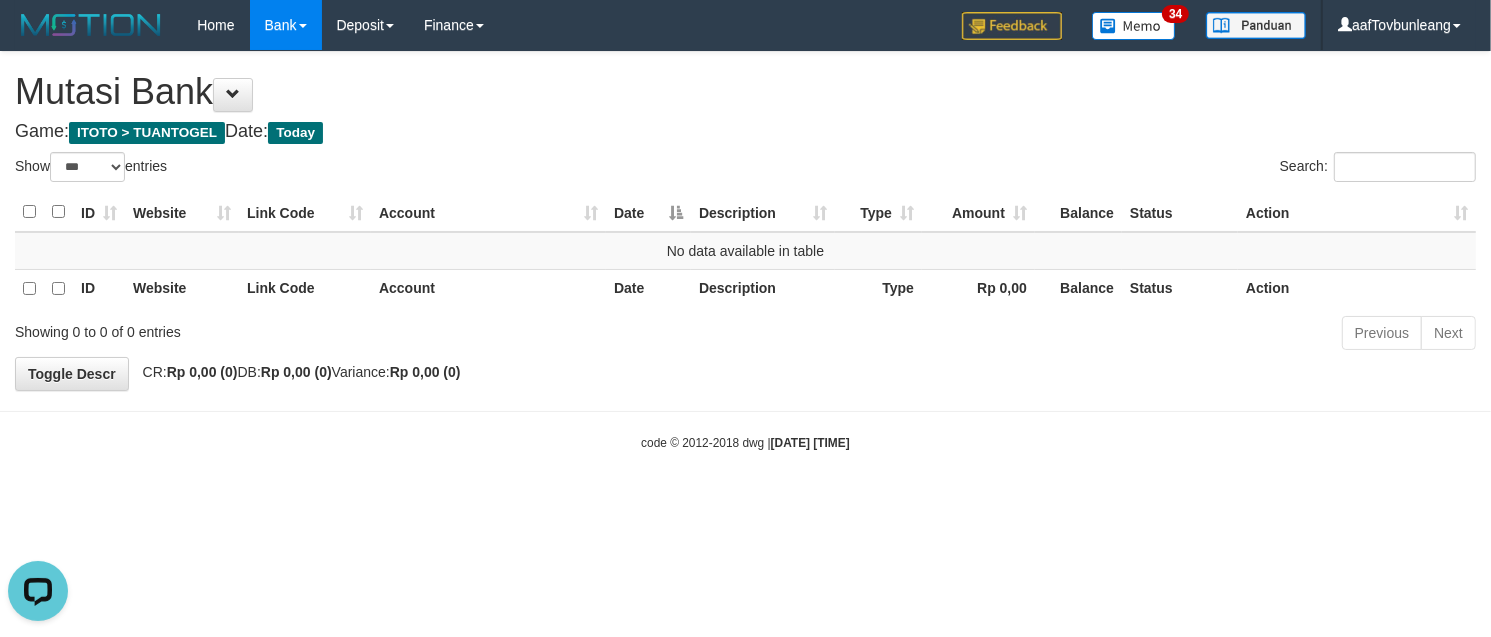 scroll, scrollTop: 0, scrollLeft: 0, axis: both 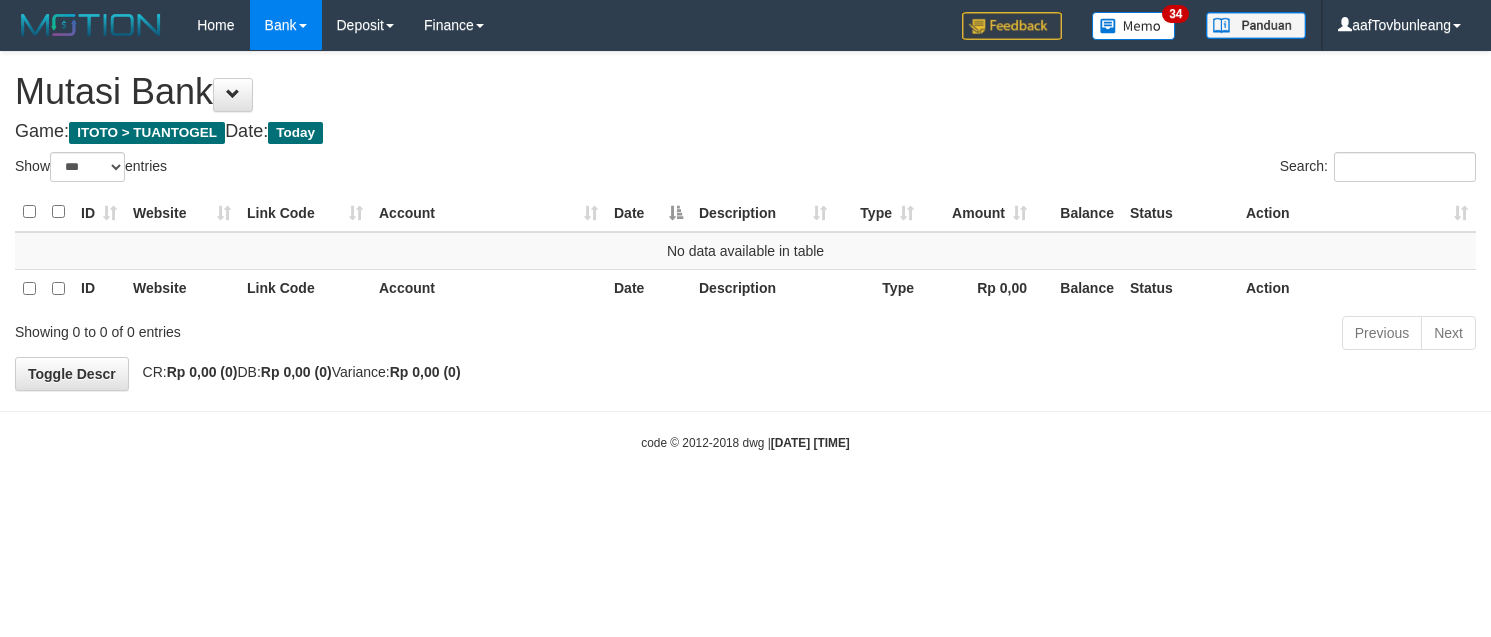 select on "***" 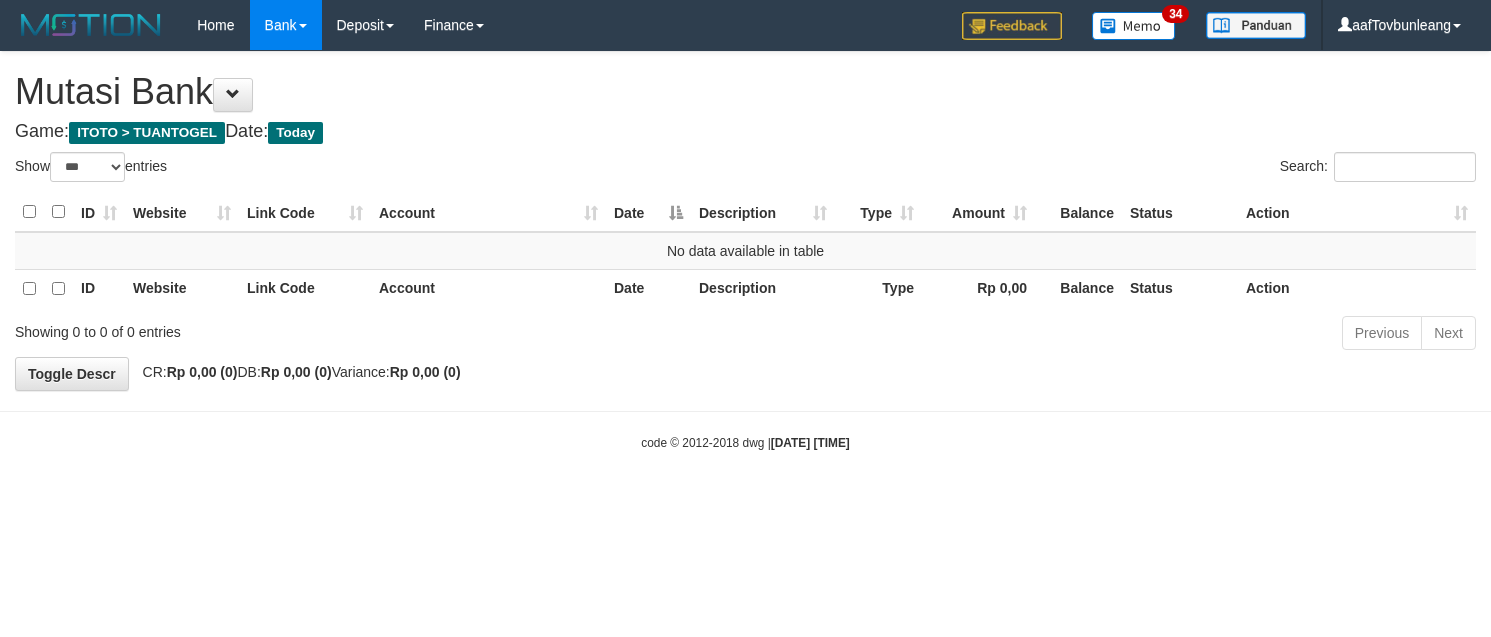 scroll, scrollTop: 0, scrollLeft: 0, axis: both 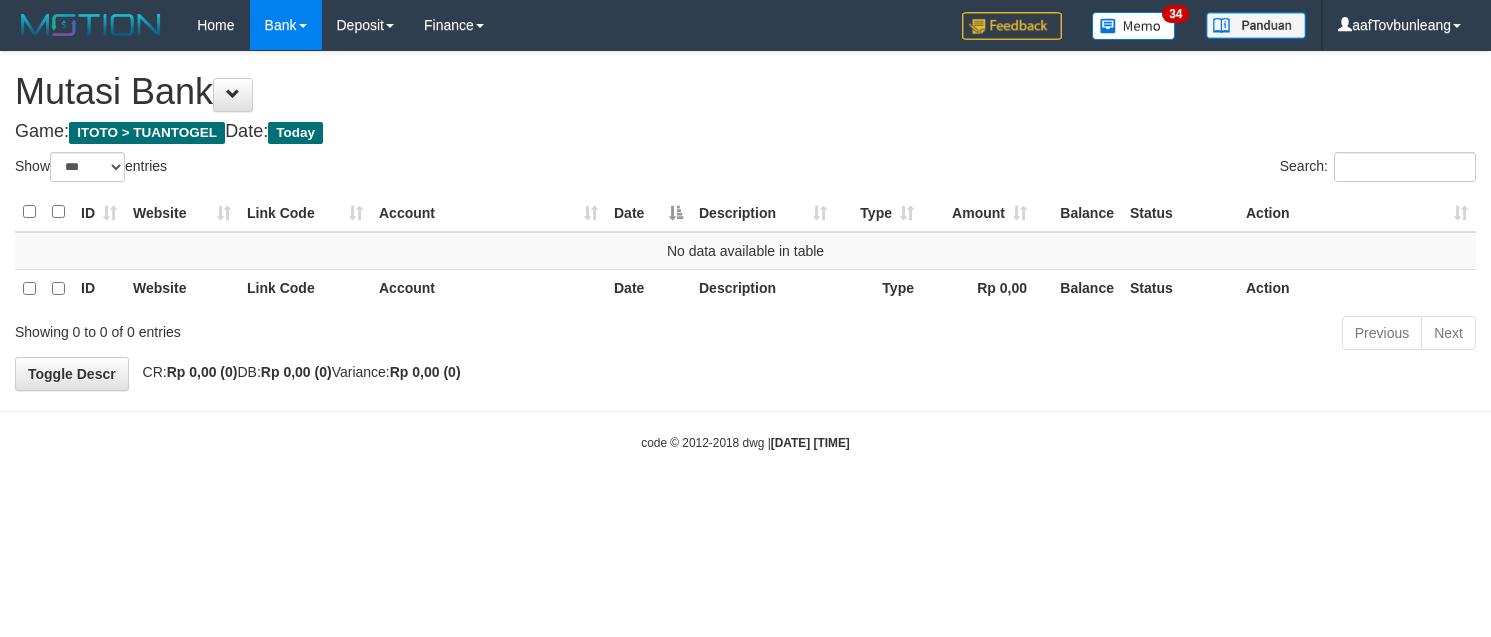 select on "***" 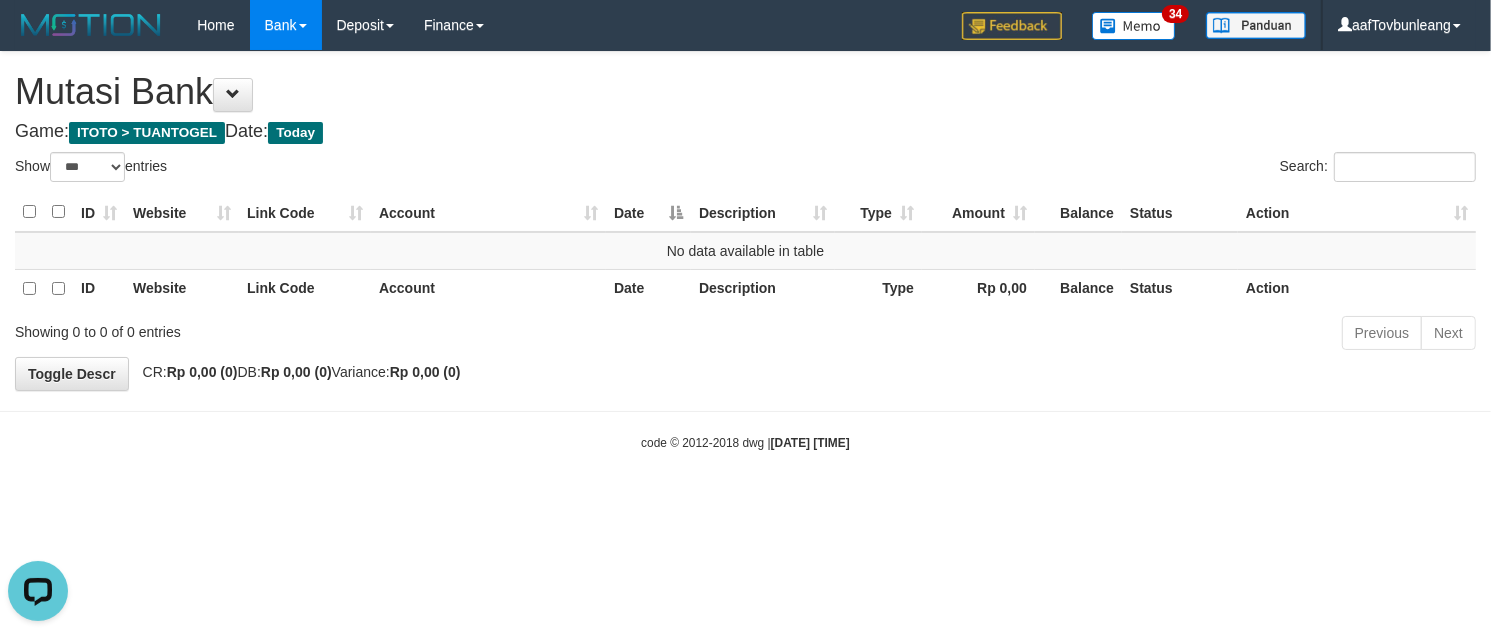 scroll, scrollTop: 0, scrollLeft: 0, axis: both 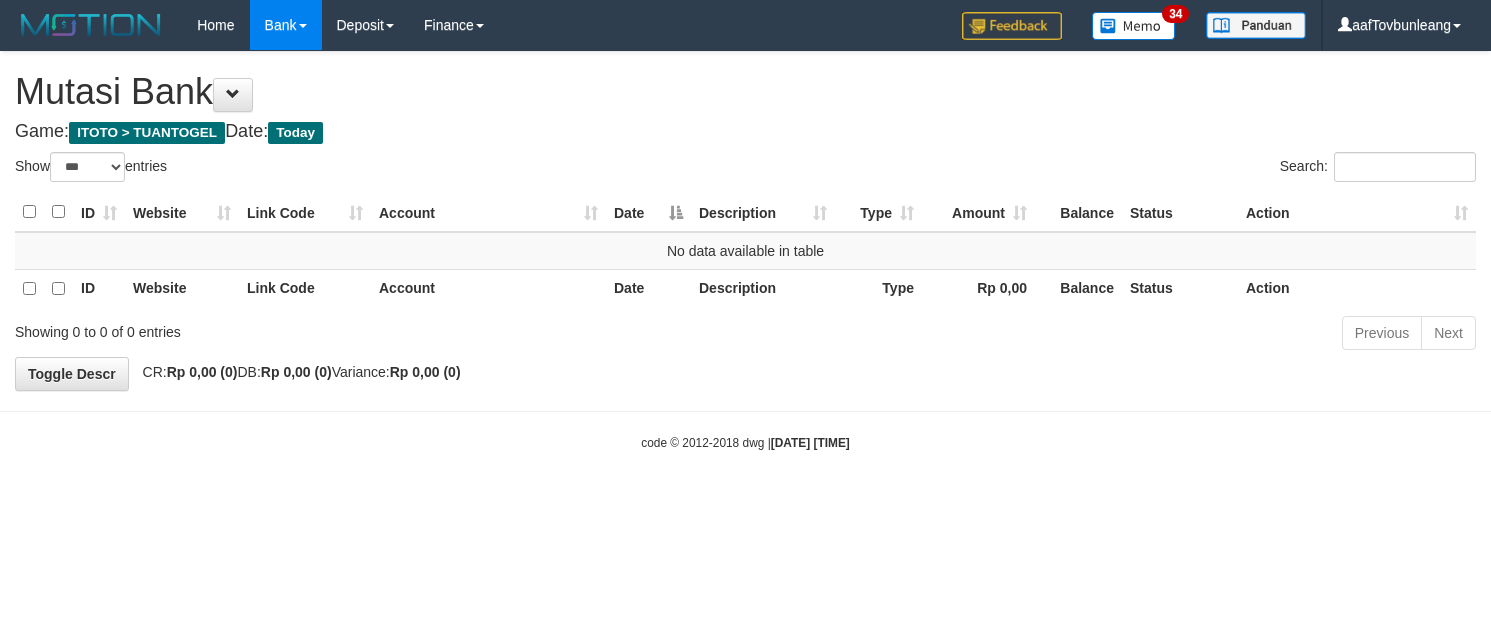 select on "***" 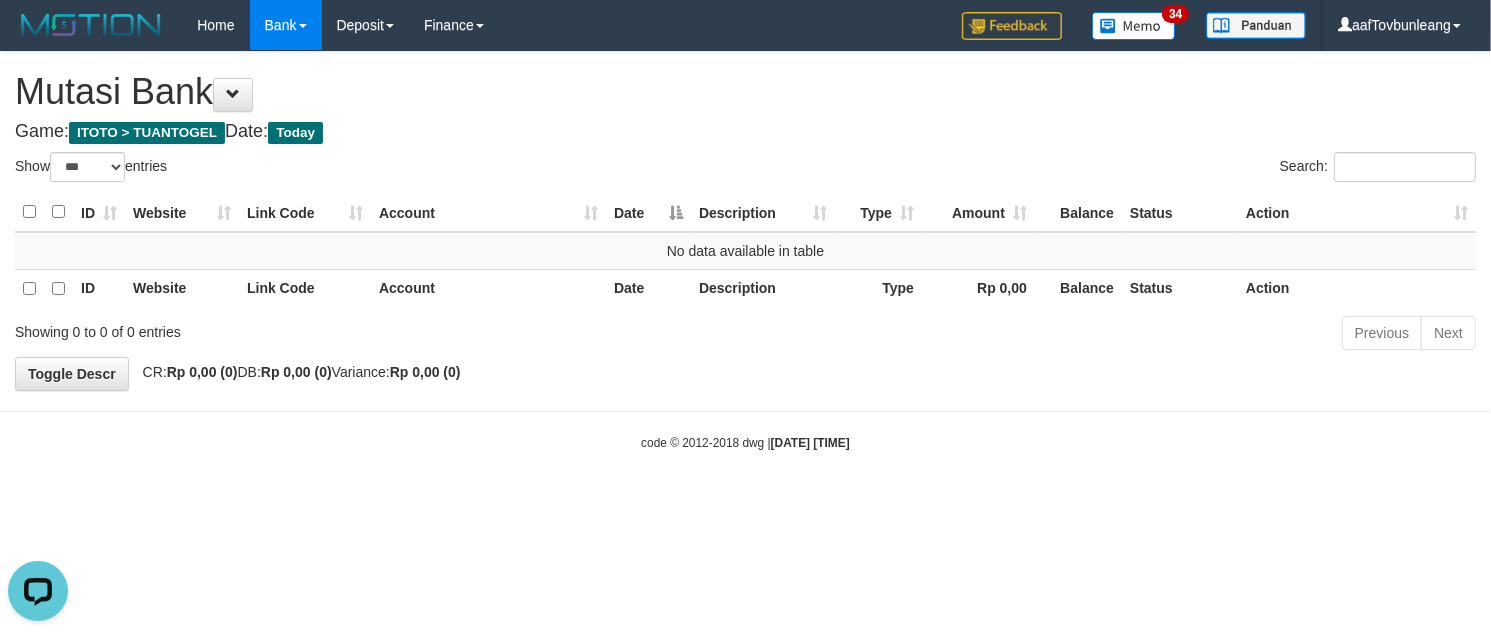 scroll, scrollTop: 0, scrollLeft: 0, axis: both 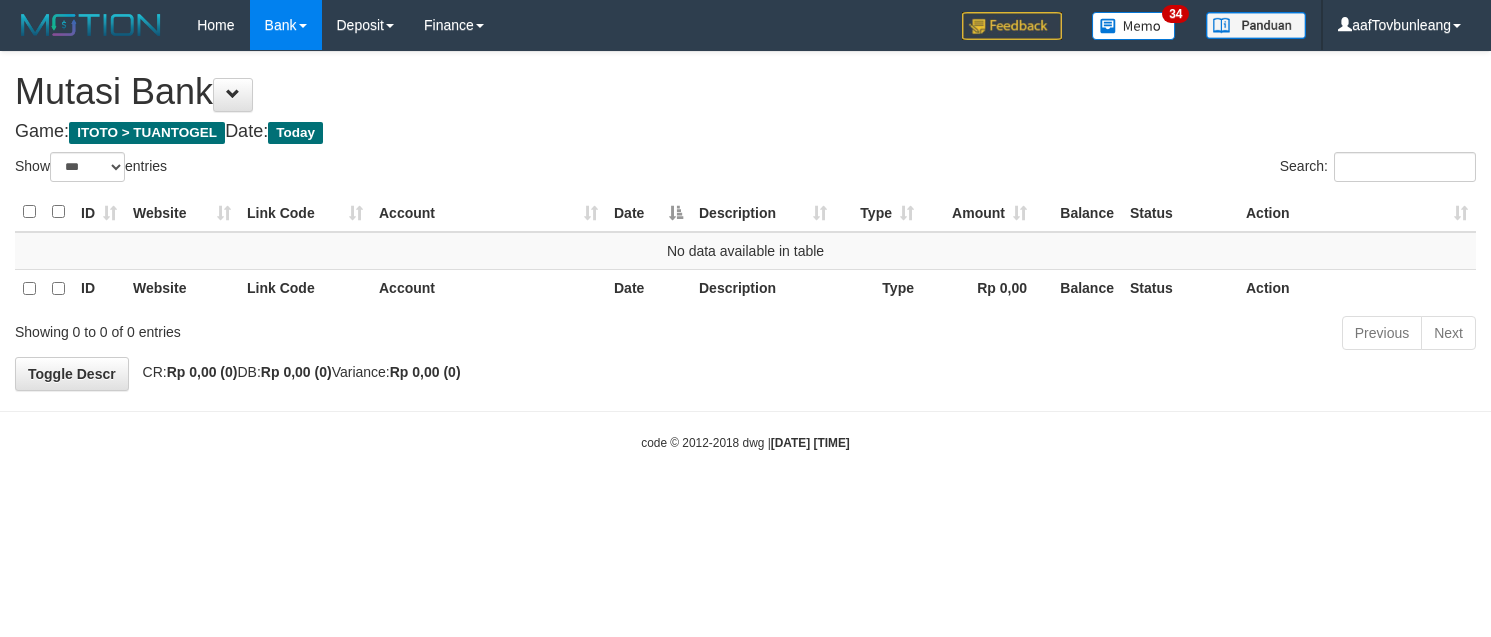 select on "***" 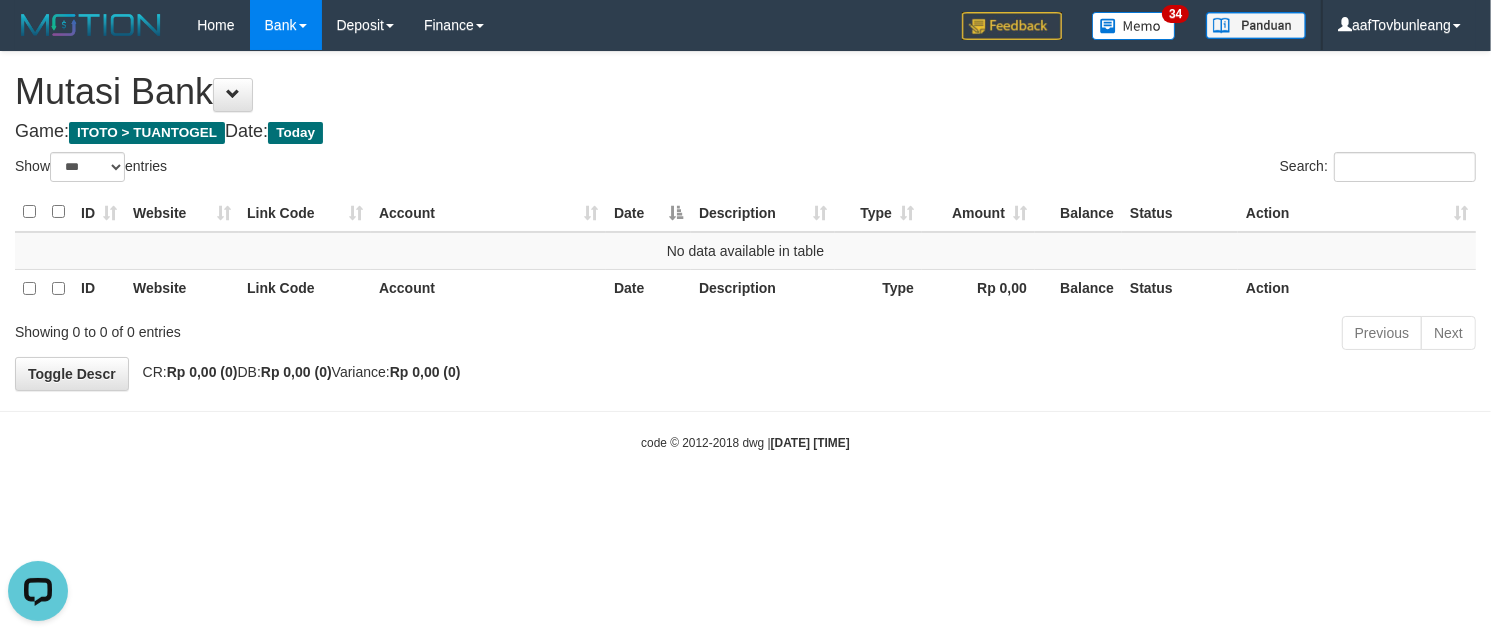 scroll, scrollTop: 0, scrollLeft: 0, axis: both 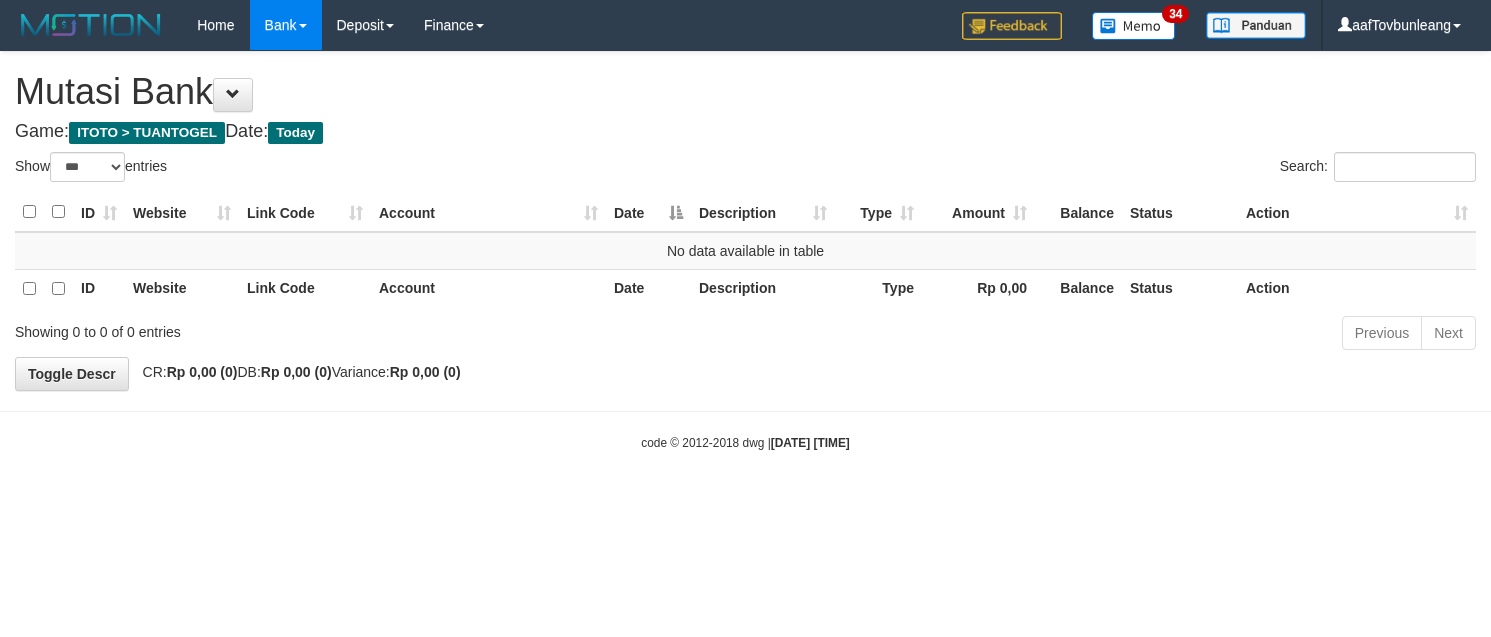 select on "***" 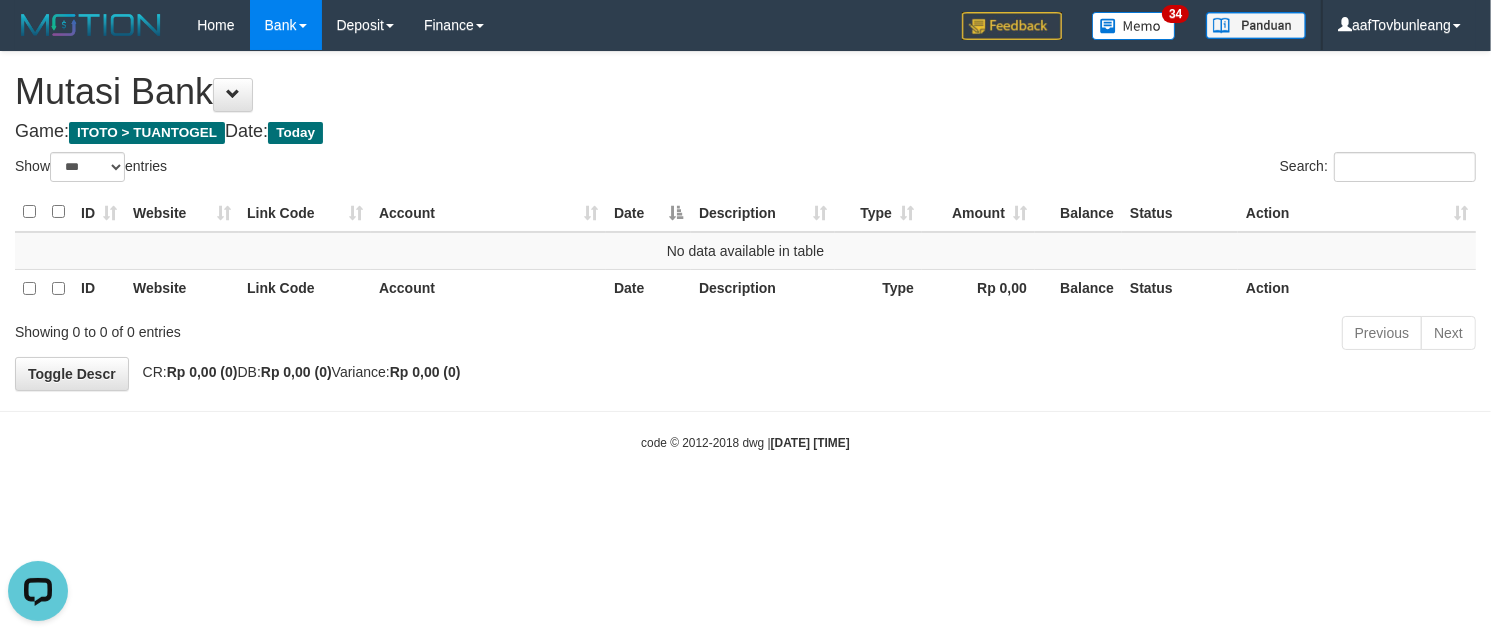 scroll, scrollTop: 0, scrollLeft: 0, axis: both 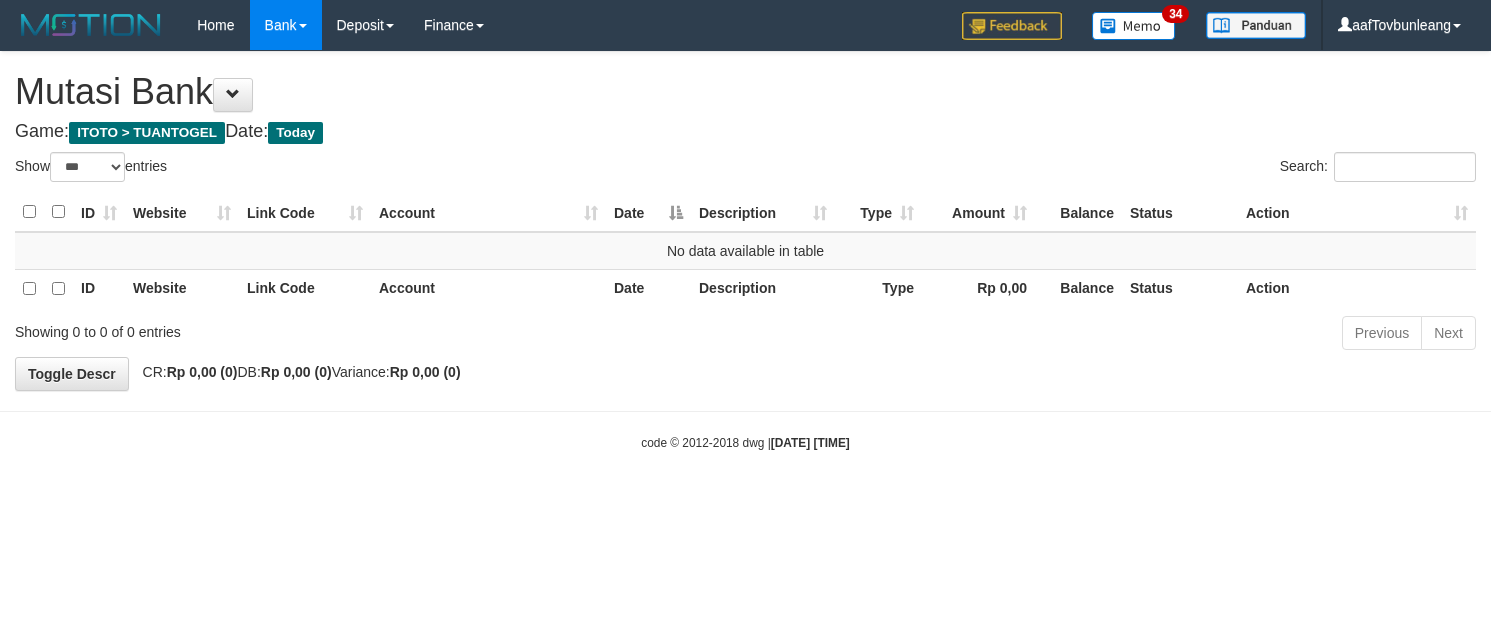 select on "***" 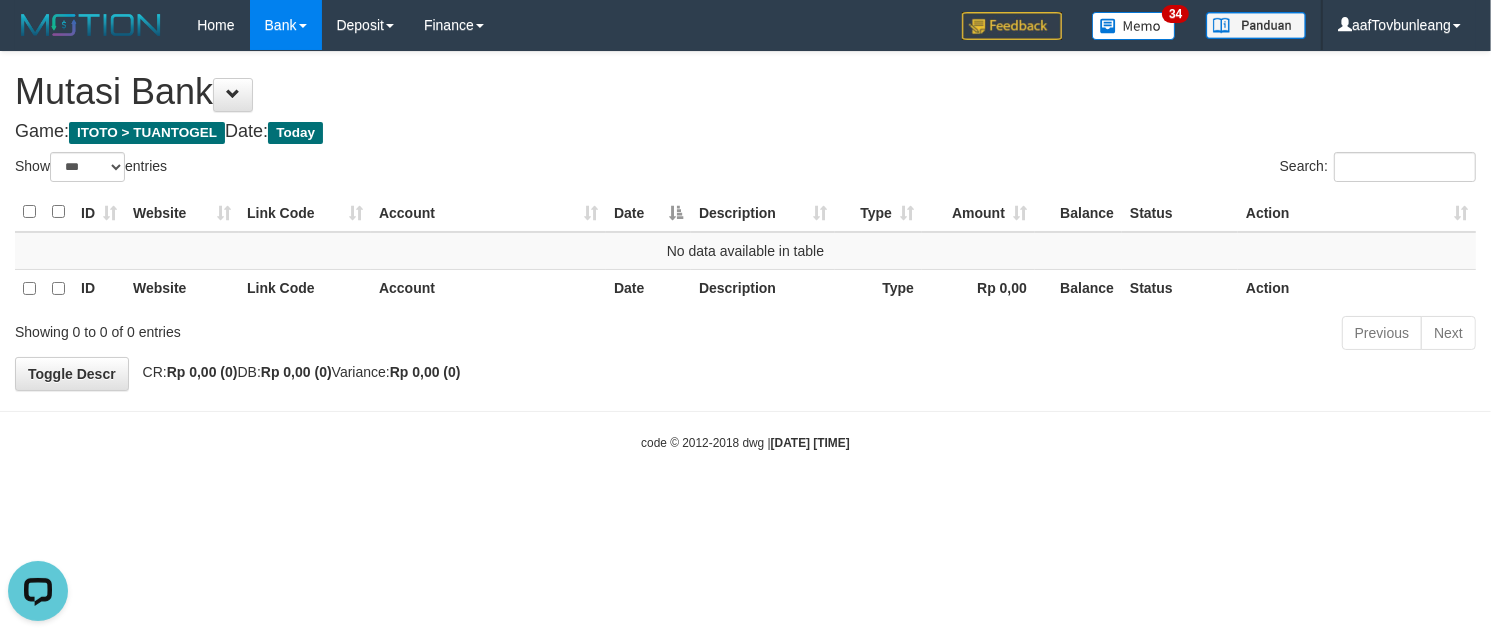 scroll, scrollTop: 0, scrollLeft: 0, axis: both 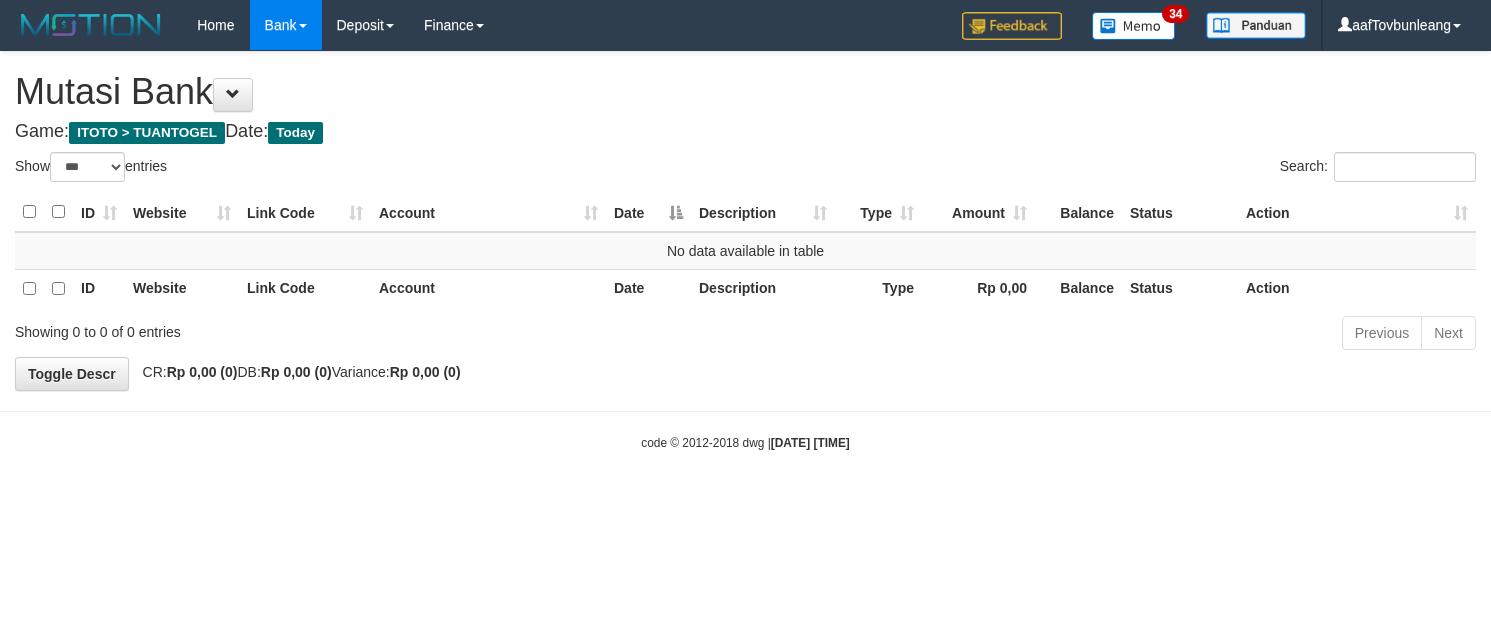 select on "***" 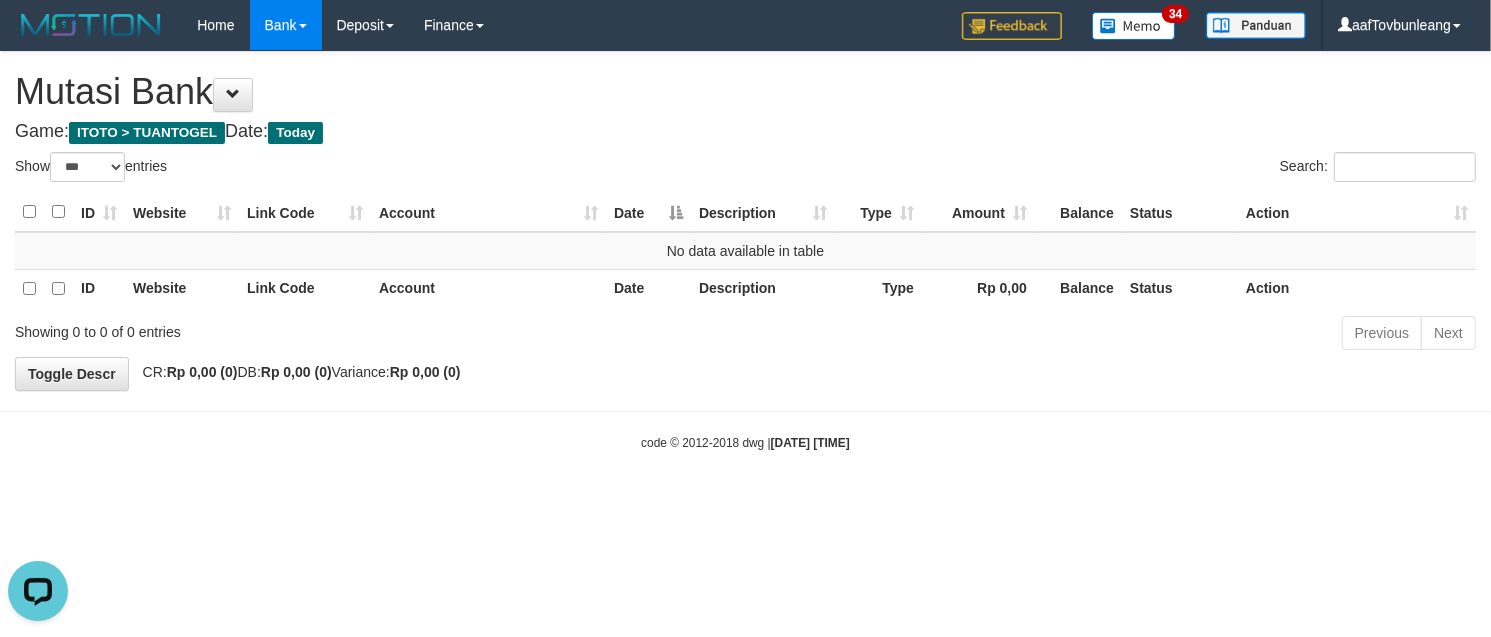 scroll, scrollTop: 0, scrollLeft: 0, axis: both 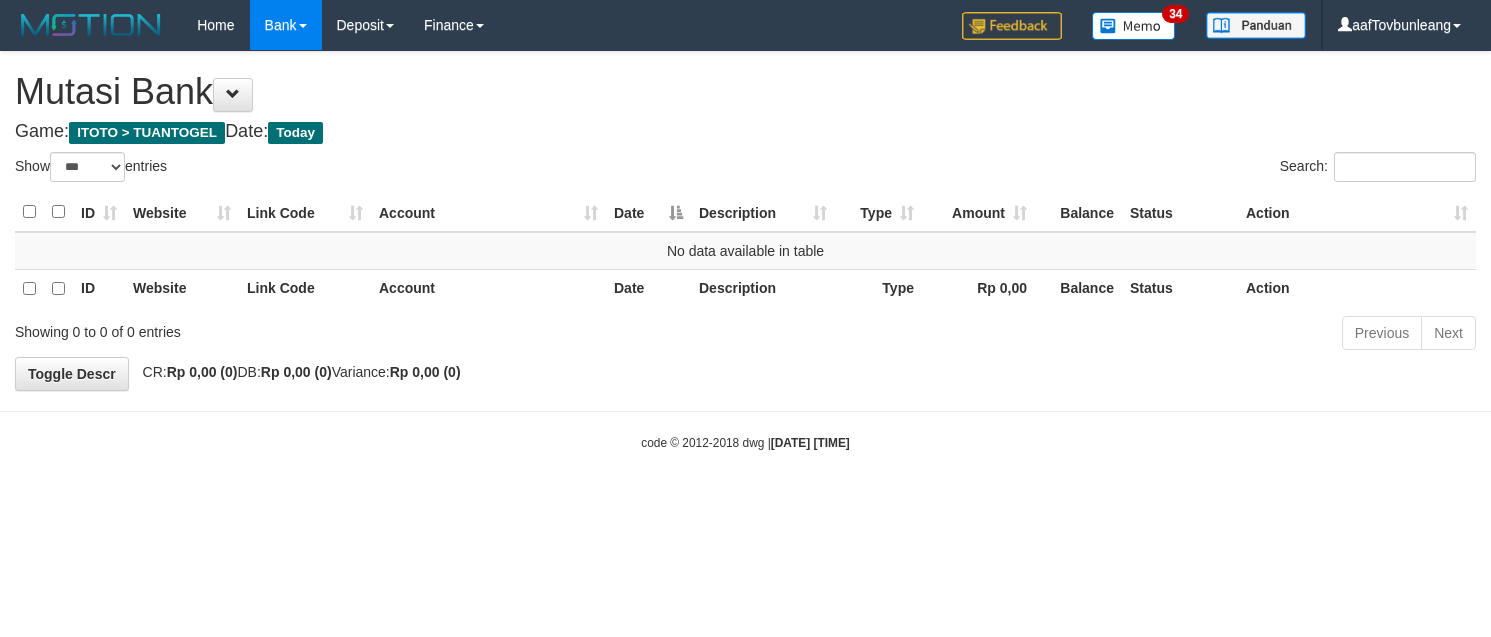 select on "***" 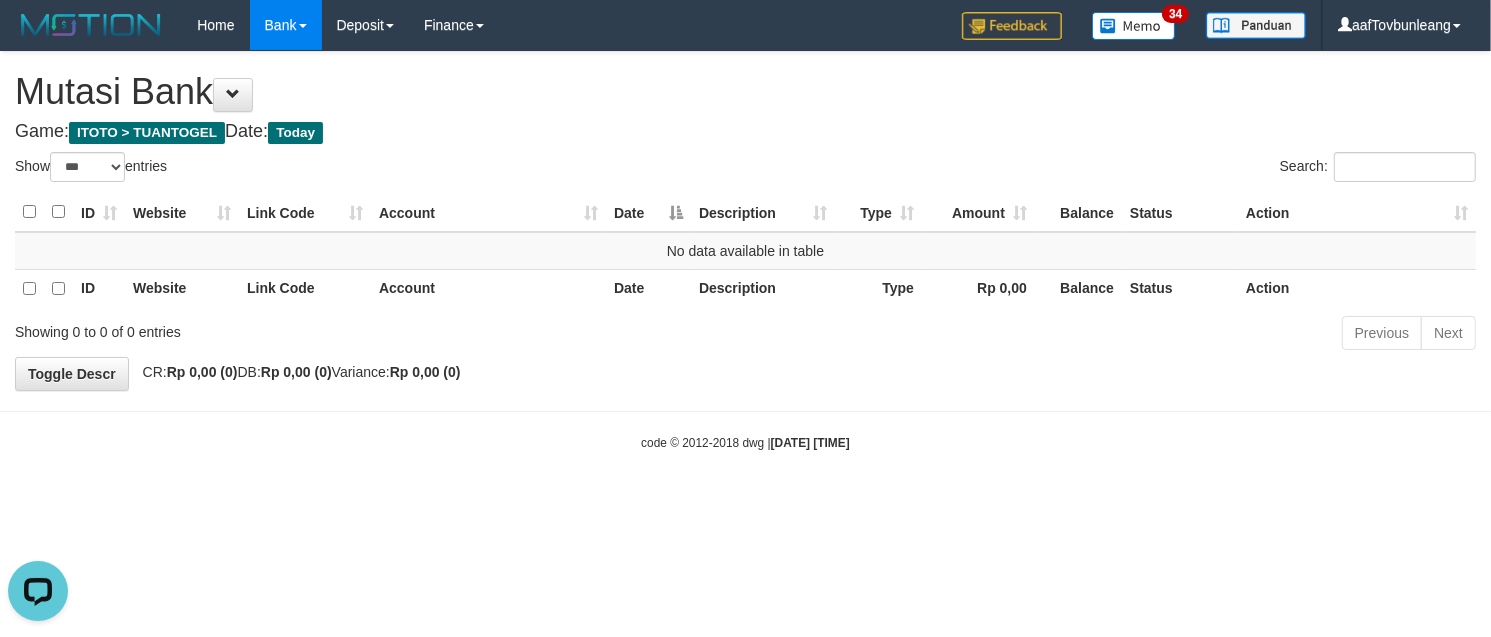 scroll, scrollTop: 0, scrollLeft: 0, axis: both 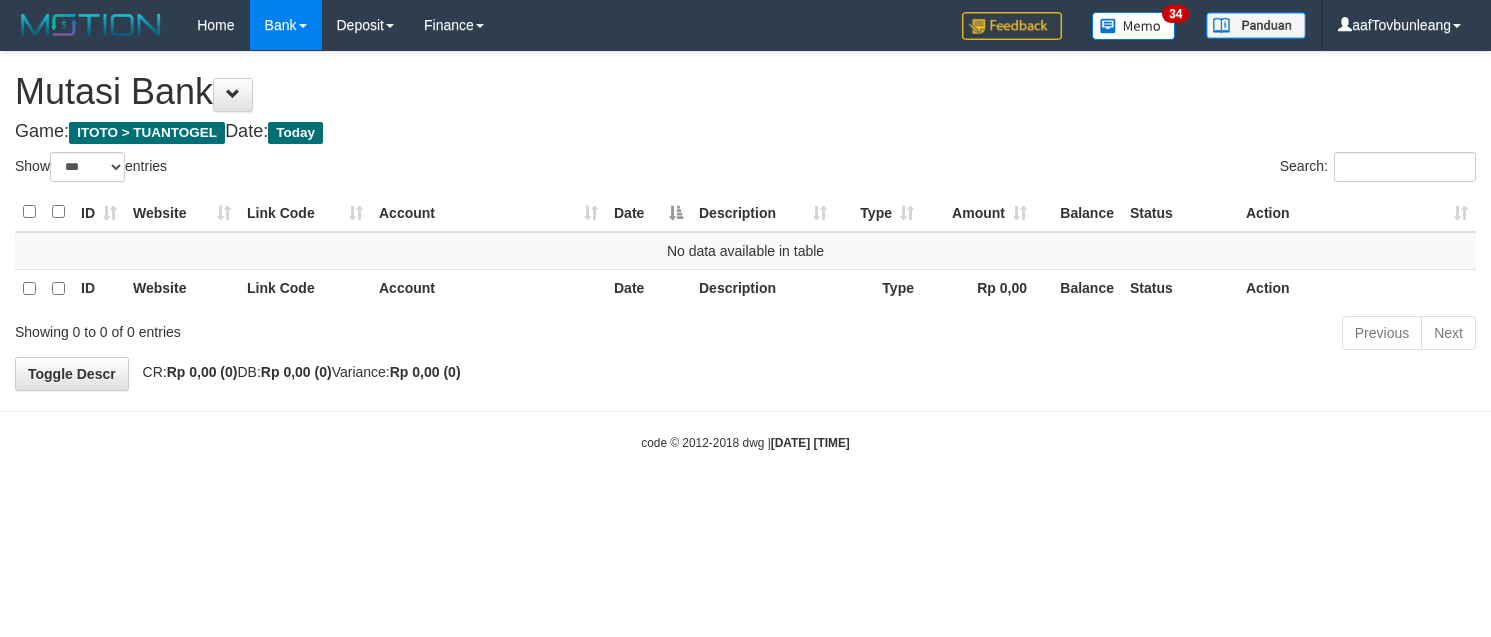 select on "***" 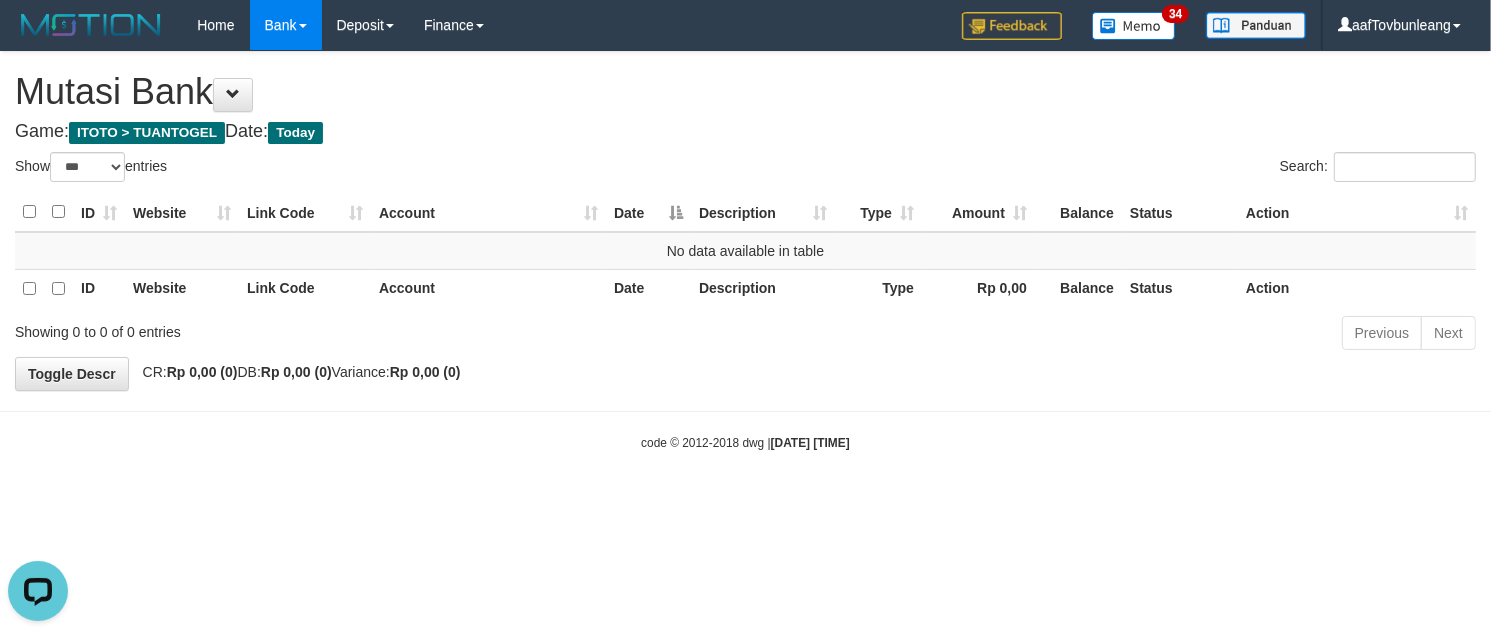 scroll, scrollTop: 0, scrollLeft: 0, axis: both 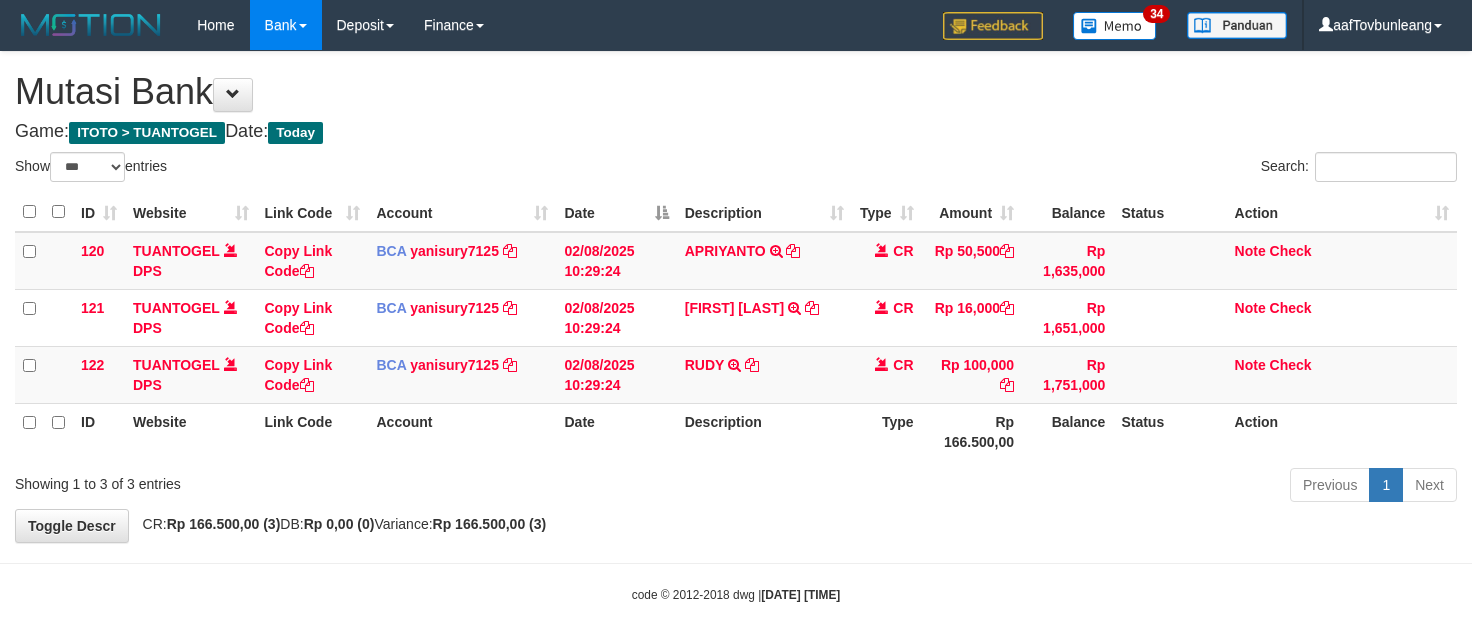 select on "***" 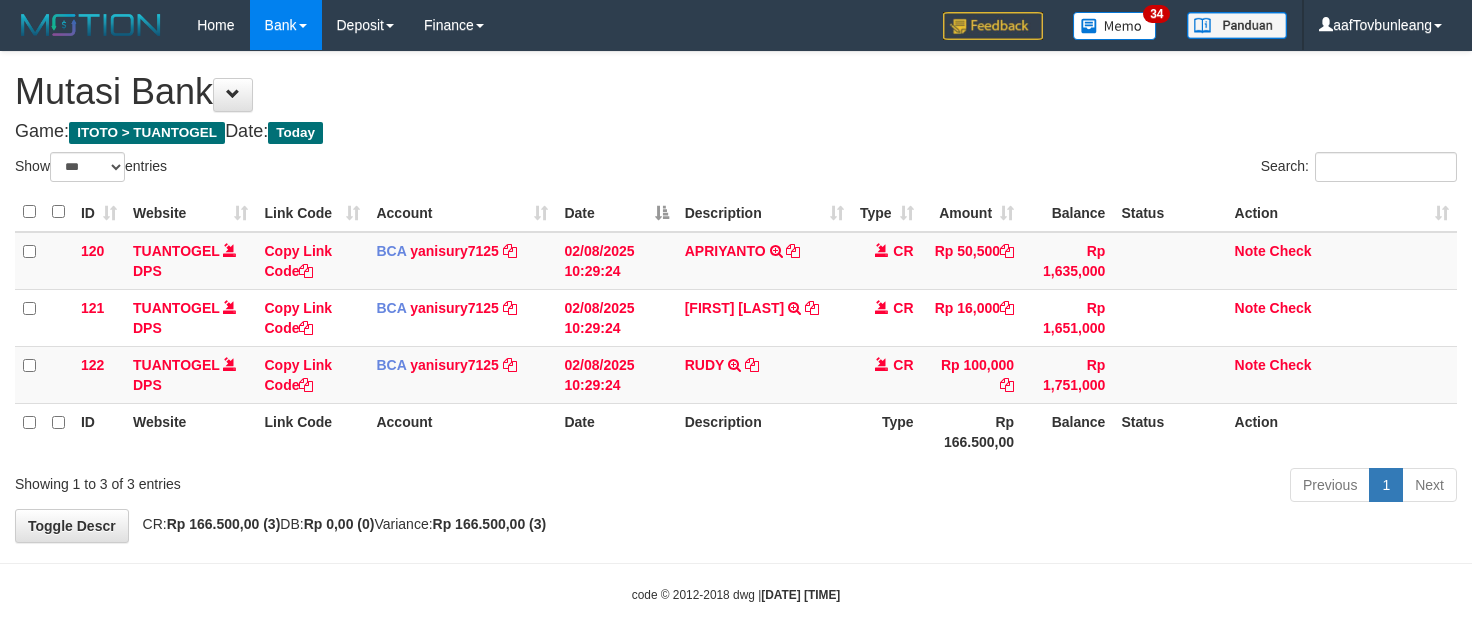 scroll, scrollTop: 0, scrollLeft: 0, axis: both 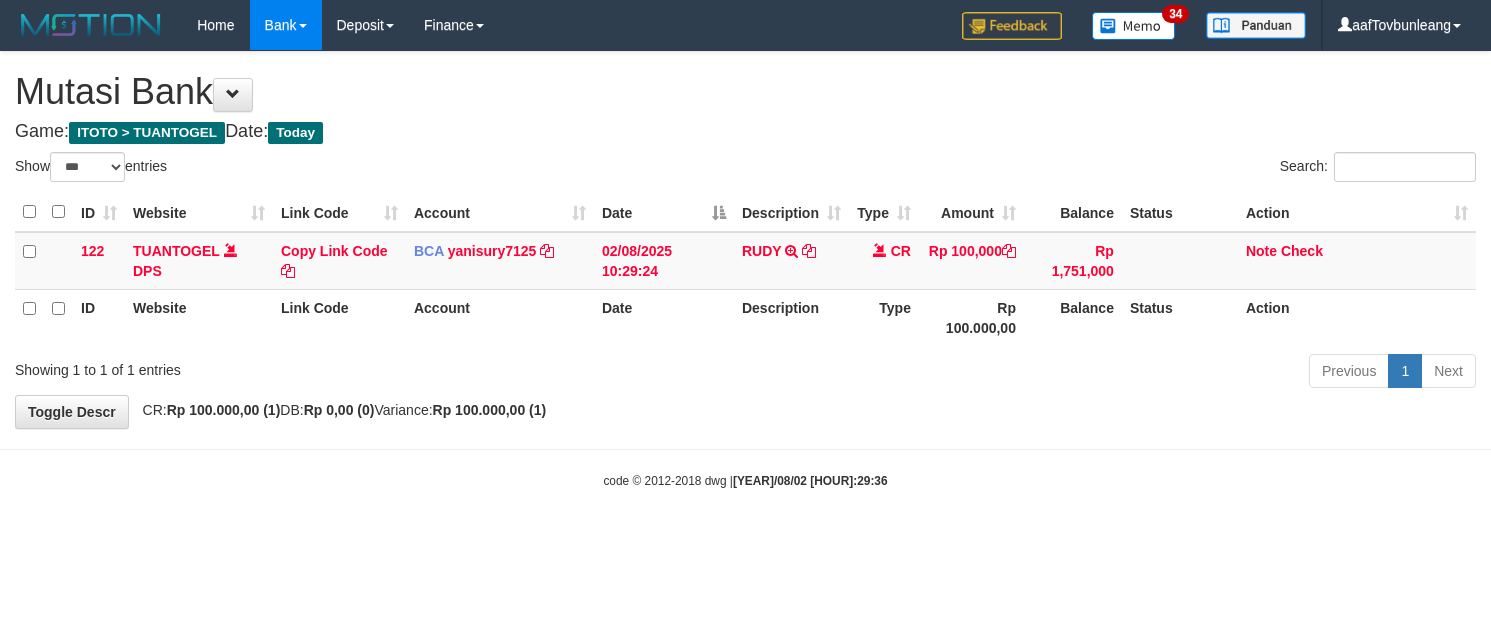 select on "***" 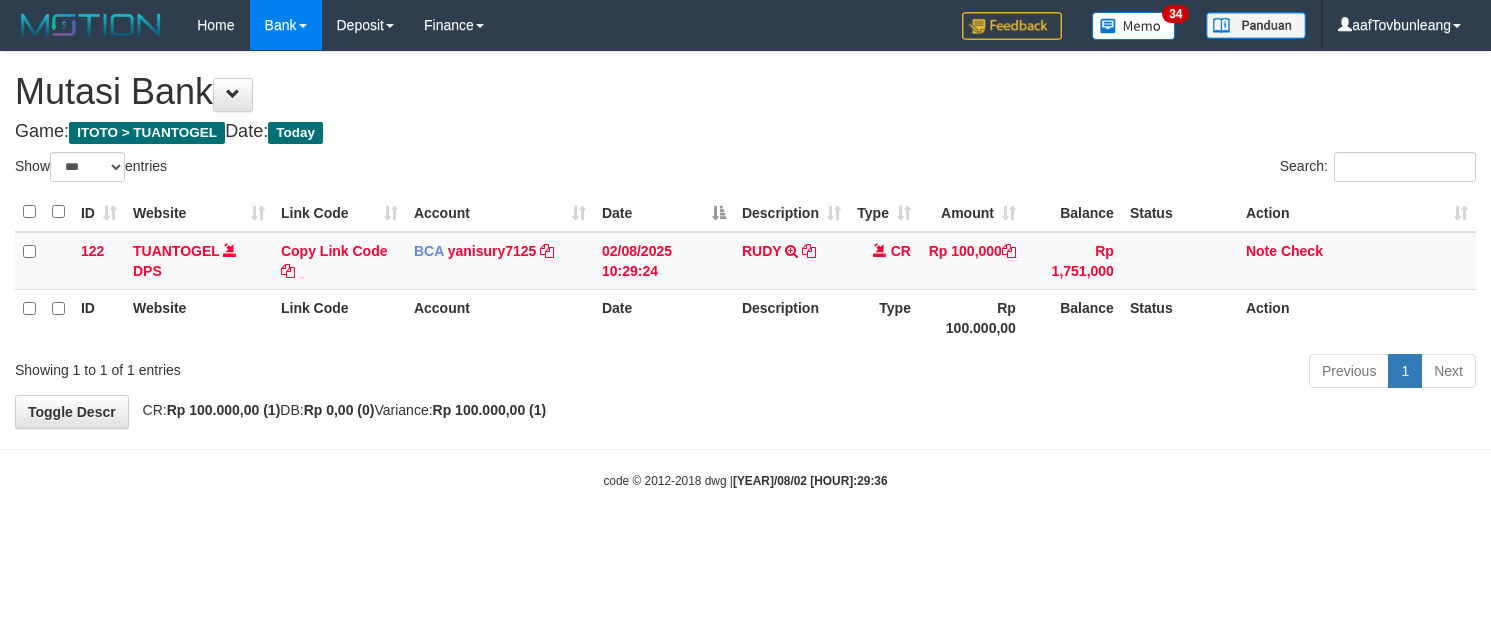 scroll, scrollTop: 0, scrollLeft: 0, axis: both 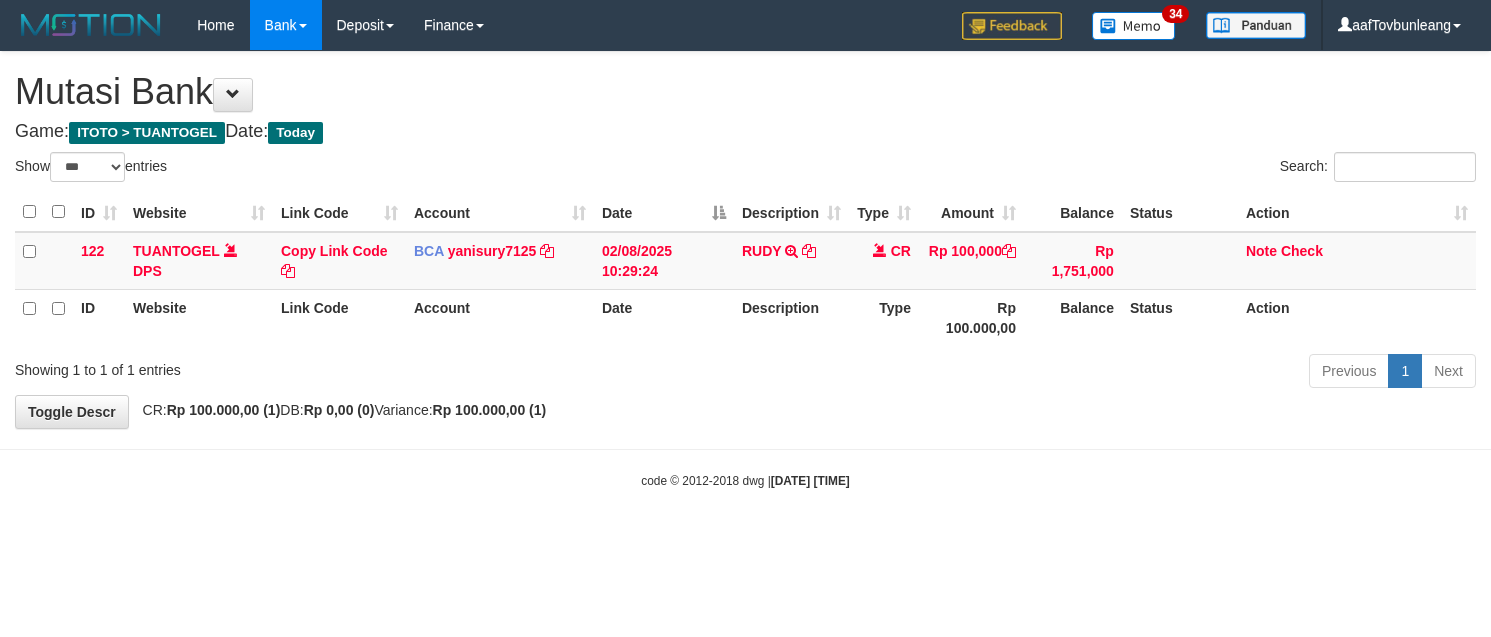 select on "***" 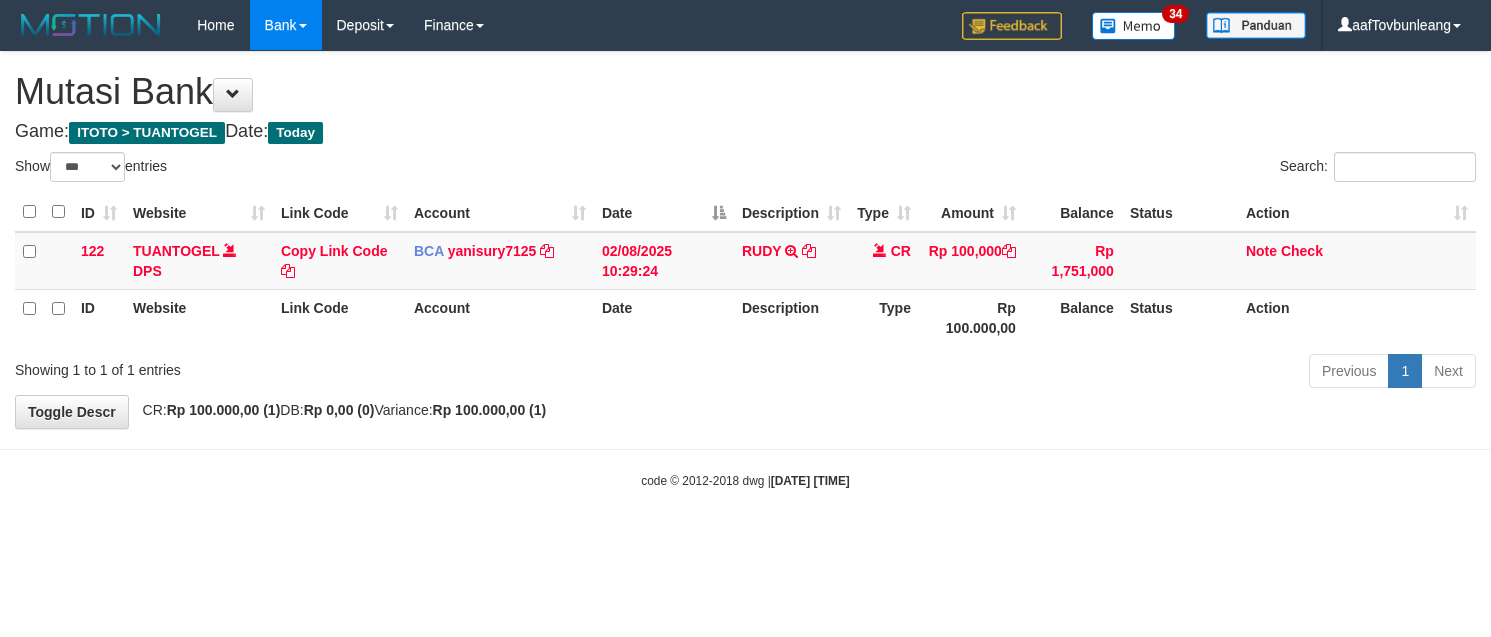 scroll, scrollTop: 0, scrollLeft: 0, axis: both 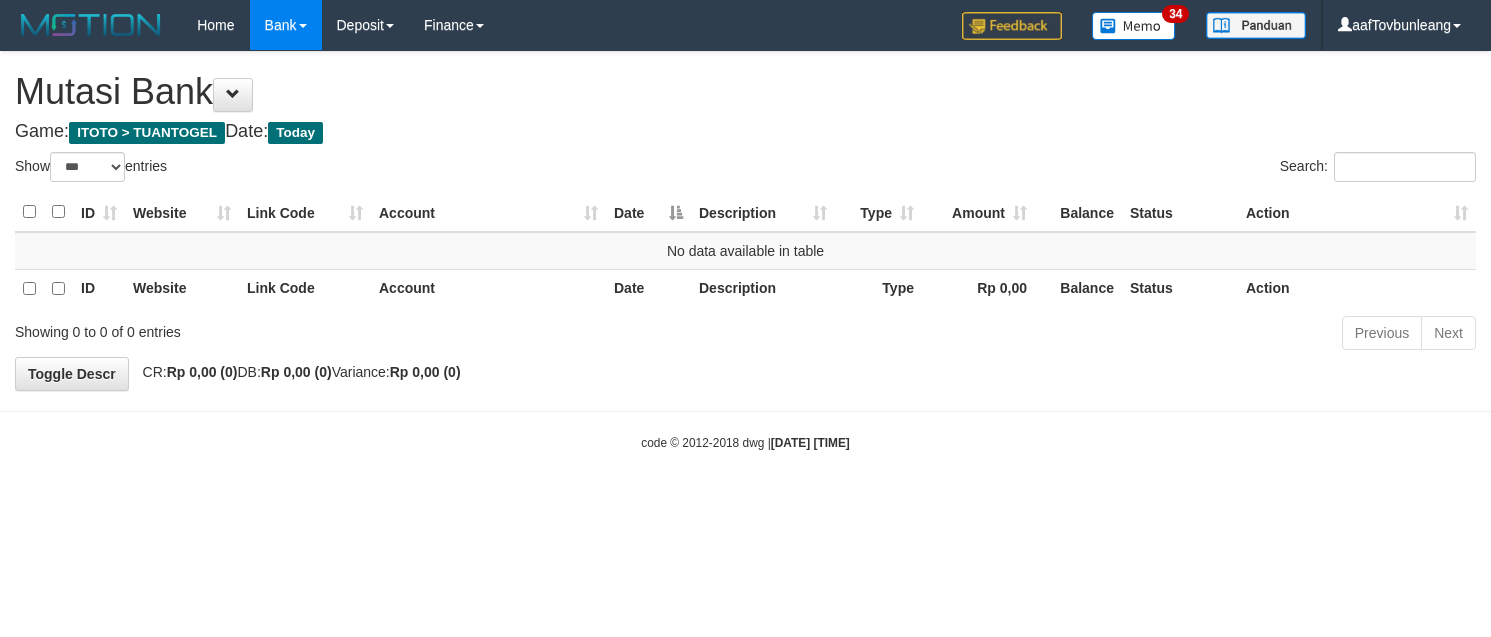 select on "***" 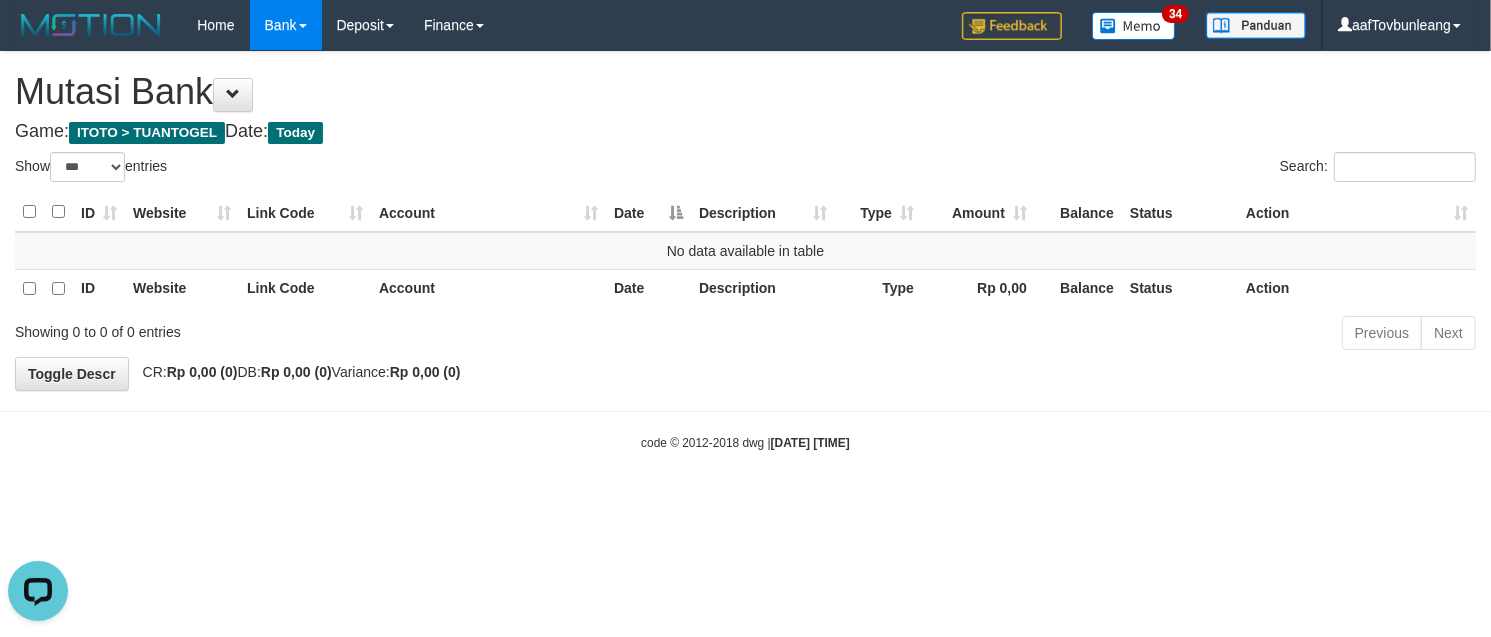 scroll, scrollTop: 0, scrollLeft: 0, axis: both 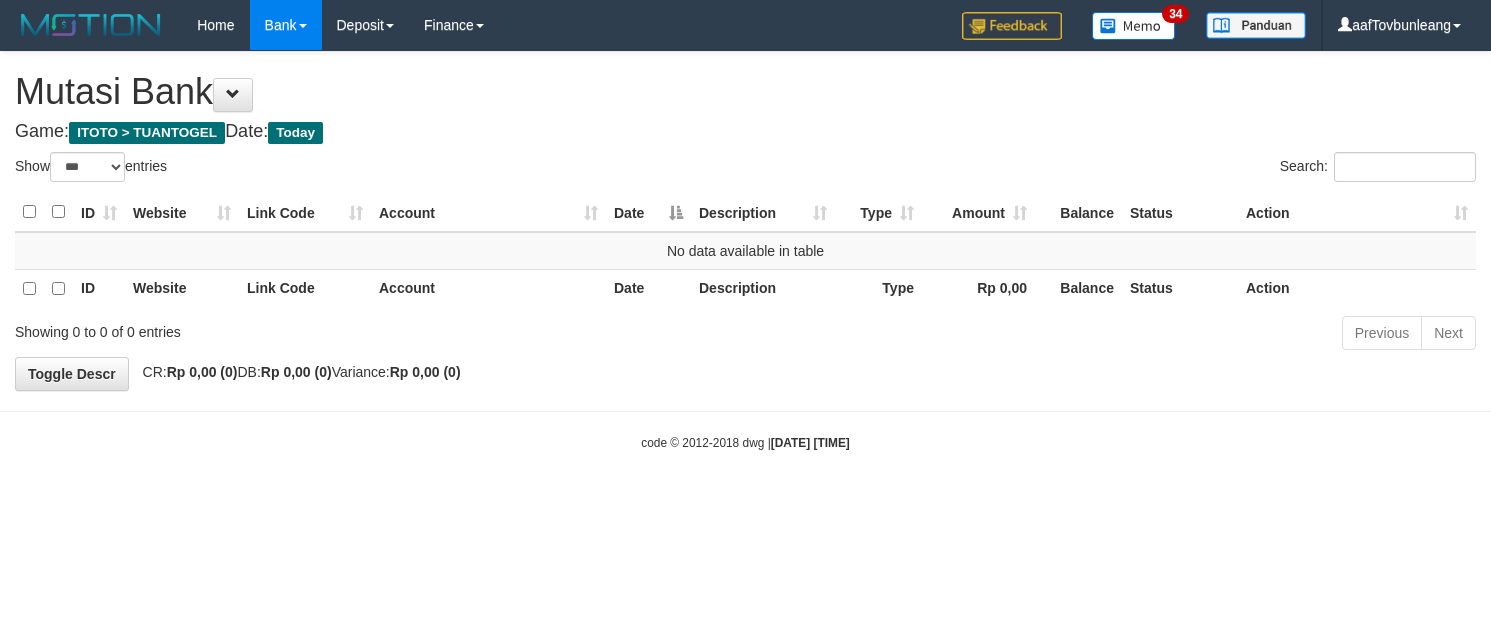 select on "***" 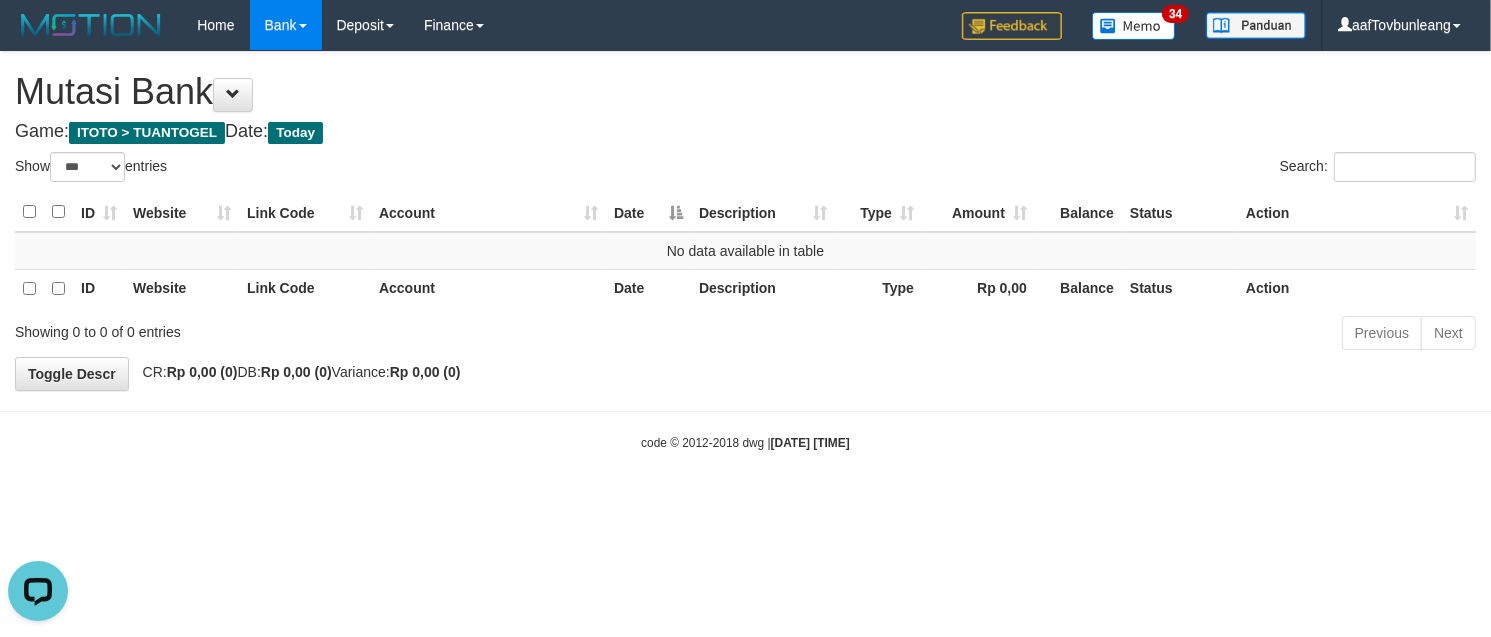 scroll, scrollTop: 0, scrollLeft: 0, axis: both 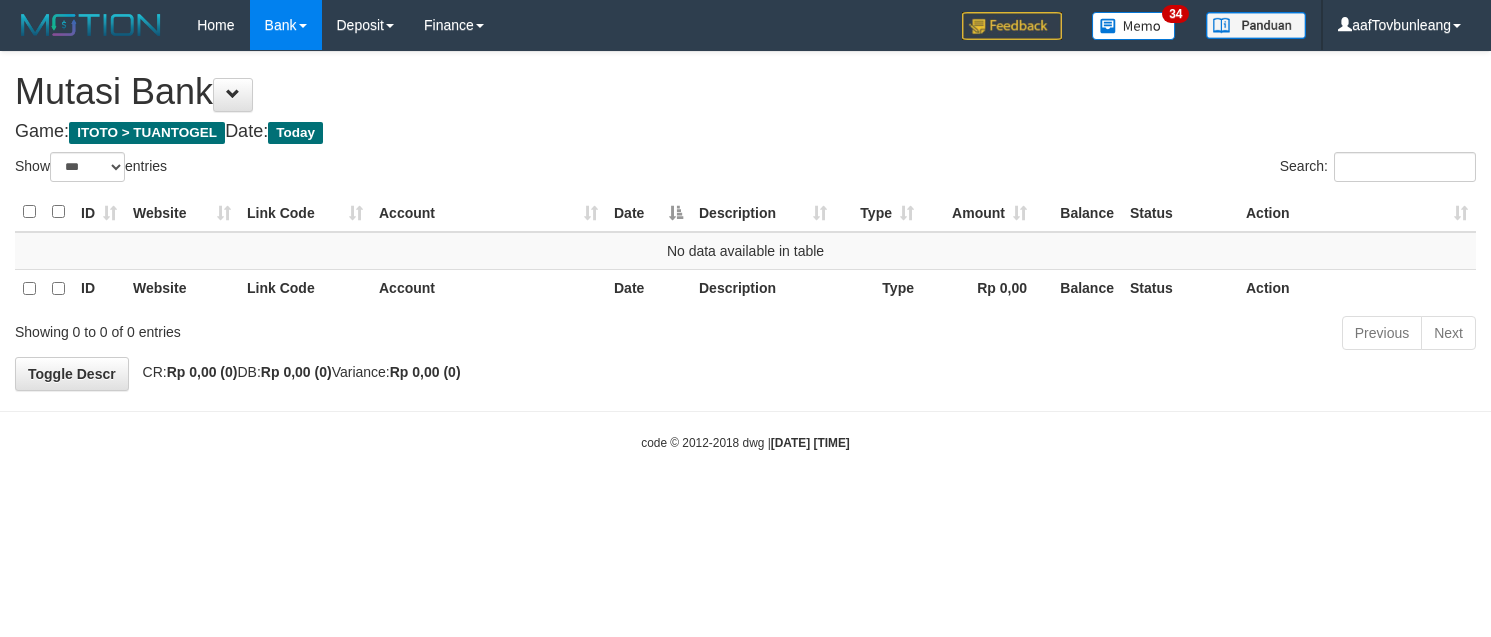 select on "***" 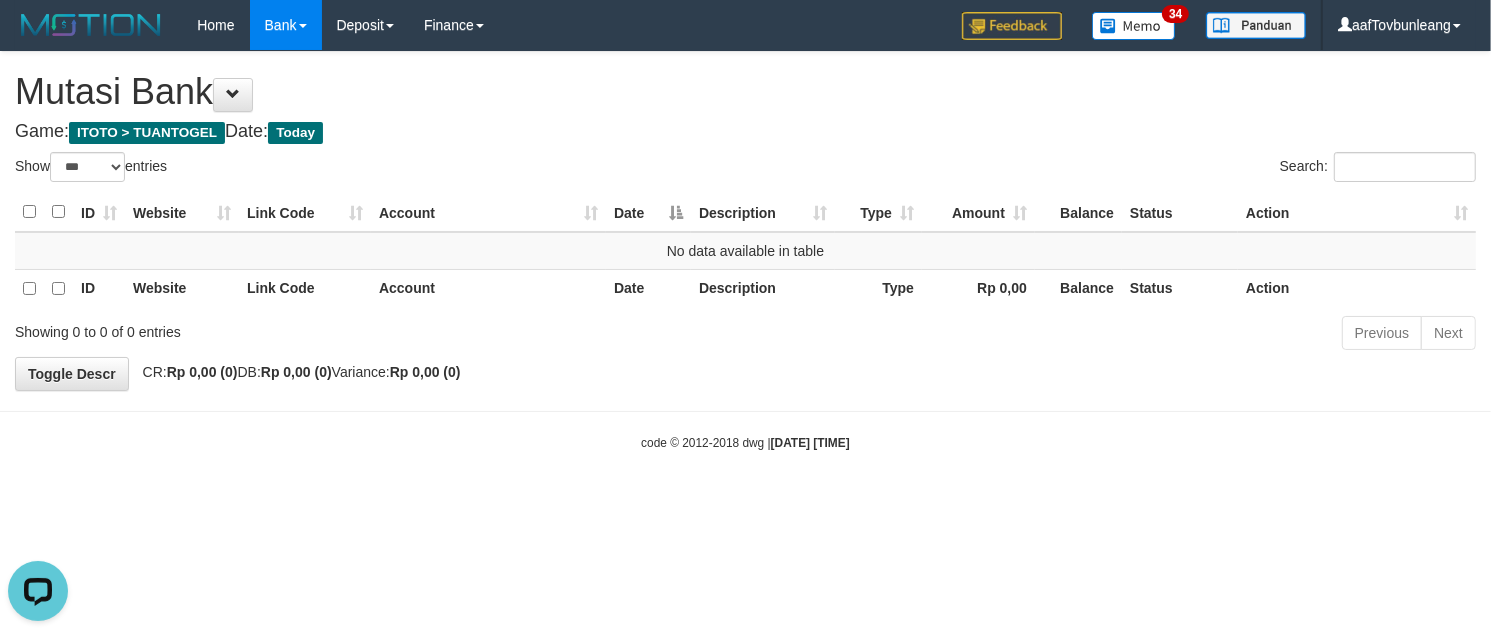 scroll, scrollTop: 0, scrollLeft: 0, axis: both 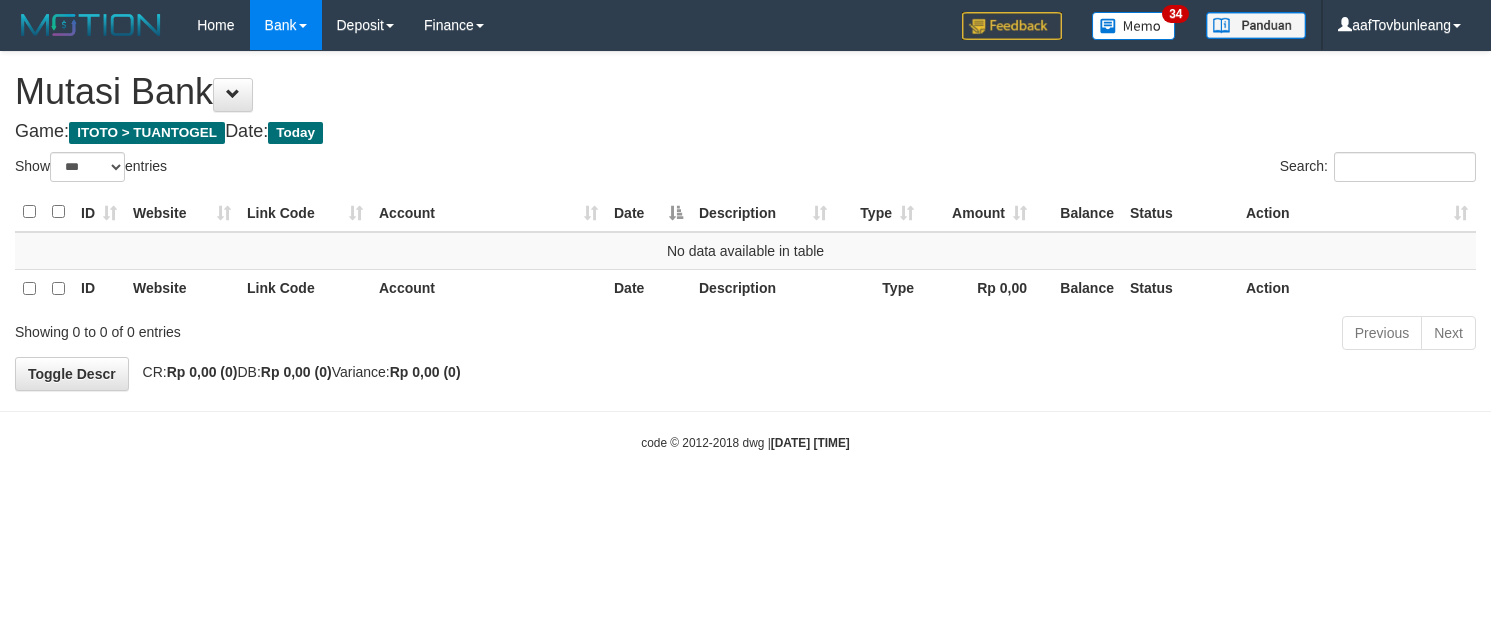 select on "***" 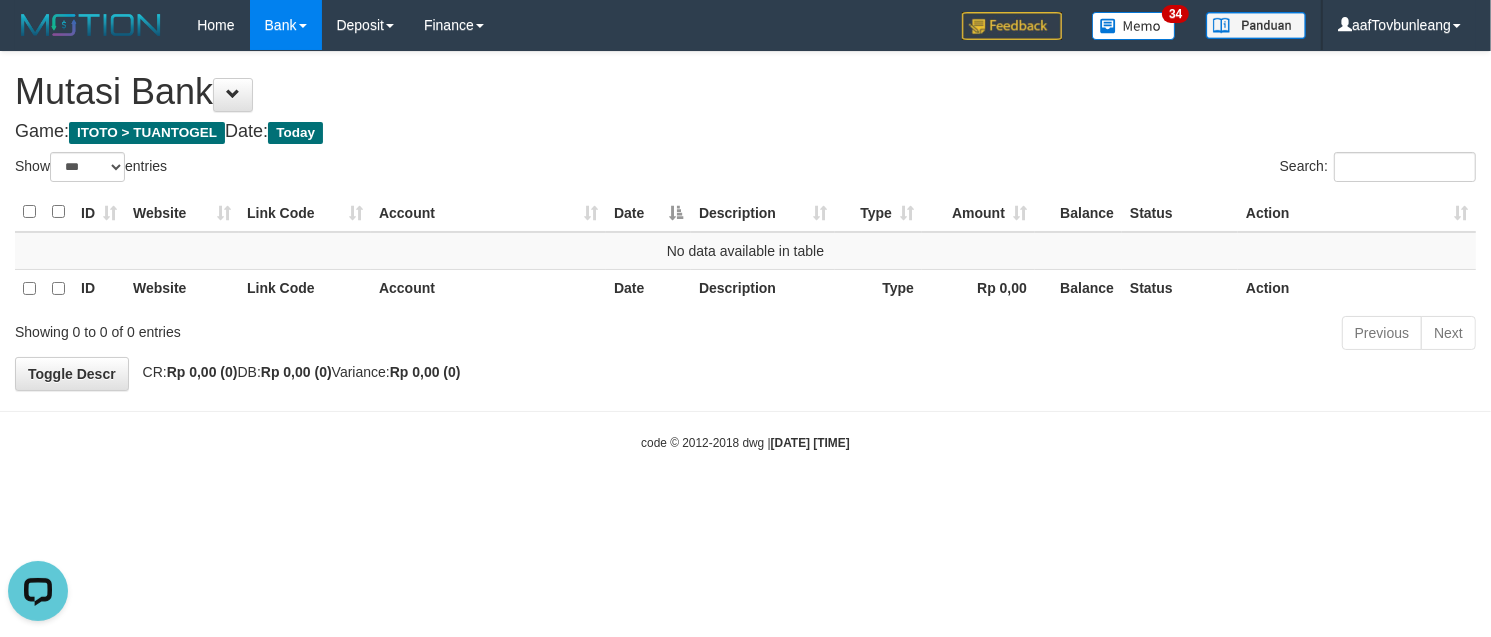 scroll, scrollTop: 0, scrollLeft: 0, axis: both 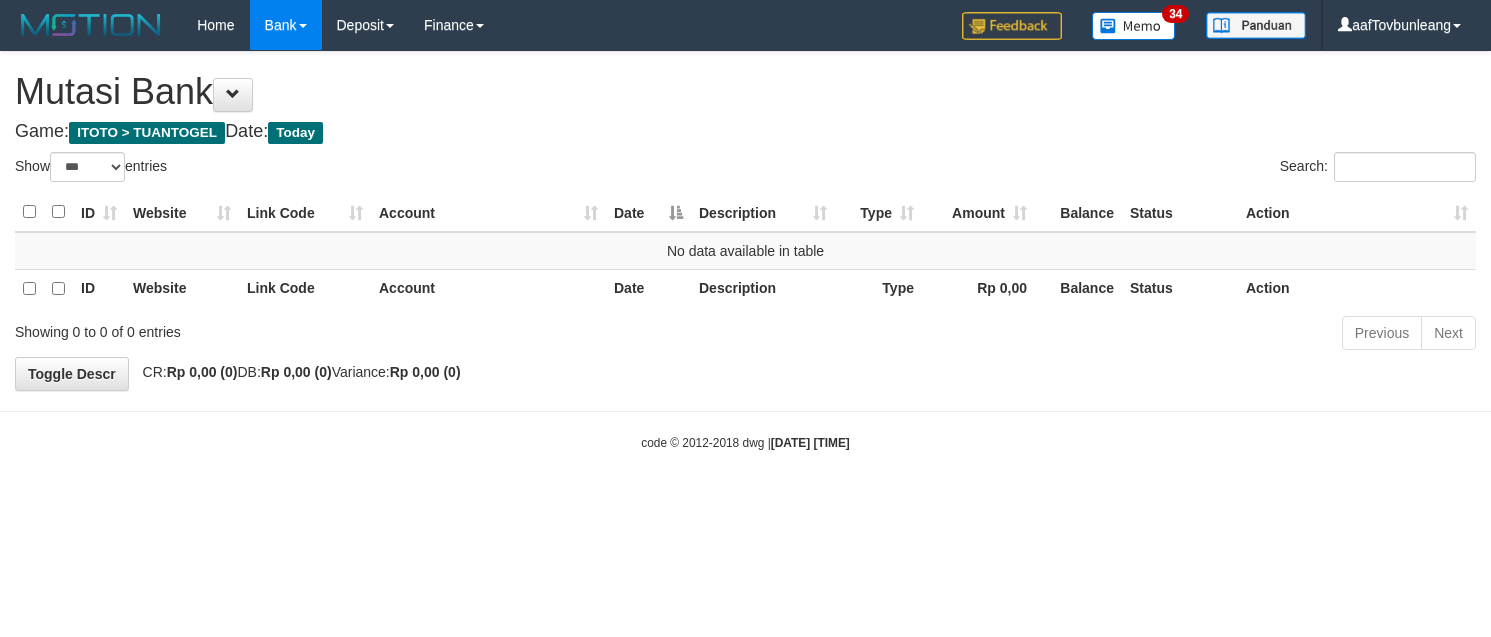 select on "***" 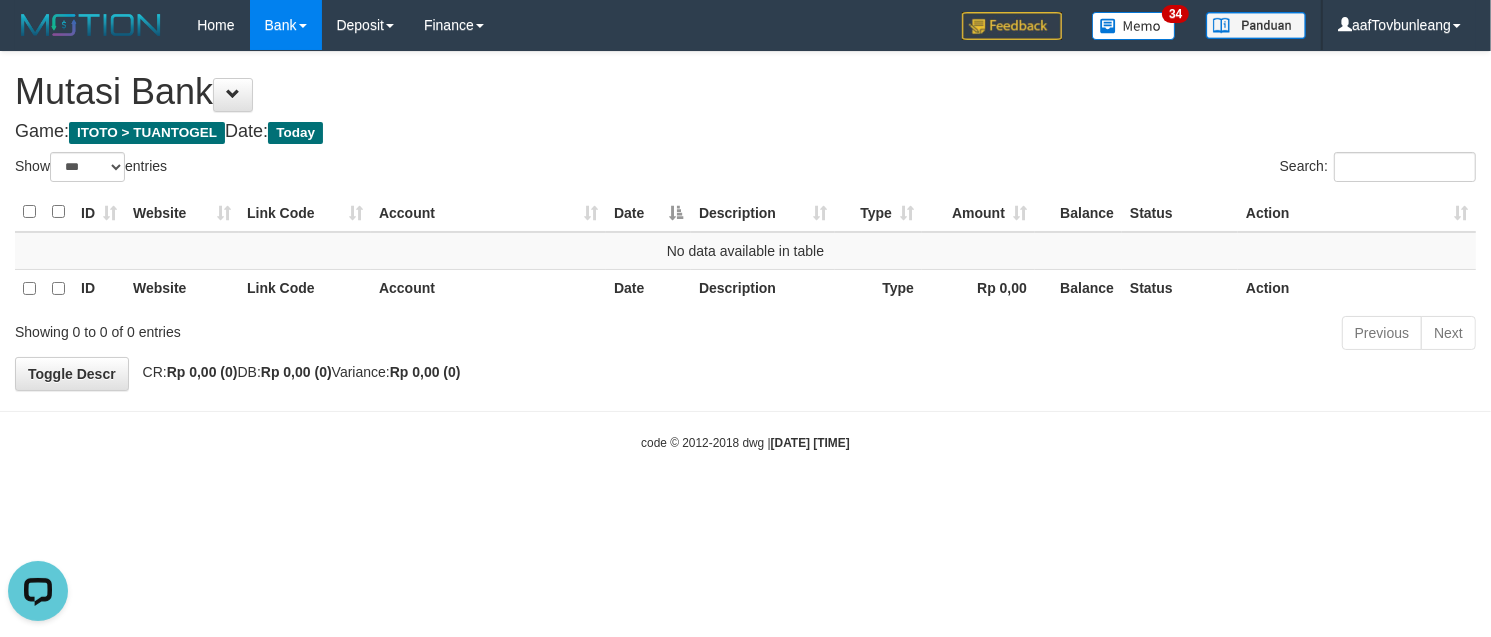 scroll, scrollTop: 0, scrollLeft: 0, axis: both 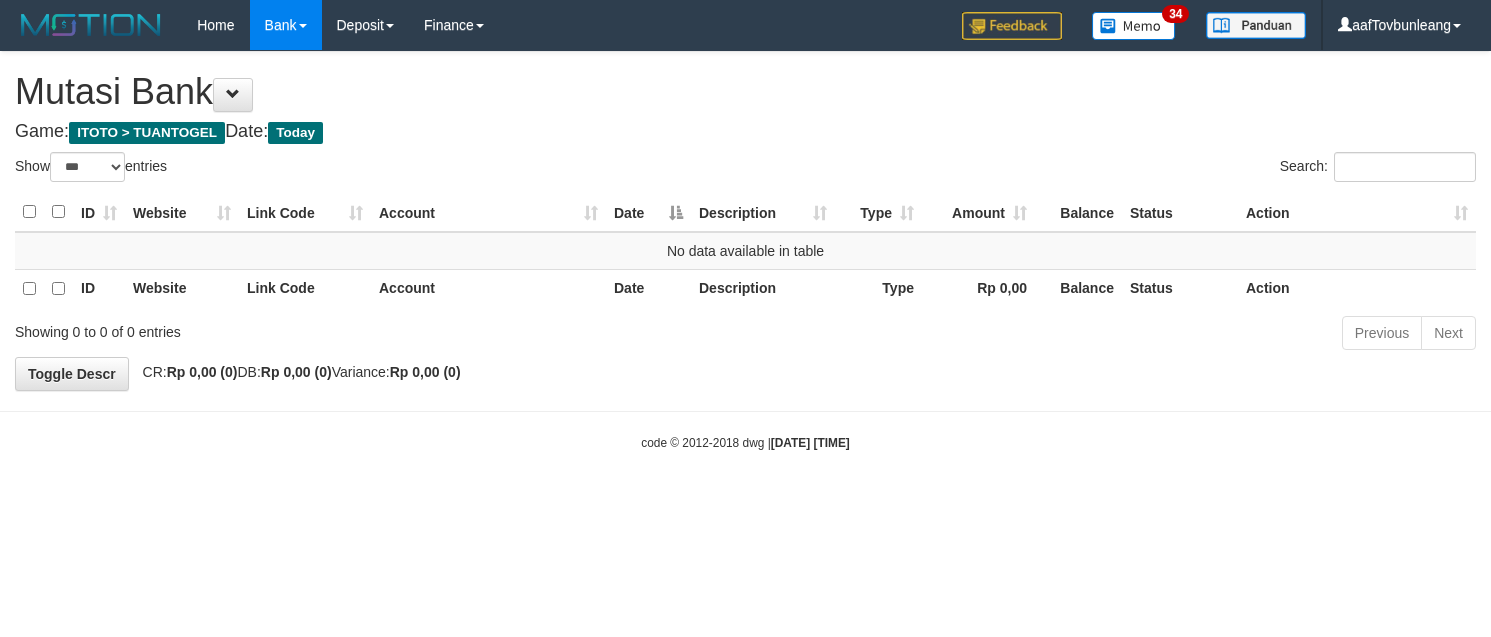 select on "***" 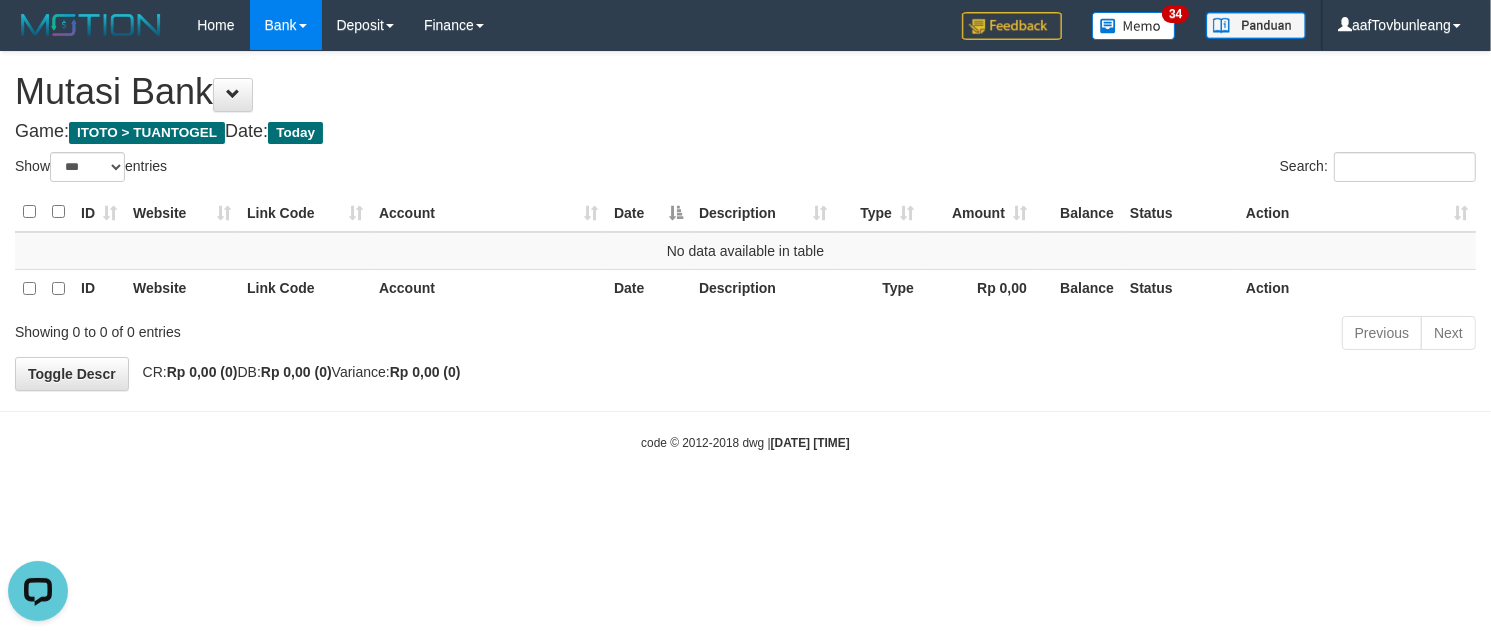 scroll, scrollTop: 0, scrollLeft: 0, axis: both 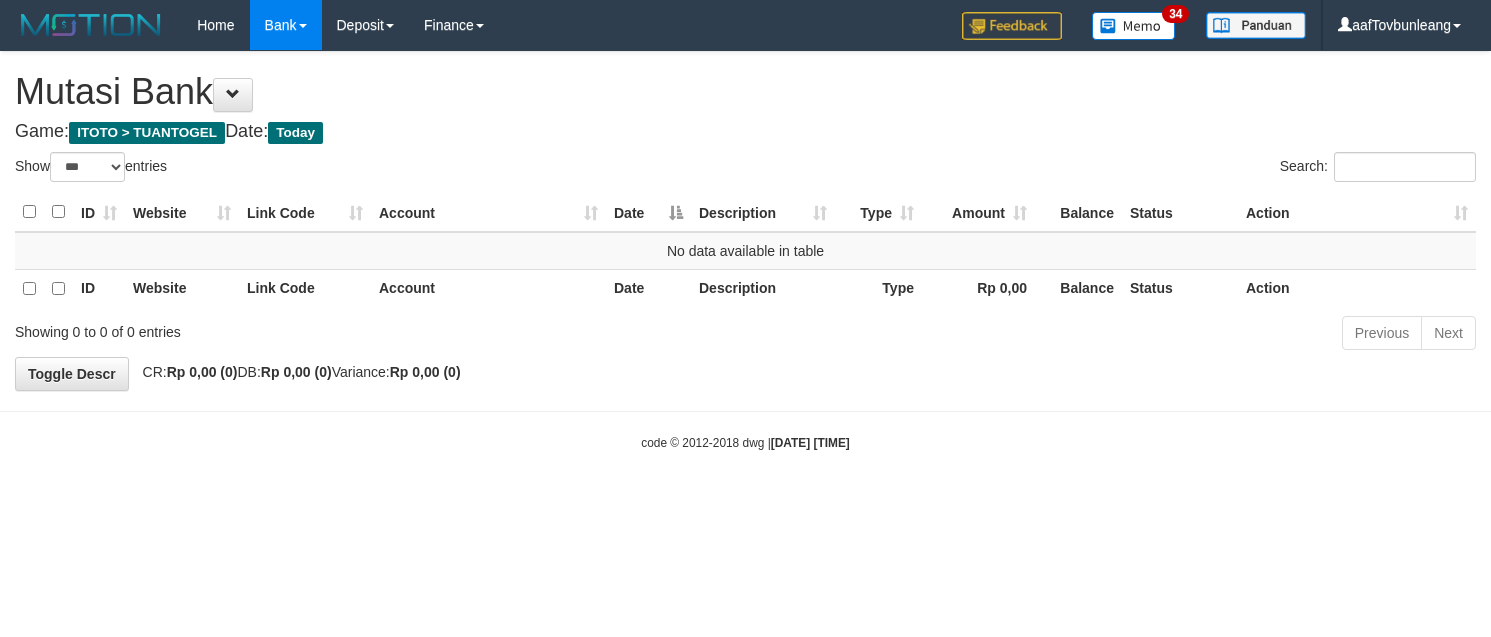 select on "***" 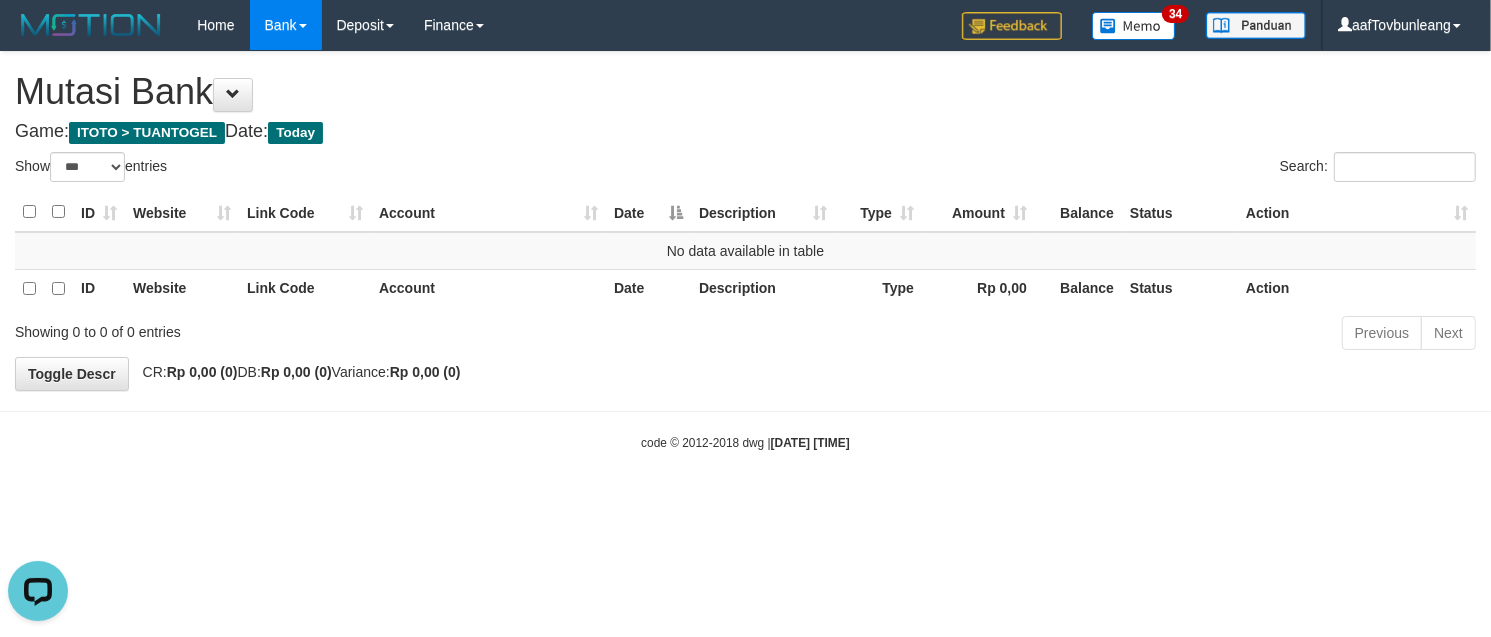 scroll, scrollTop: 0, scrollLeft: 0, axis: both 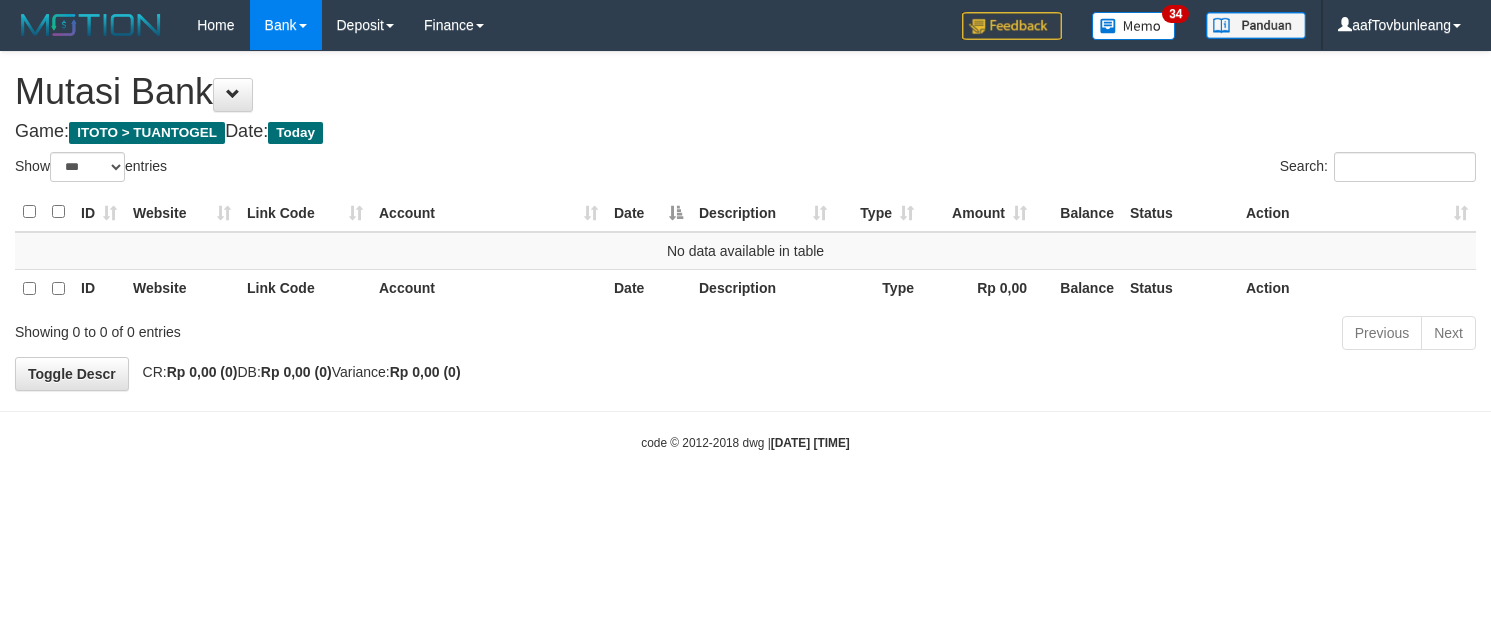 select on "***" 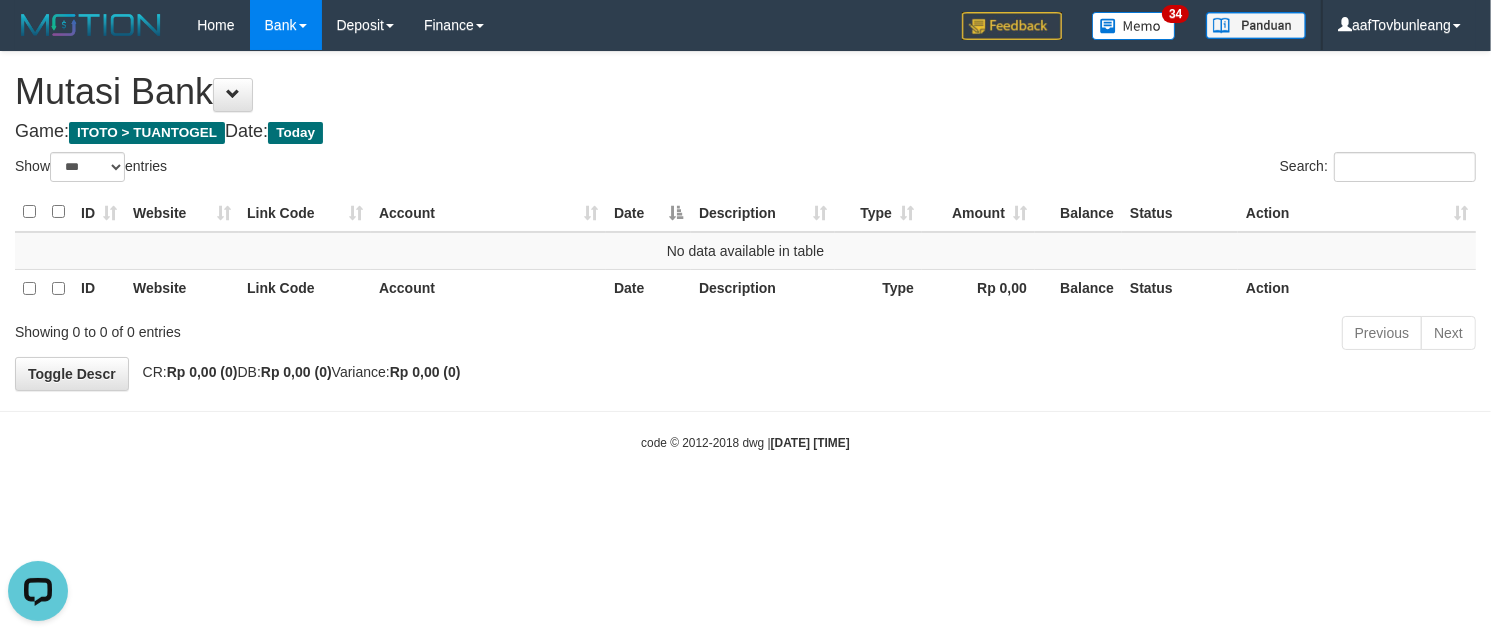scroll, scrollTop: 0, scrollLeft: 0, axis: both 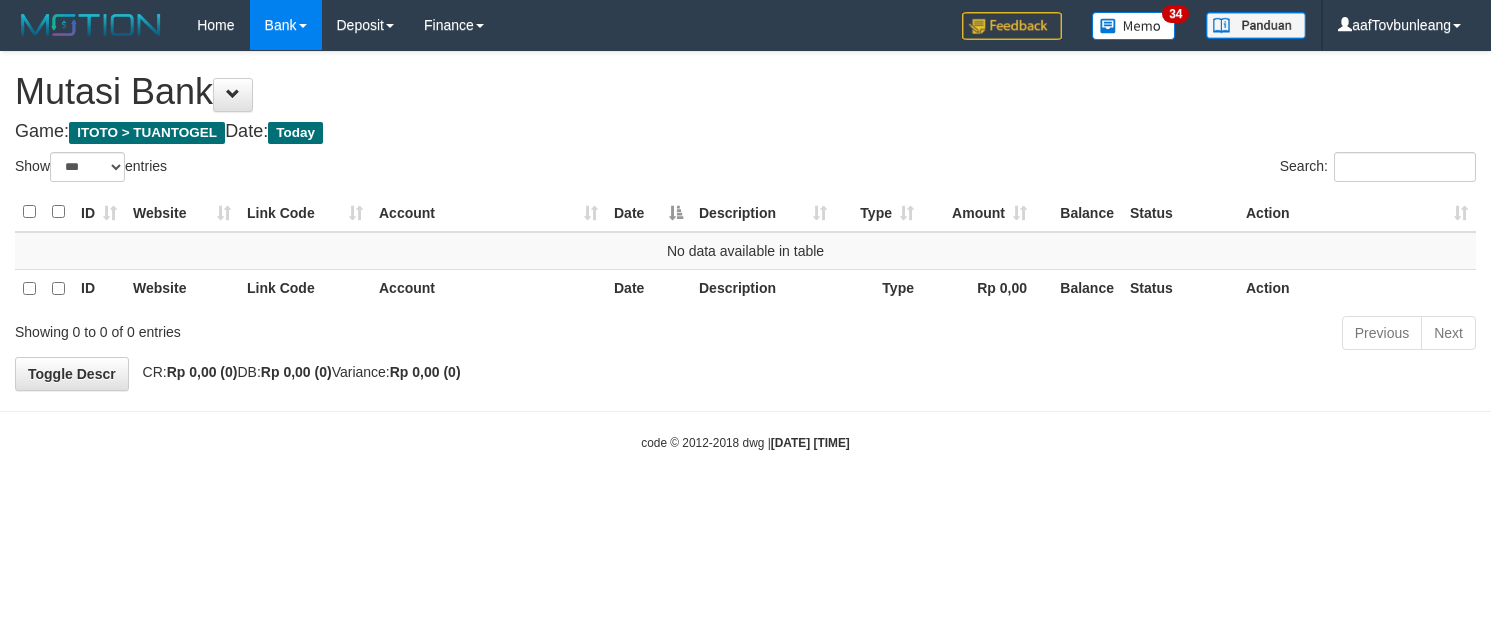 select on "***" 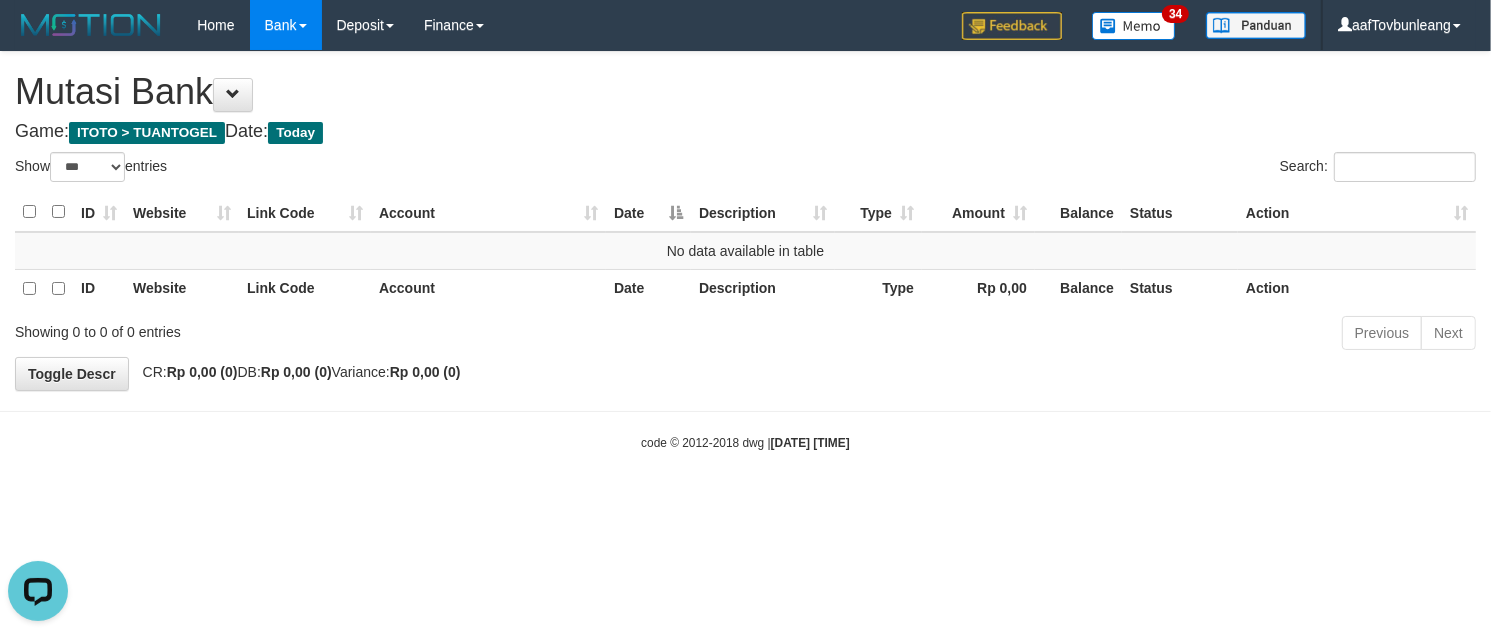 scroll, scrollTop: 0, scrollLeft: 0, axis: both 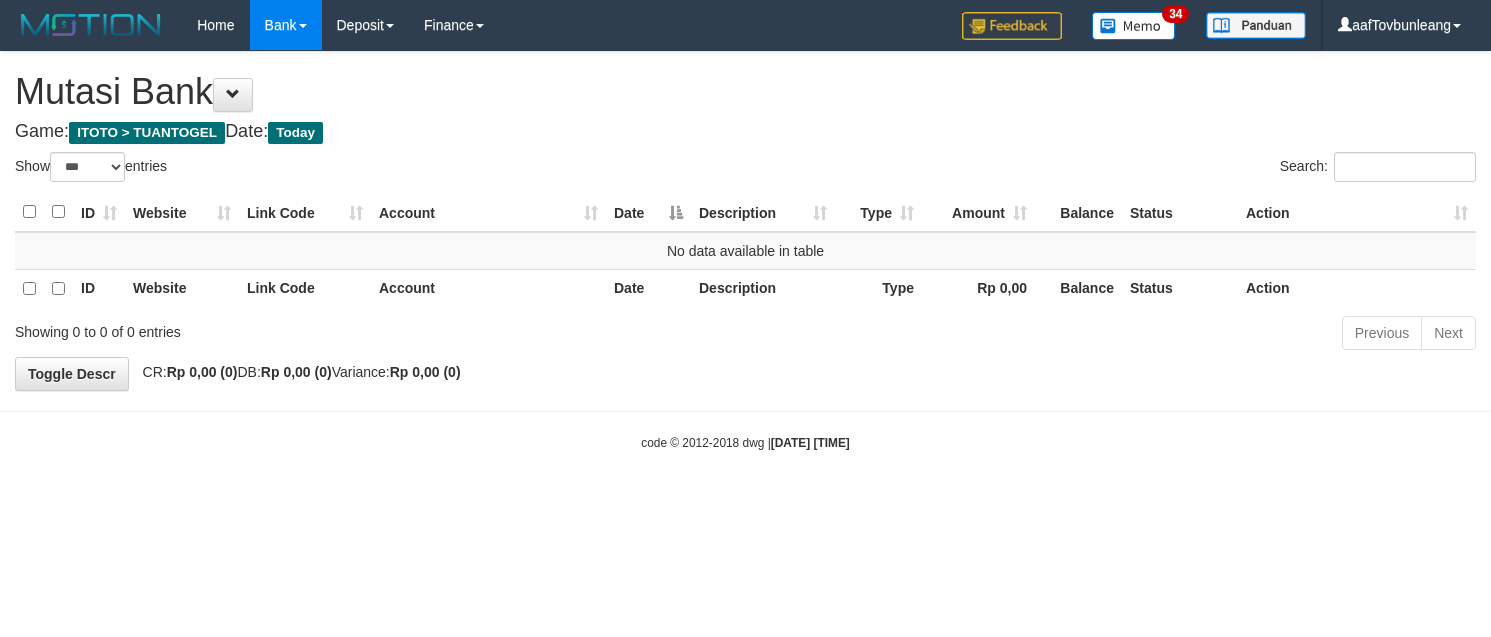 select on "***" 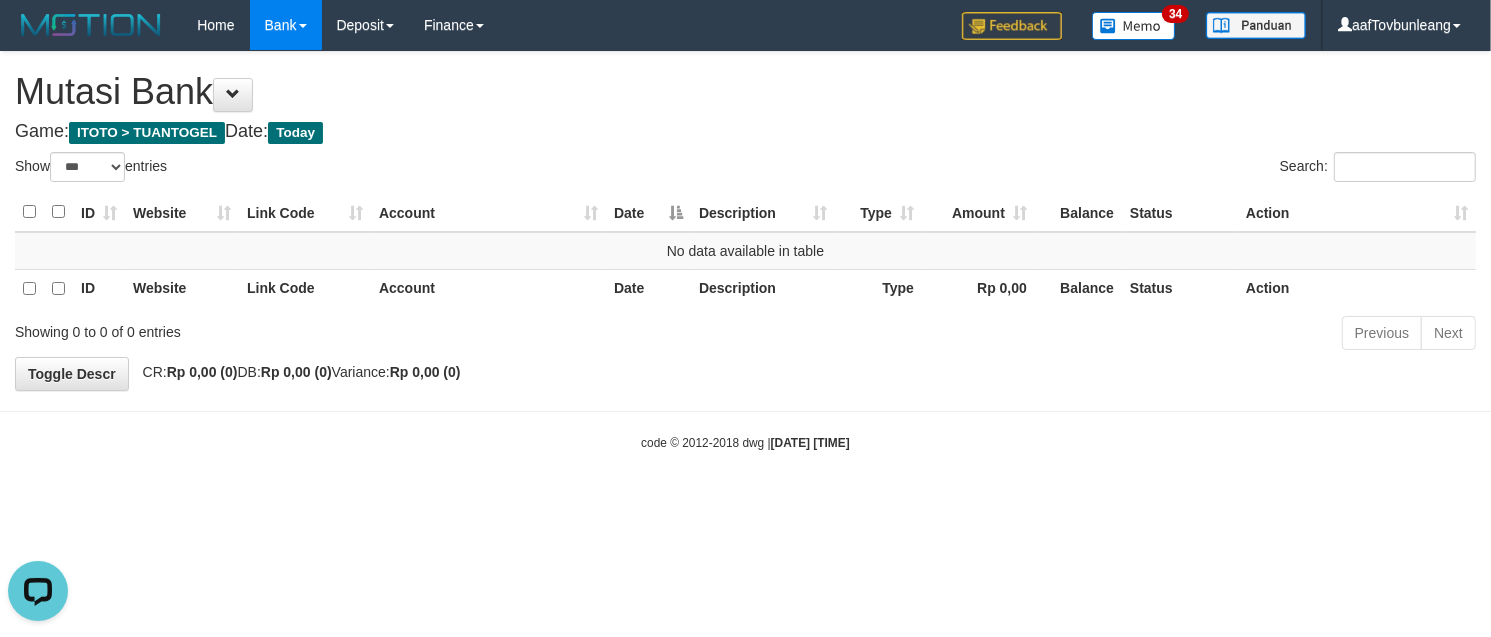 scroll, scrollTop: 0, scrollLeft: 0, axis: both 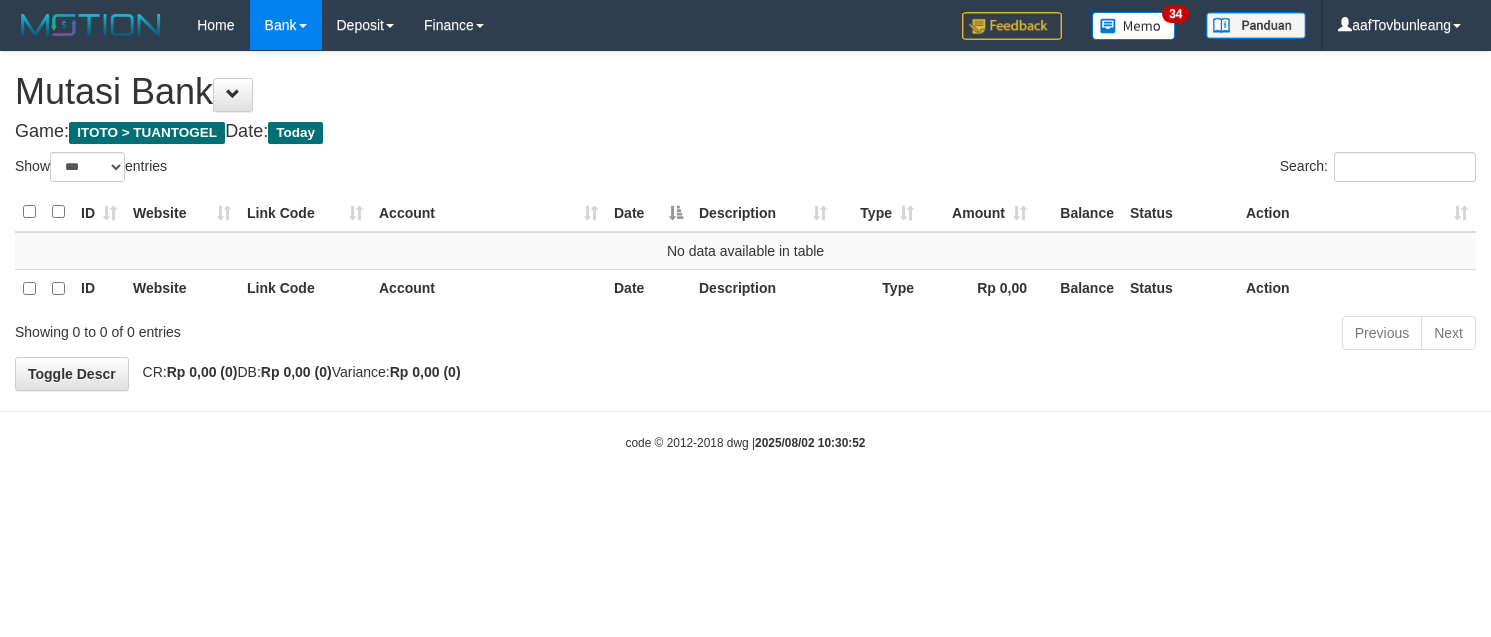 select on "***" 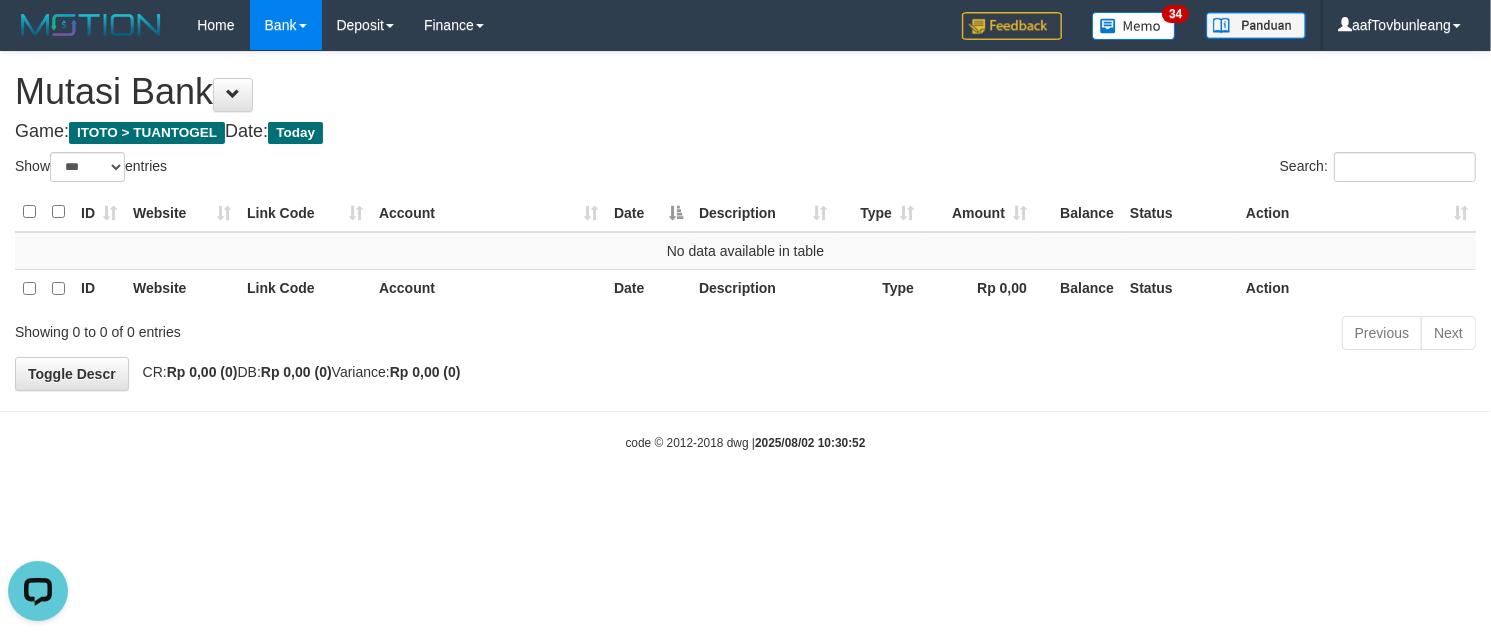 scroll, scrollTop: 0, scrollLeft: 0, axis: both 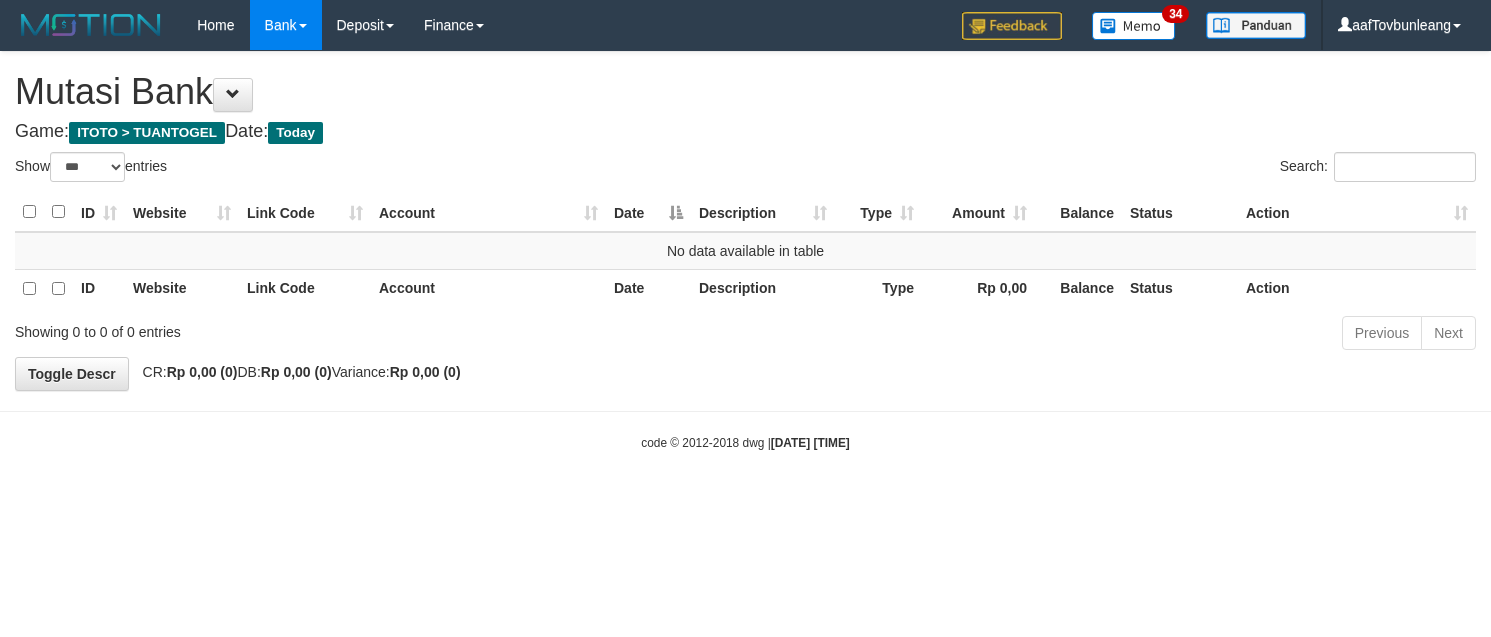 select on "***" 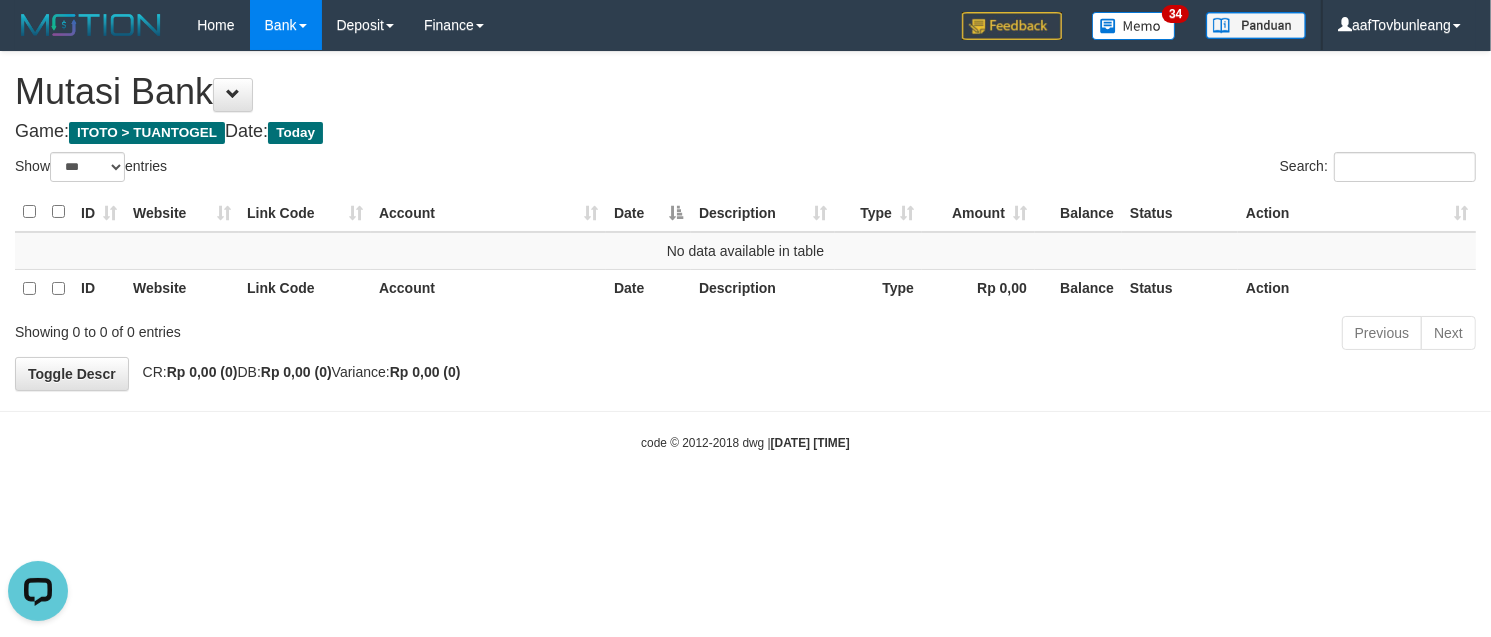 scroll, scrollTop: 0, scrollLeft: 0, axis: both 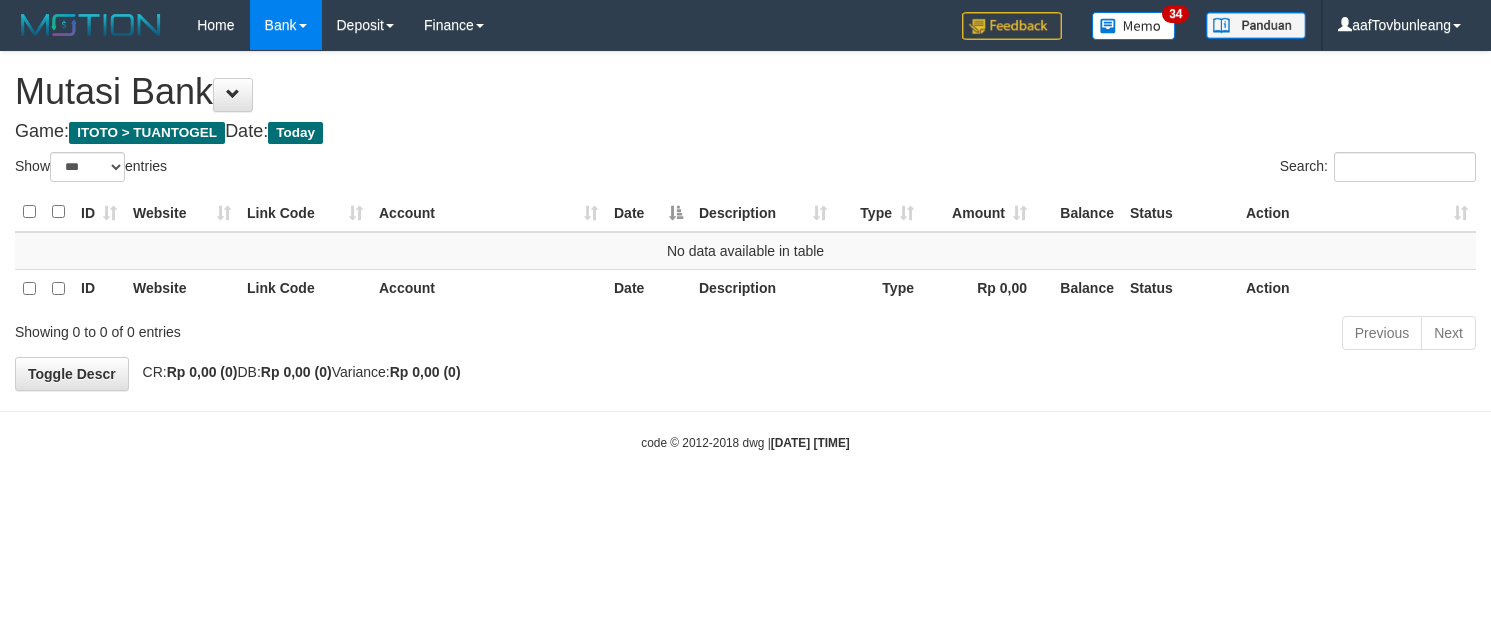 select on "***" 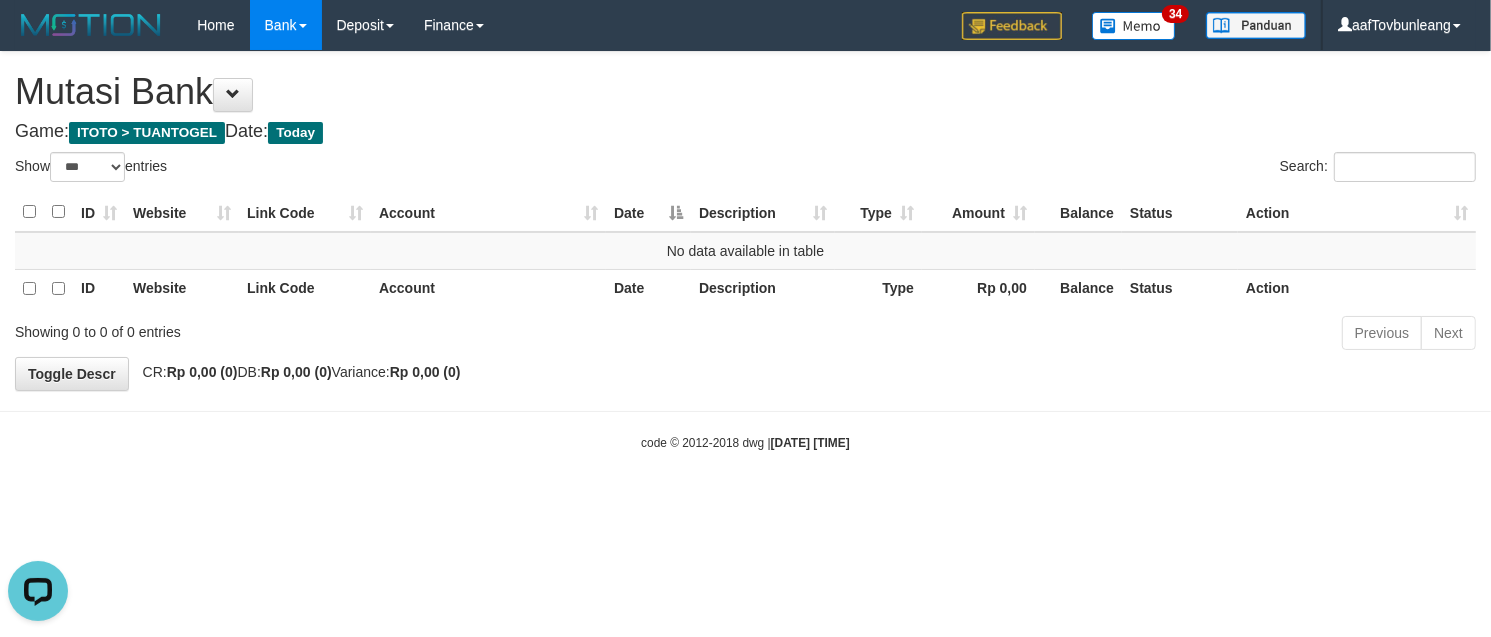scroll, scrollTop: 0, scrollLeft: 0, axis: both 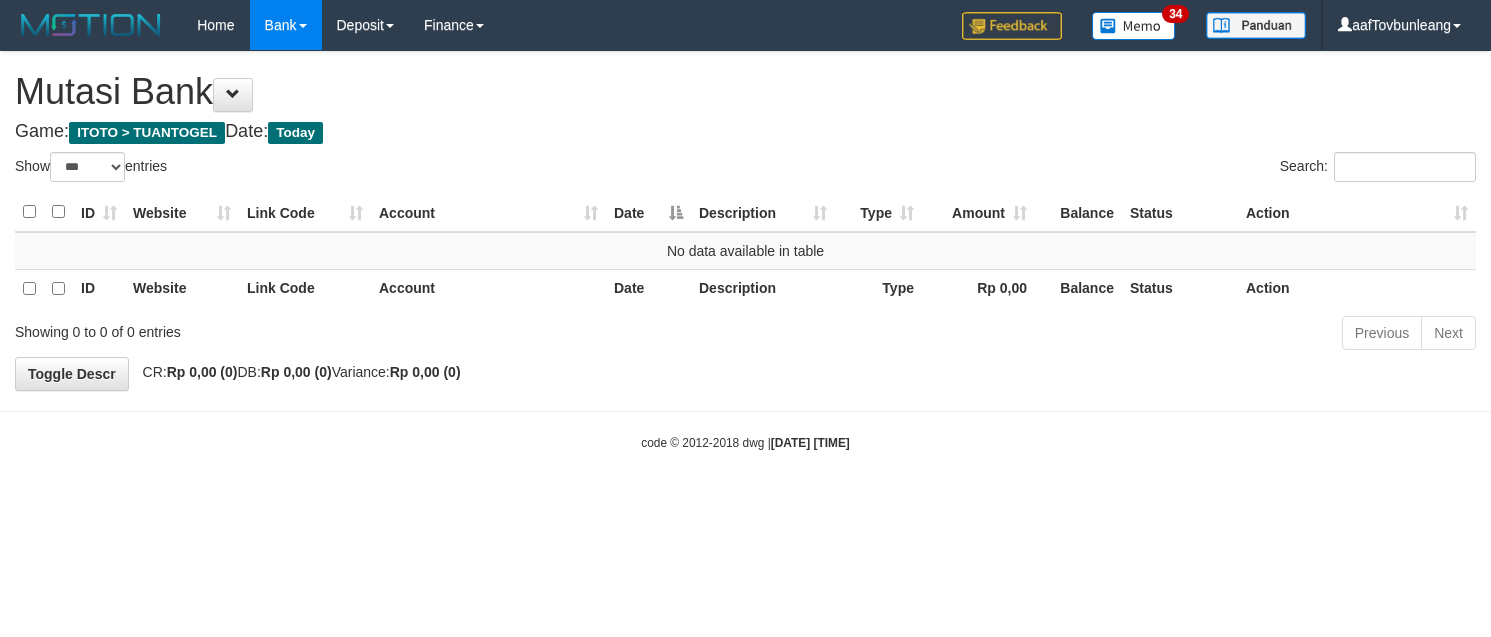 select on "***" 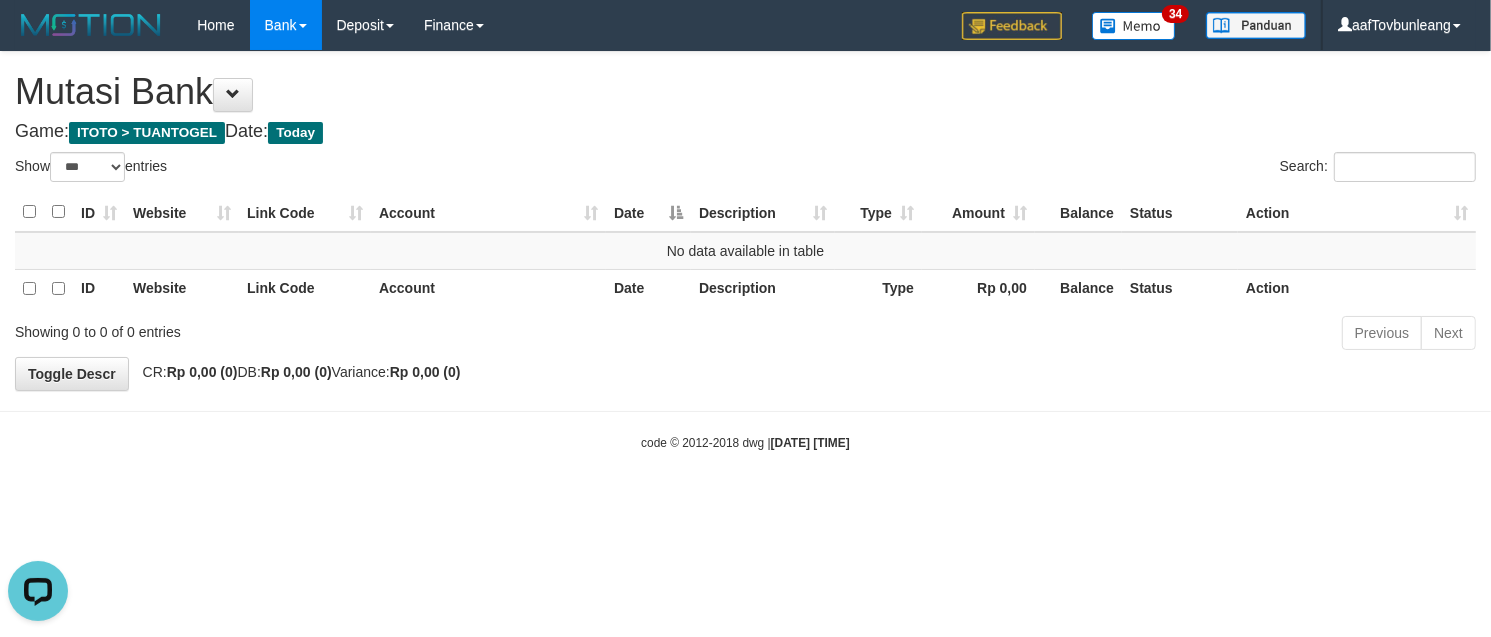 scroll, scrollTop: 0, scrollLeft: 0, axis: both 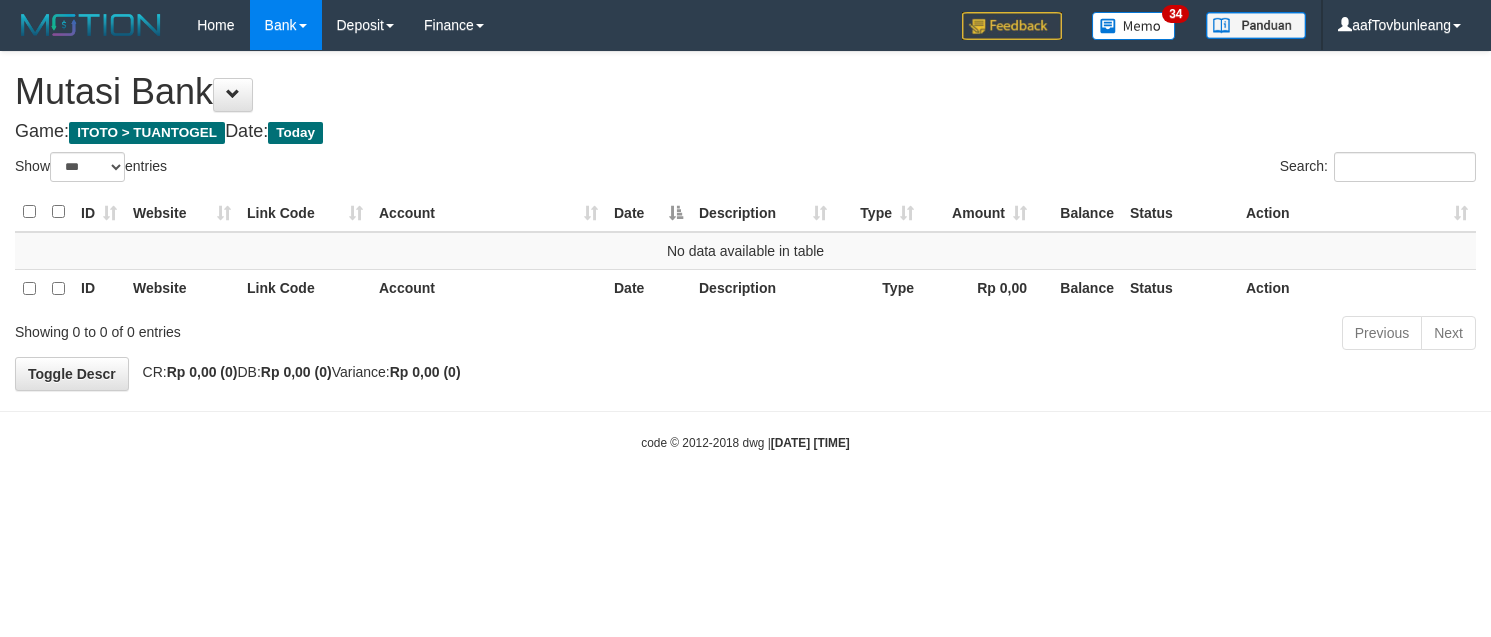 select on "***" 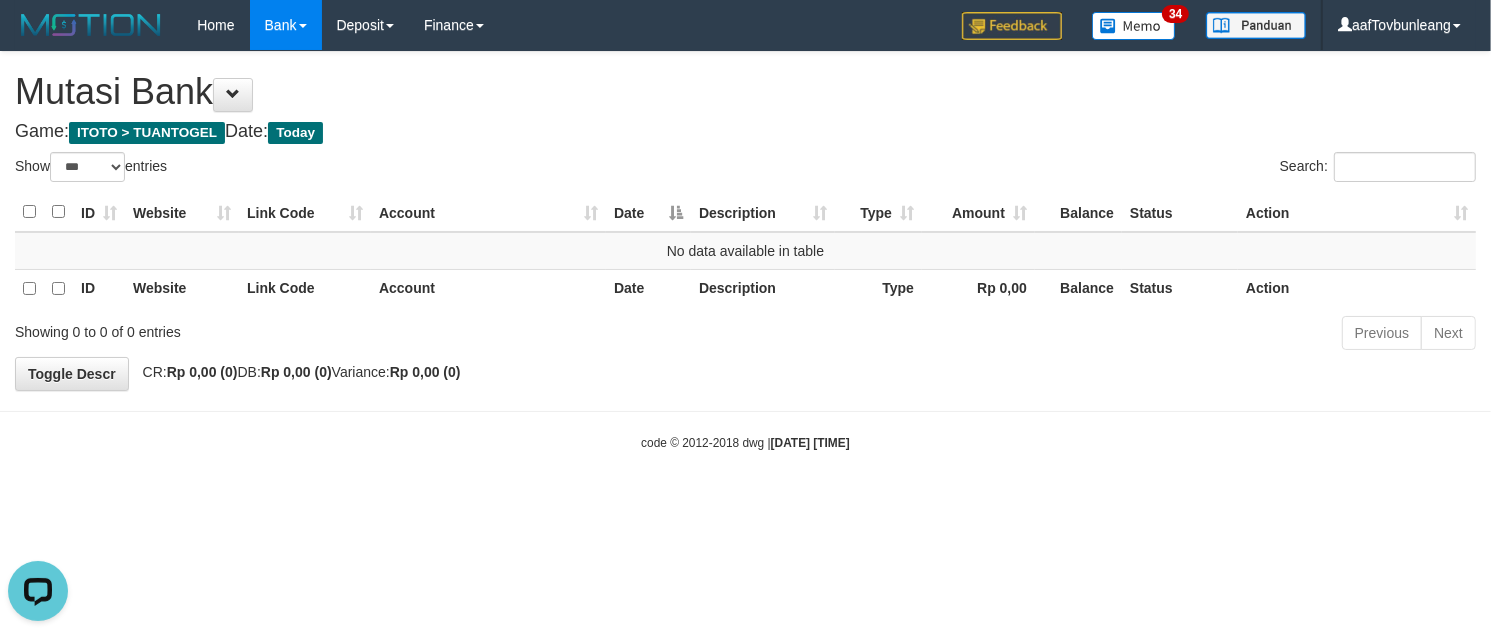 scroll, scrollTop: 0, scrollLeft: 0, axis: both 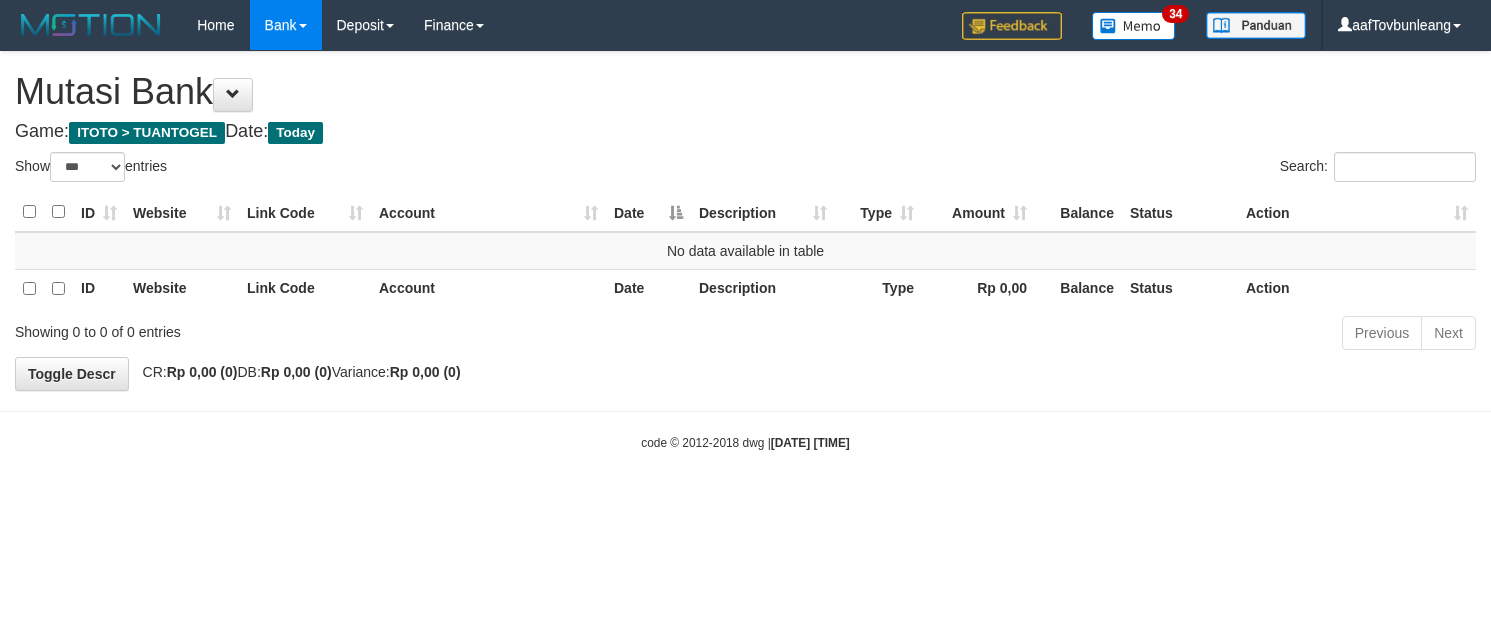 select on "***" 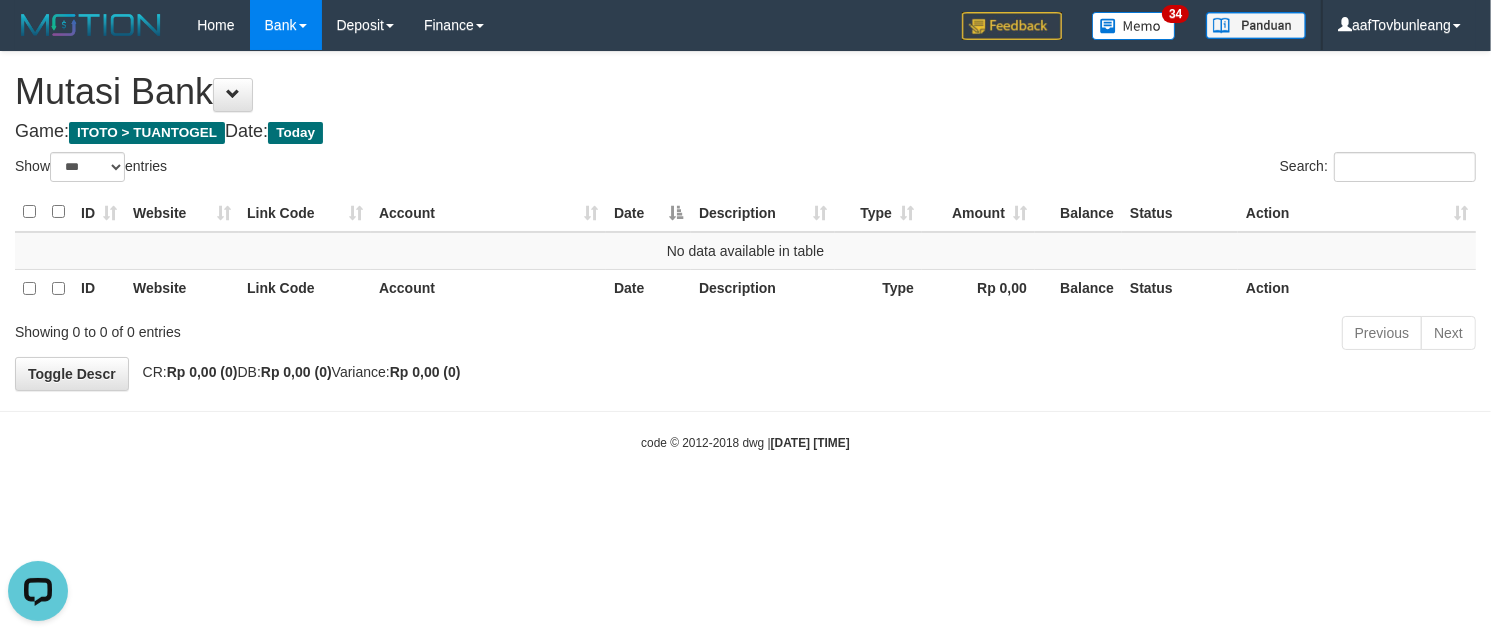 scroll, scrollTop: 0, scrollLeft: 0, axis: both 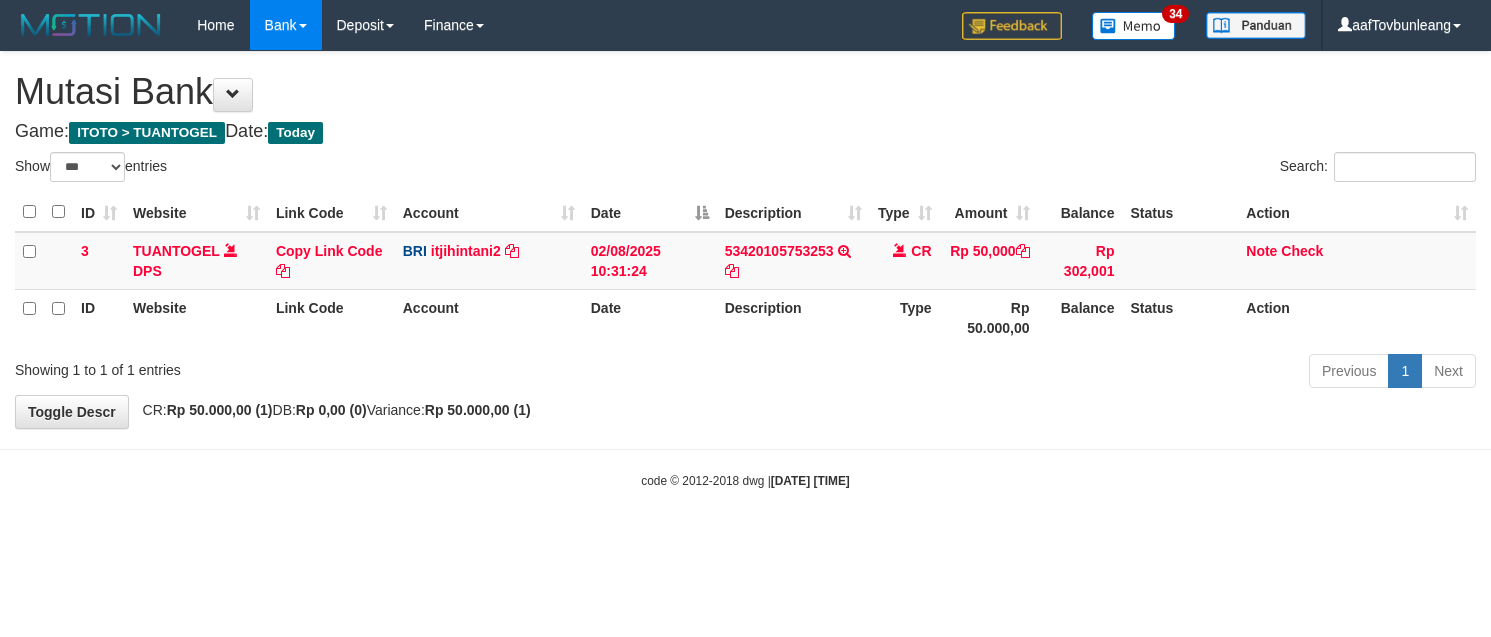 select on "***" 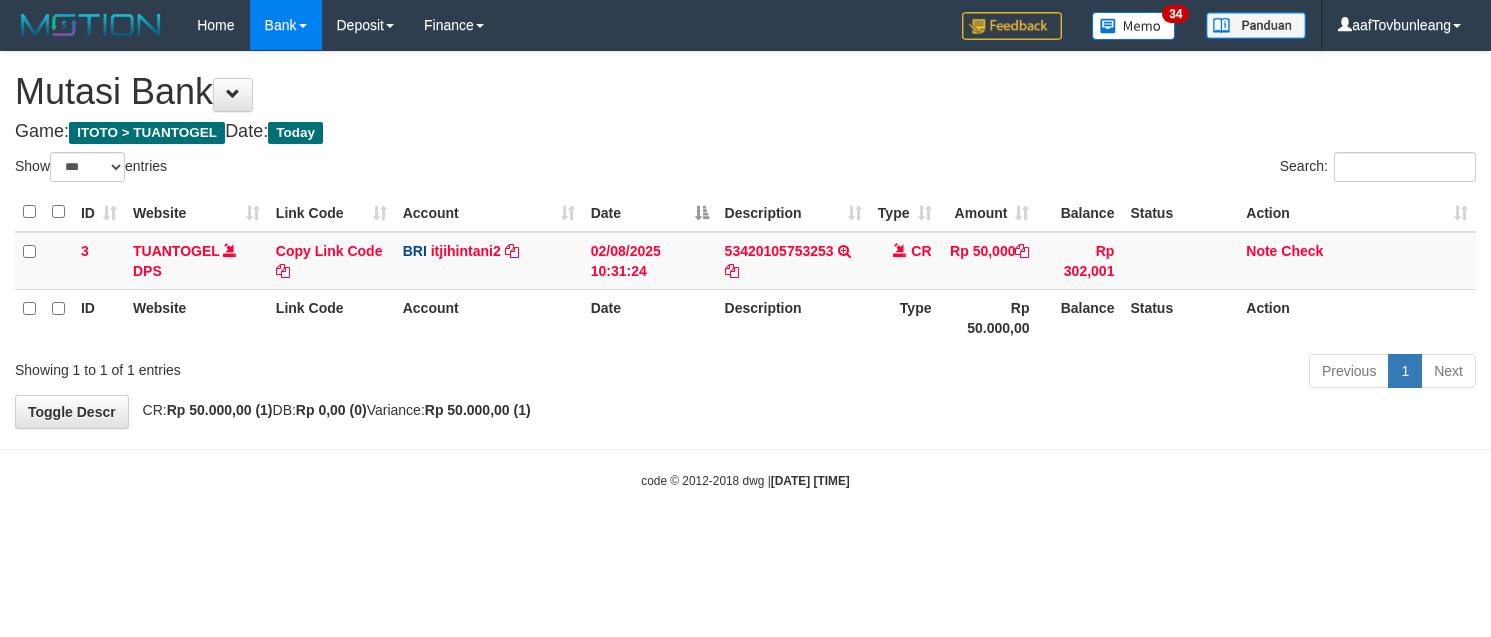 scroll, scrollTop: 0, scrollLeft: 0, axis: both 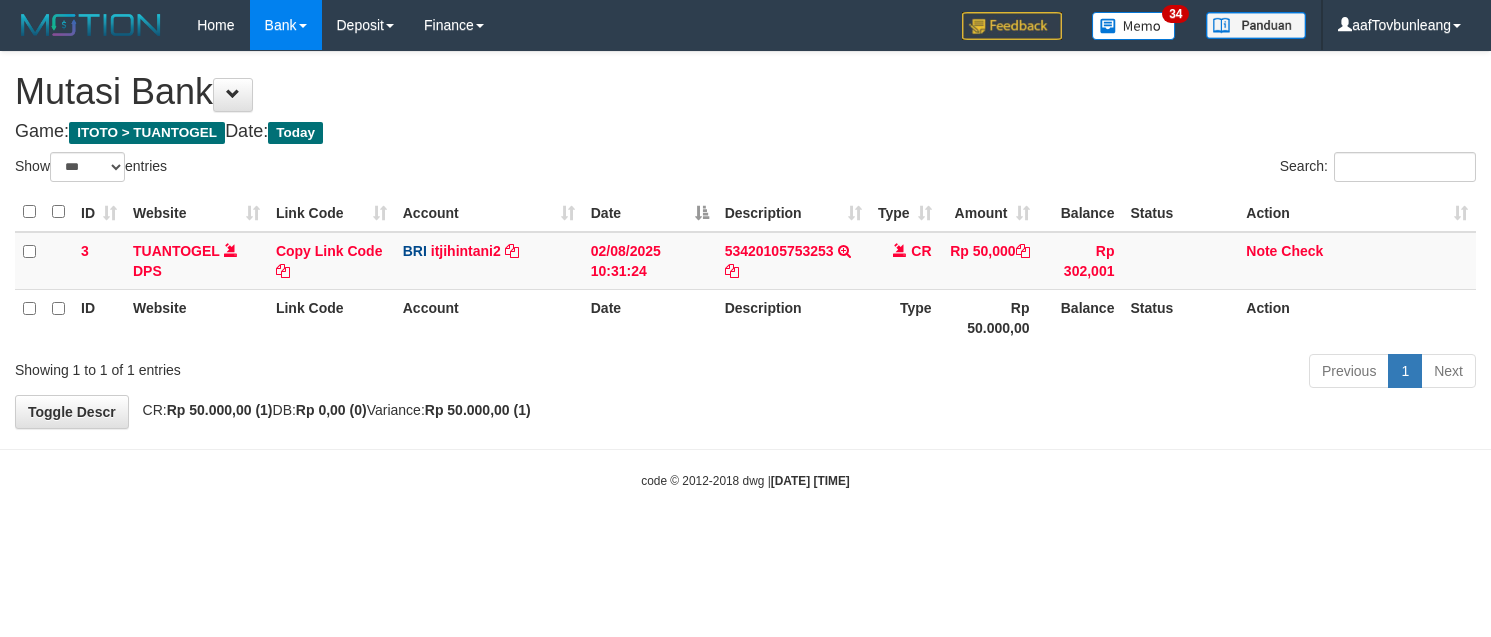 select on "***" 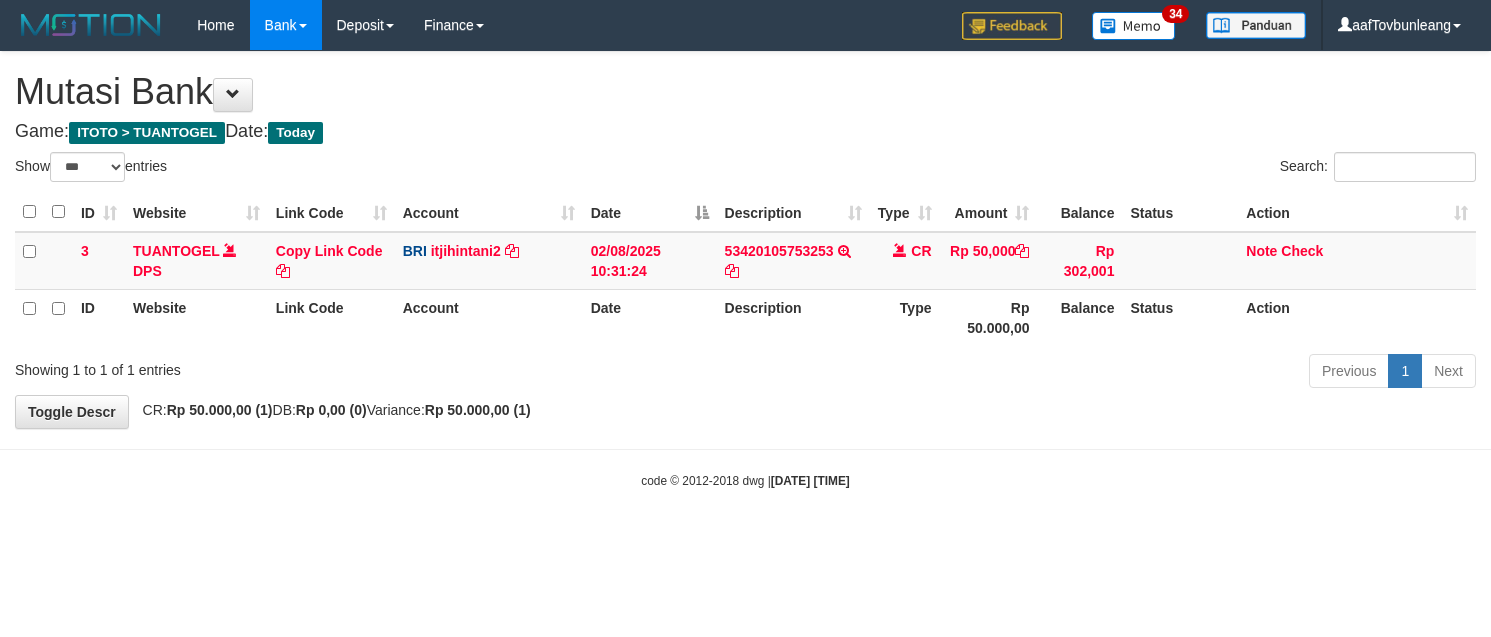 scroll, scrollTop: 0, scrollLeft: 0, axis: both 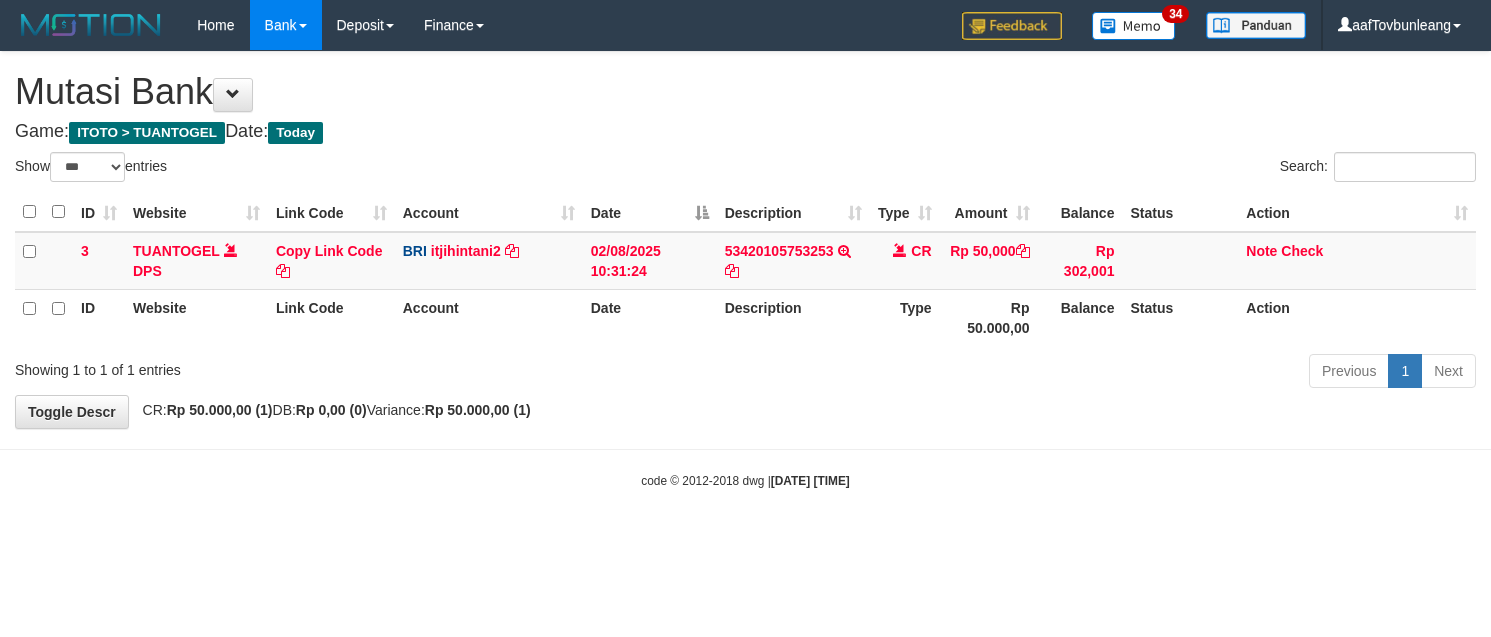 select on "***" 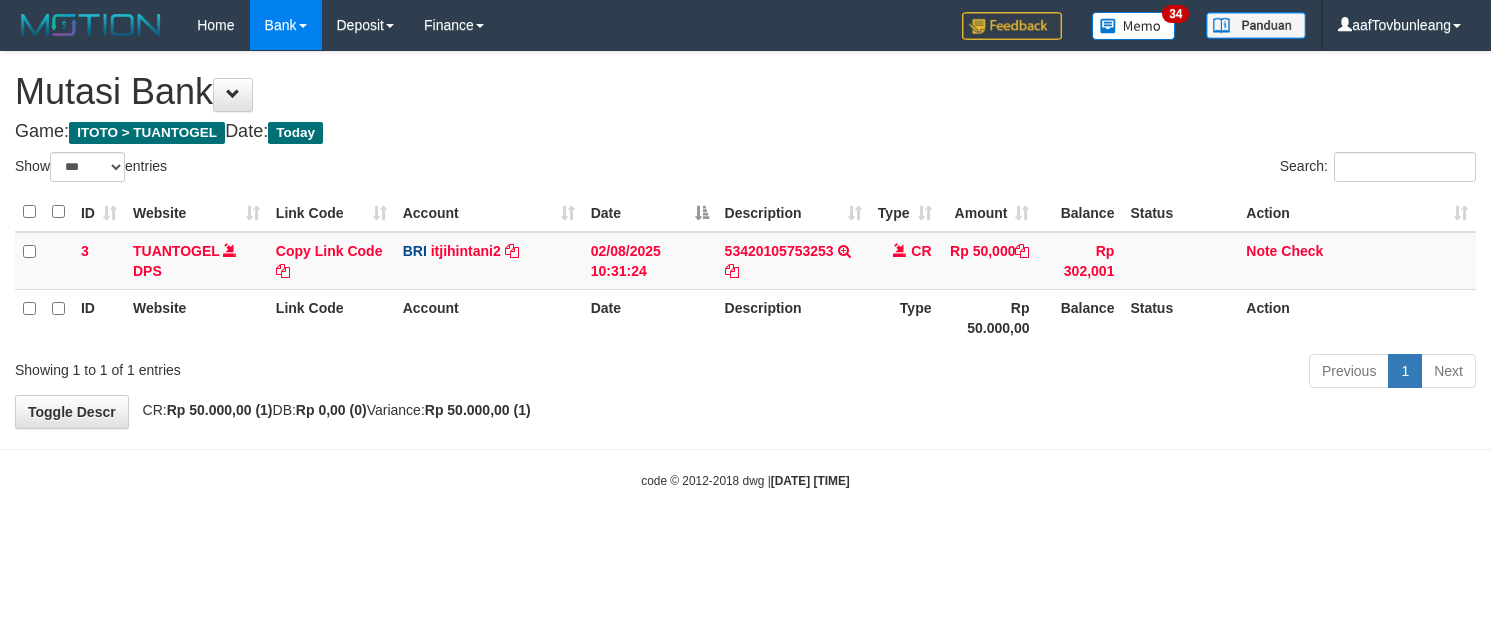scroll, scrollTop: 0, scrollLeft: 0, axis: both 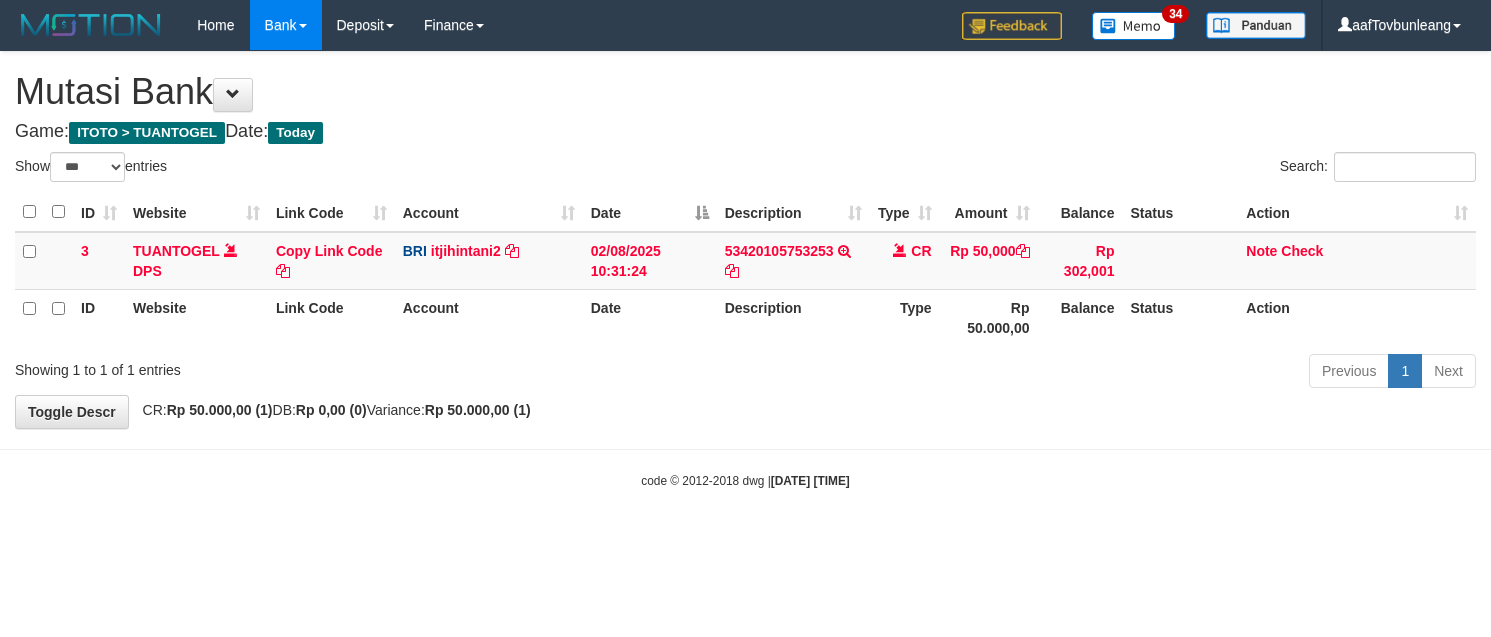 select on "***" 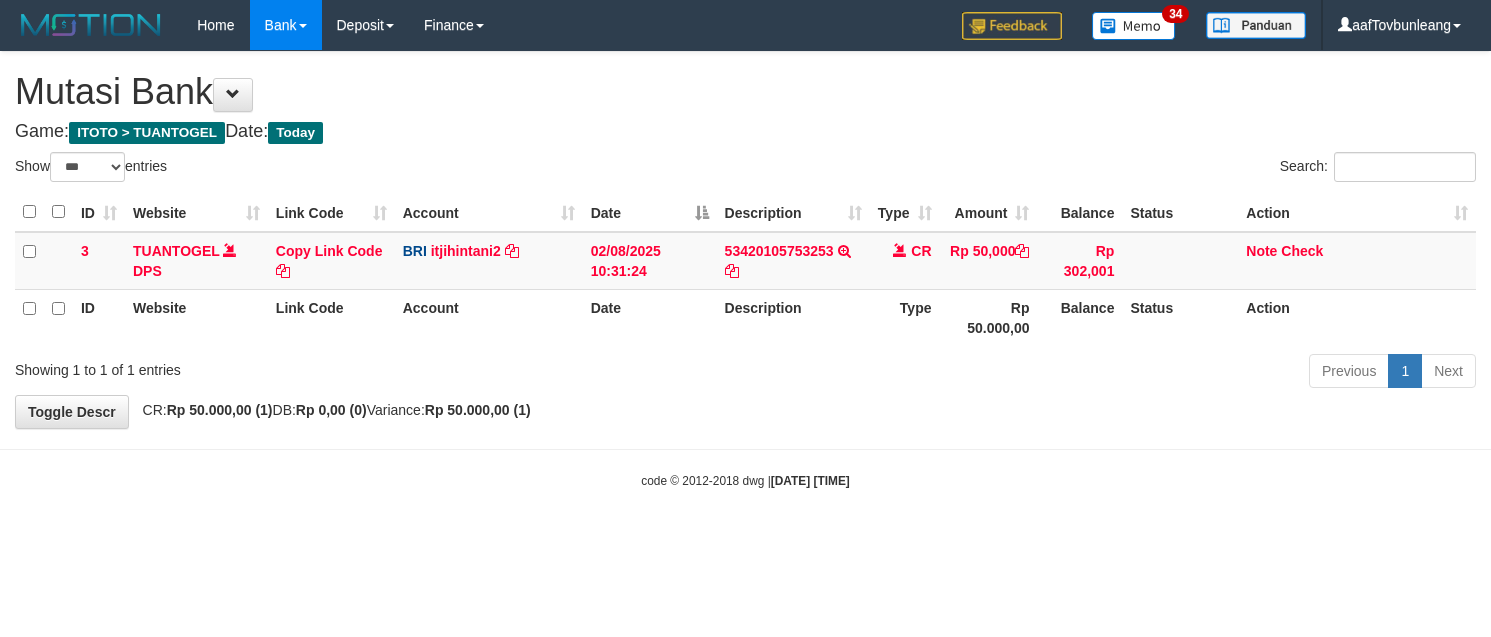 scroll, scrollTop: 0, scrollLeft: 0, axis: both 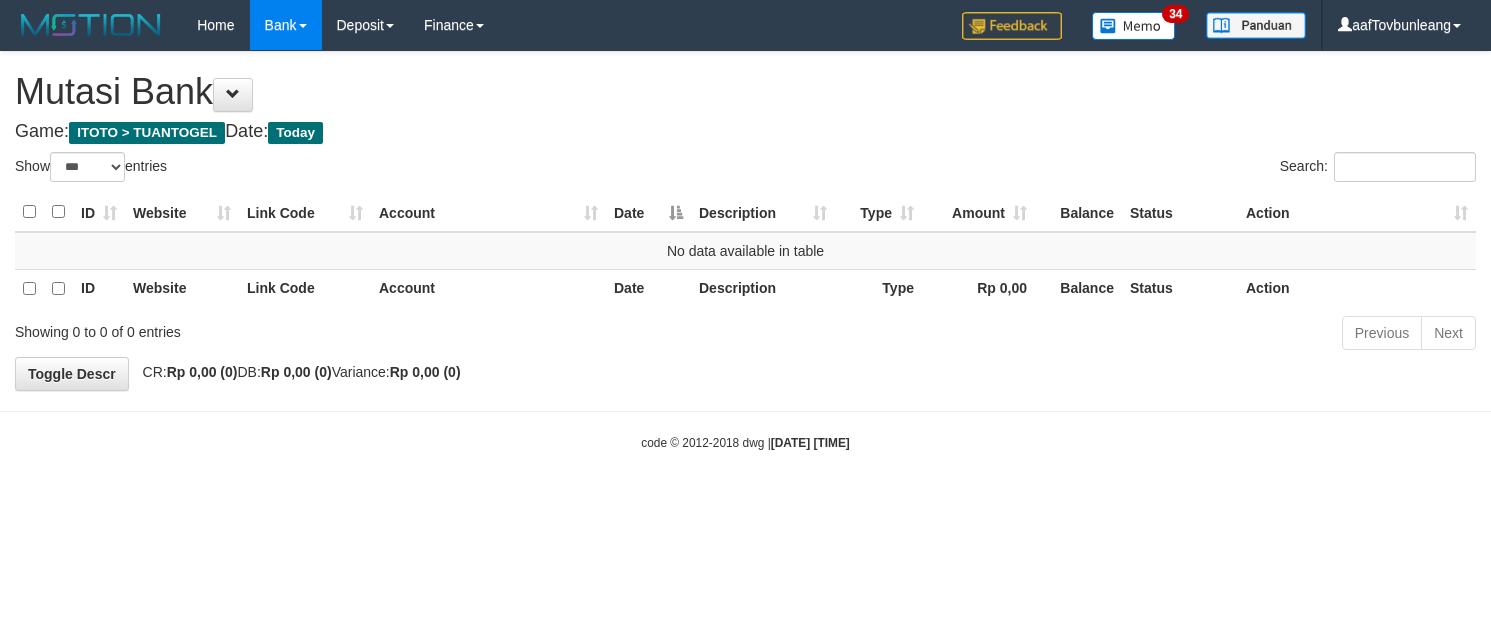select on "***" 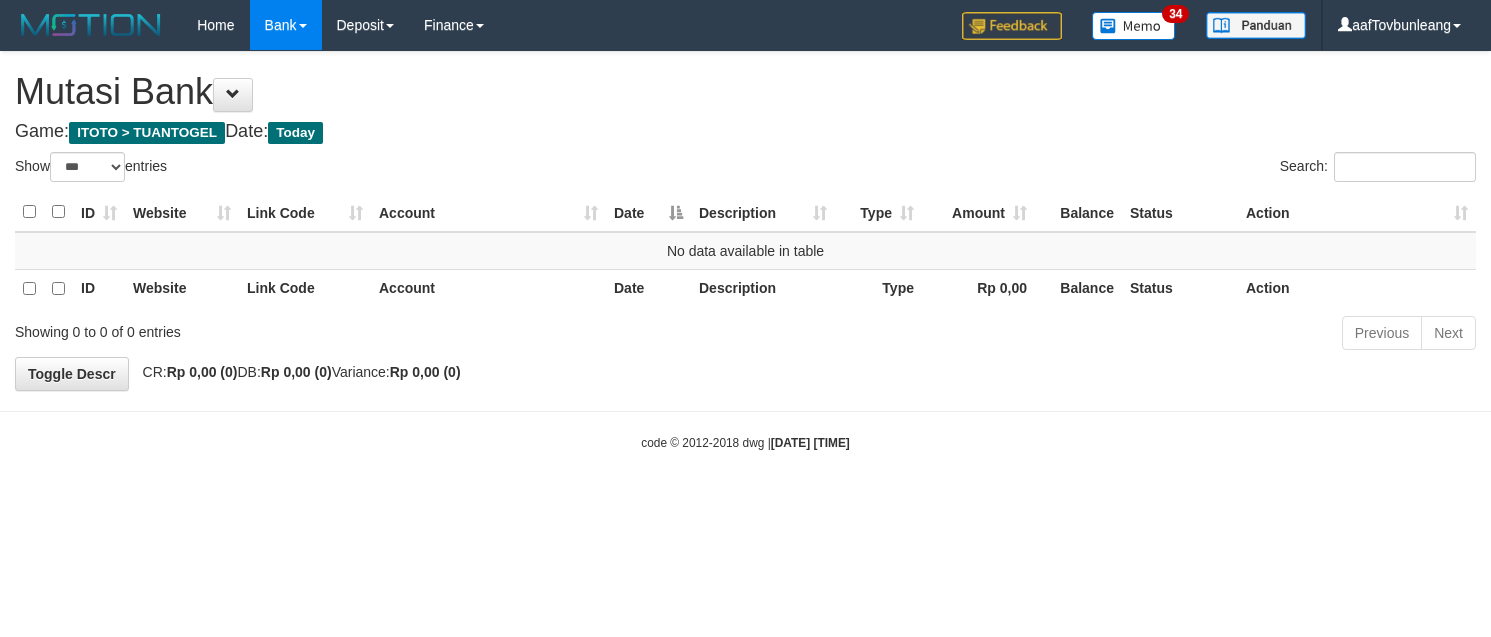 scroll, scrollTop: 0, scrollLeft: 0, axis: both 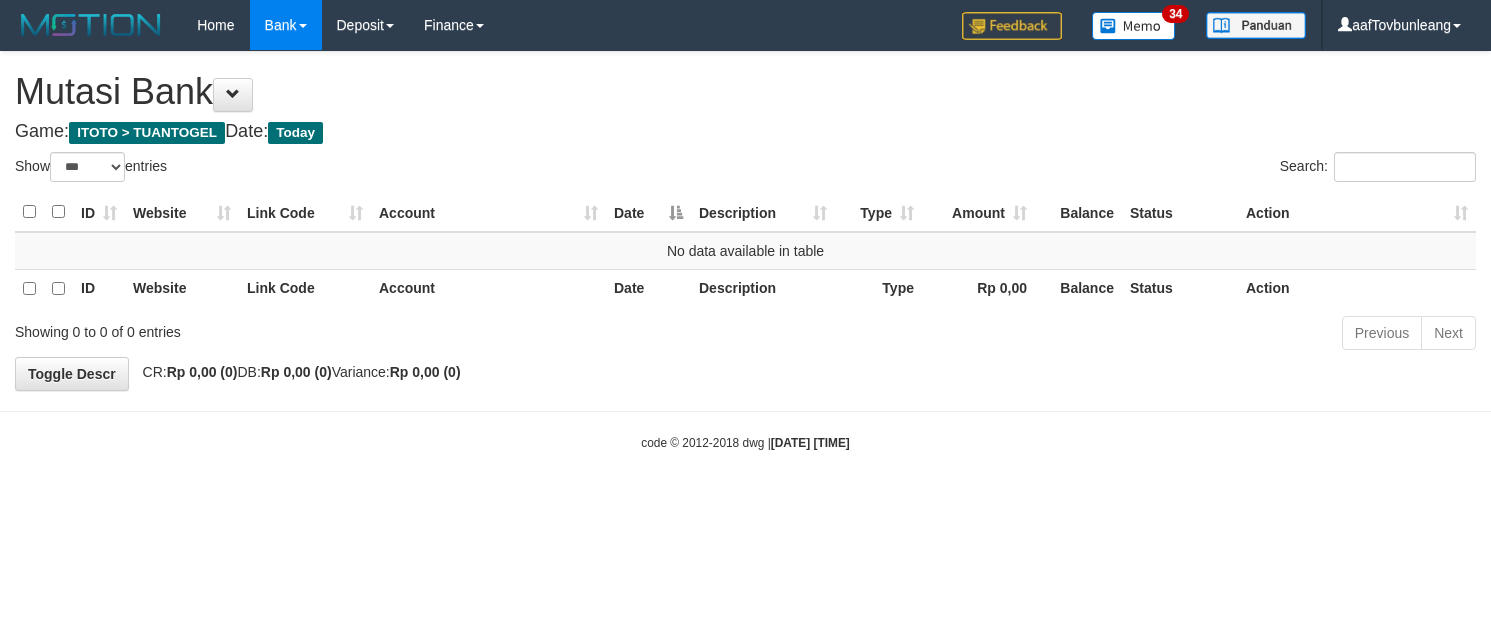 select on "***" 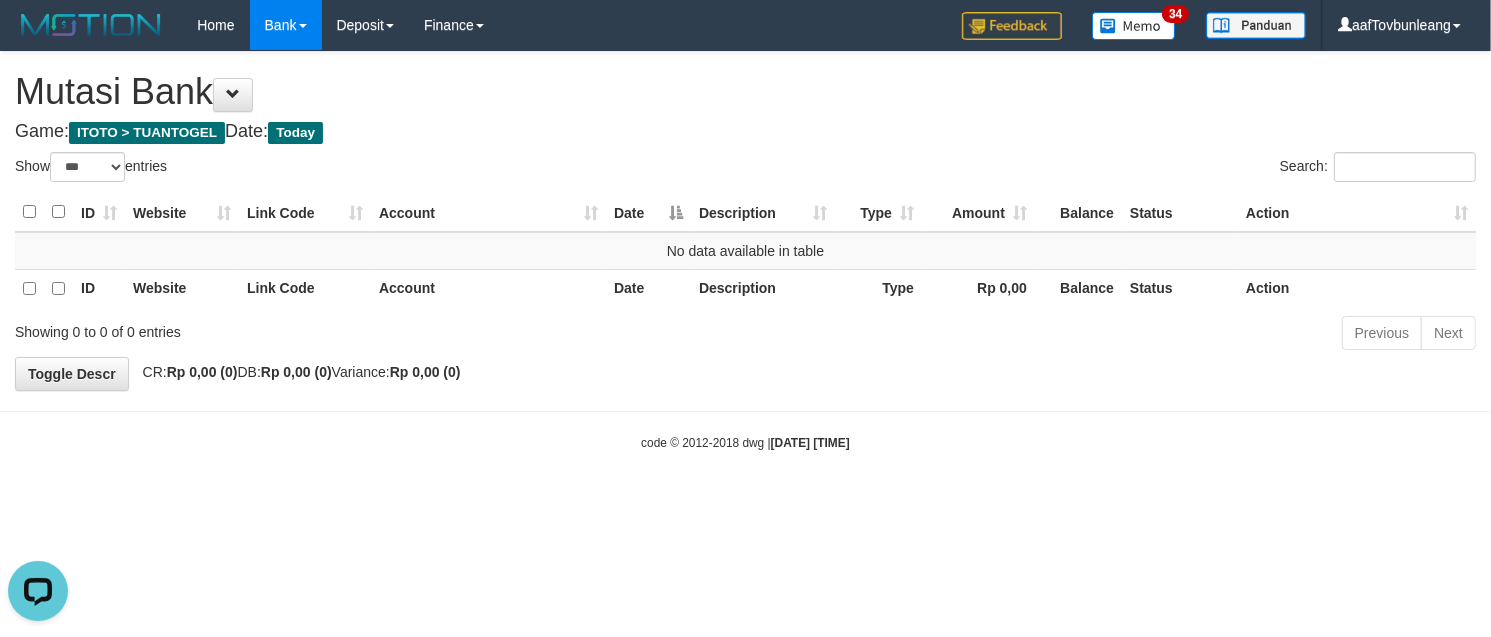 scroll, scrollTop: 0, scrollLeft: 0, axis: both 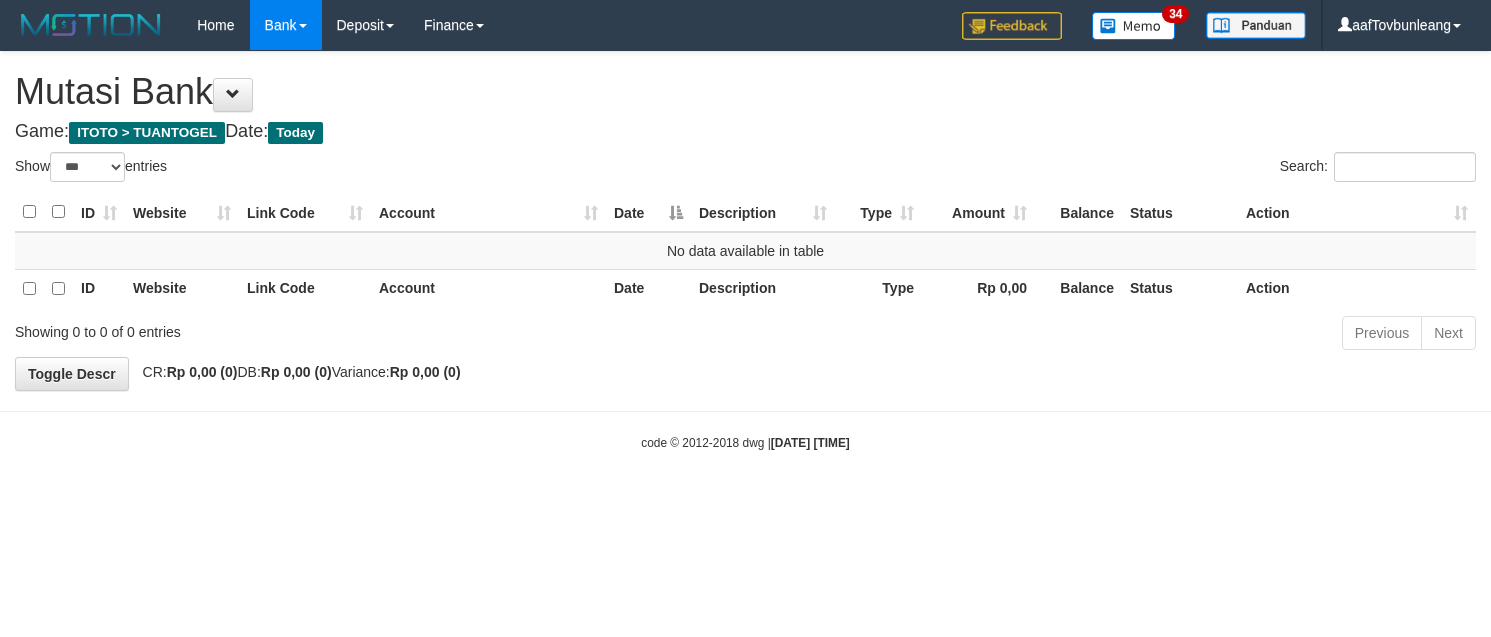 select on "***" 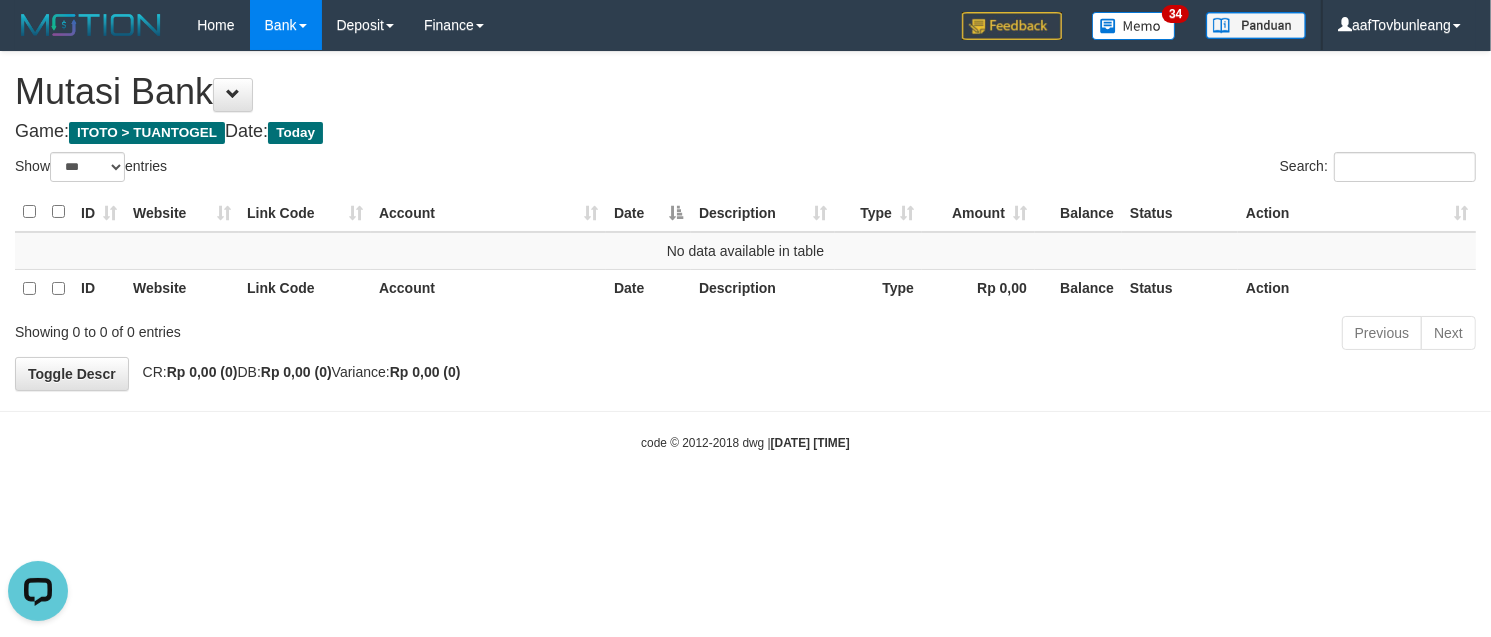 scroll, scrollTop: 0, scrollLeft: 0, axis: both 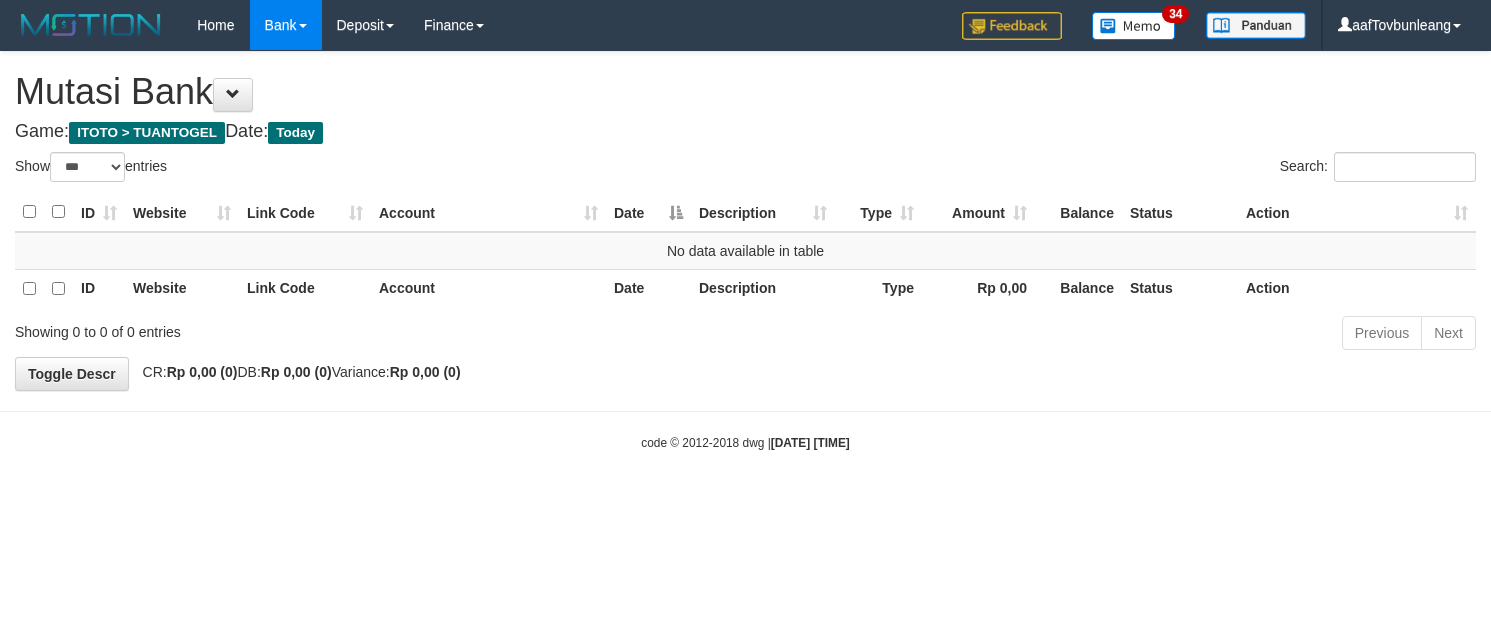 select on "***" 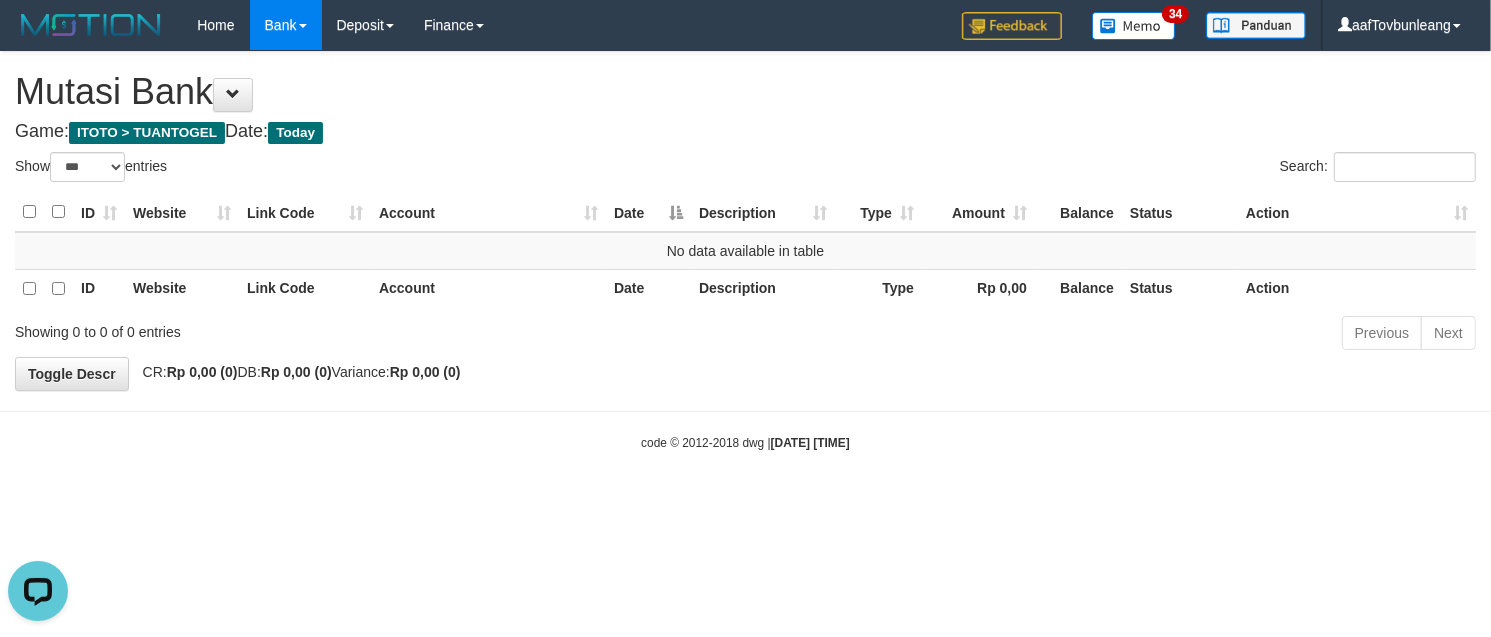 scroll, scrollTop: 0, scrollLeft: 0, axis: both 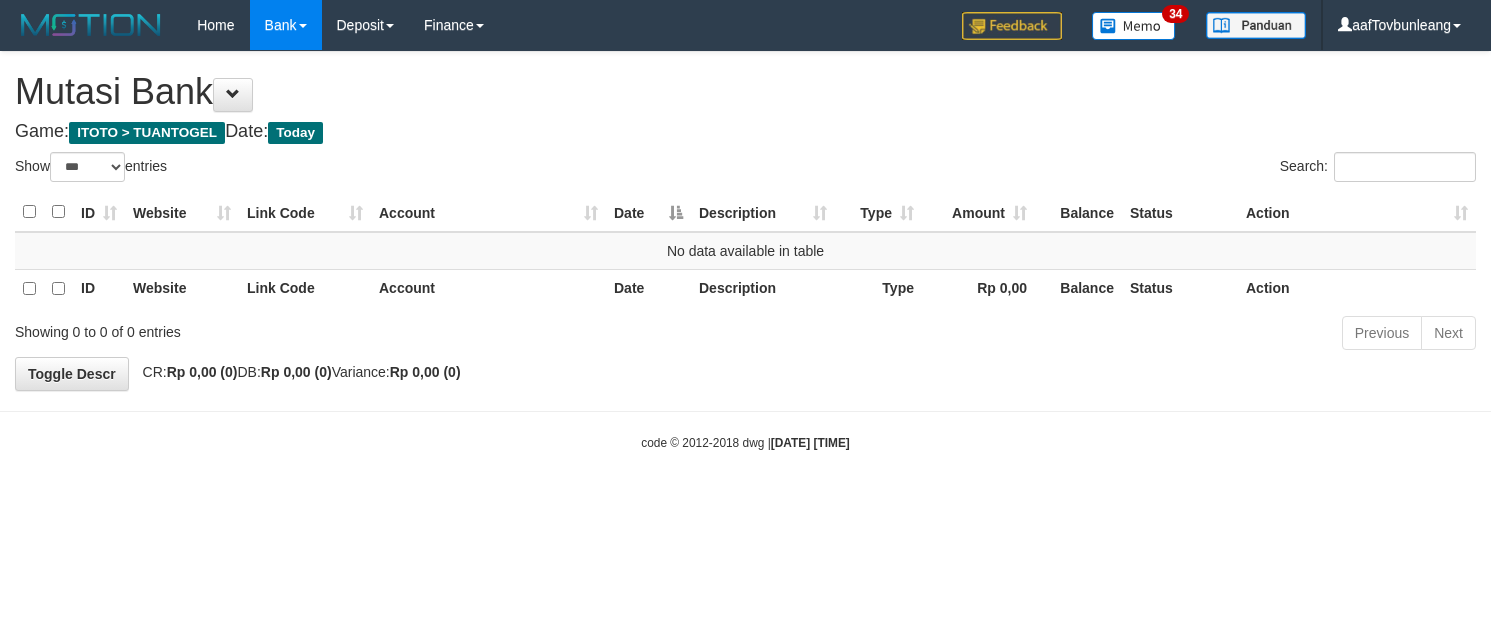 select on "***" 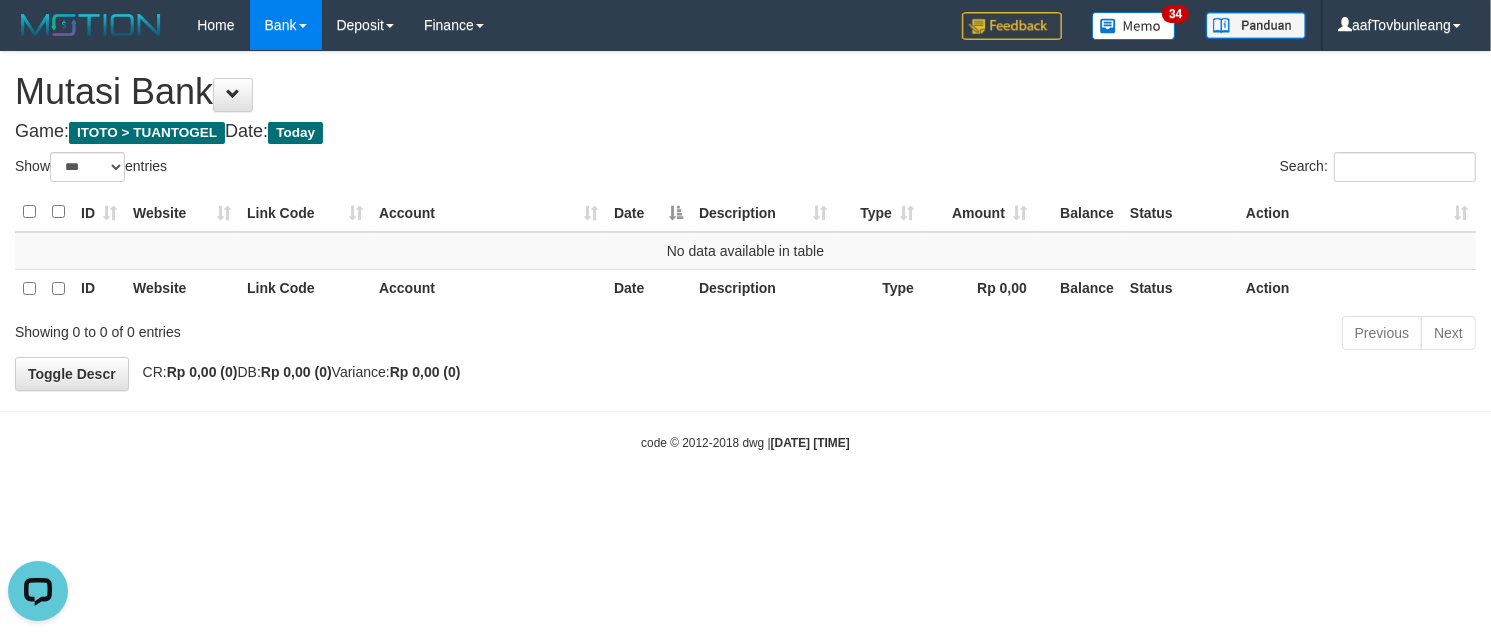 scroll, scrollTop: 0, scrollLeft: 0, axis: both 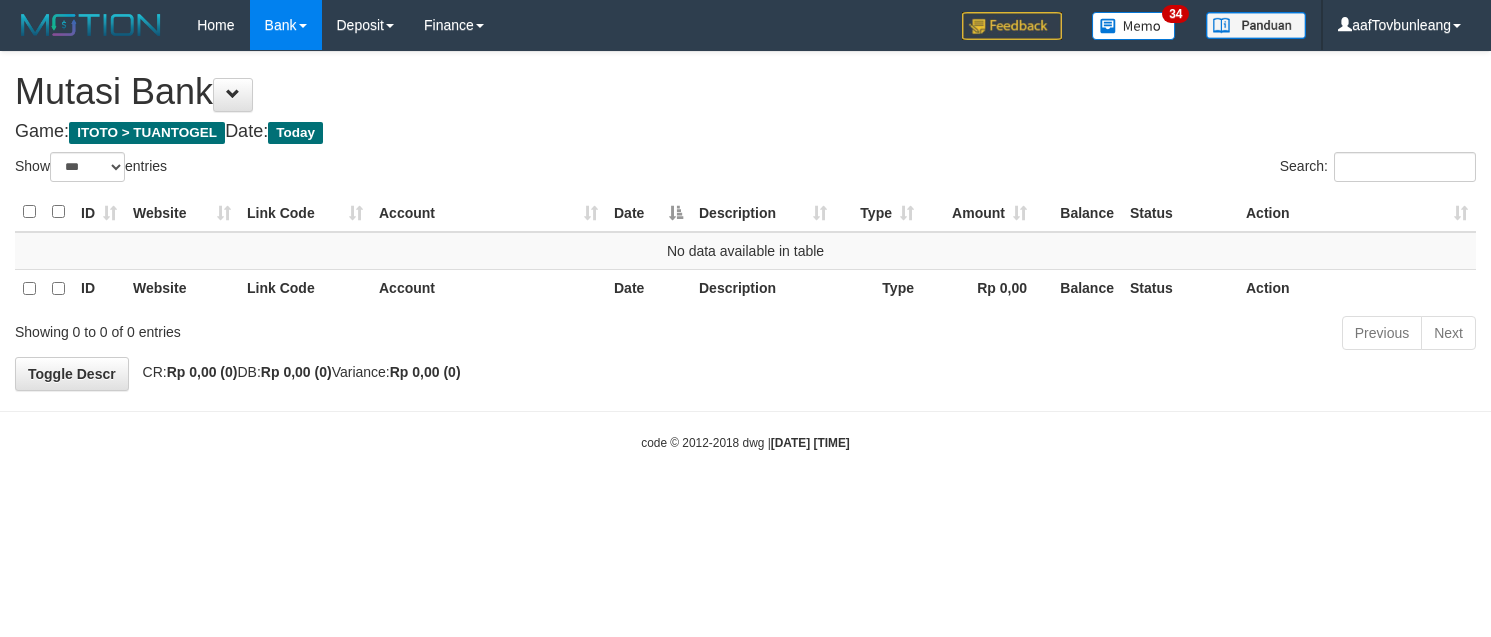 select on "***" 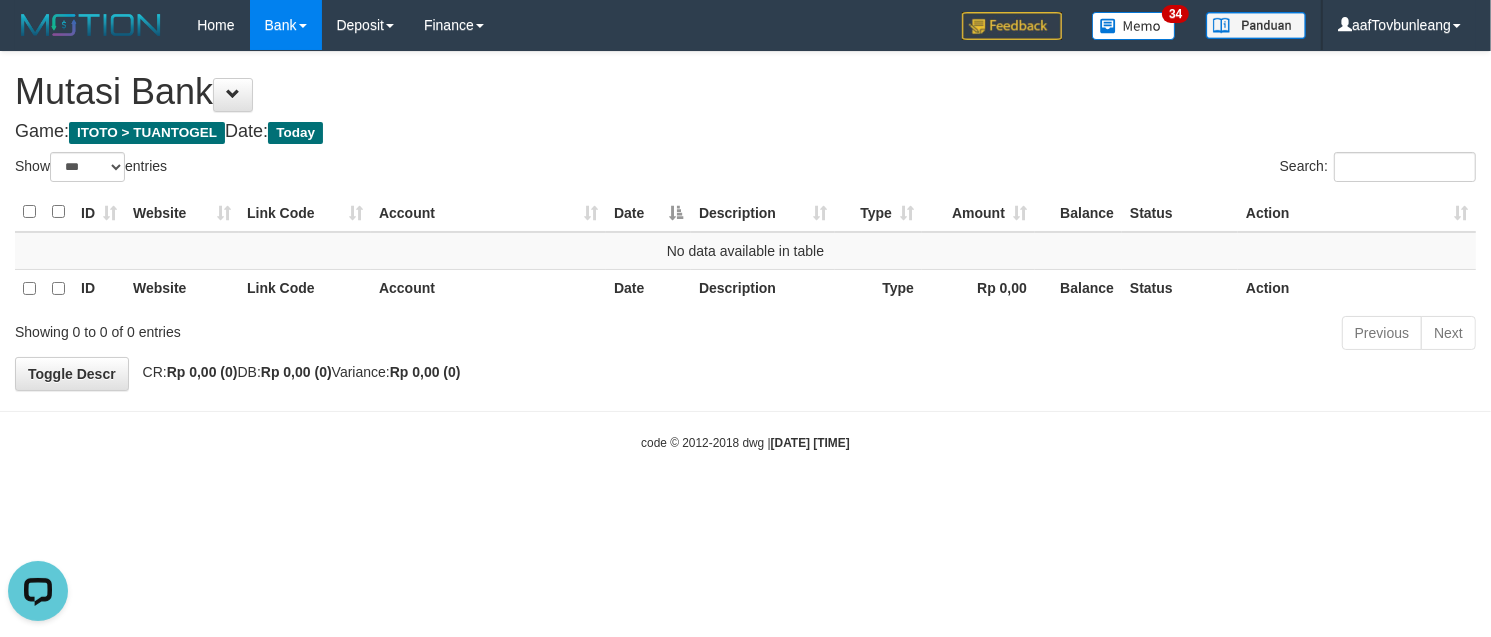 scroll, scrollTop: 0, scrollLeft: 0, axis: both 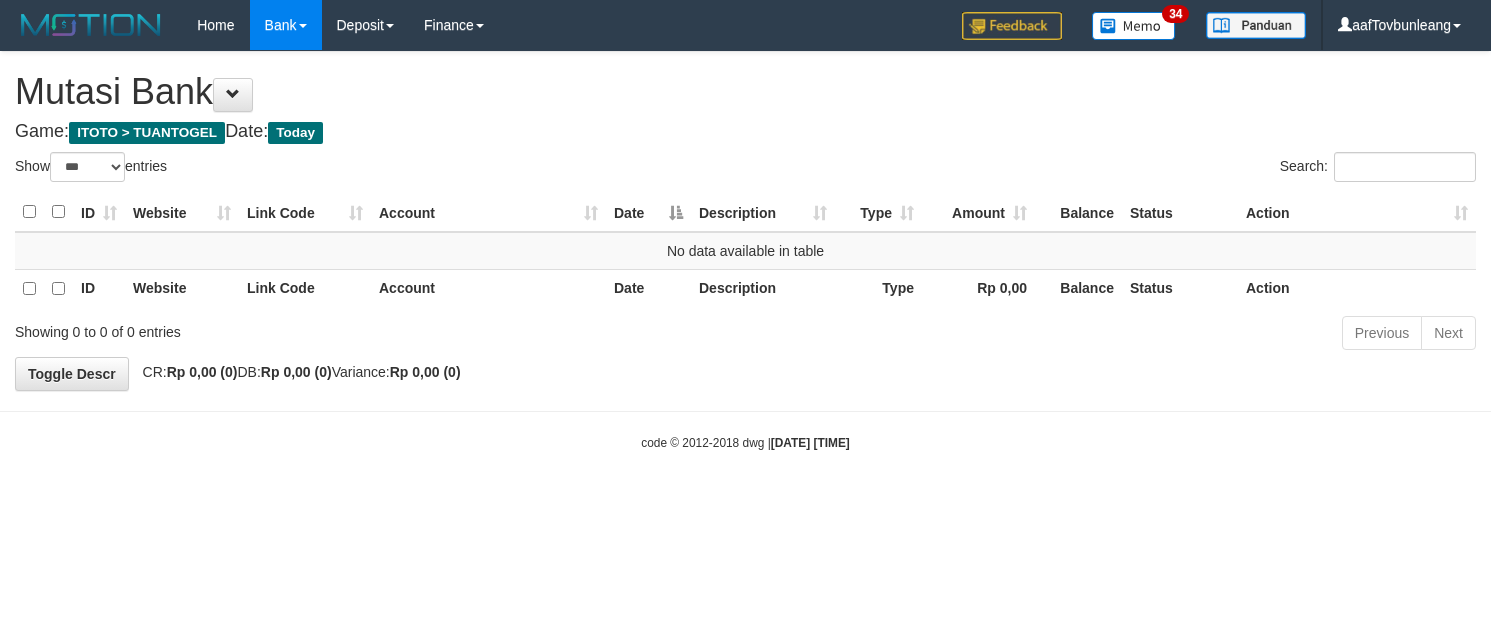 select on "***" 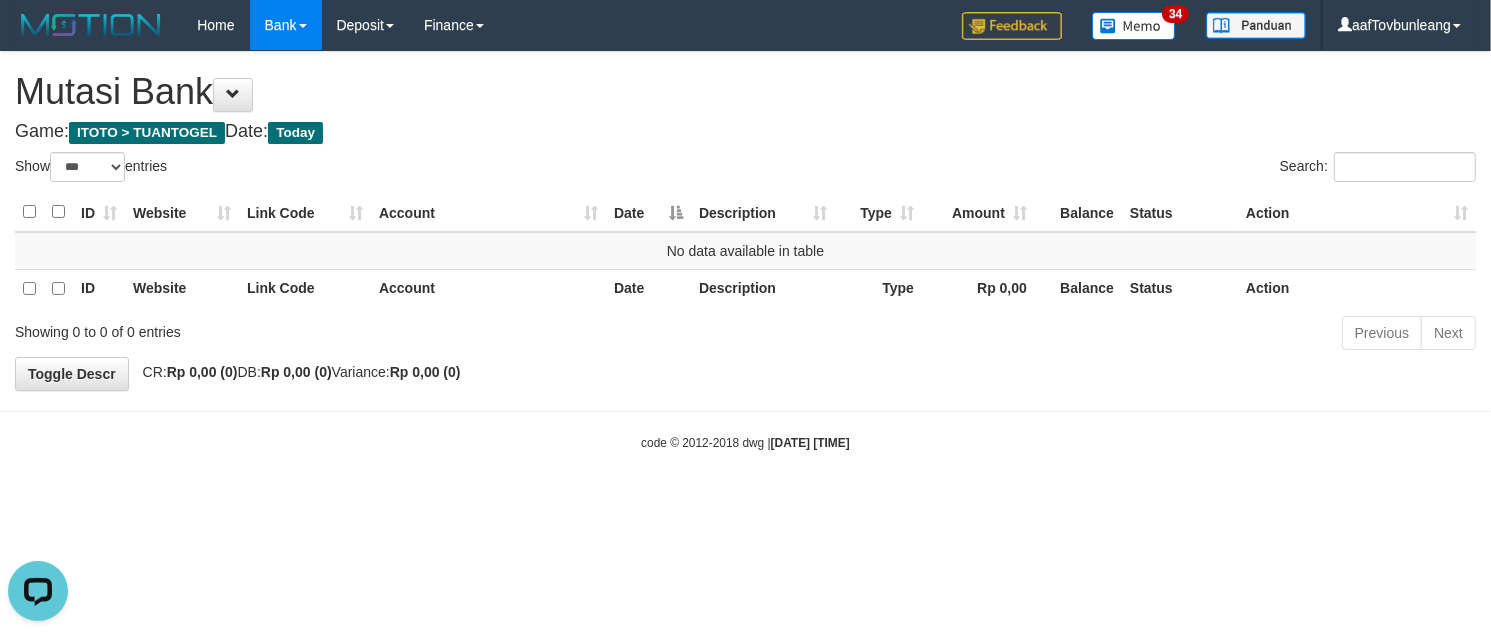 scroll, scrollTop: 0, scrollLeft: 0, axis: both 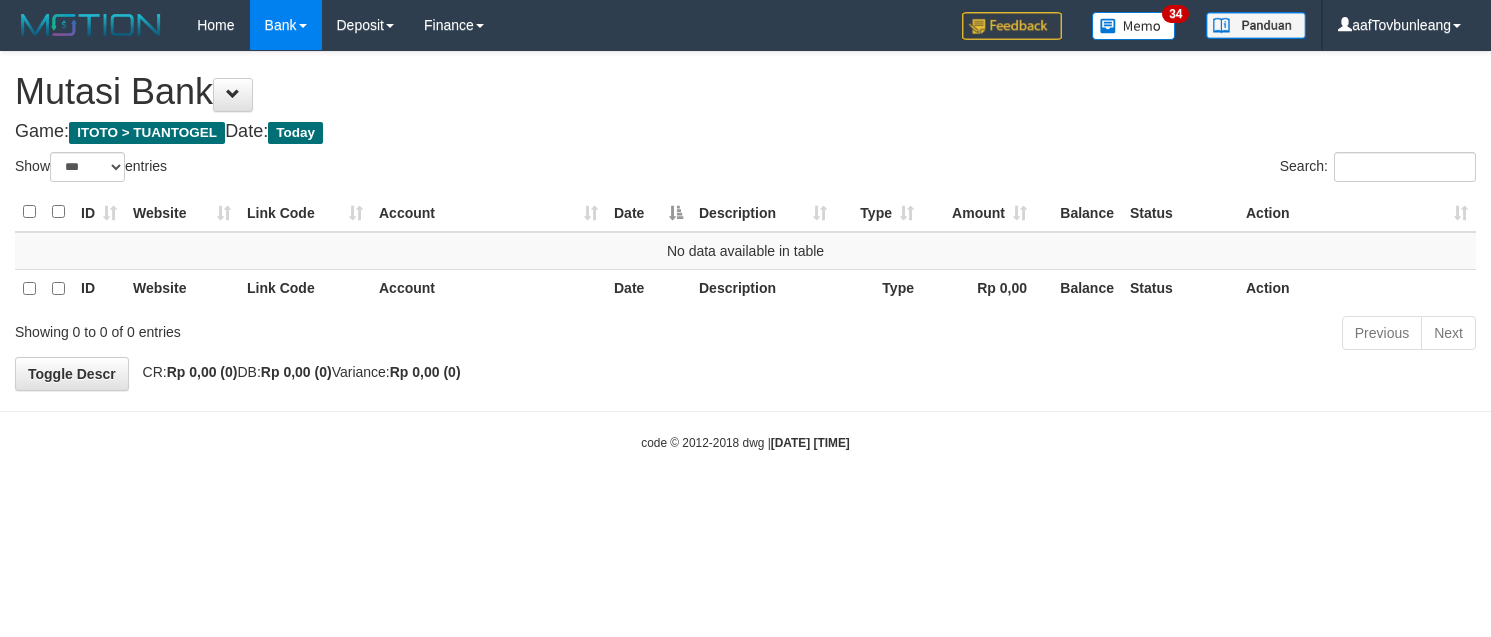 select on "***" 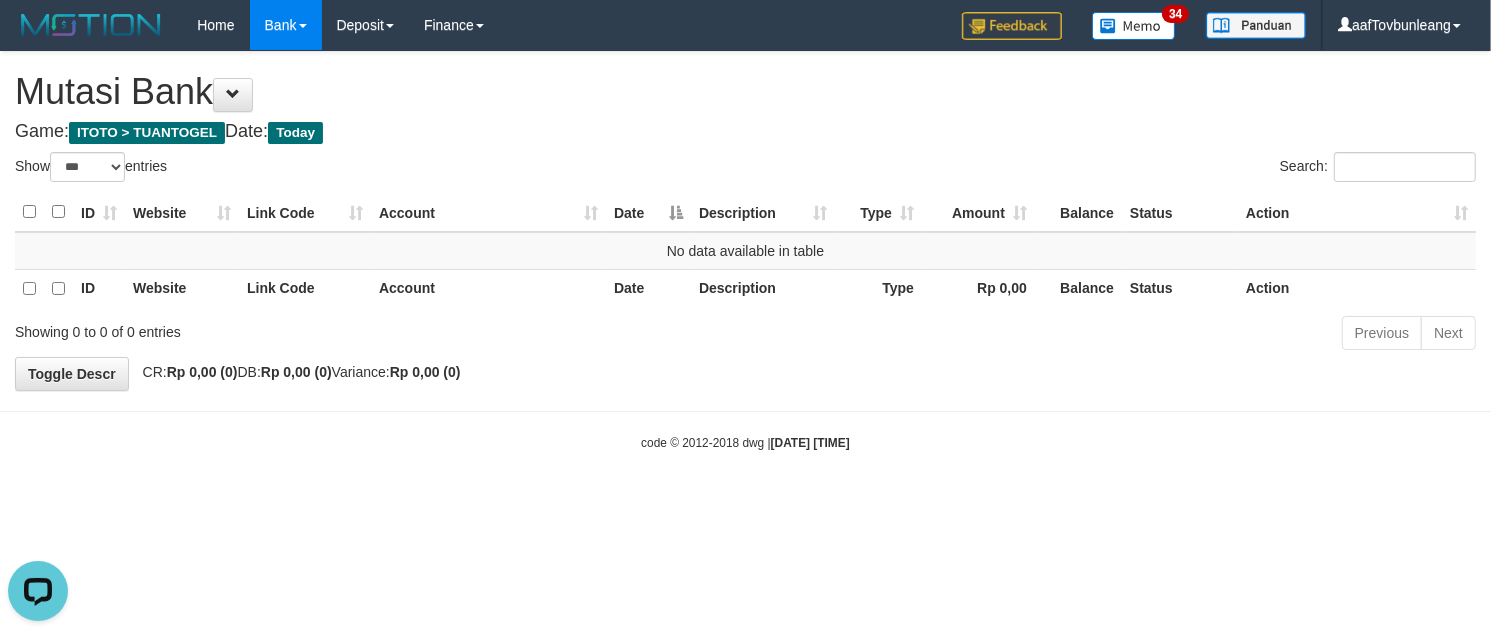 scroll, scrollTop: 0, scrollLeft: 0, axis: both 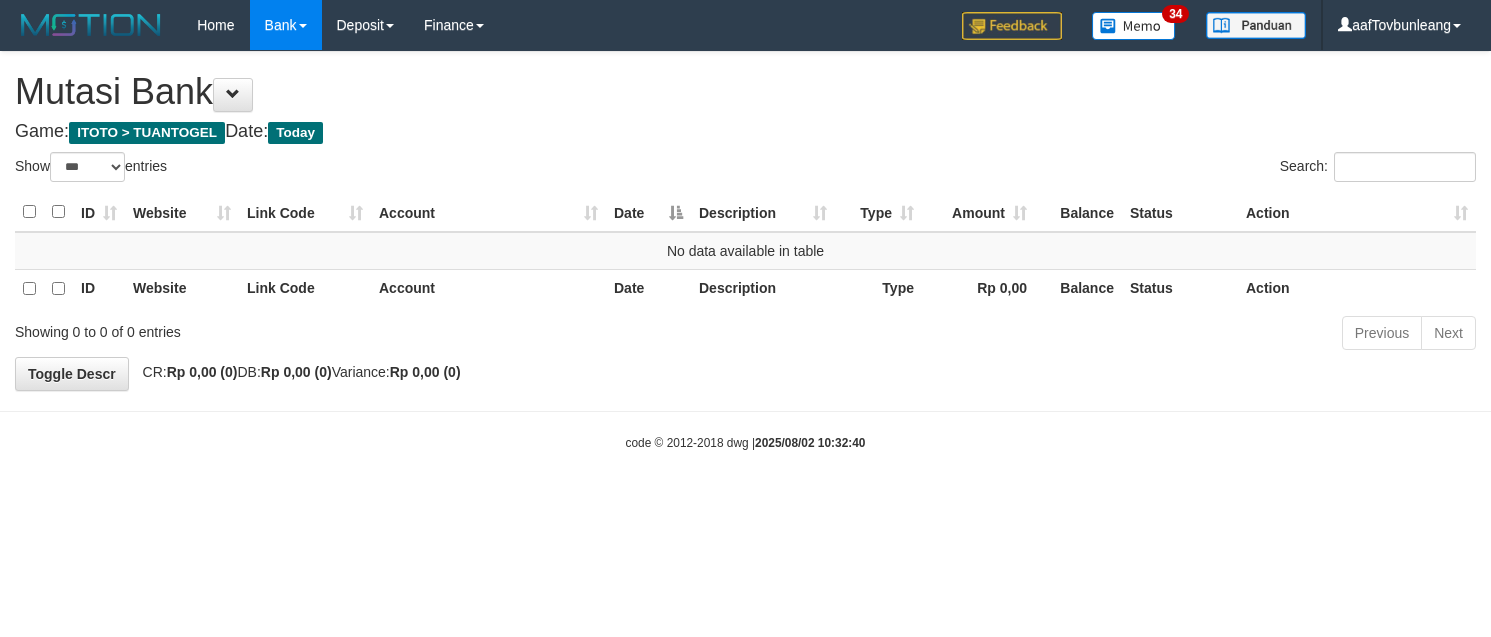 select on "***" 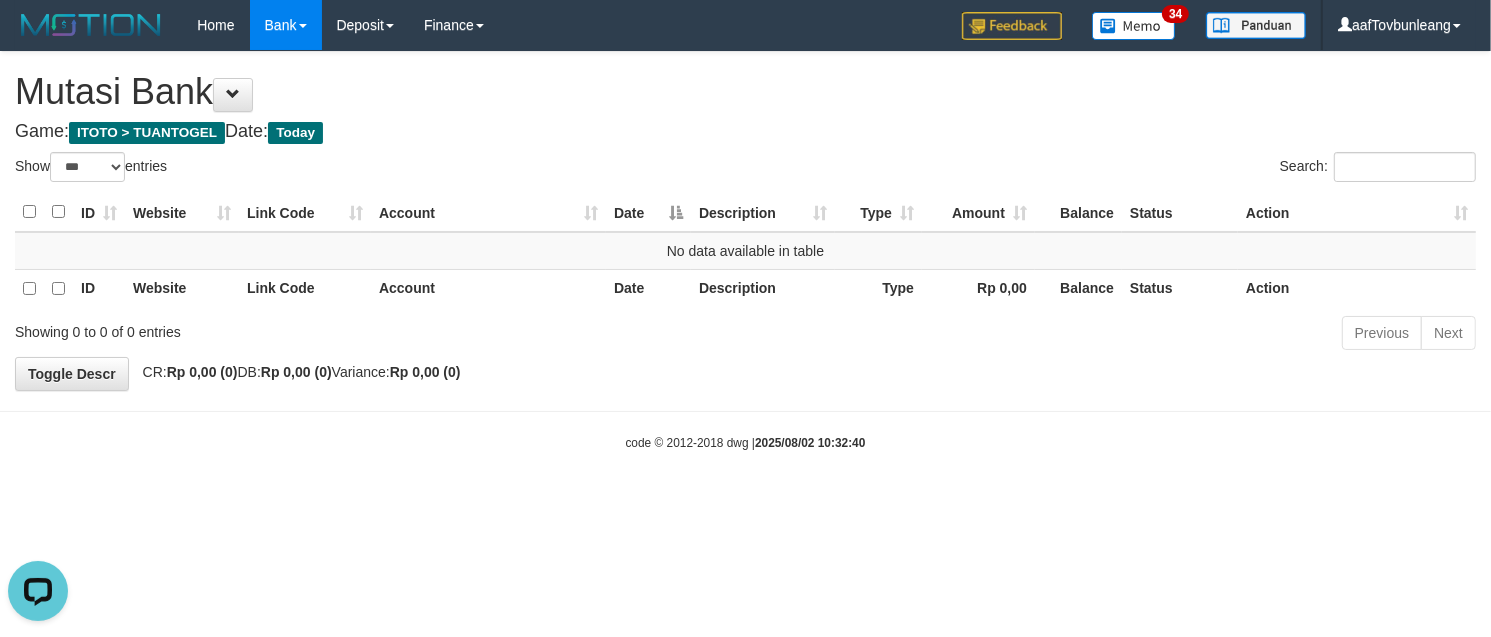 scroll, scrollTop: 0, scrollLeft: 0, axis: both 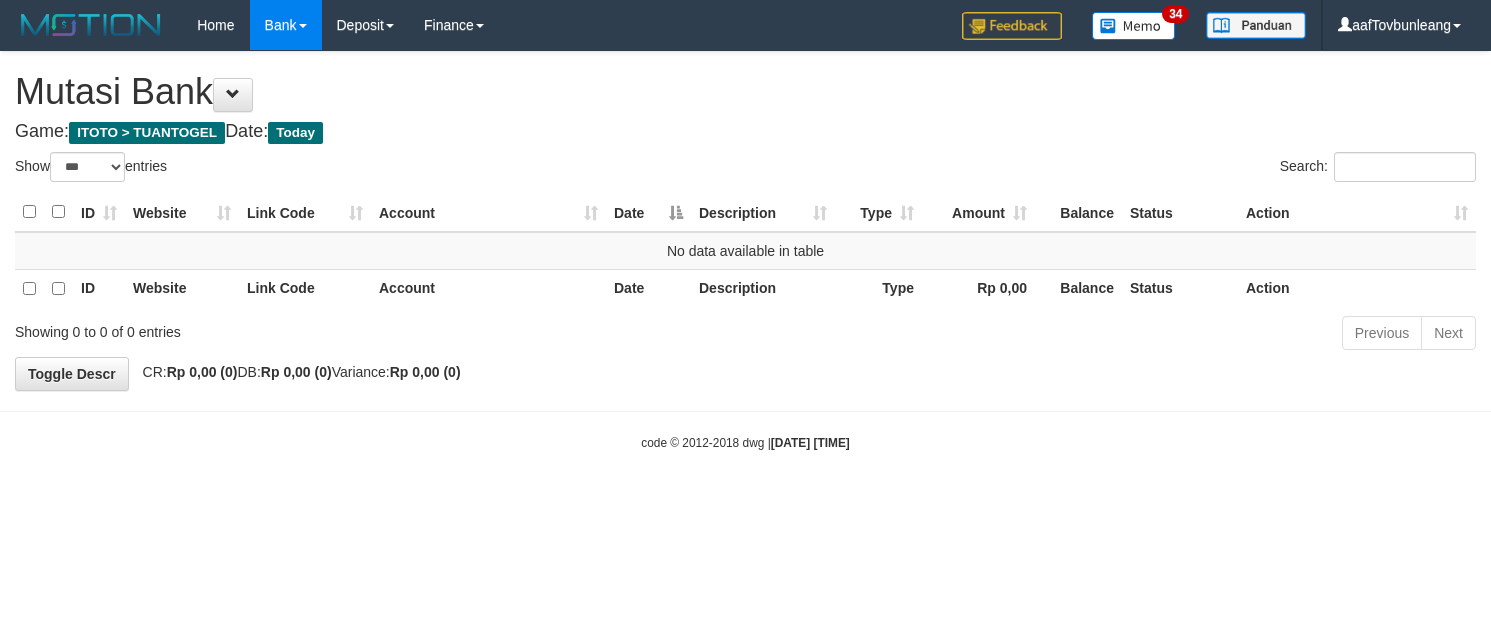 select on "***" 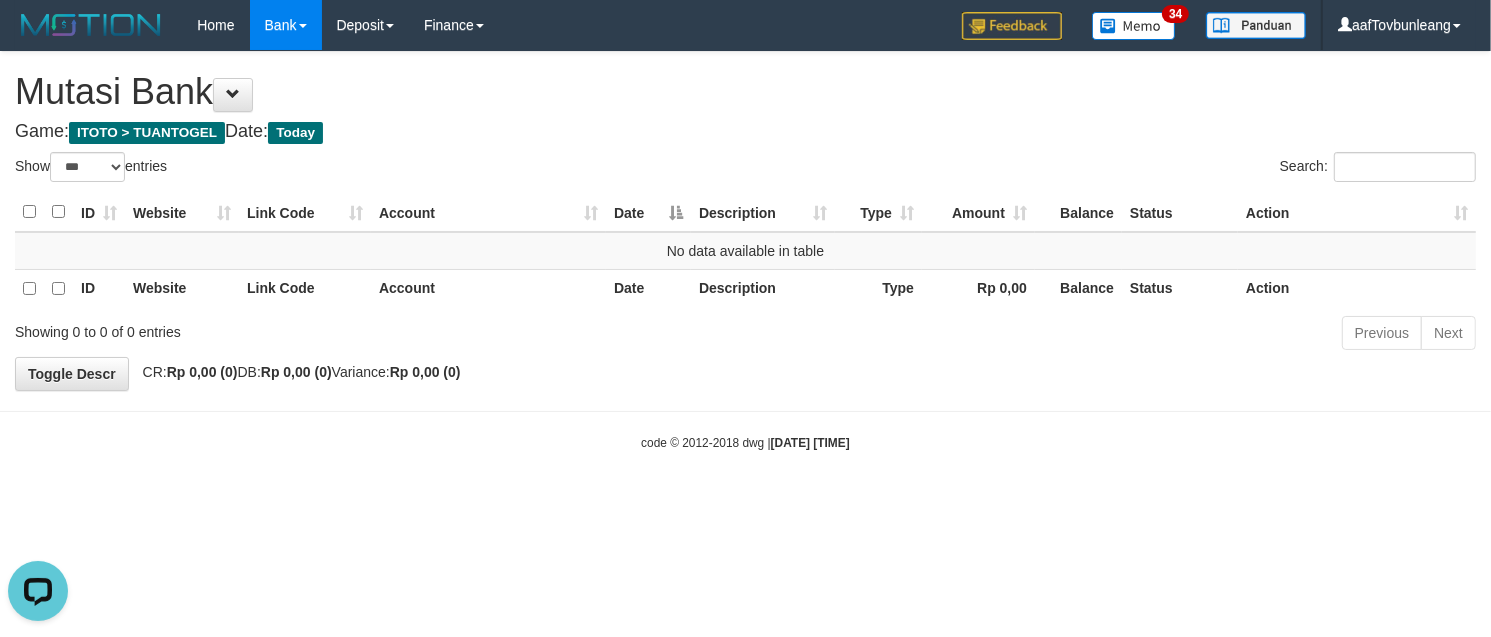 scroll, scrollTop: 0, scrollLeft: 0, axis: both 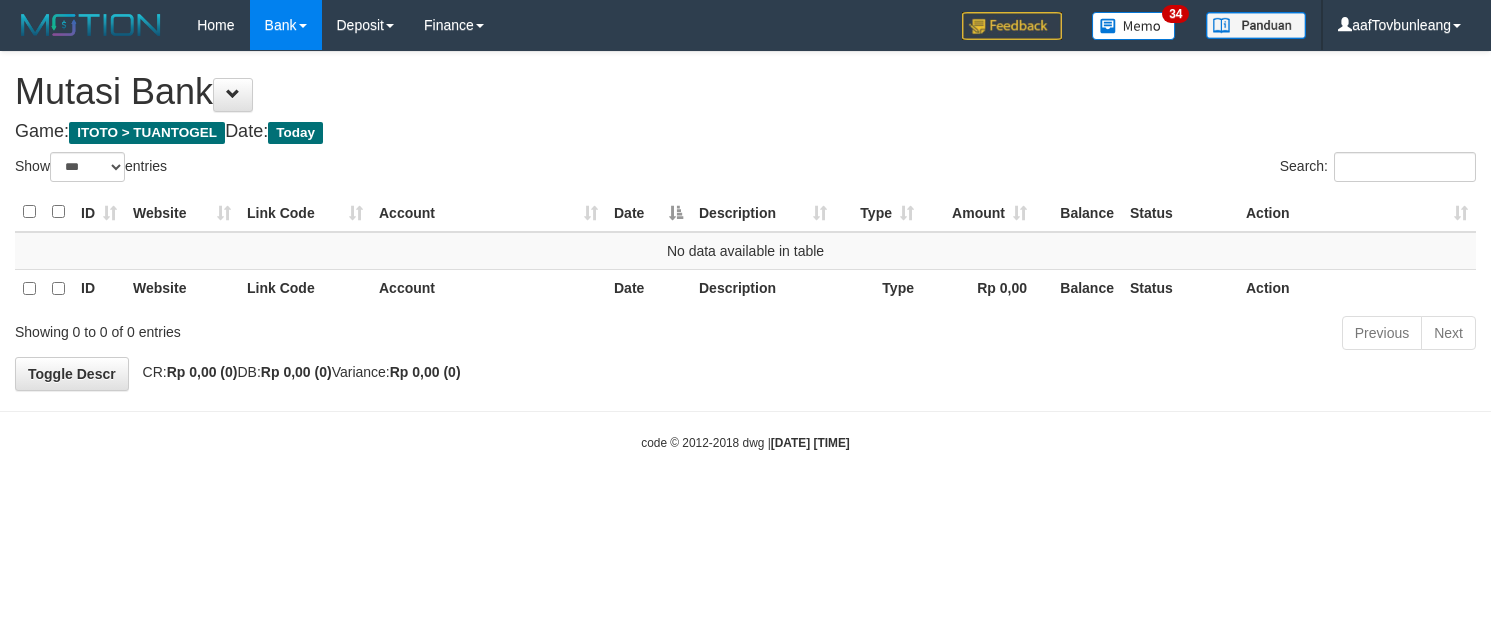 select on "***" 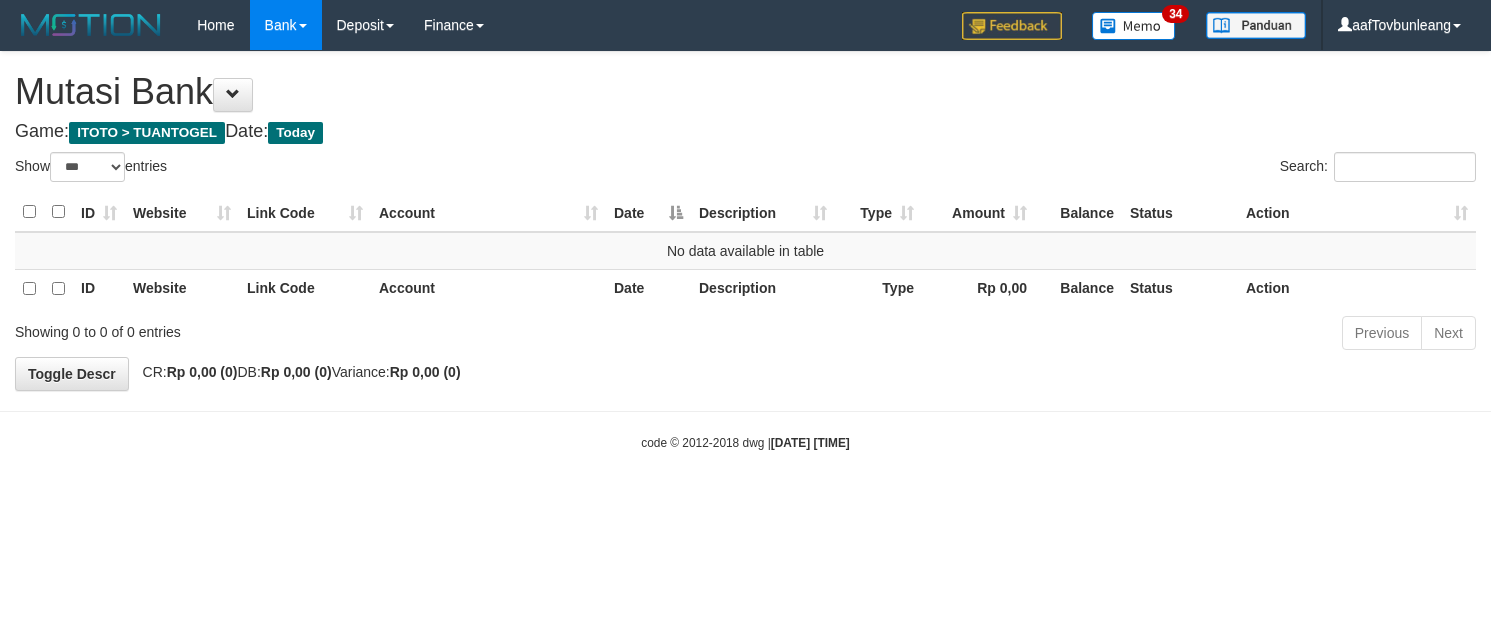 scroll, scrollTop: 0, scrollLeft: 0, axis: both 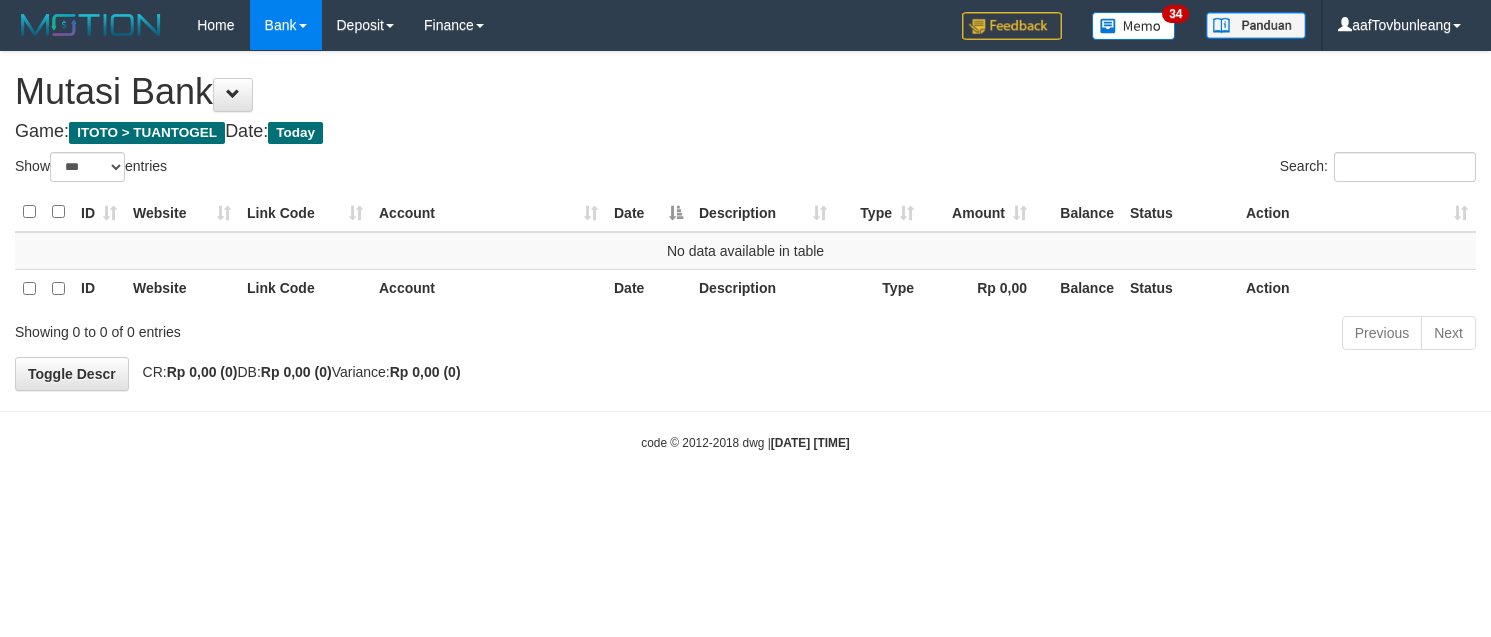 select on "***" 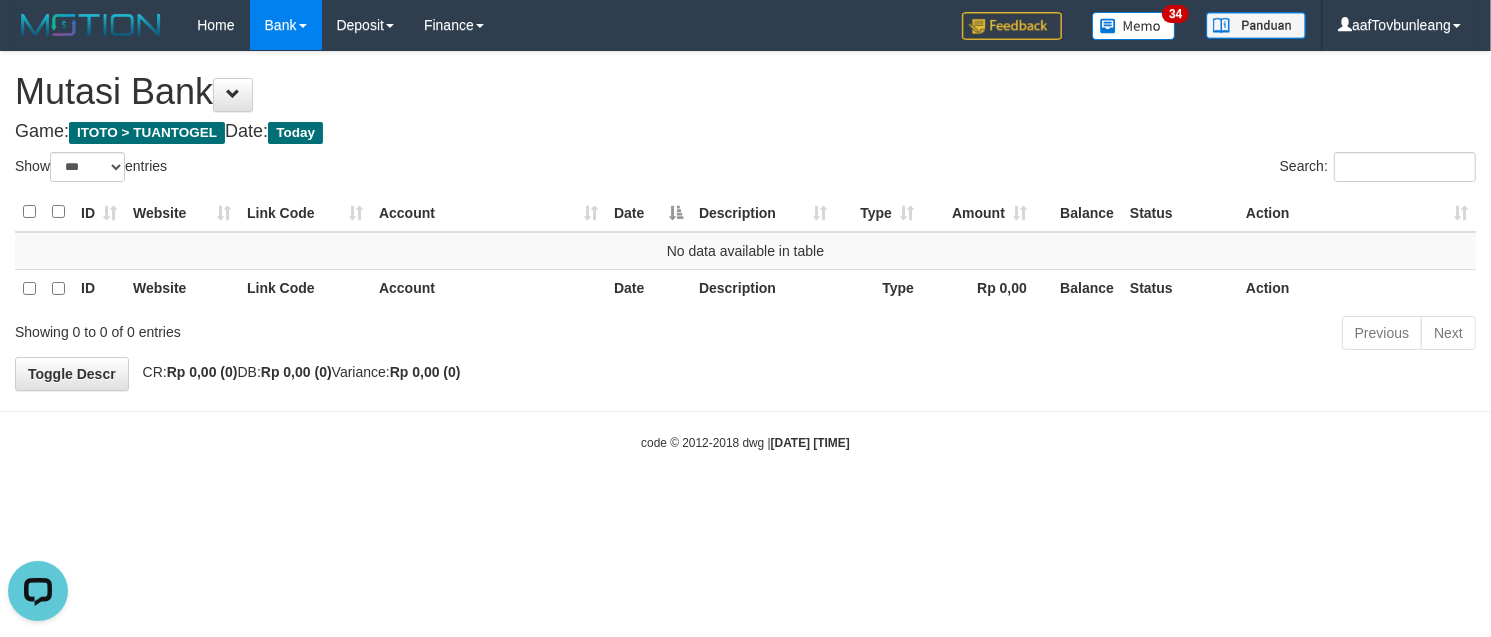 scroll, scrollTop: 0, scrollLeft: 0, axis: both 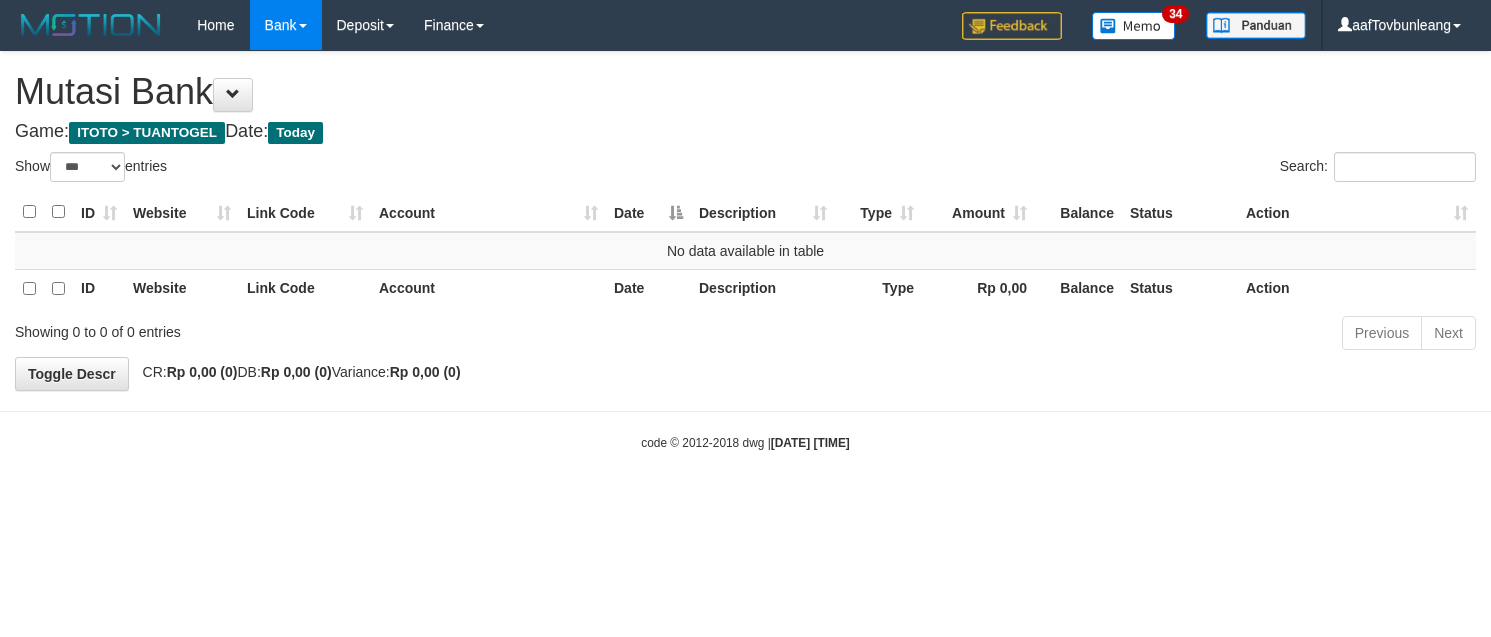 select on "***" 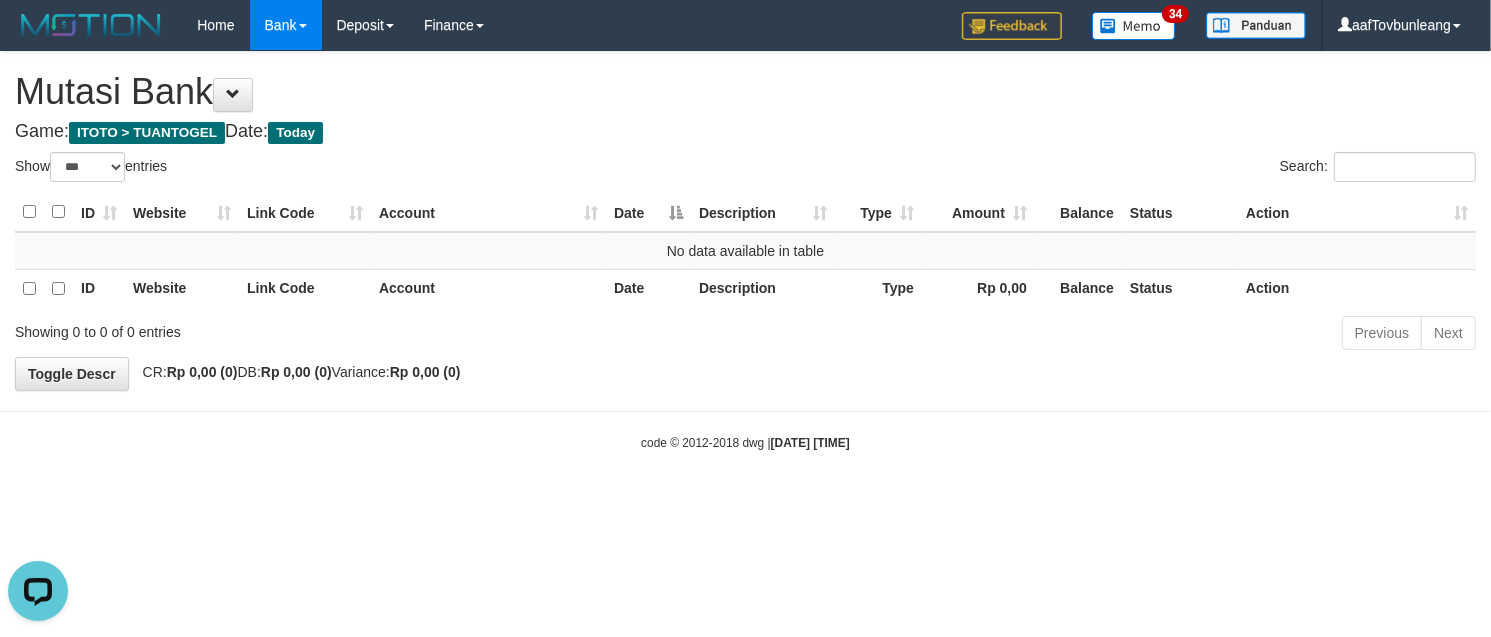 scroll, scrollTop: 0, scrollLeft: 0, axis: both 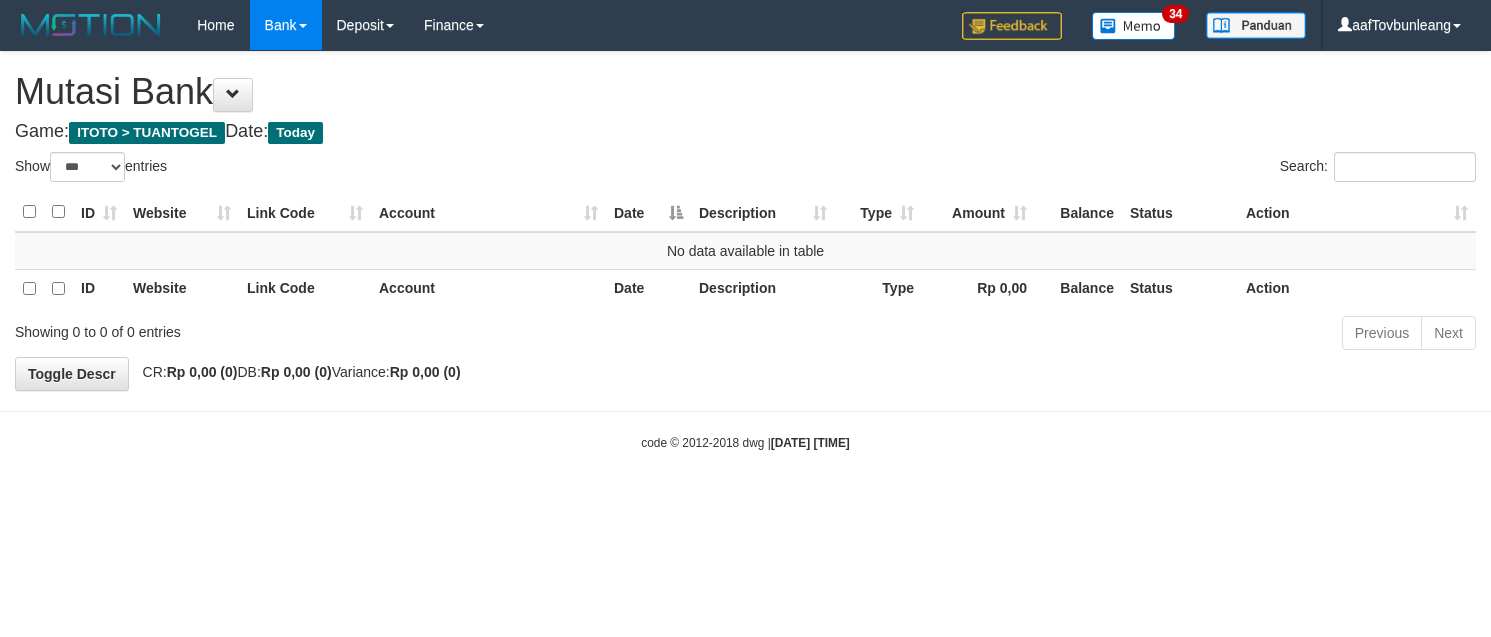 select on "***" 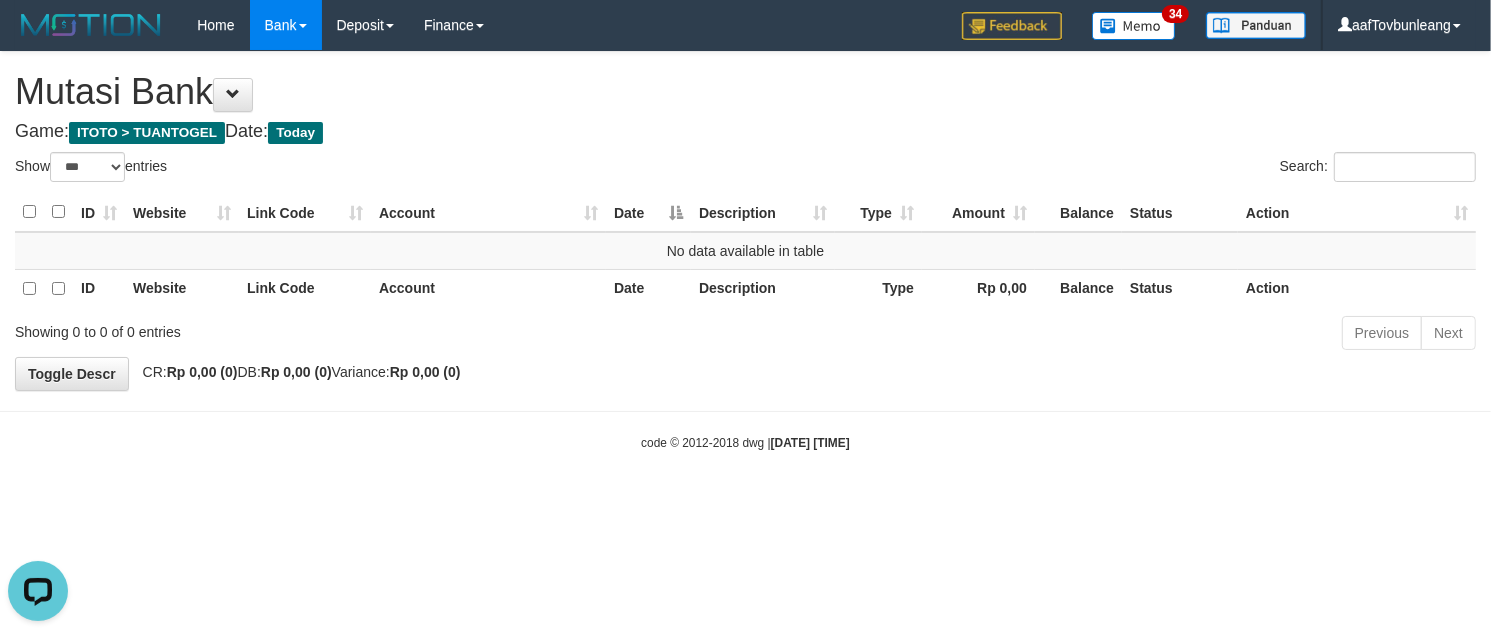scroll, scrollTop: 0, scrollLeft: 0, axis: both 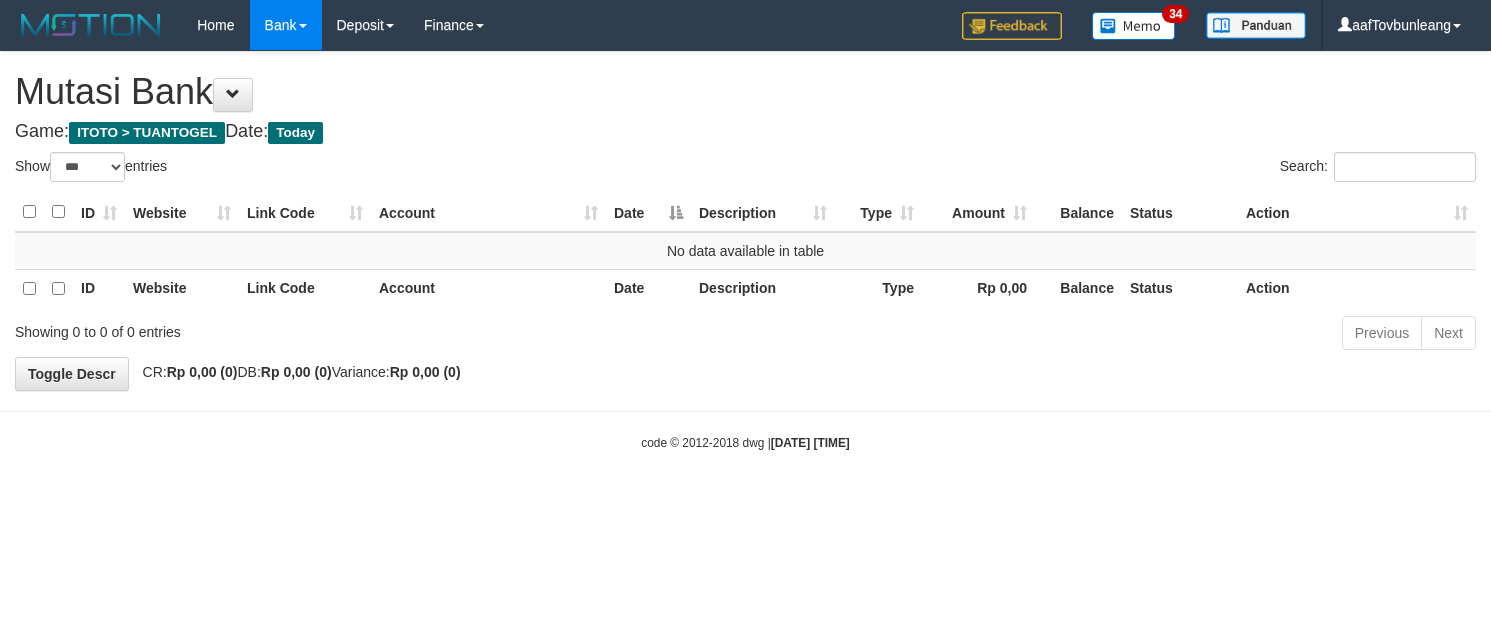 select on "***" 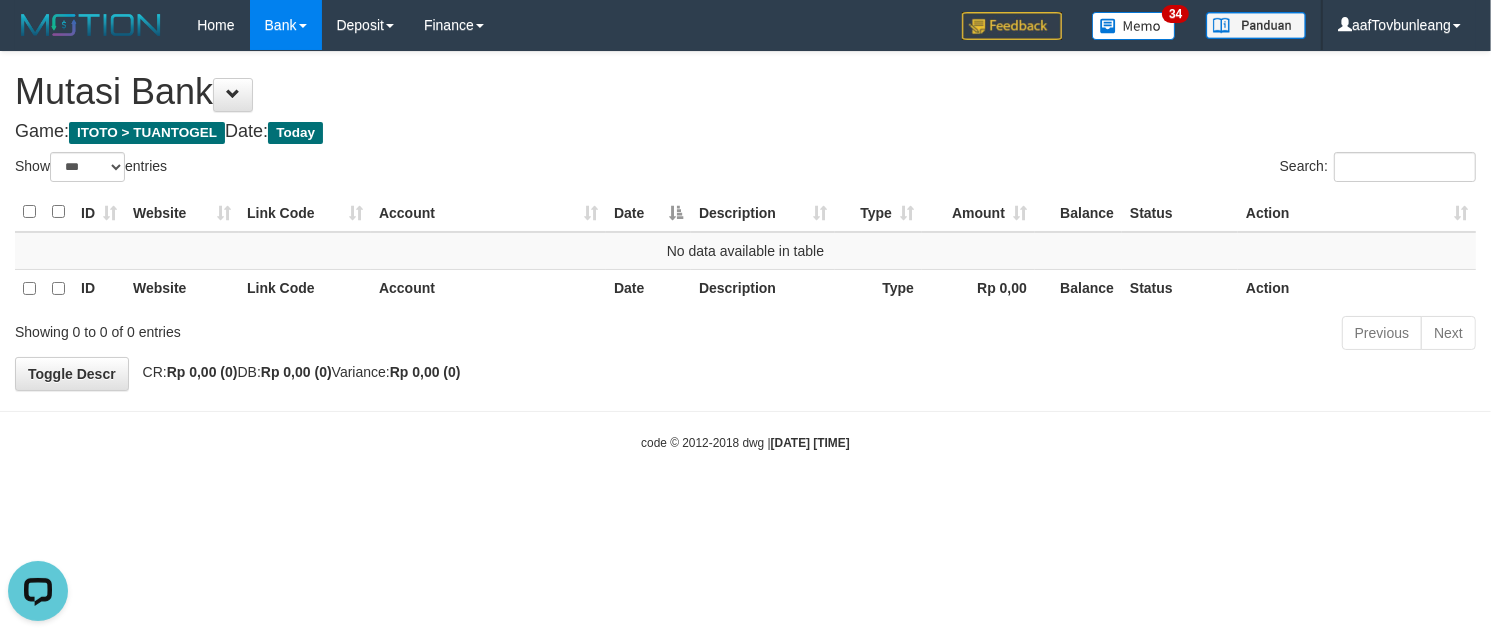 scroll, scrollTop: 0, scrollLeft: 0, axis: both 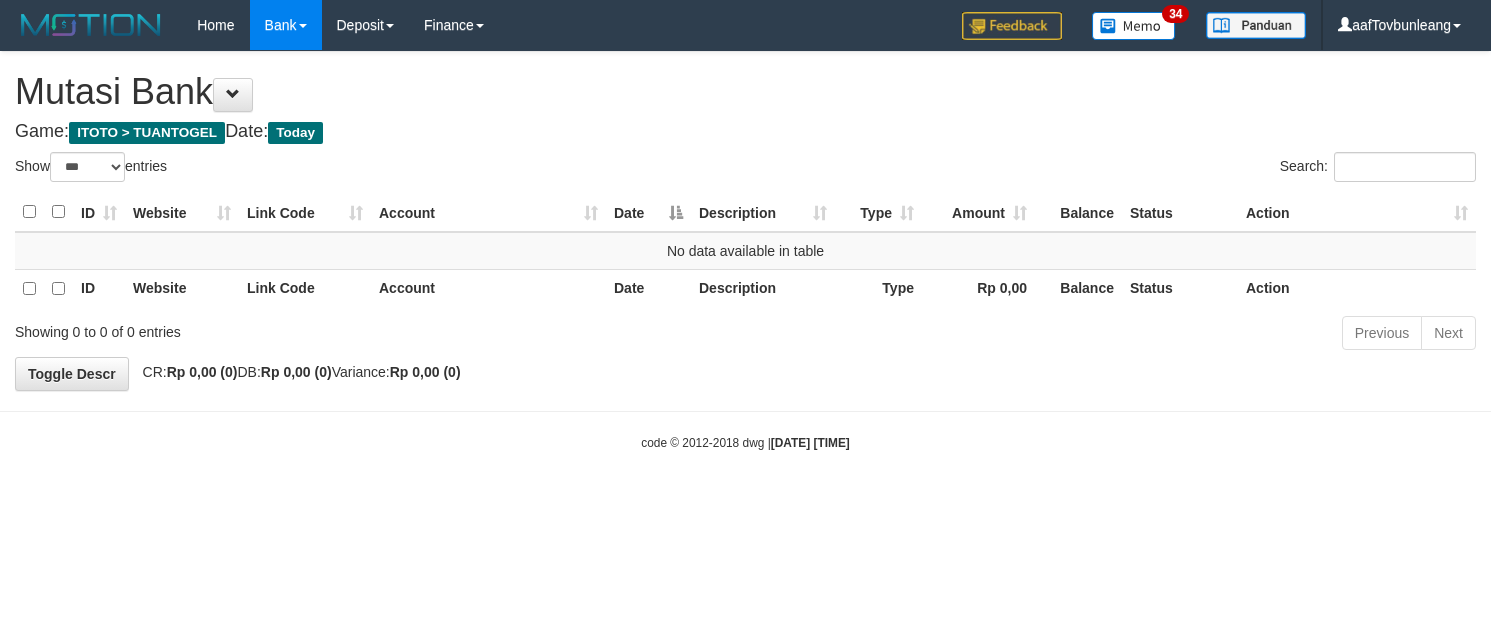 select on "***" 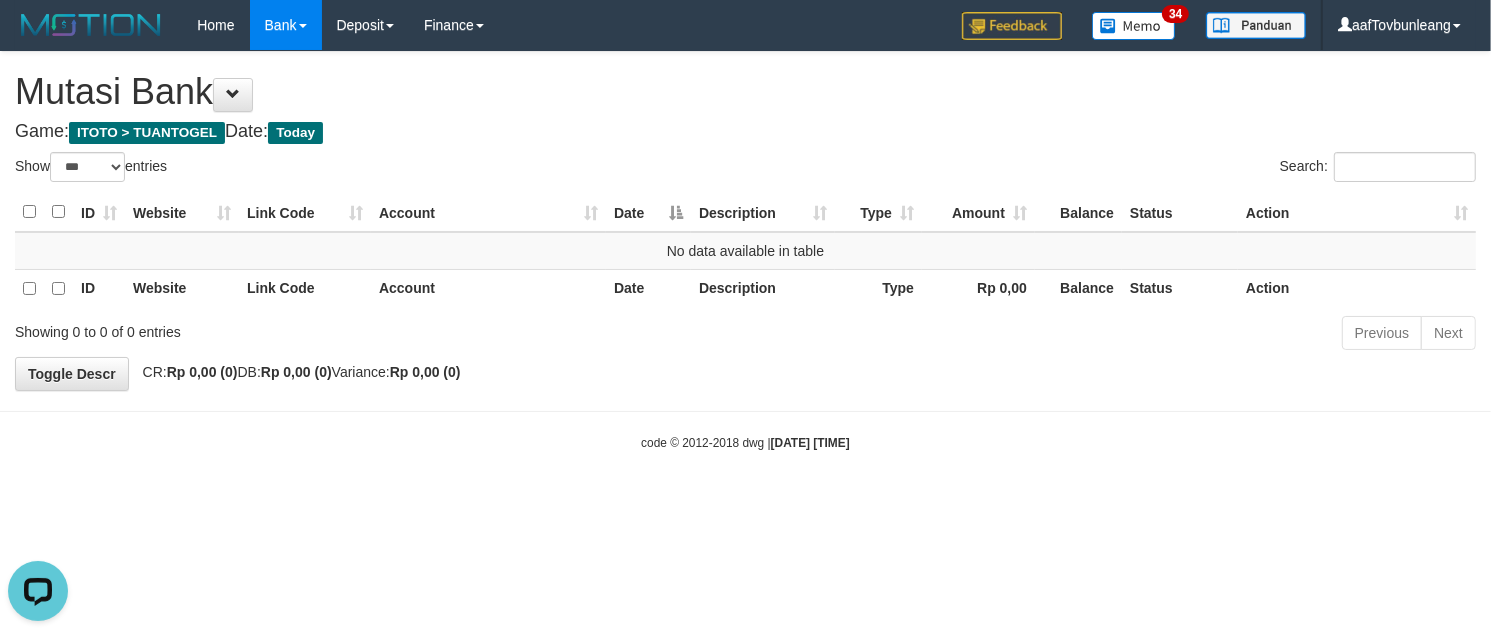 scroll, scrollTop: 0, scrollLeft: 0, axis: both 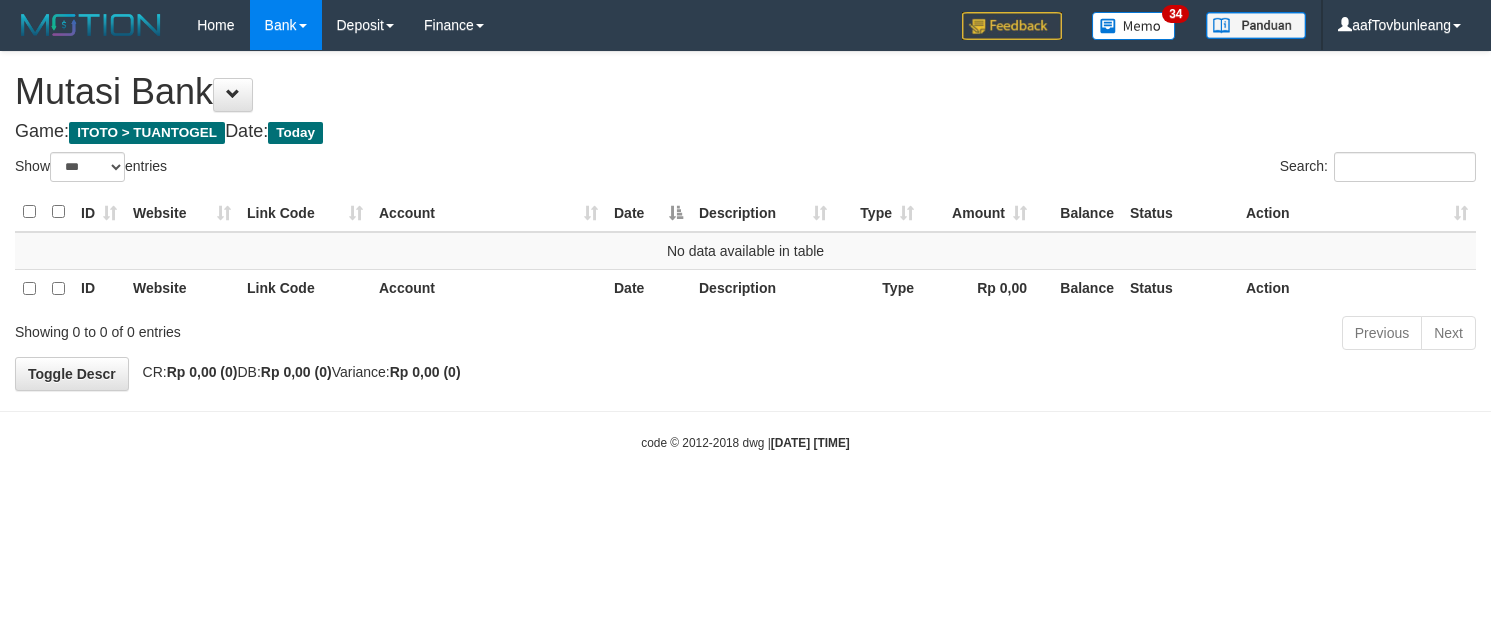 select on "***" 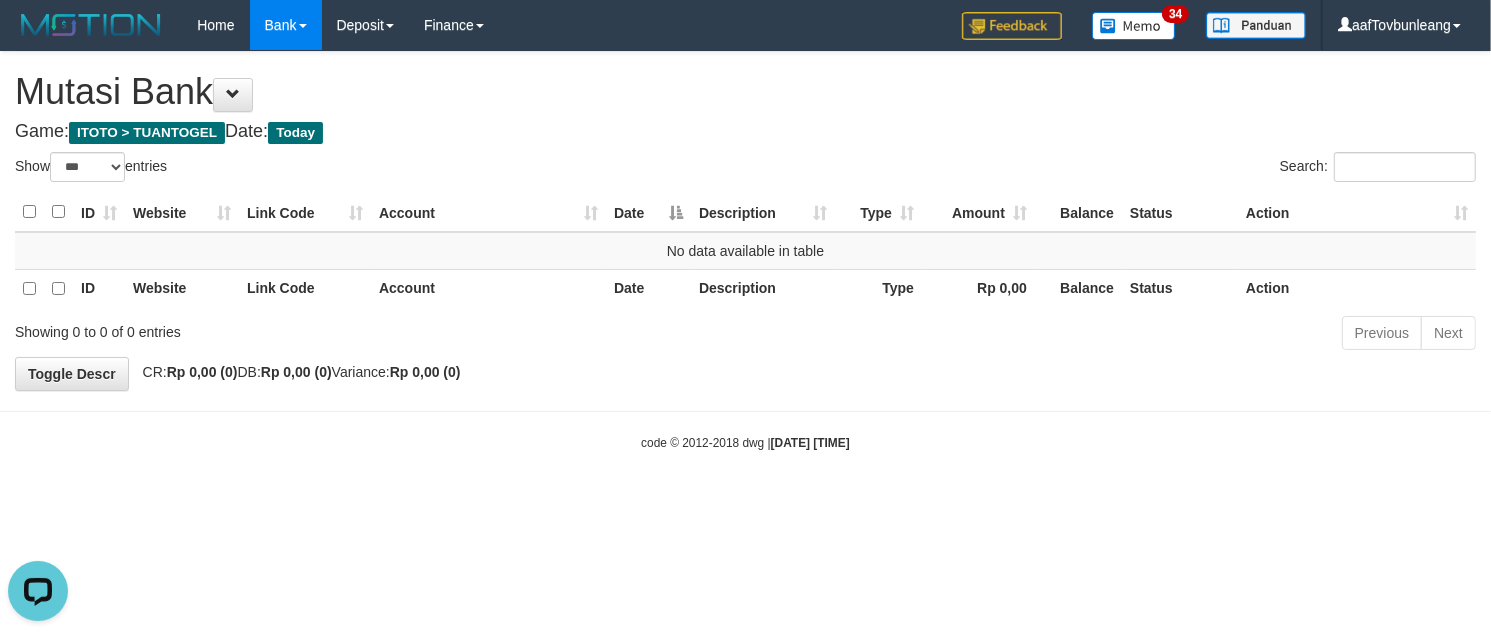 scroll, scrollTop: 0, scrollLeft: 0, axis: both 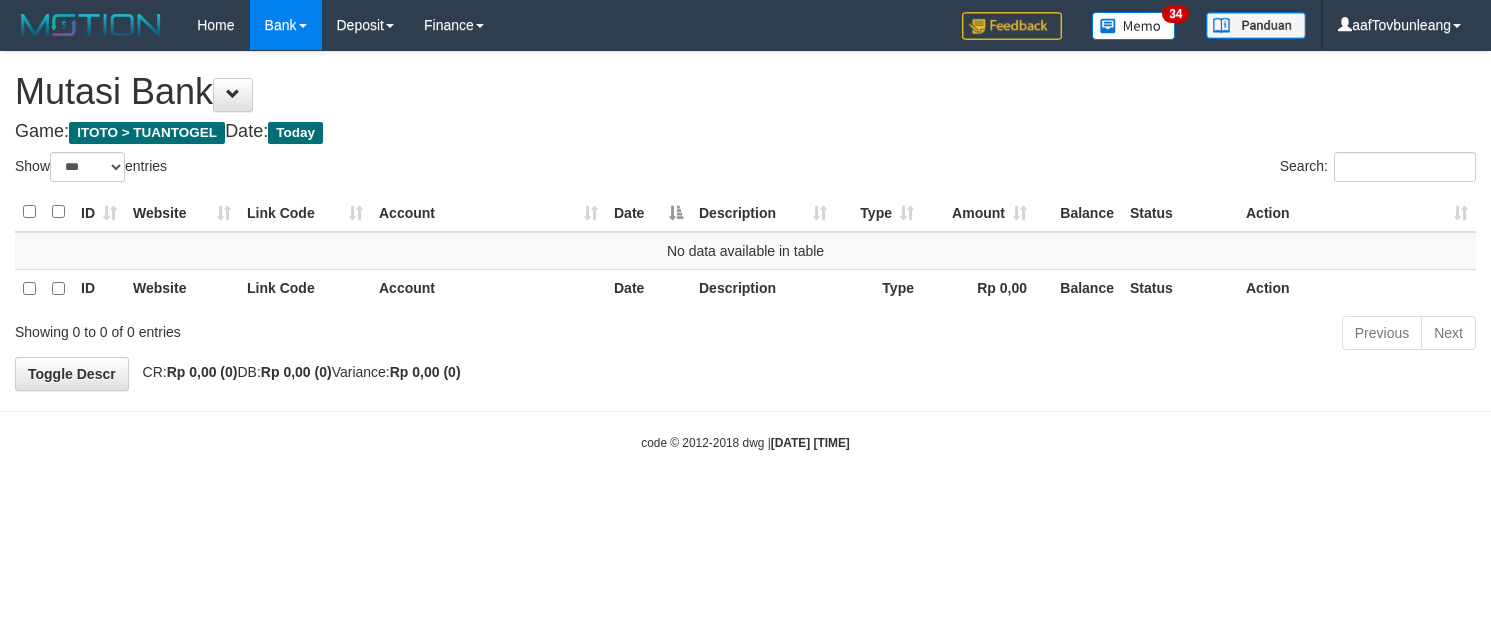 select on "***" 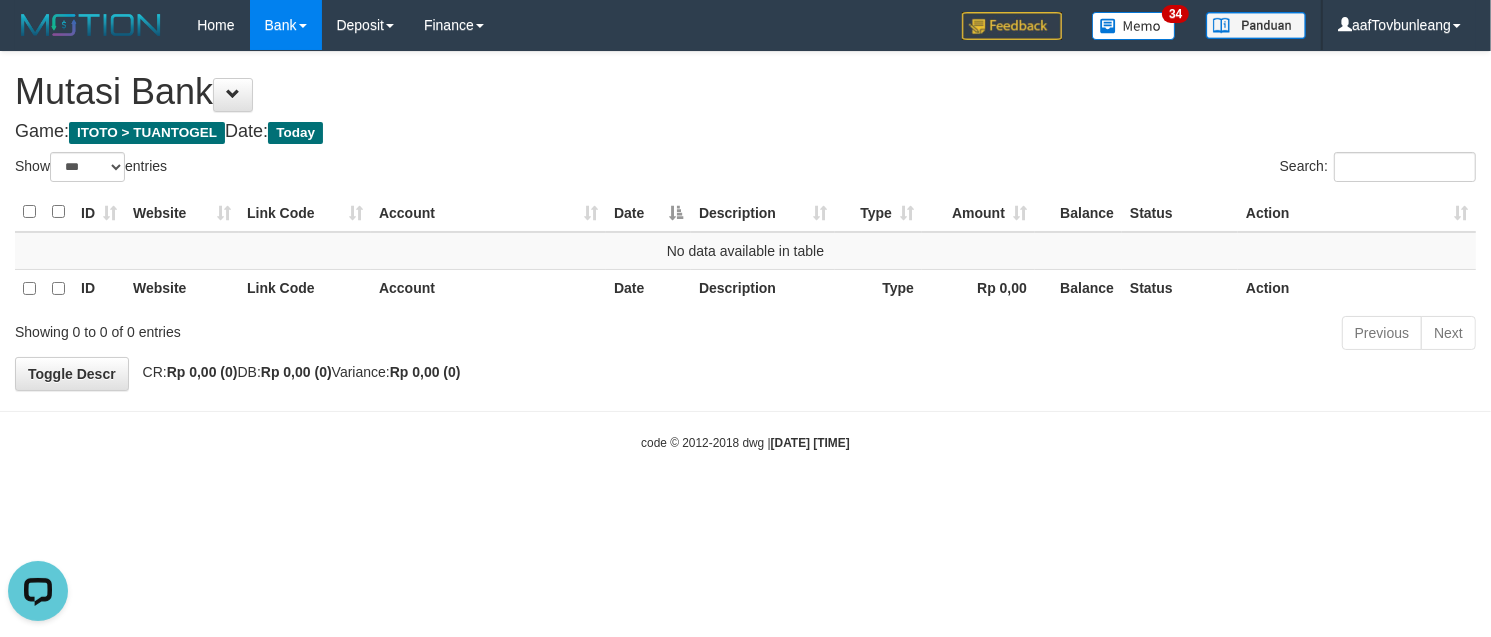 scroll, scrollTop: 0, scrollLeft: 0, axis: both 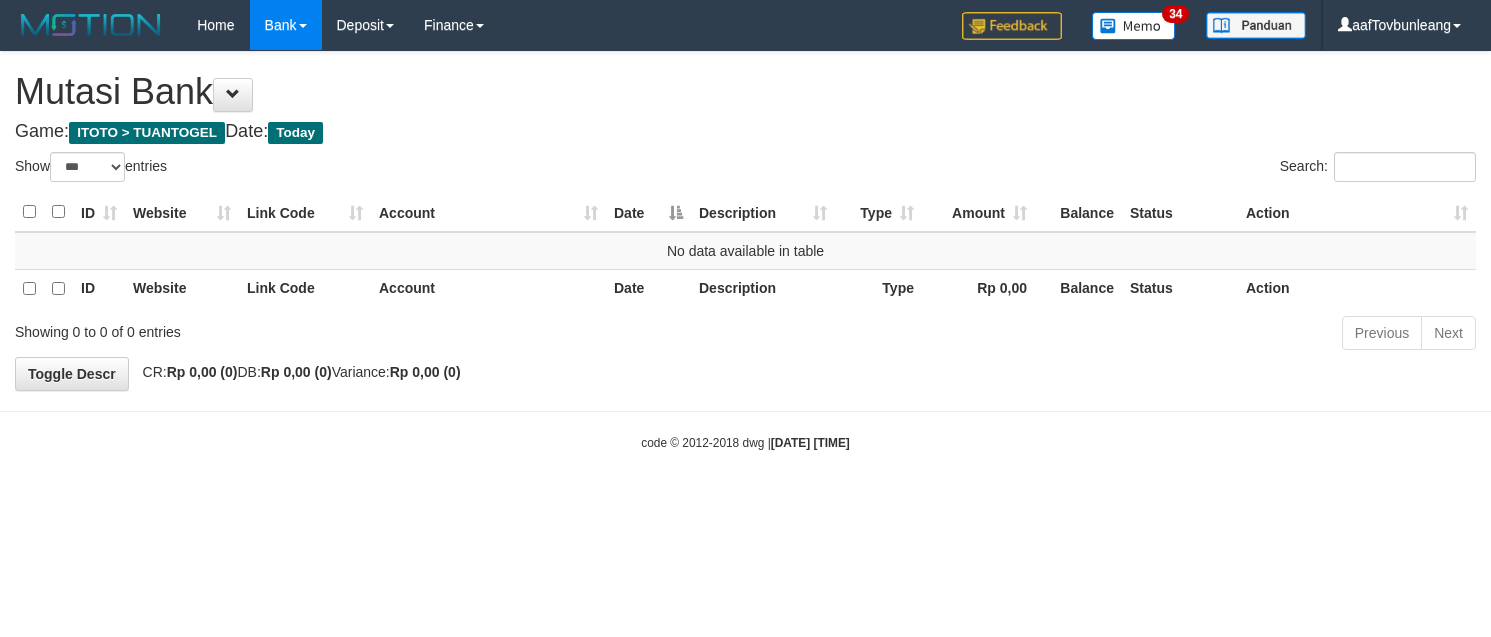 select on "***" 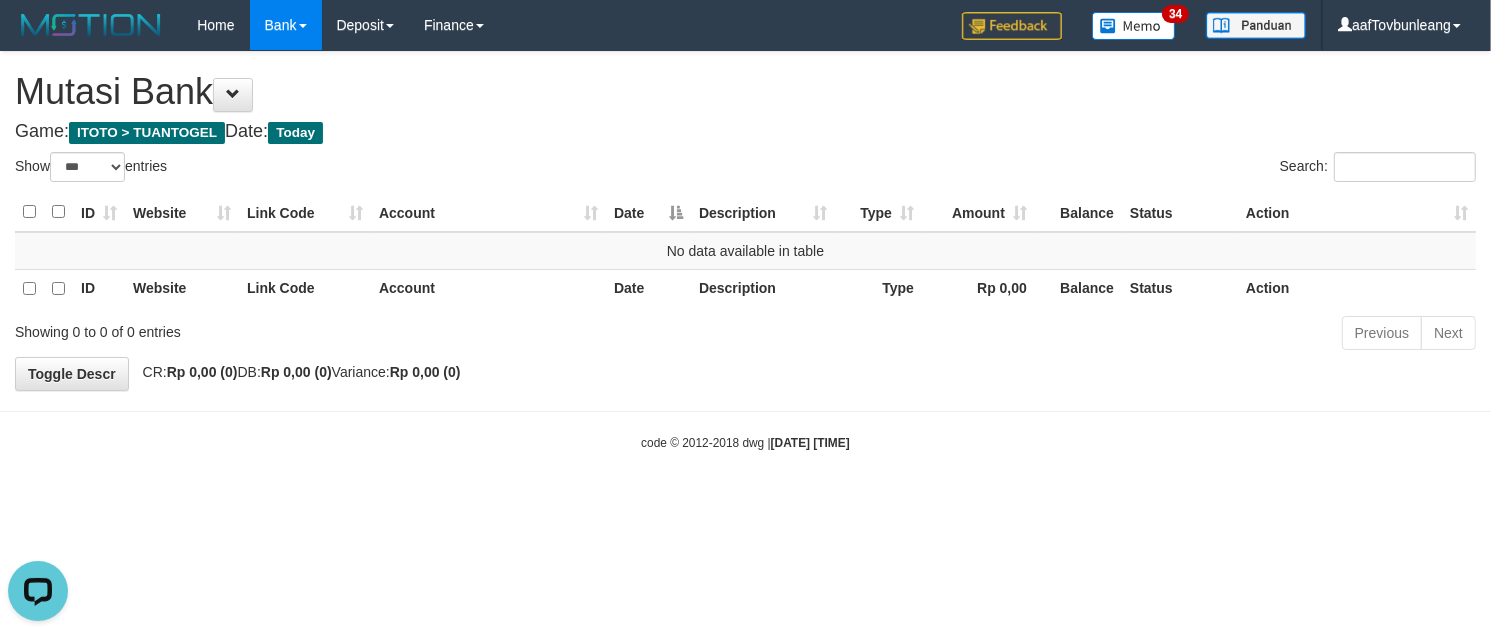 scroll, scrollTop: 0, scrollLeft: 0, axis: both 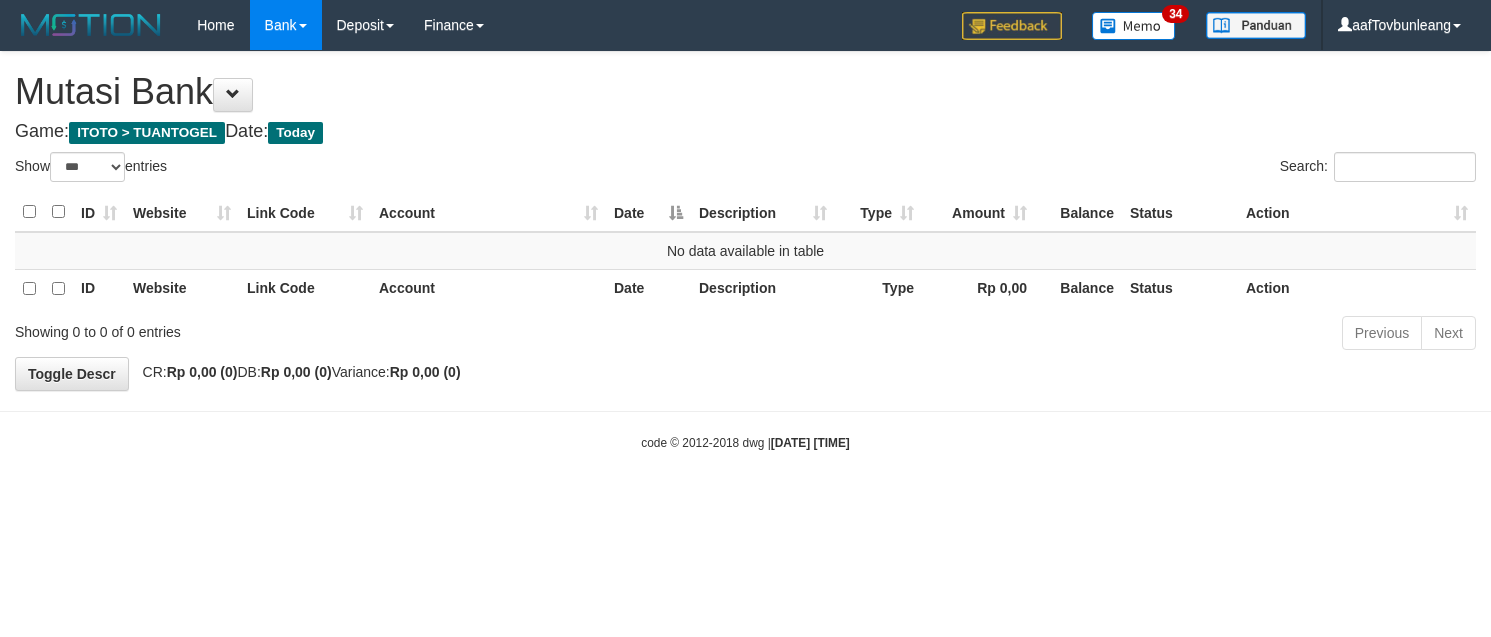 select on "***" 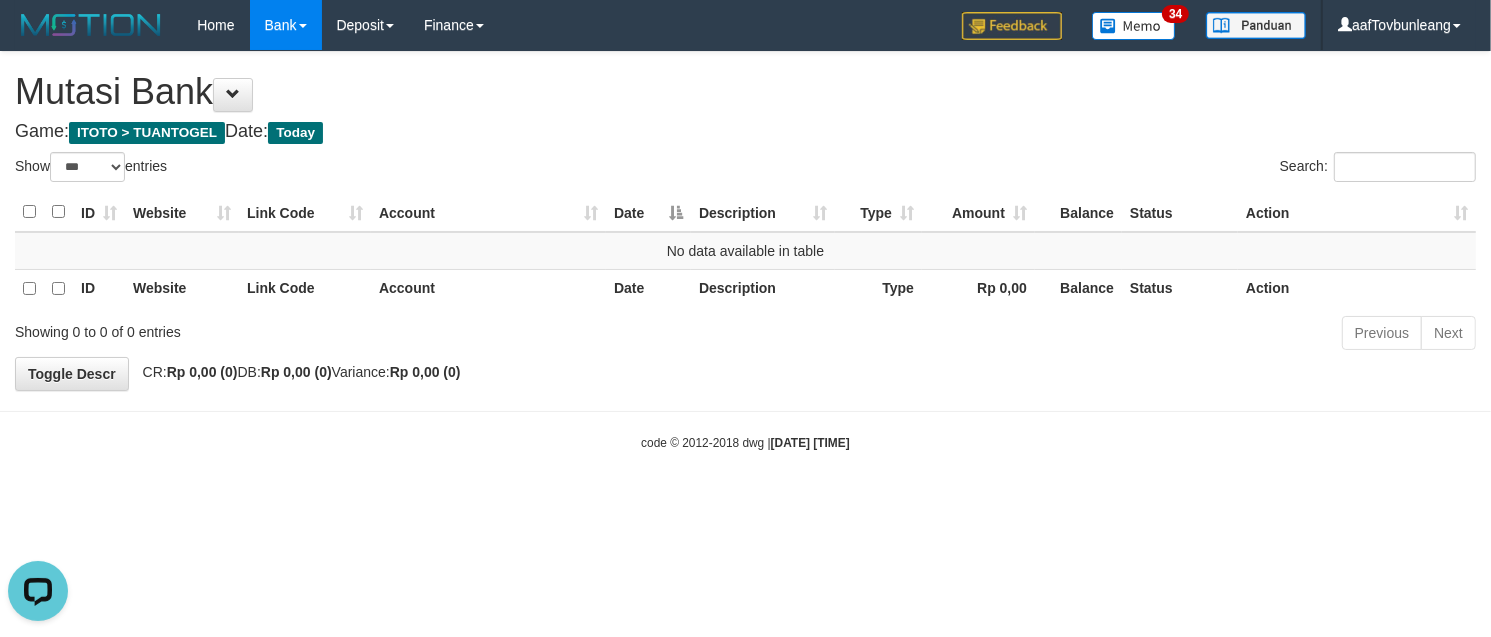 scroll, scrollTop: 0, scrollLeft: 0, axis: both 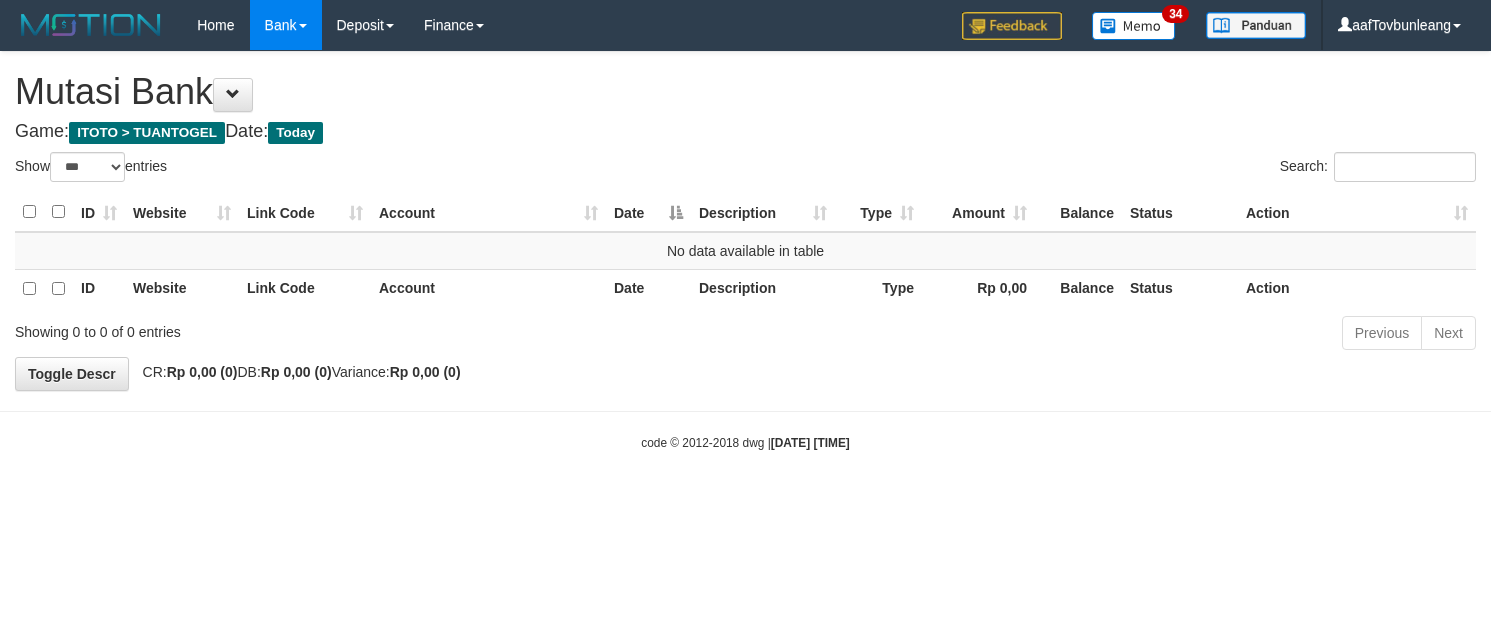 select on "***" 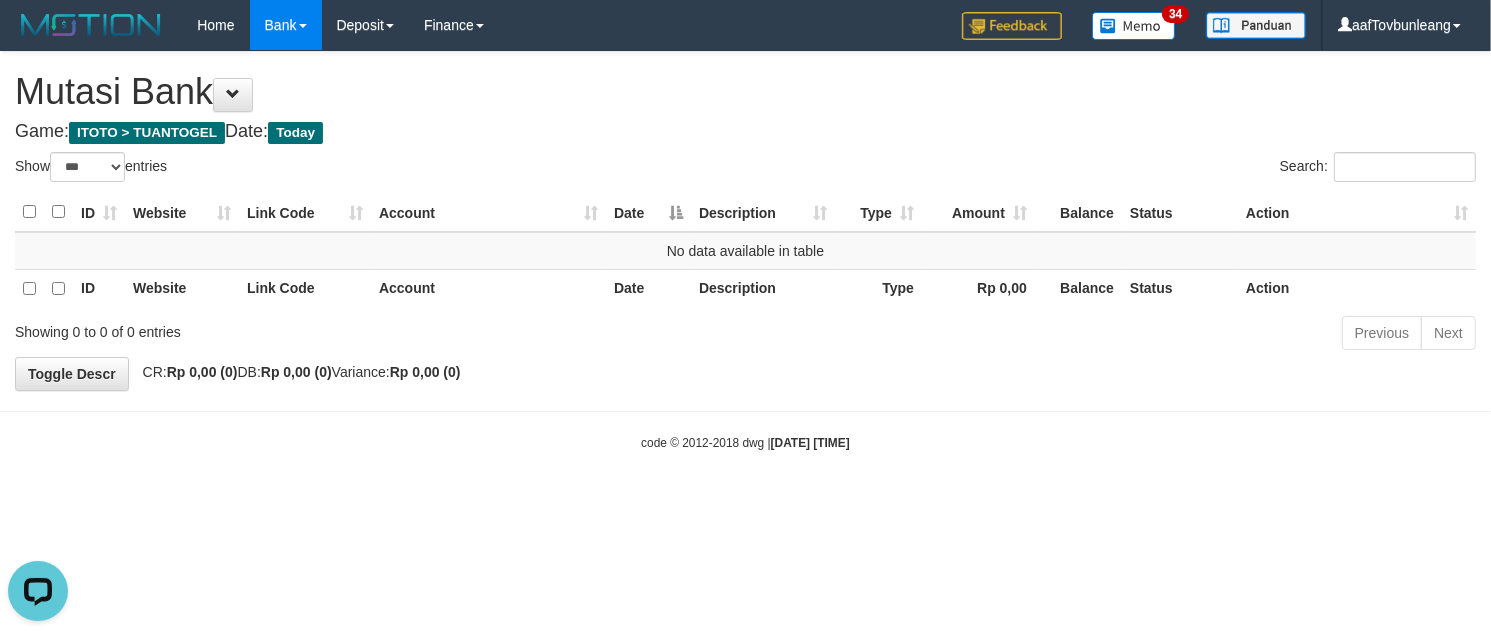 scroll, scrollTop: 0, scrollLeft: 0, axis: both 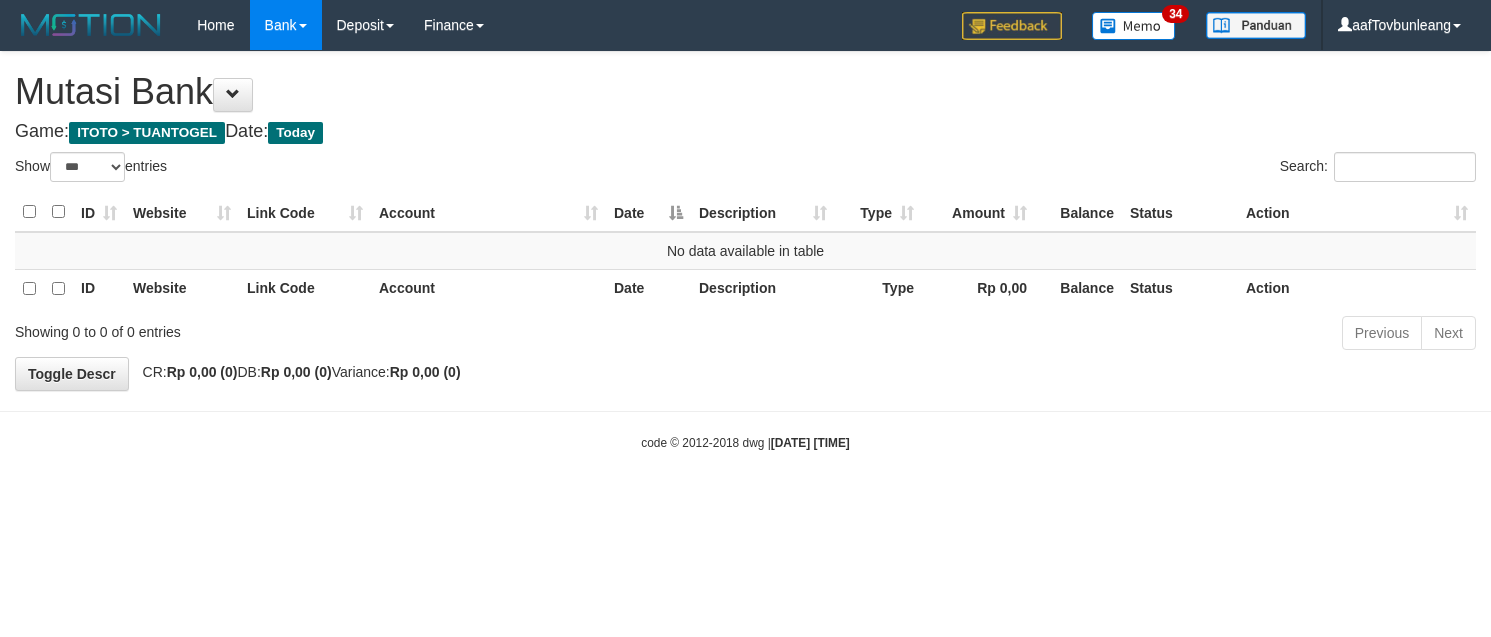 select on "***" 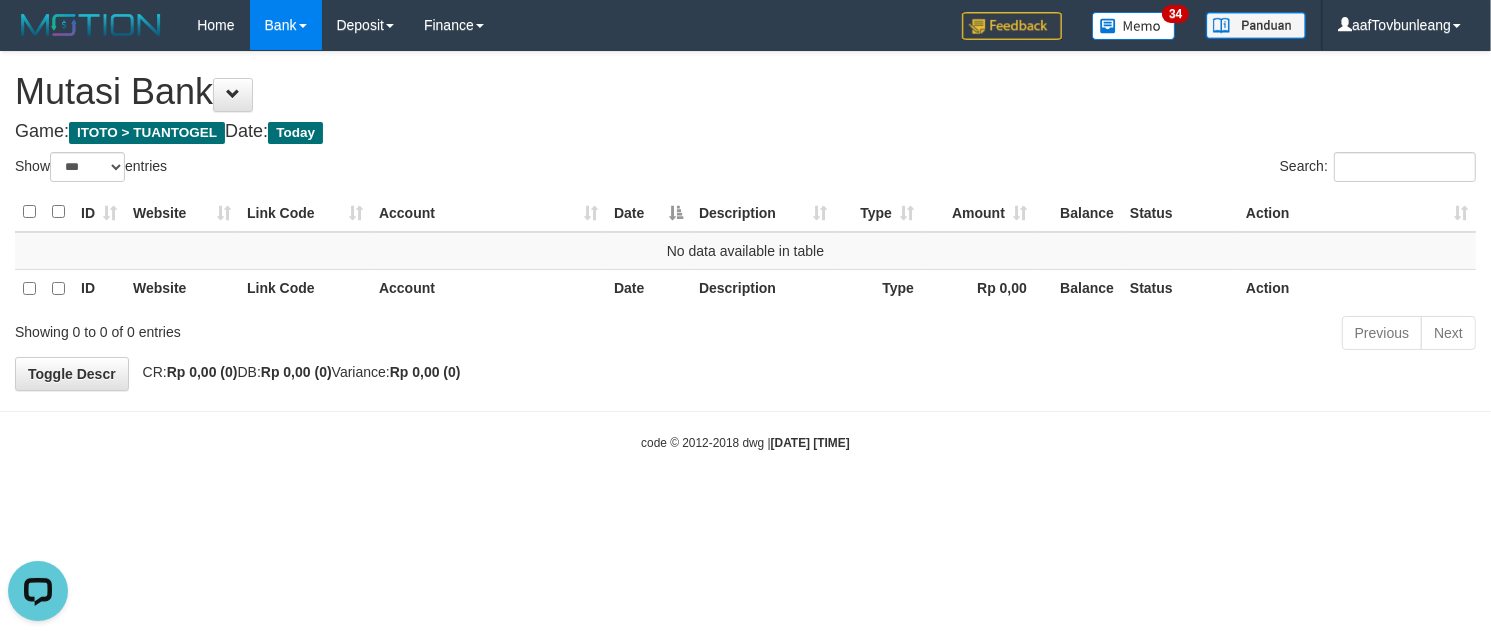 scroll, scrollTop: 0, scrollLeft: 0, axis: both 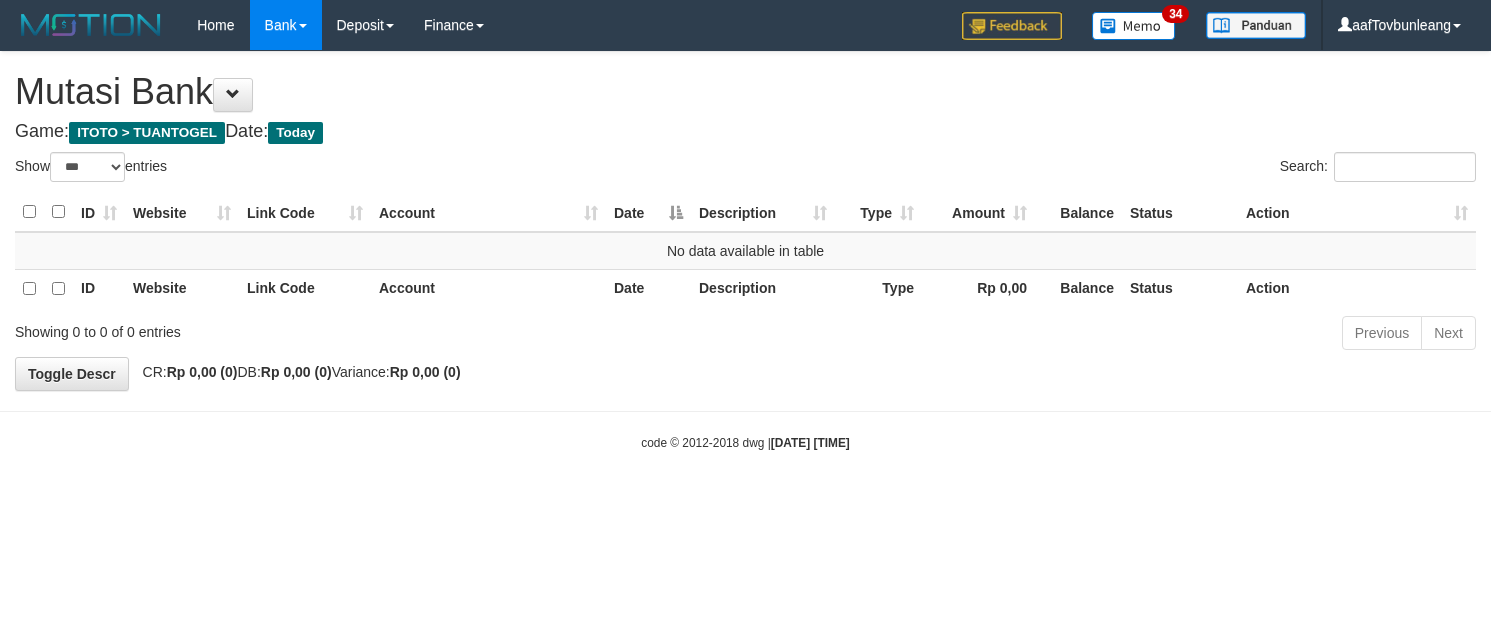 select on "***" 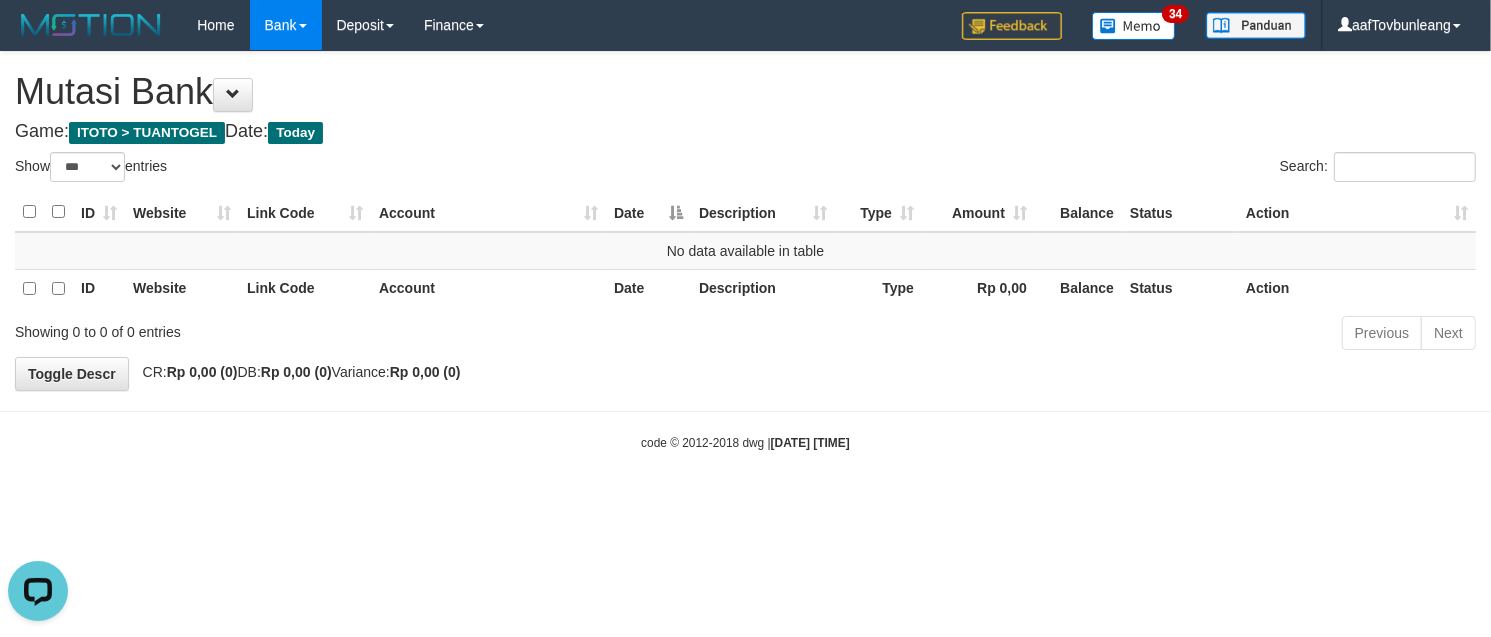 scroll, scrollTop: 0, scrollLeft: 0, axis: both 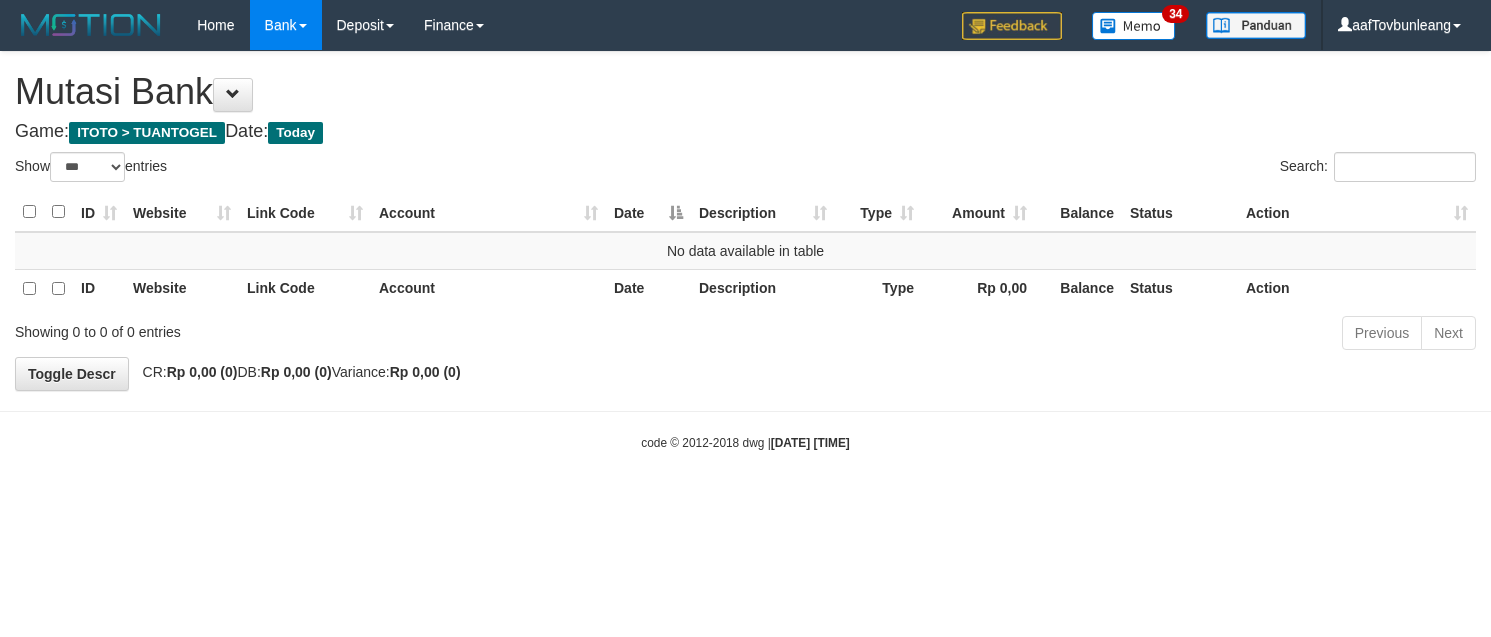 select on "***" 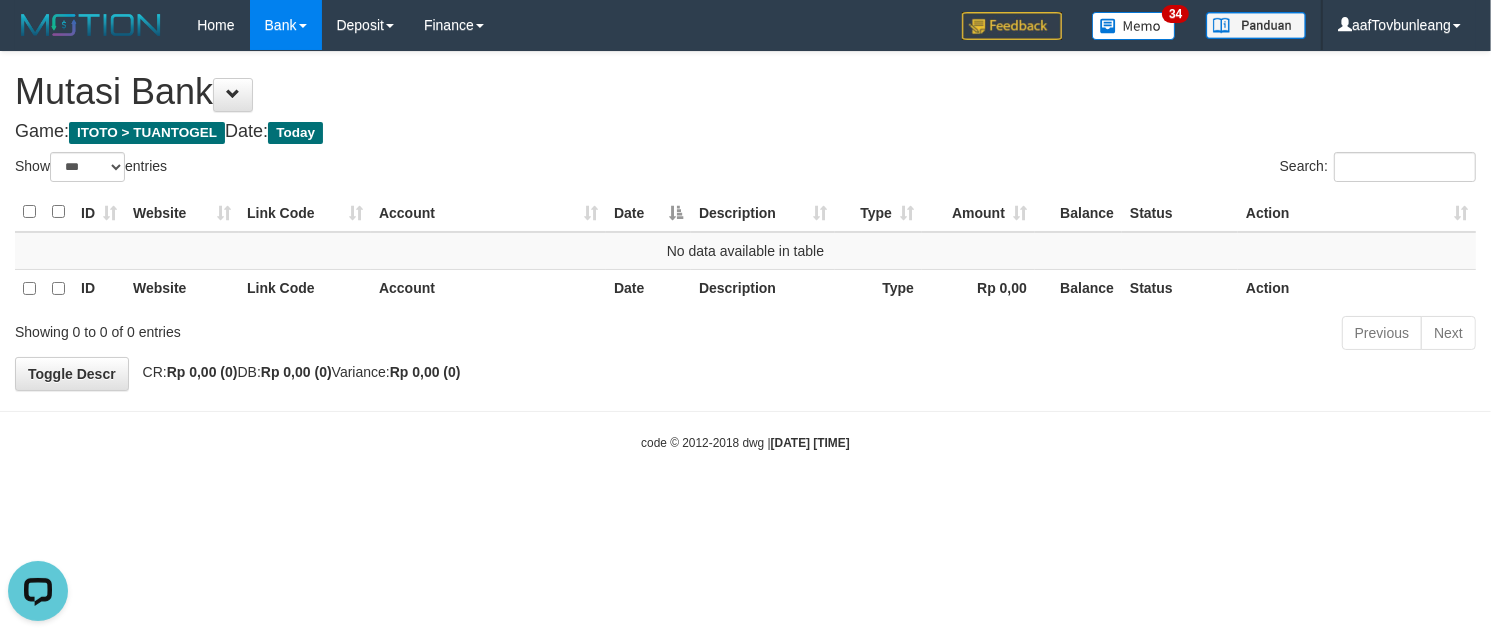 scroll, scrollTop: 0, scrollLeft: 0, axis: both 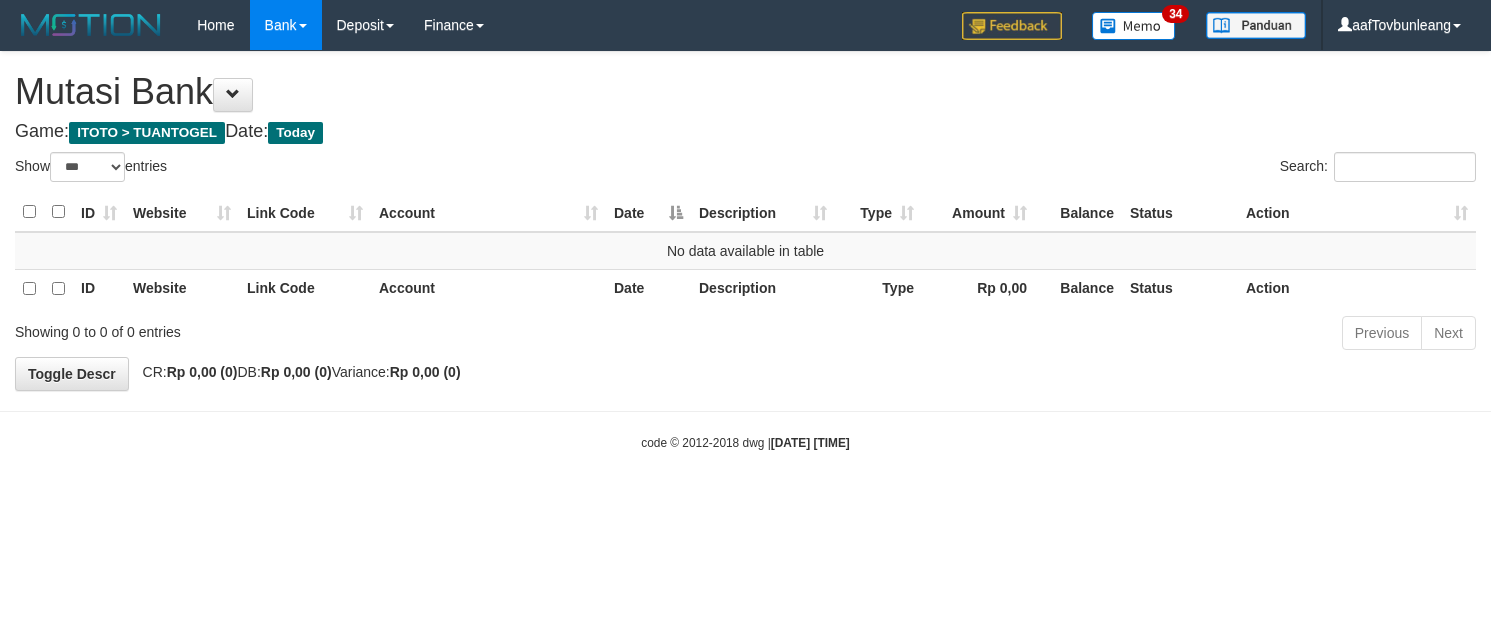 select on "***" 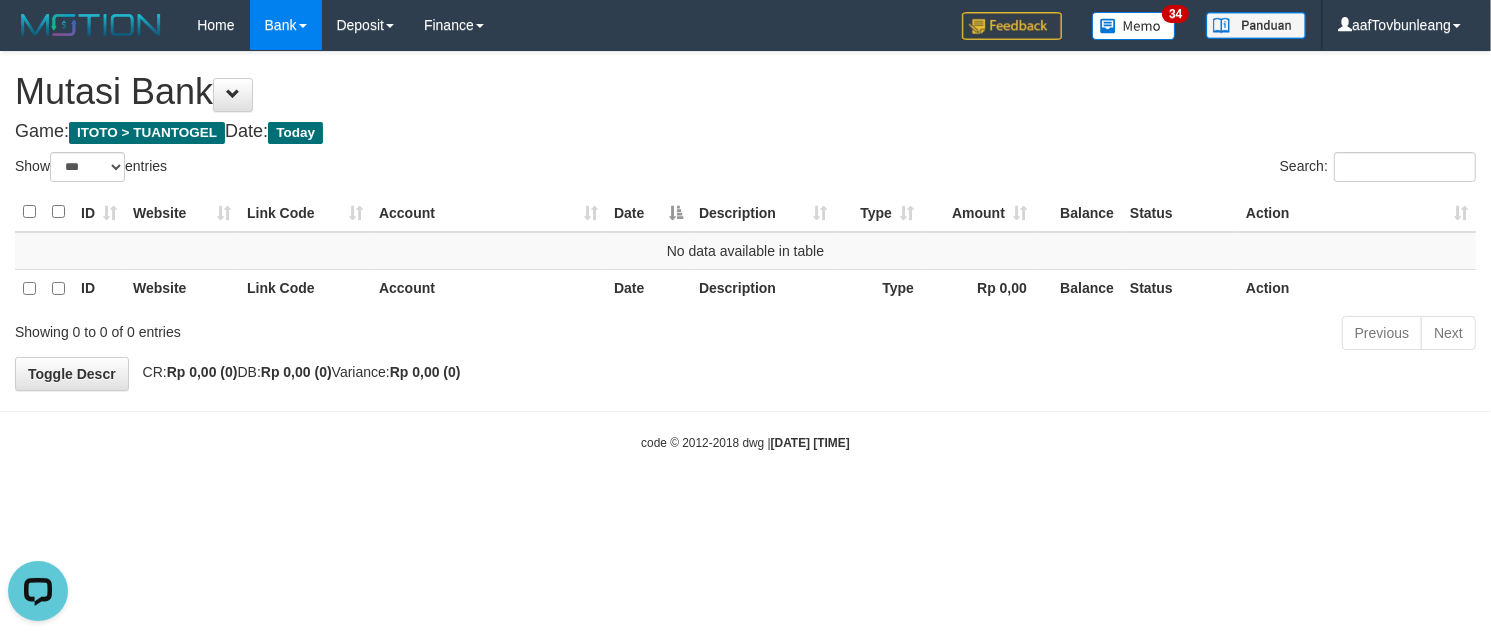 scroll, scrollTop: 0, scrollLeft: 0, axis: both 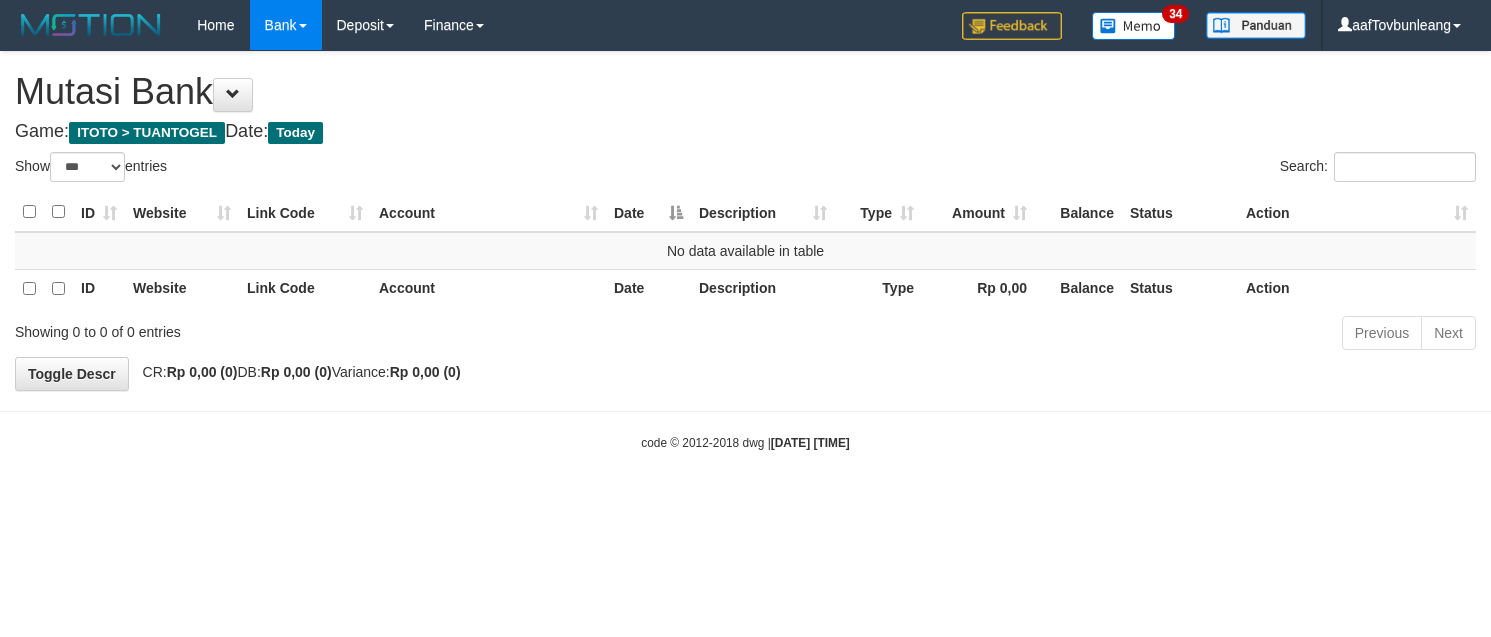 select on "***" 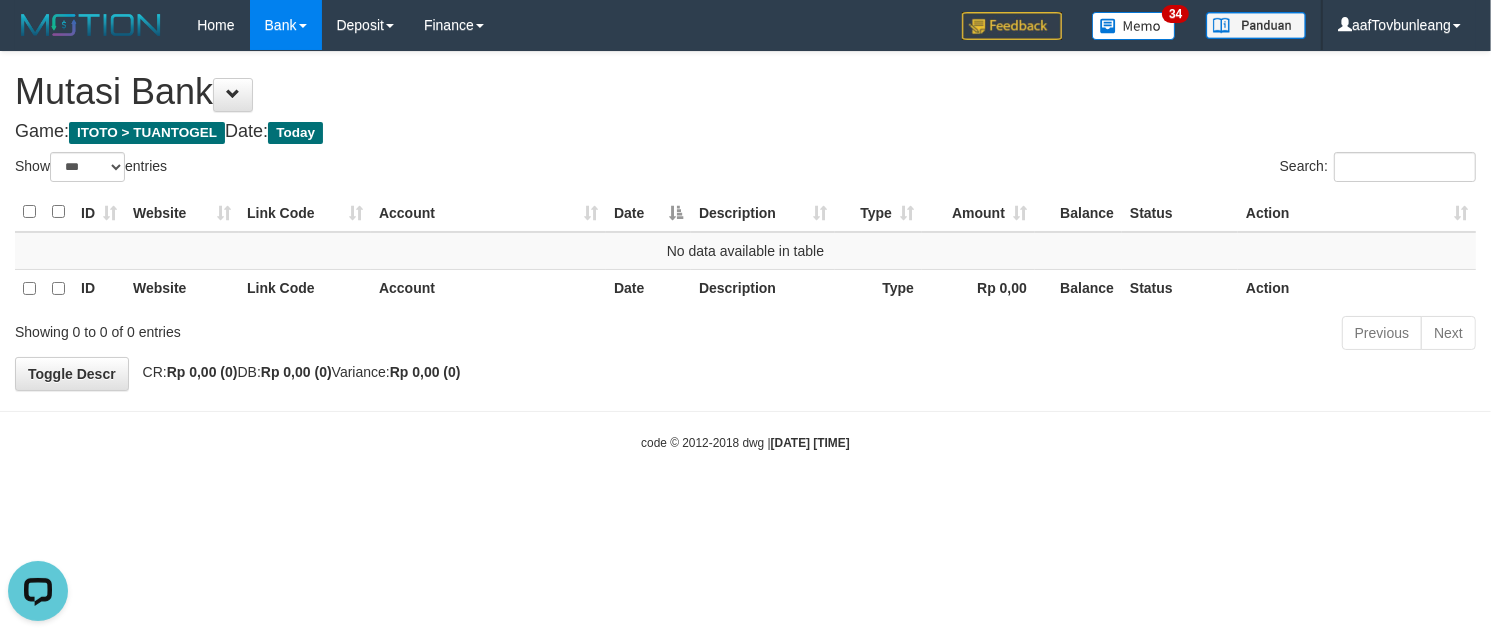scroll, scrollTop: 0, scrollLeft: 0, axis: both 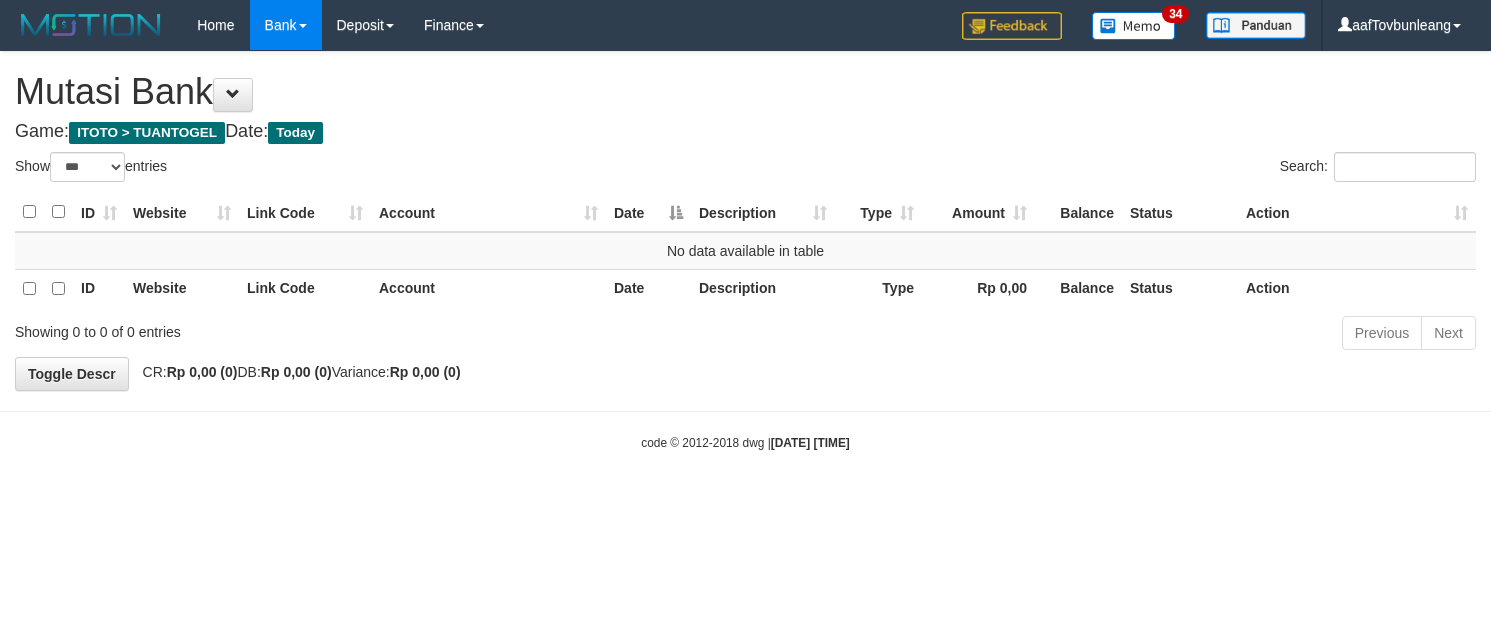 select on "***" 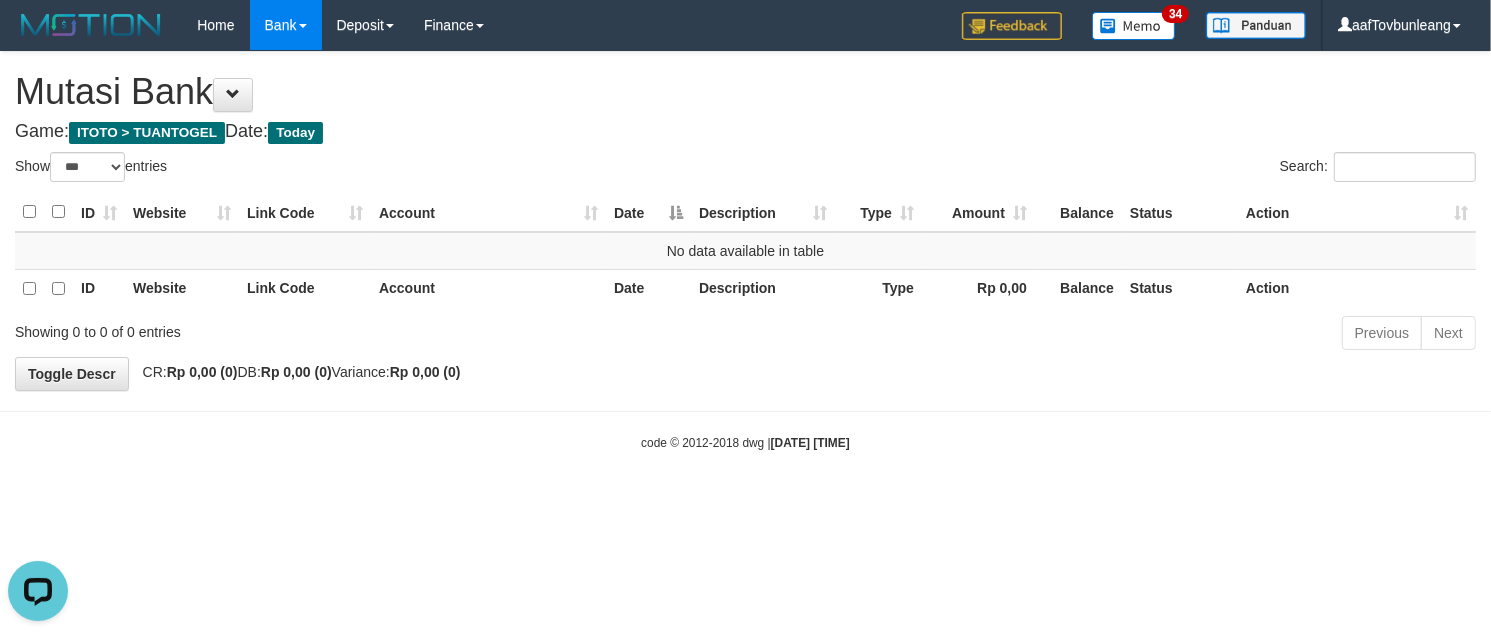 scroll, scrollTop: 0, scrollLeft: 0, axis: both 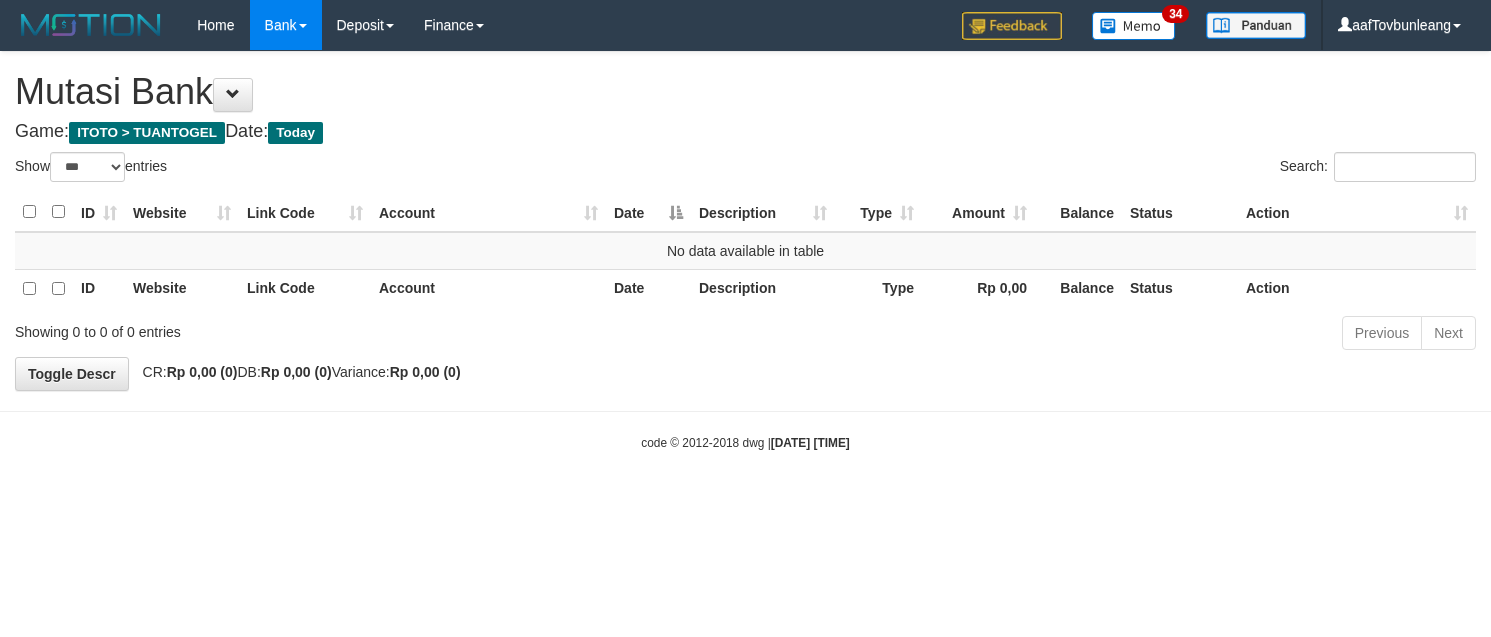 select on "***" 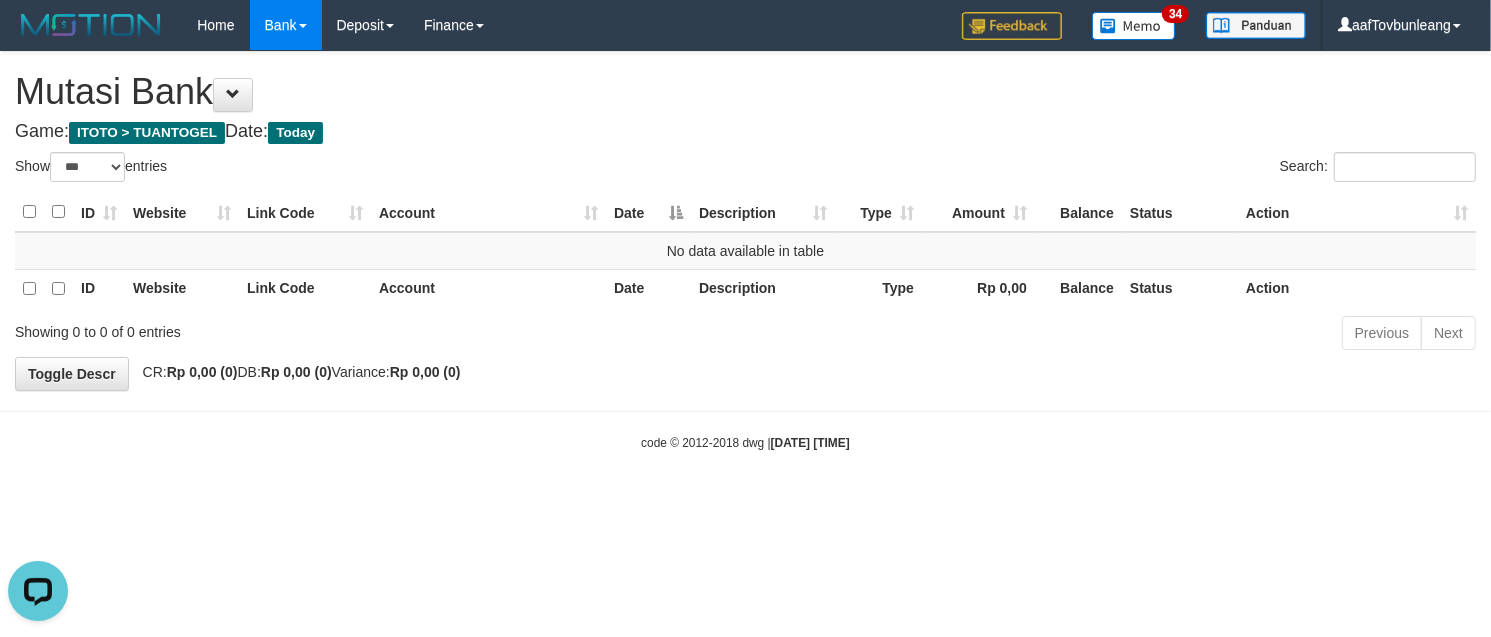 scroll, scrollTop: 0, scrollLeft: 0, axis: both 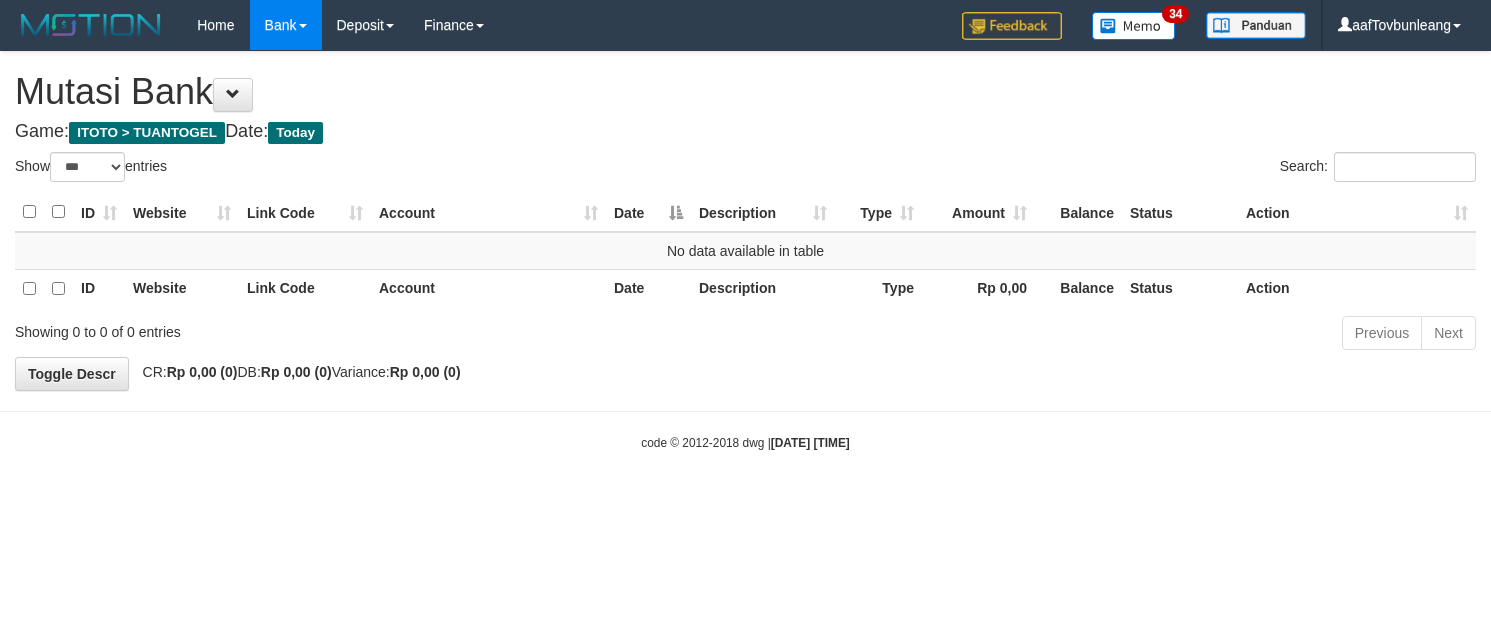 select on "***" 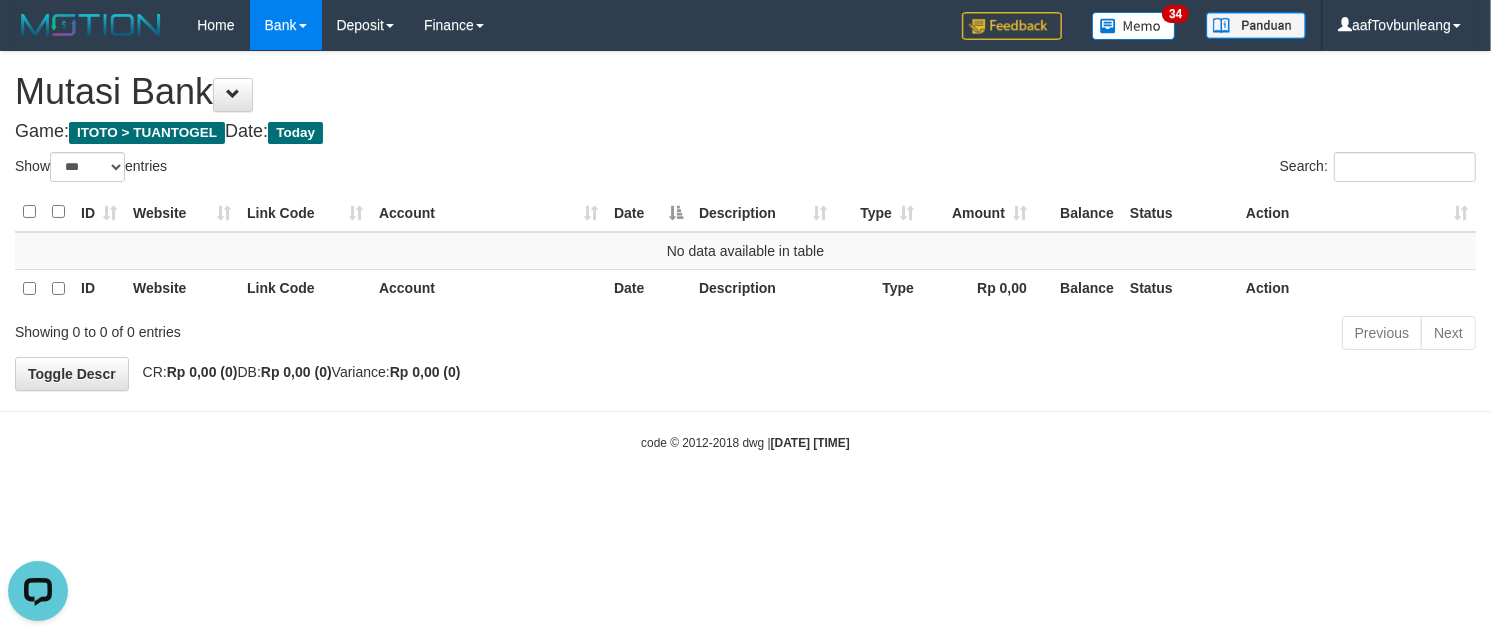 scroll, scrollTop: 0, scrollLeft: 0, axis: both 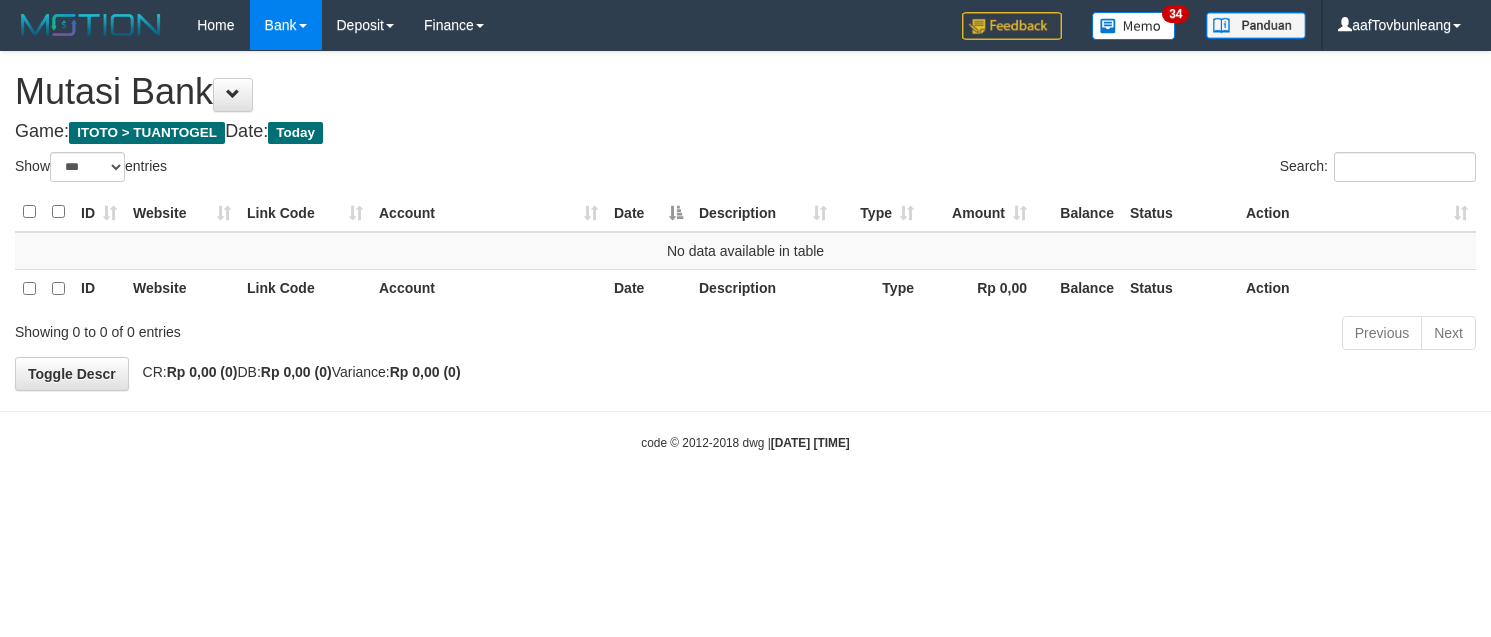 select on "***" 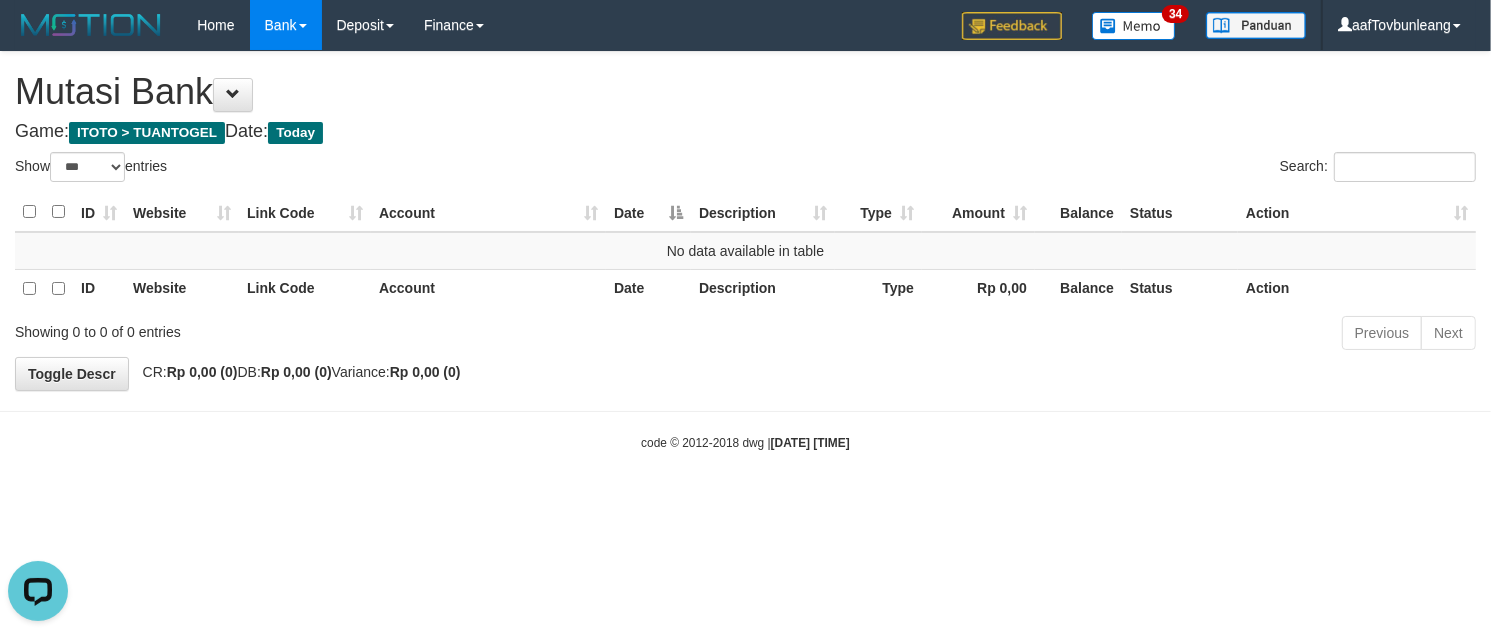 scroll, scrollTop: 0, scrollLeft: 0, axis: both 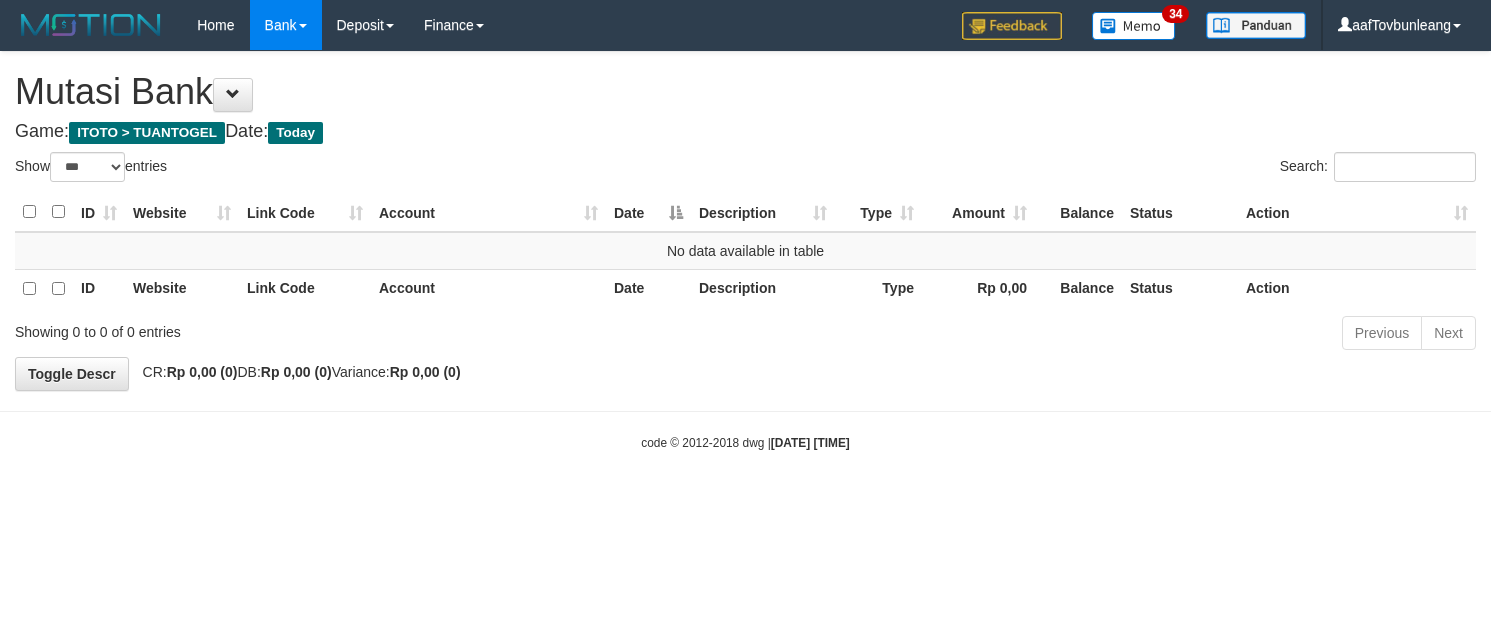 select on "***" 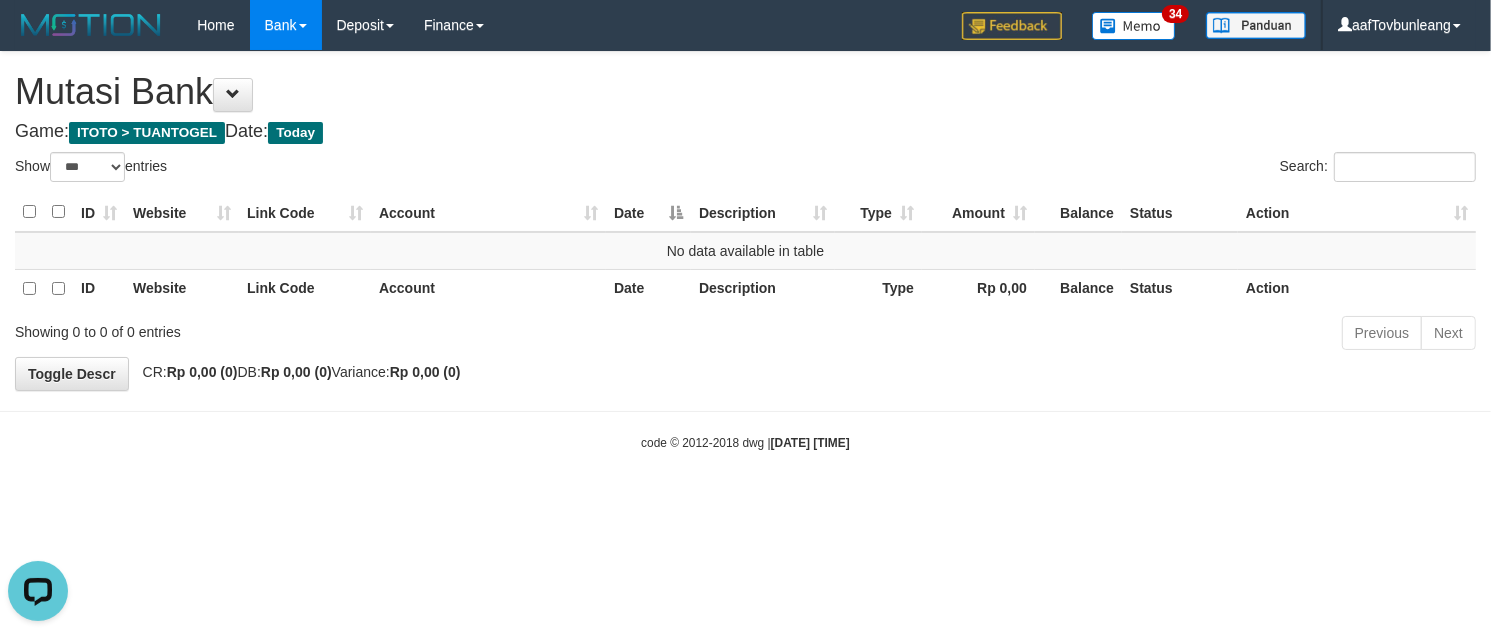 scroll, scrollTop: 0, scrollLeft: 0, axis: both 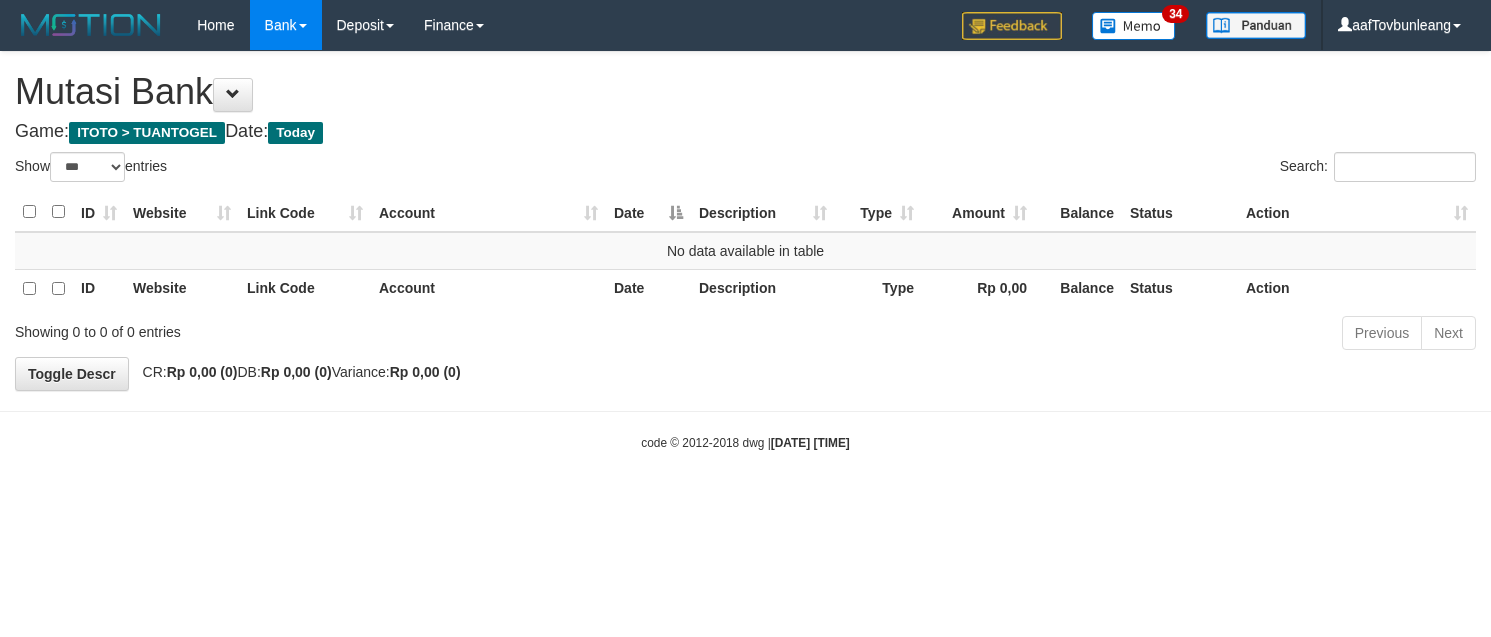 select on "***" 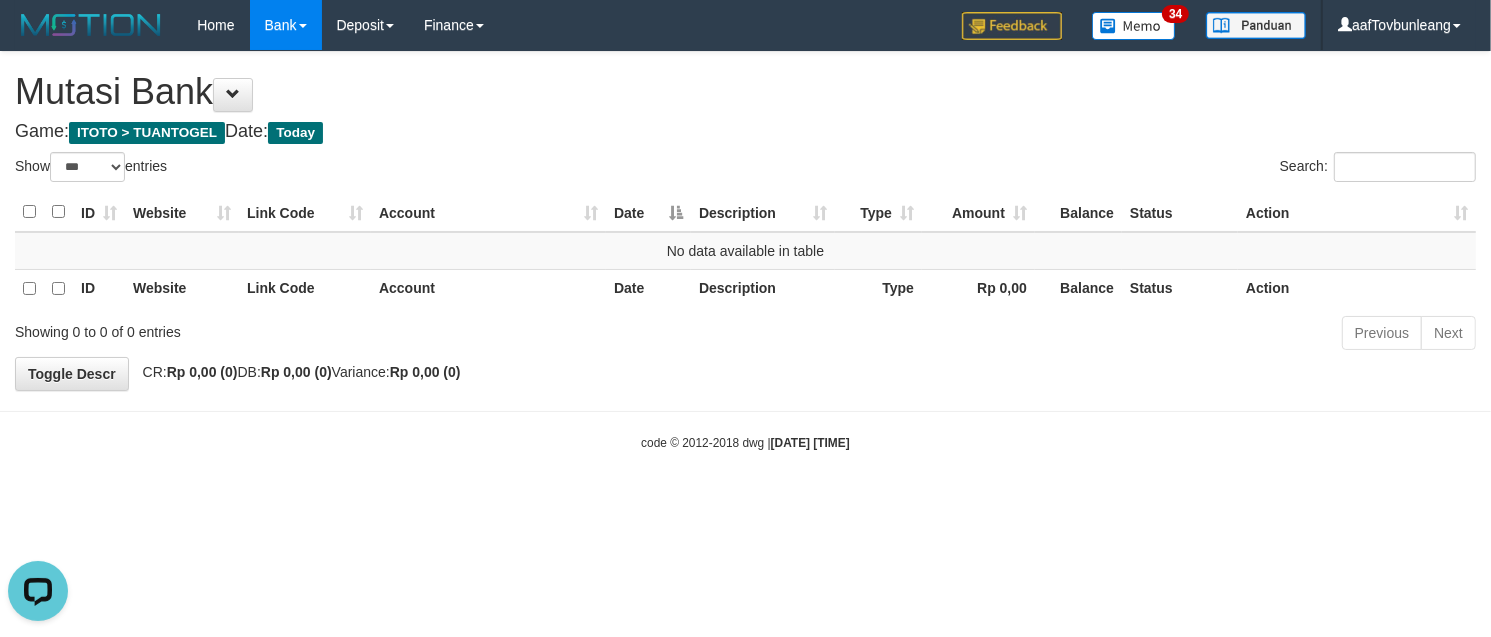 scroll, scrollTop: 0, scrollLeft: 0, axis: both 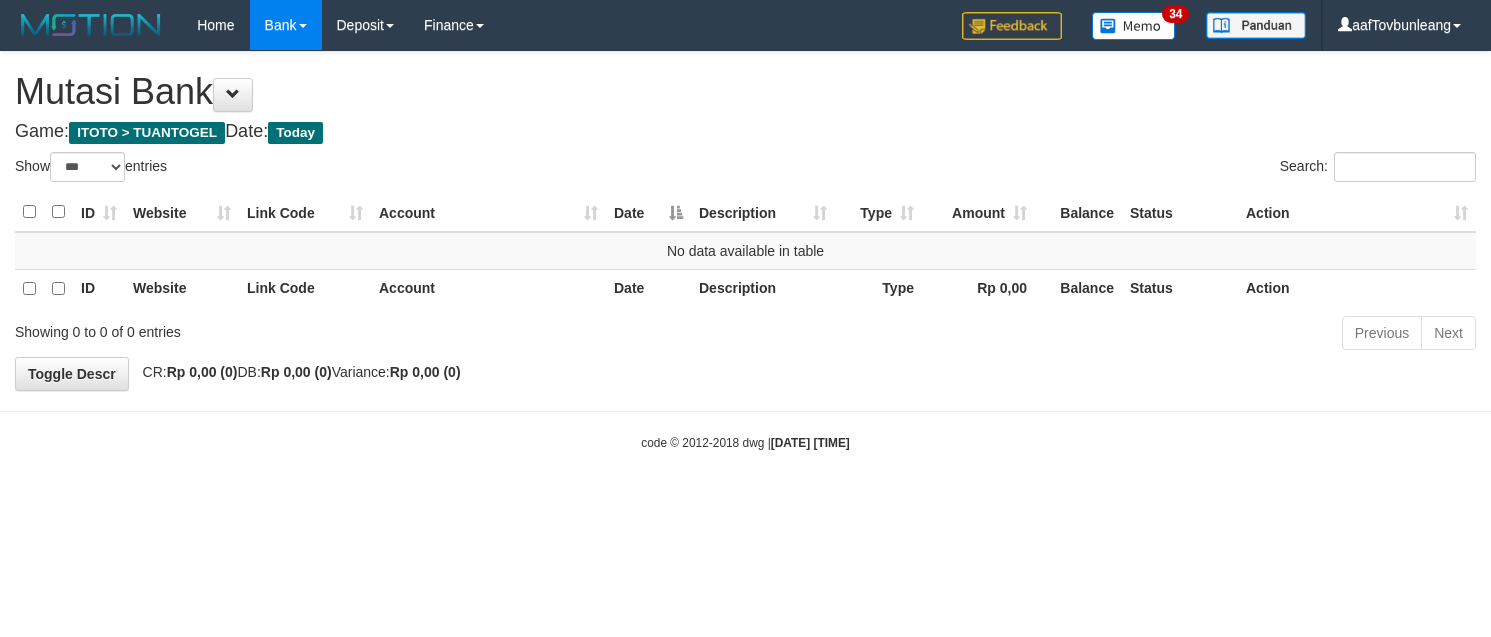 select on "***" 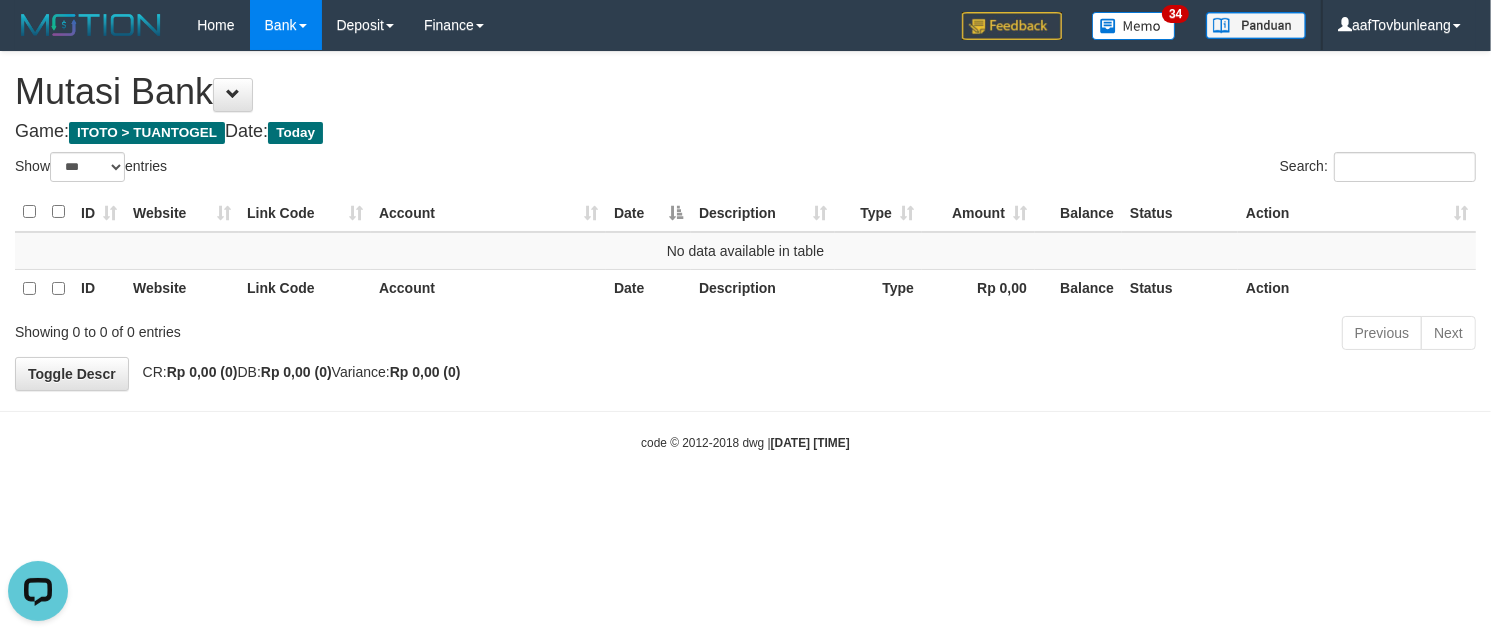 scroll, scrollTop: 0, scrollLeft: 0, axis: both 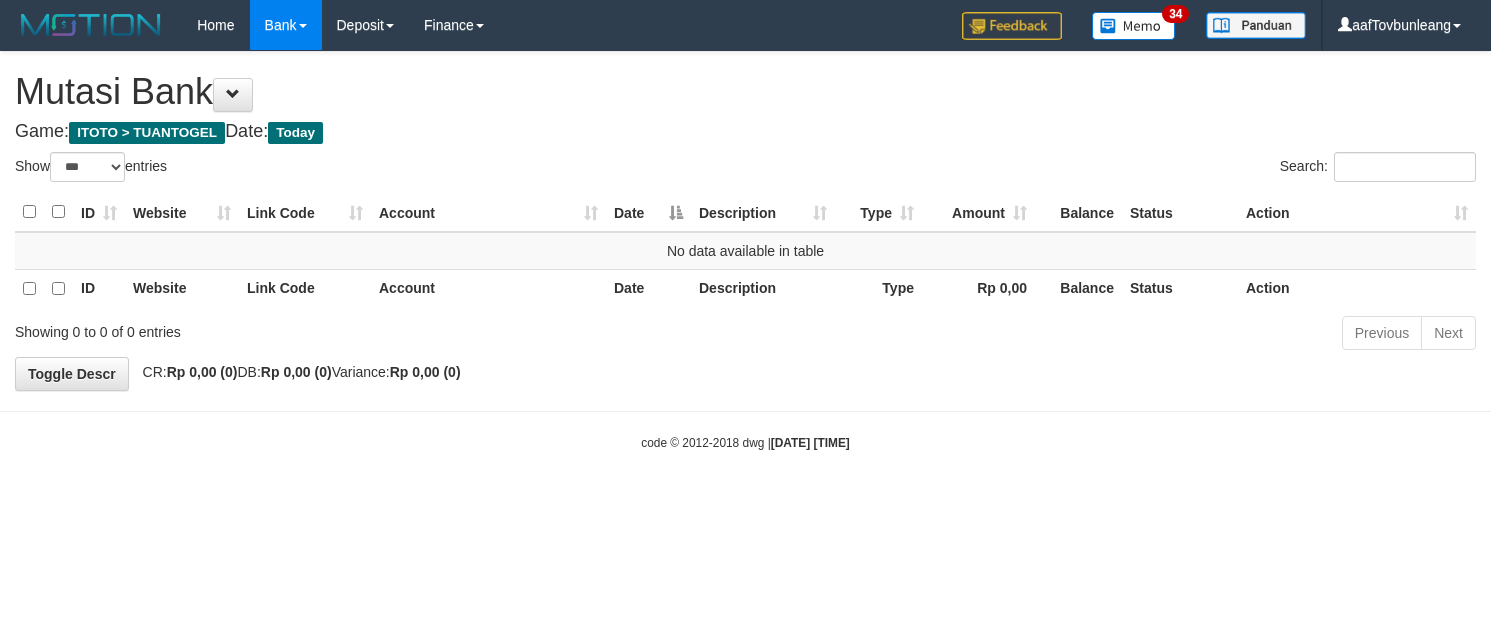 select on "***" 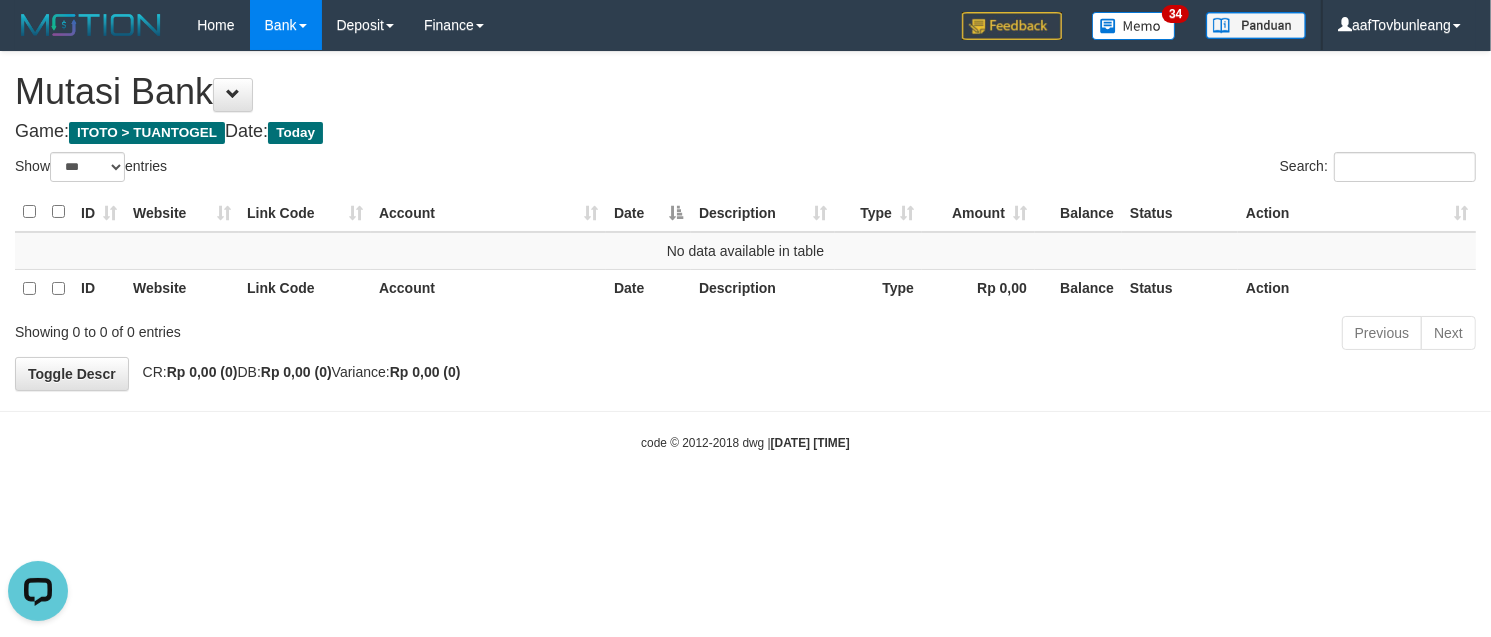 scroll, scrollTop: 0, scrollLeft: 0, axis: both 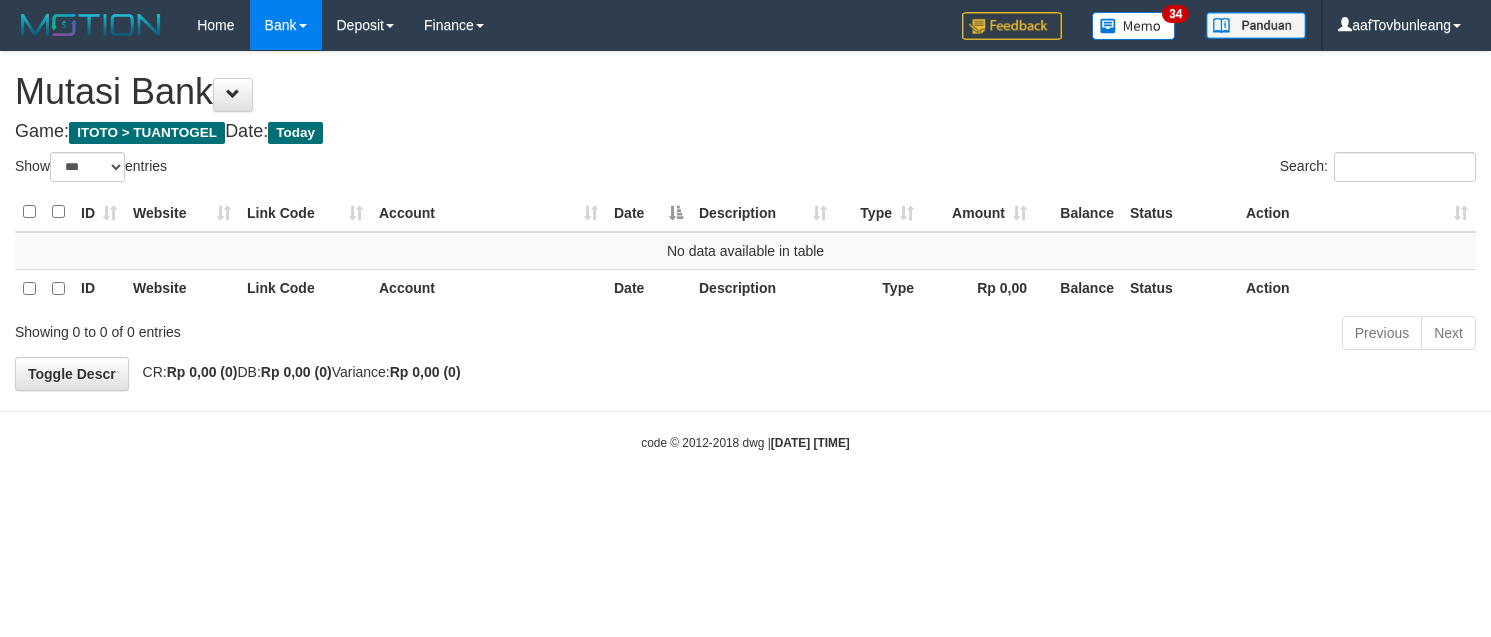 select on "***" 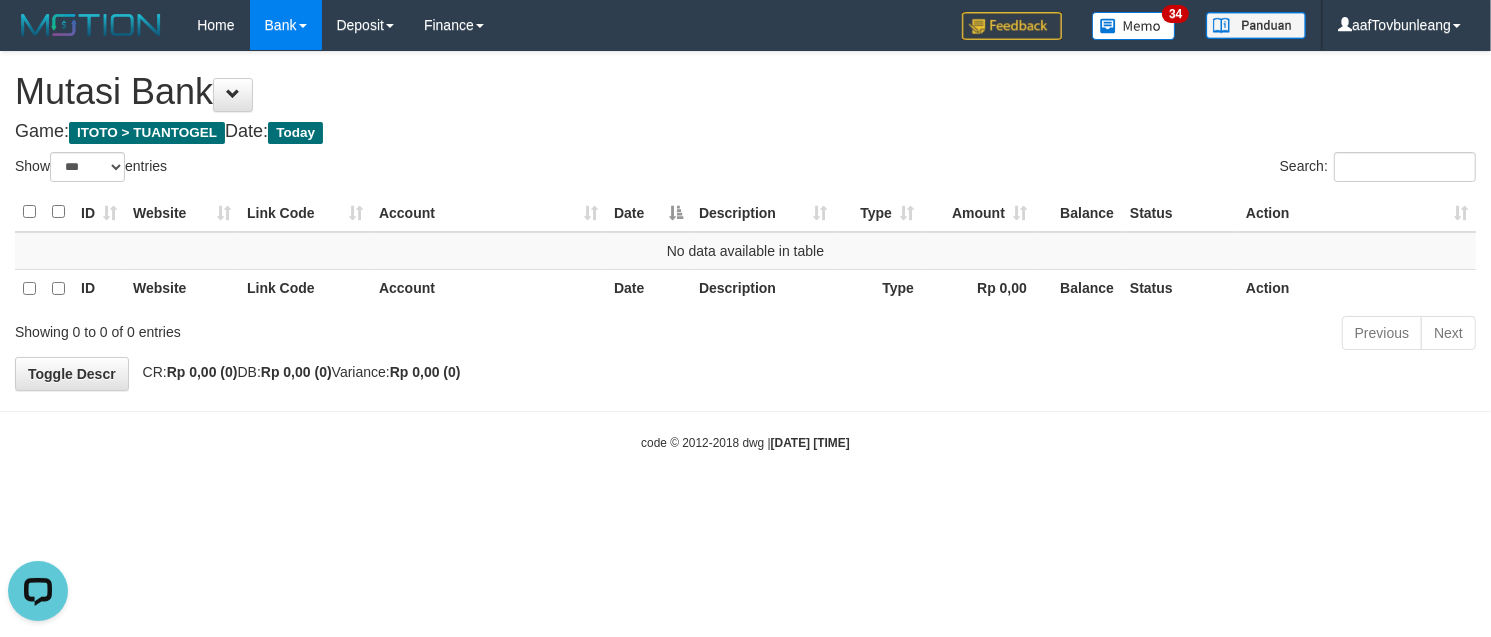 scroll, scrollTop: 0, scrollLeft: 0, axis: both 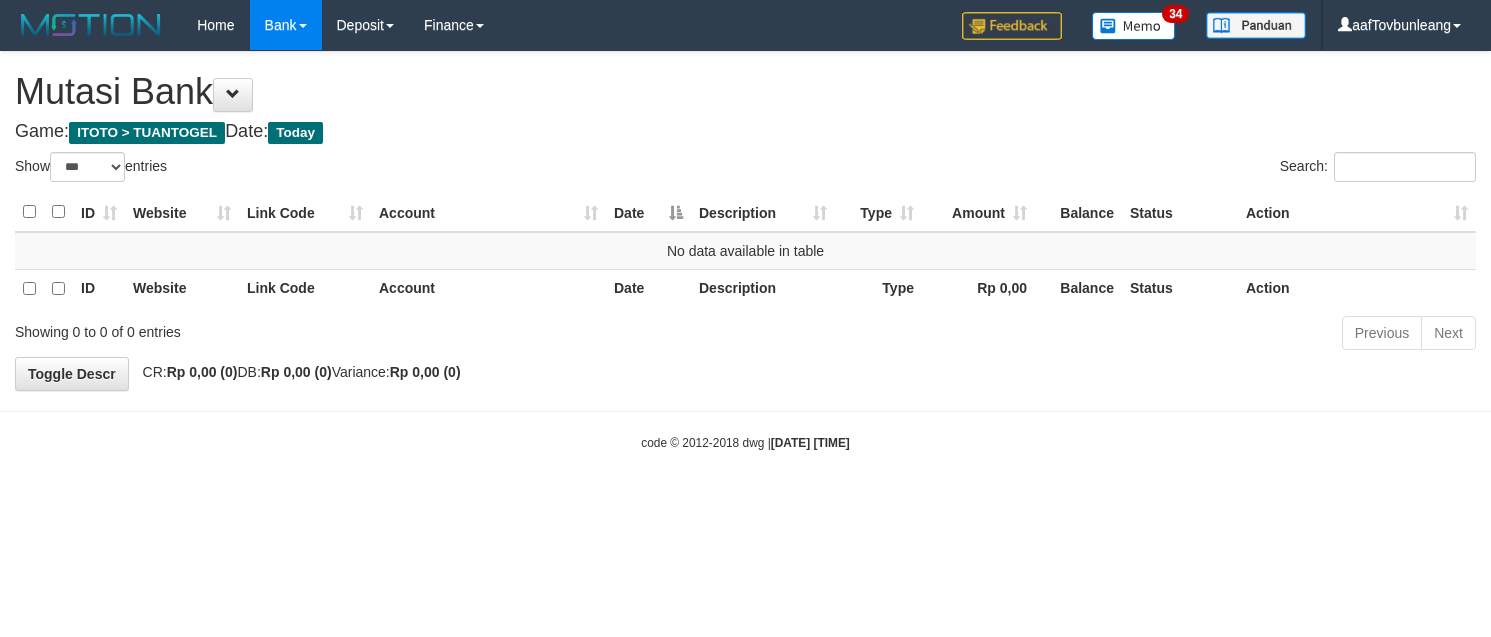 select on "***" 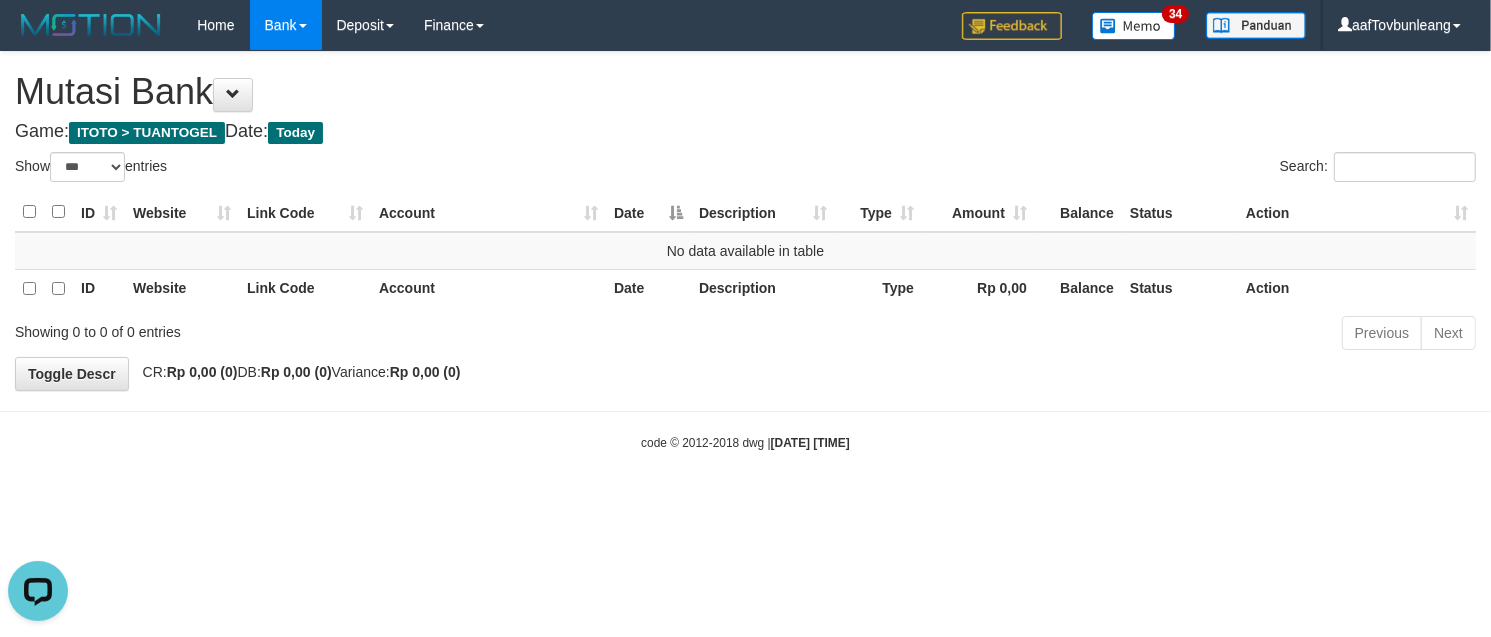 scroll, scrollTop: 0, scrollLeft: 0, axis: both 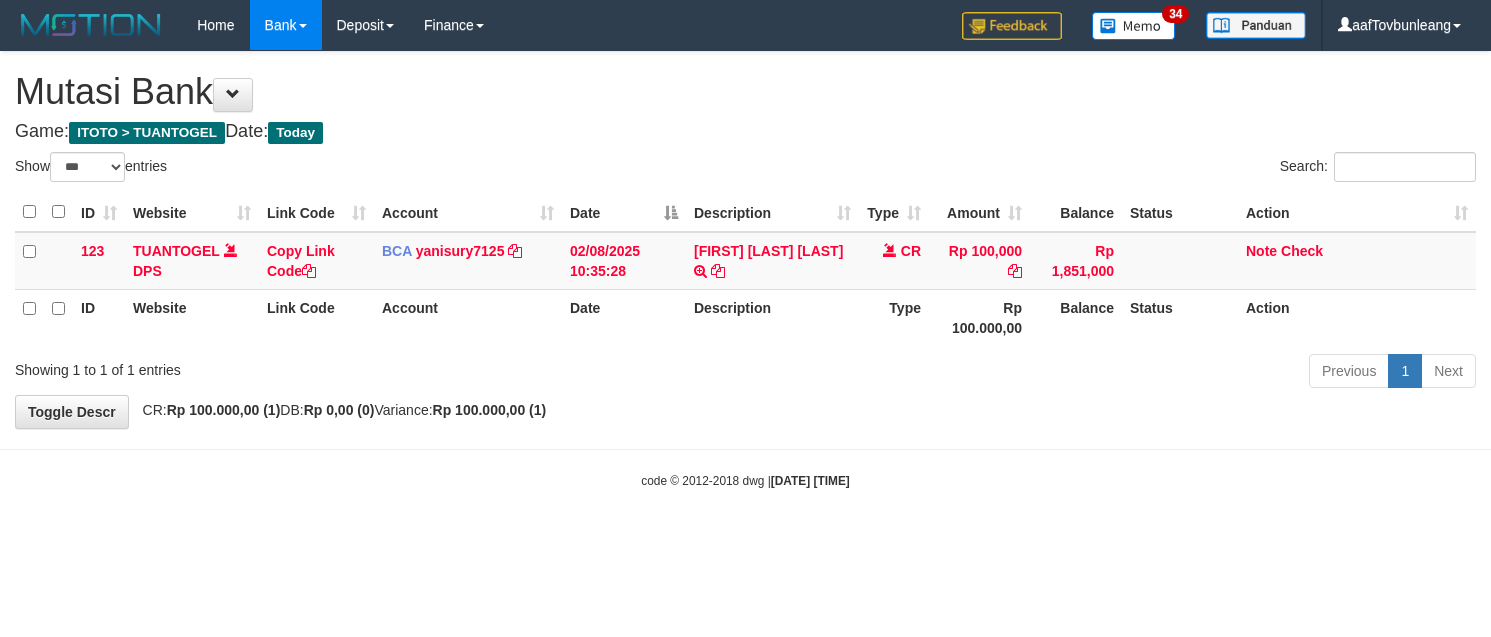 select on "***" 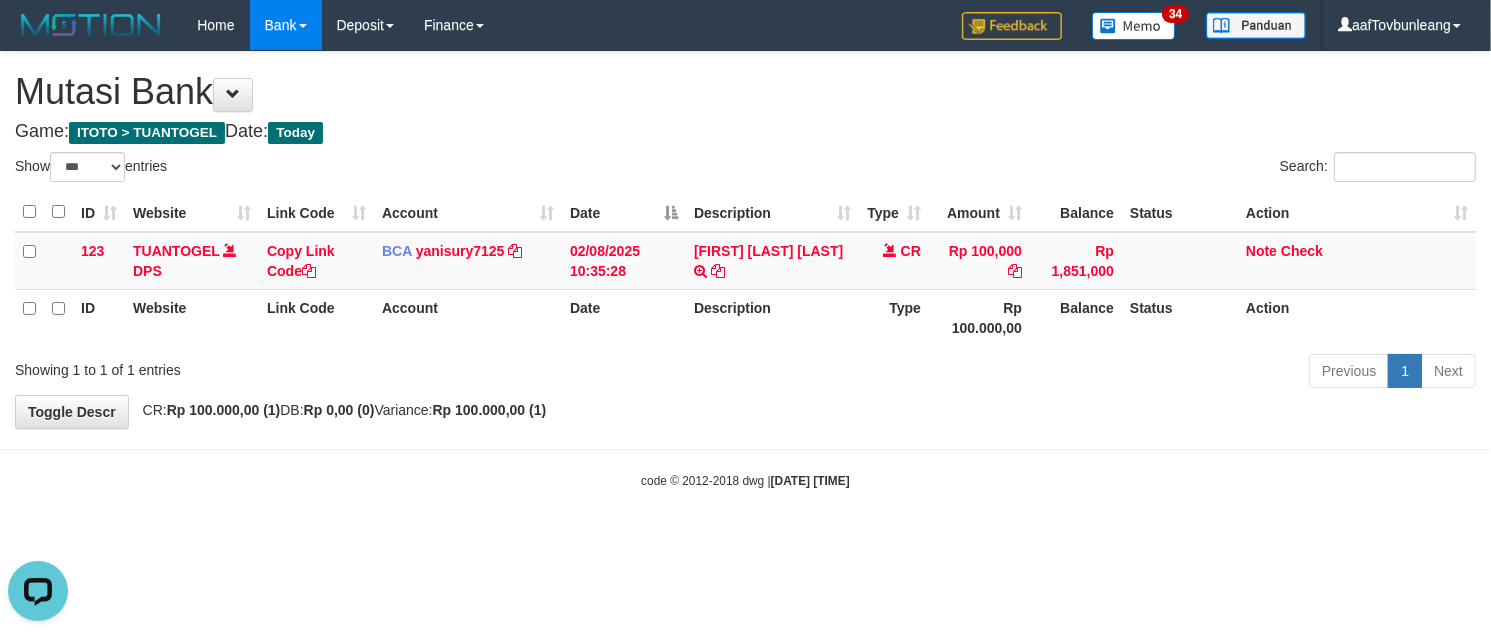 scroll, scrollTop: 0, scrollLeft: 0, axis: both 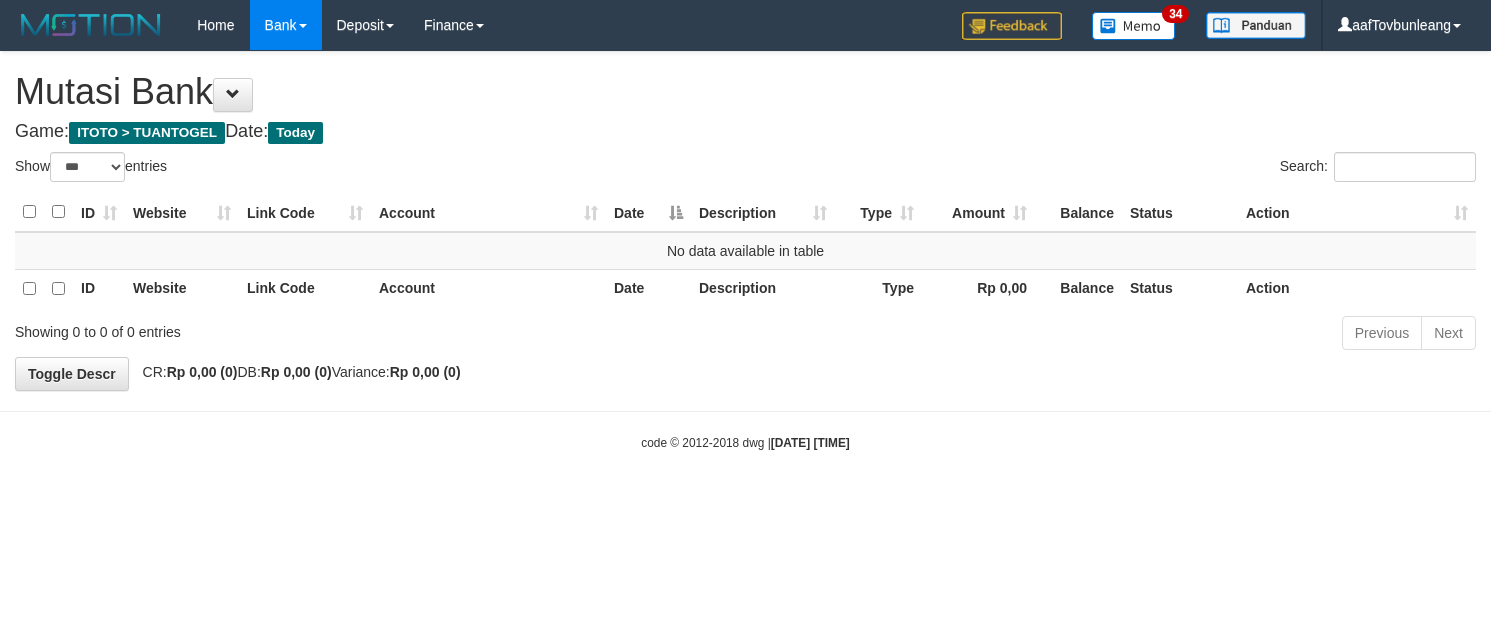 select on "***" 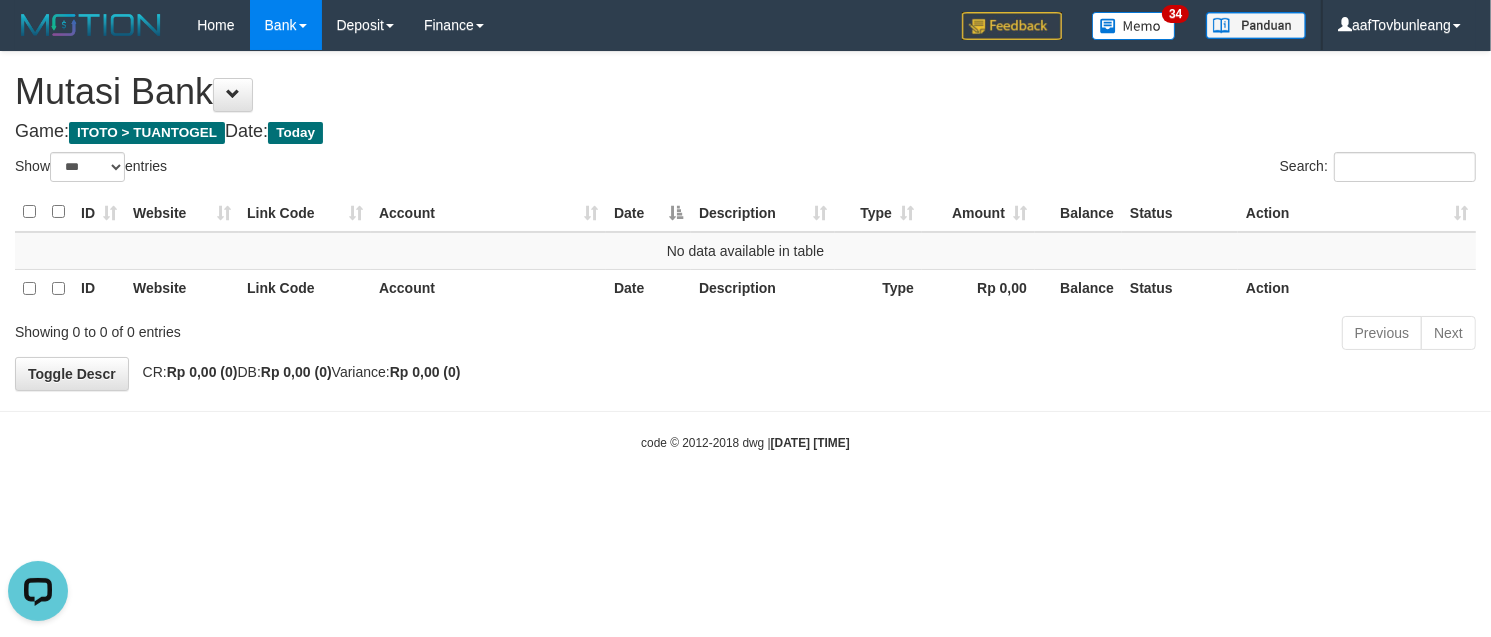 scroll, scrollTop: 0, scrollLeft: 0, axis: both 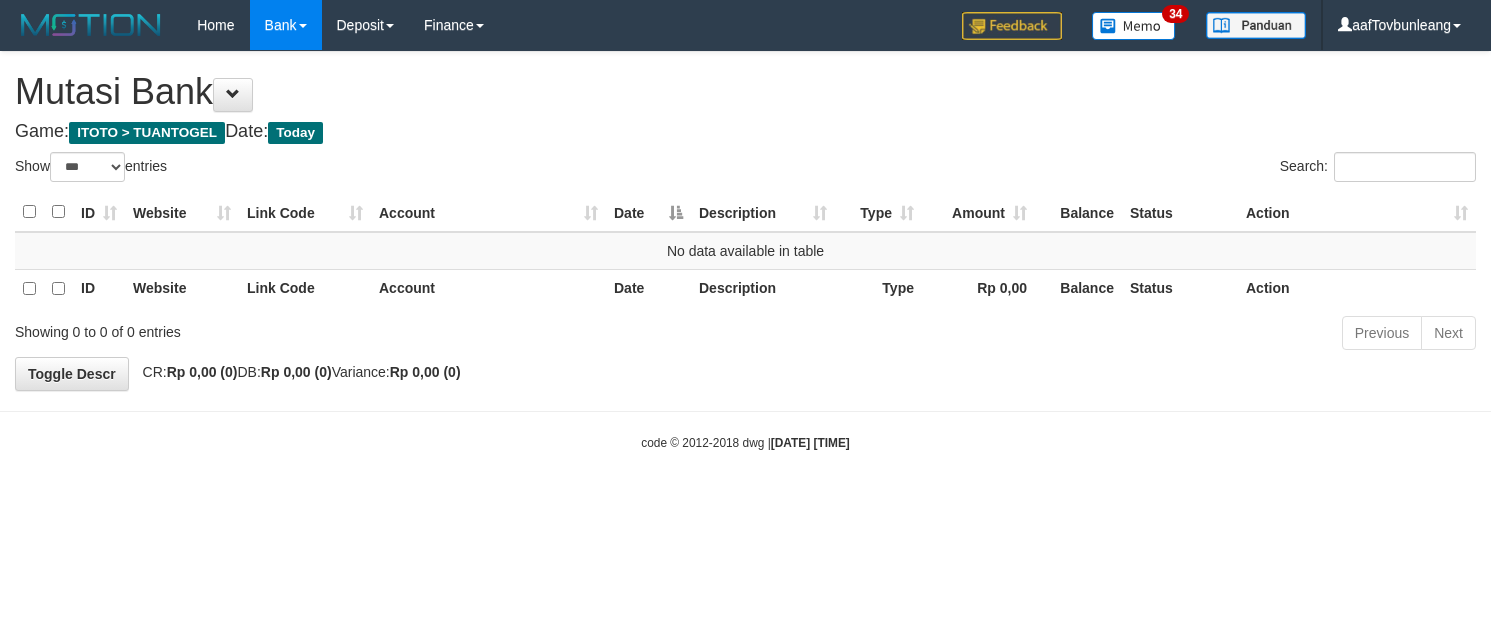 select on "***" 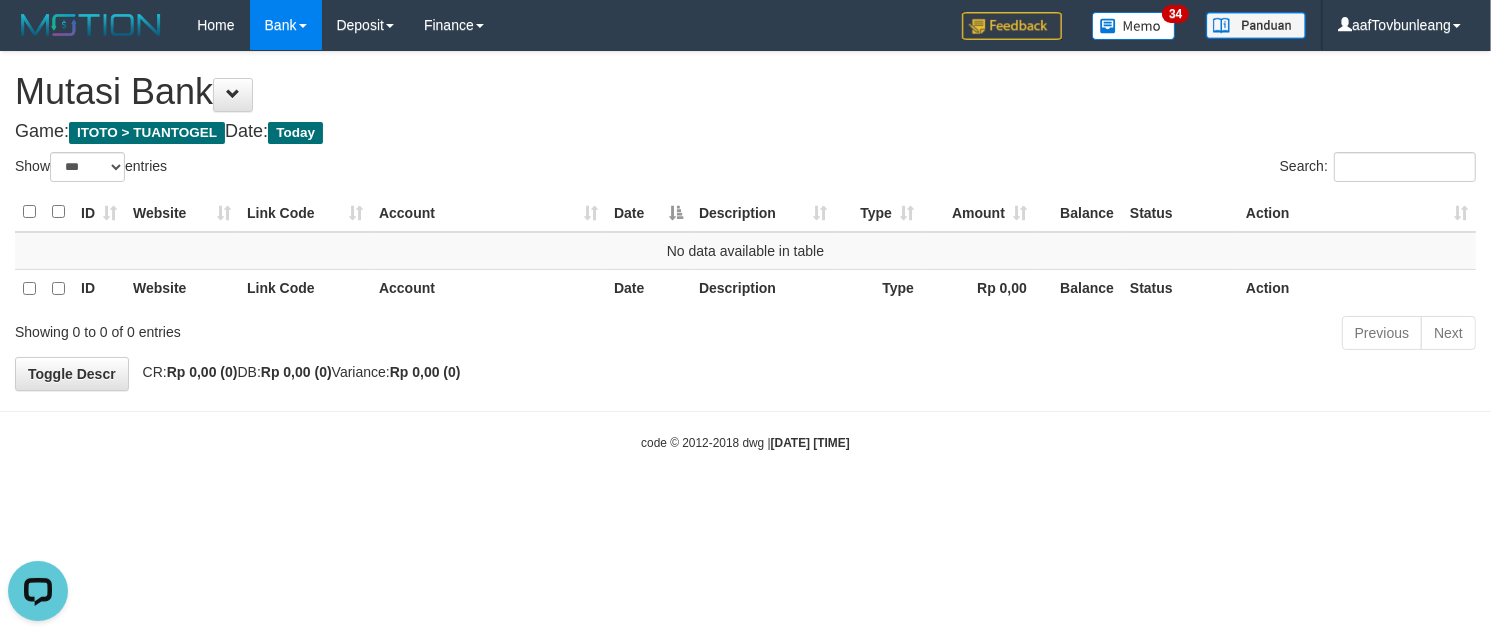 scroll, scrollTop: 0, scrollLeft: 0, axis: both 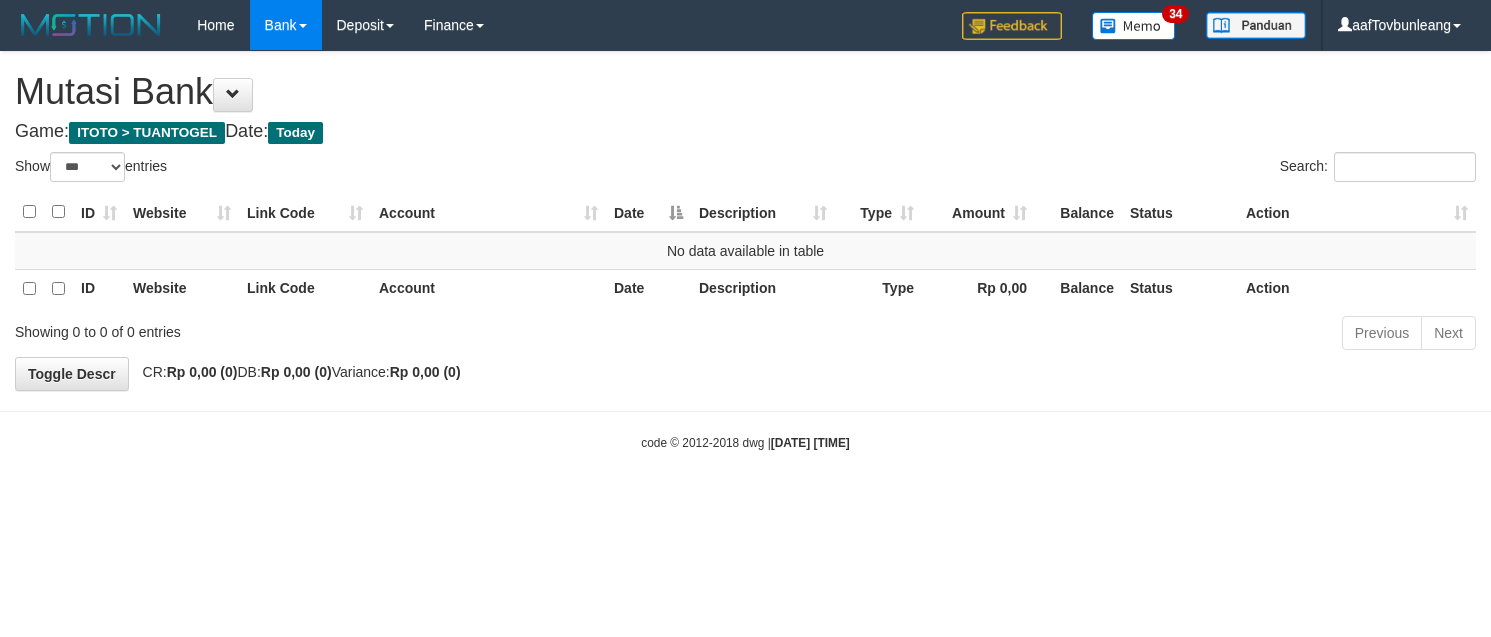 select on "***" 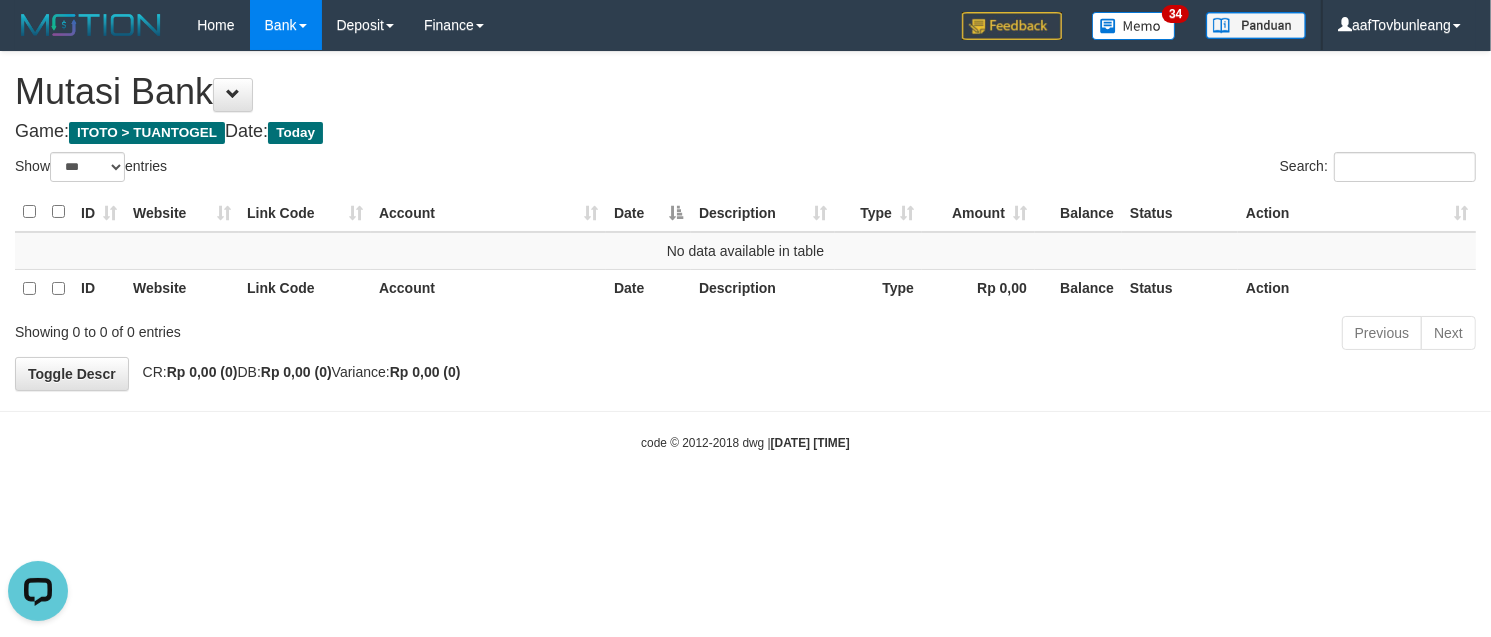 scroll, scrollTop: 0, scrollLeft: 0, axis: both 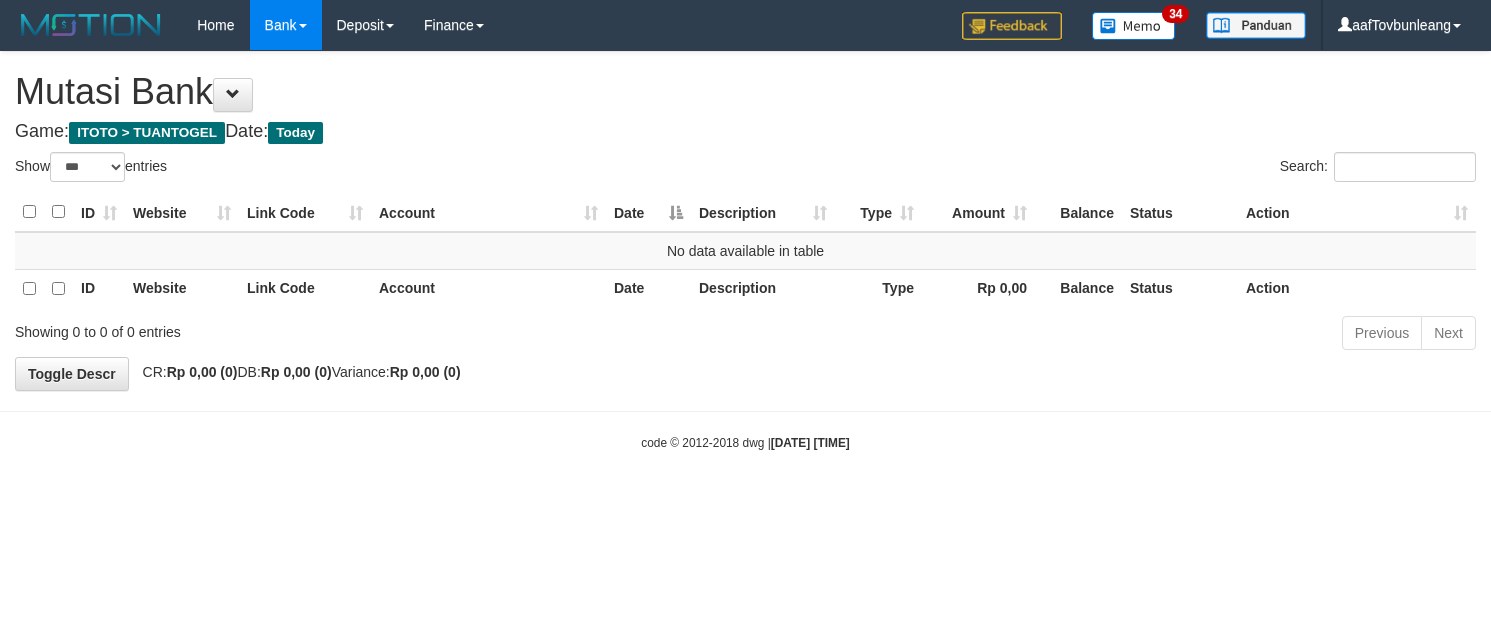 select on "***" 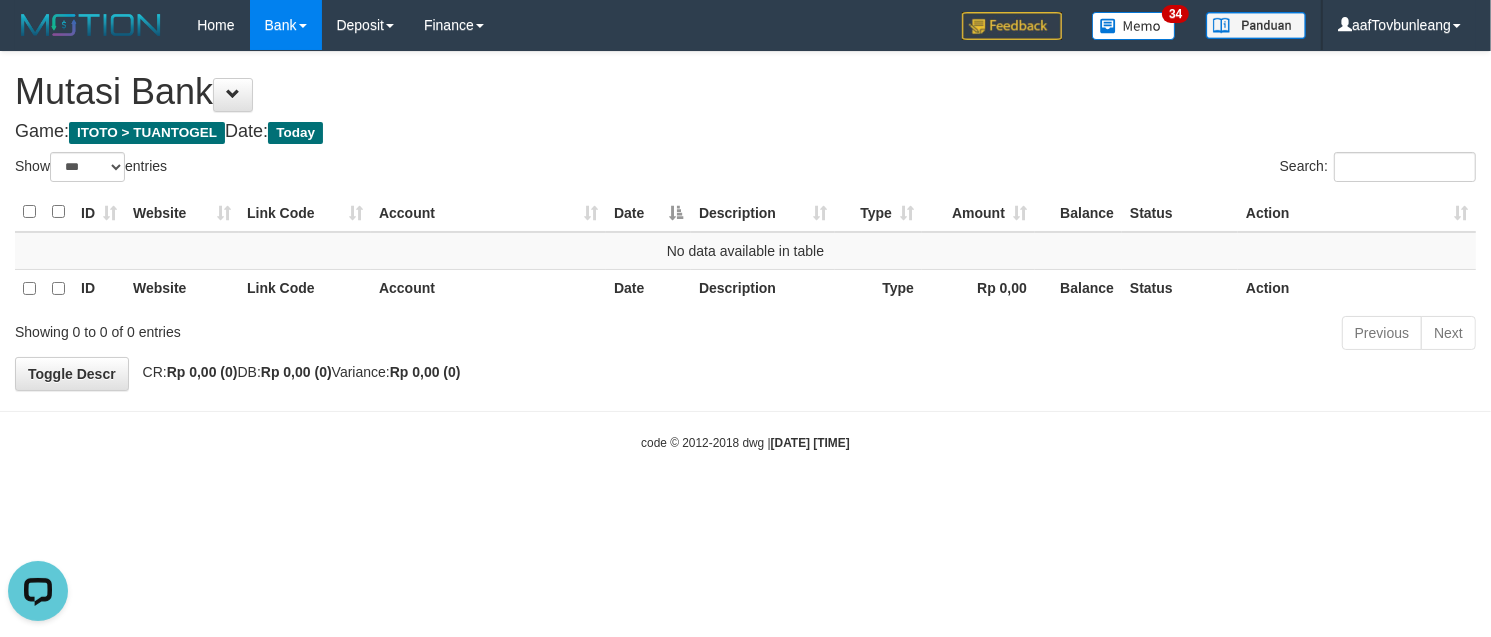 scroll, scrollTop: 0, scrollLeft: 0, axis: both 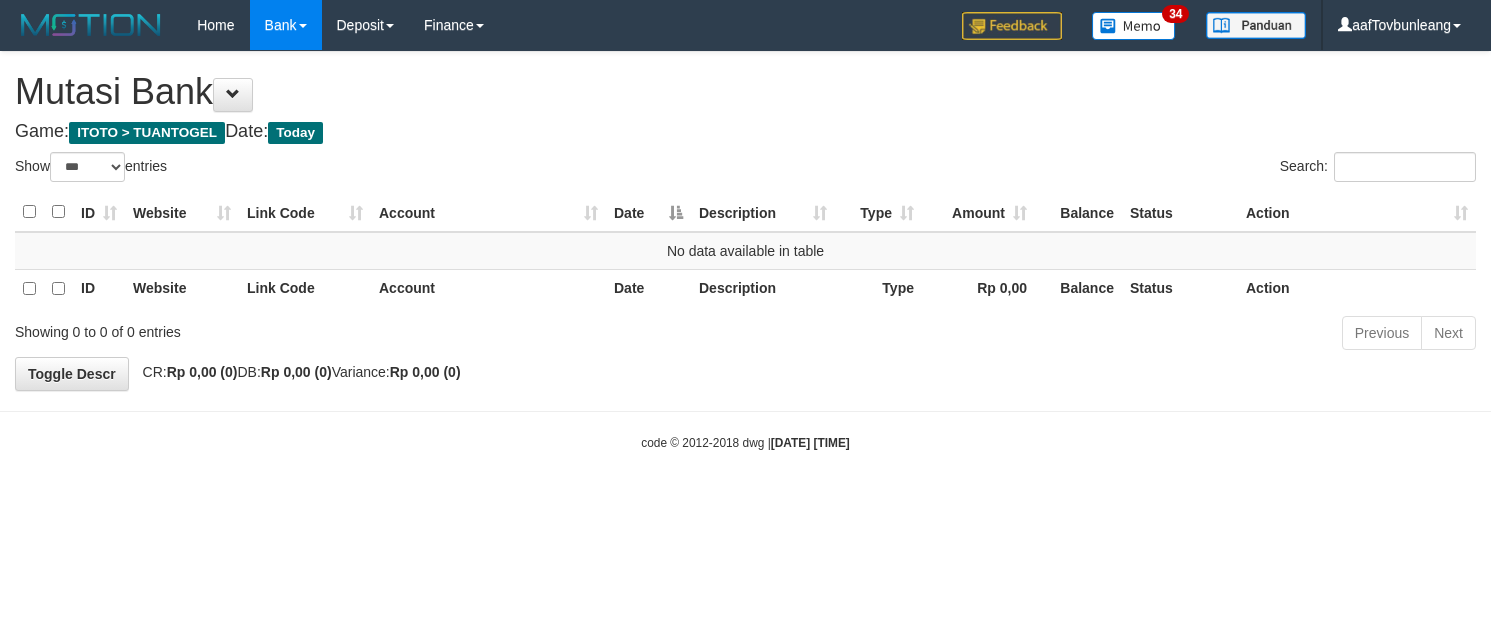 select on "***" 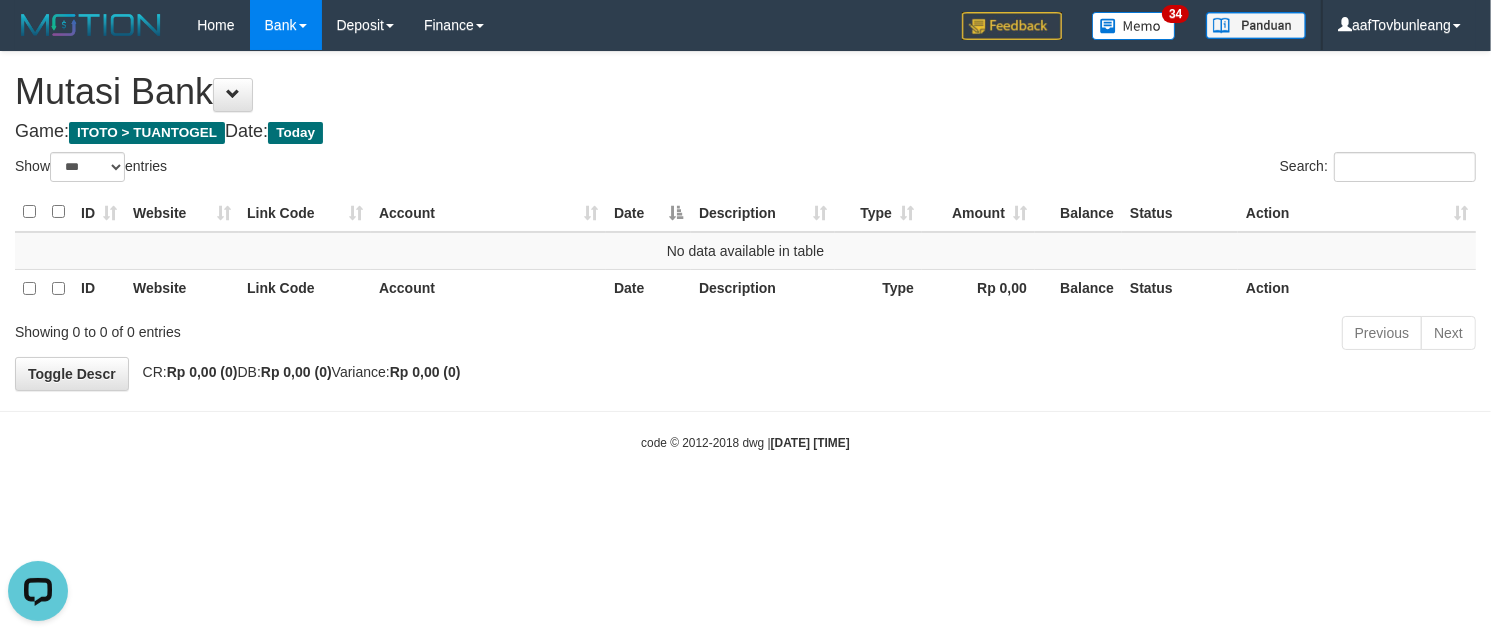 scroll, scrollTop: 0, scrollLeft: 0, axis: both 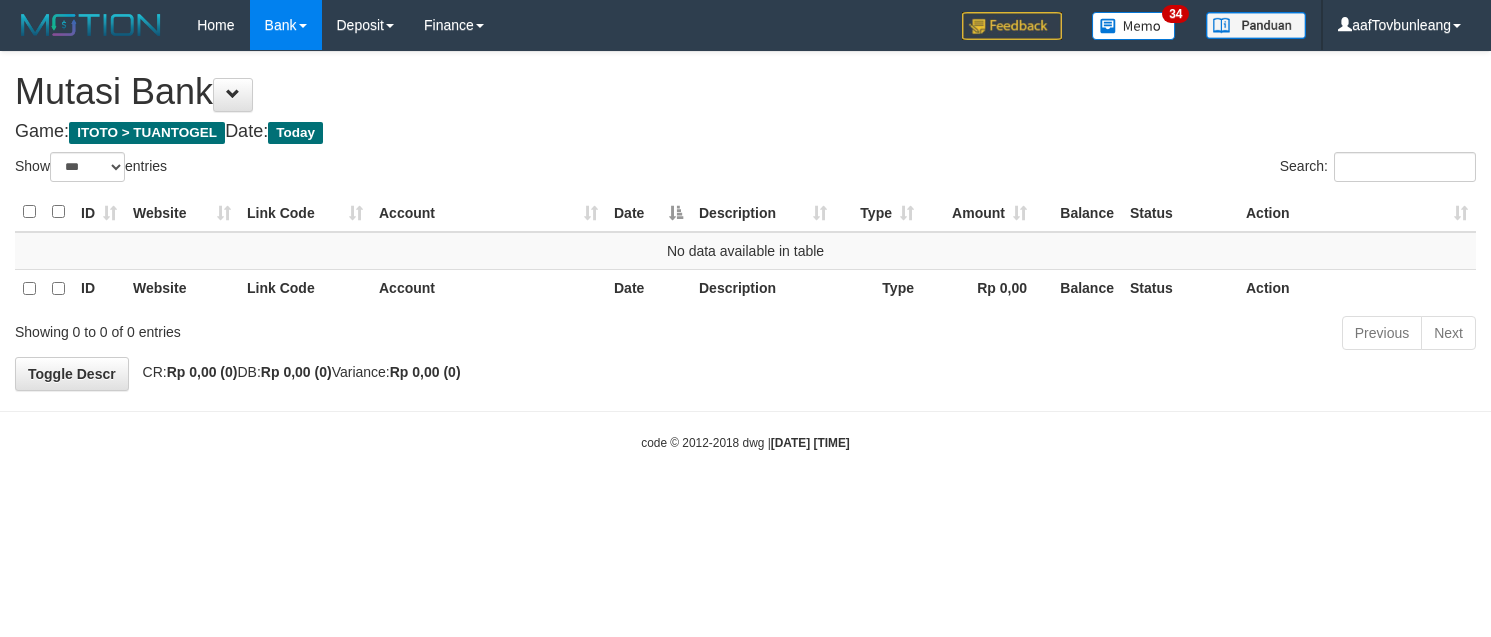 select on "***" 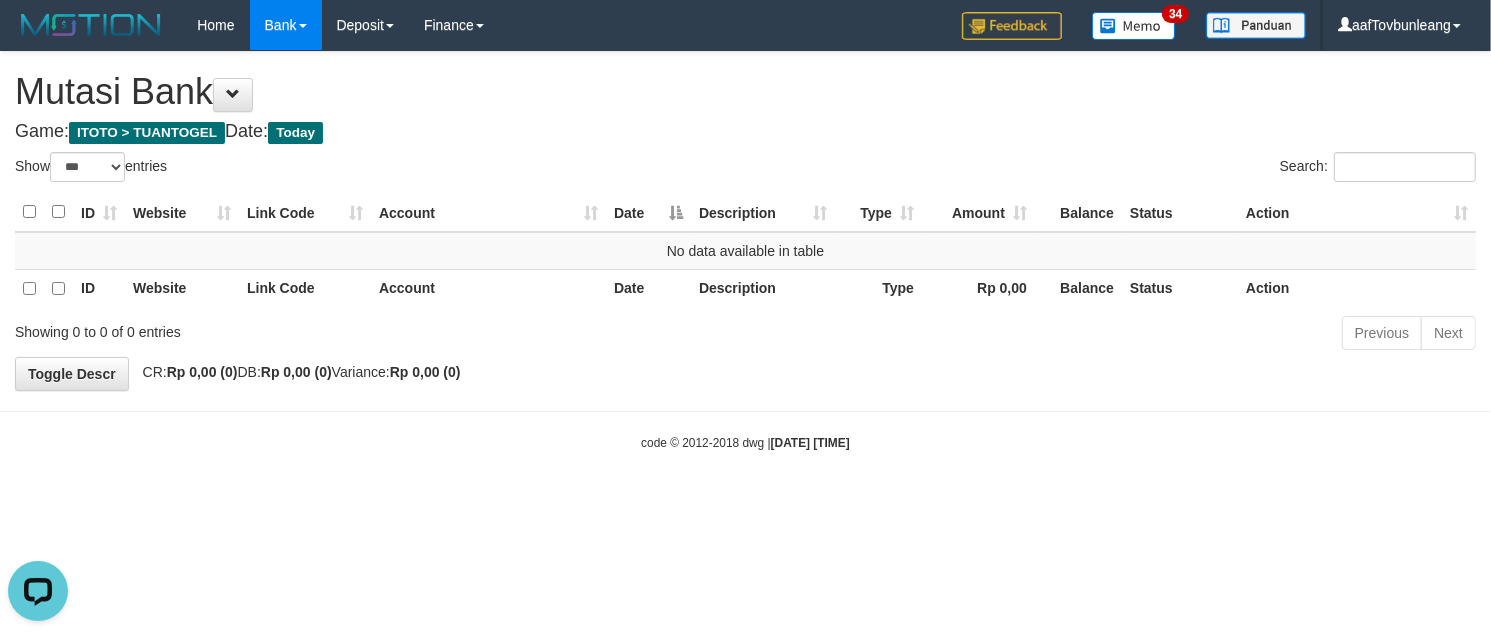 scroll, scrollTop: 0, scrollLeft: 0, axis: both 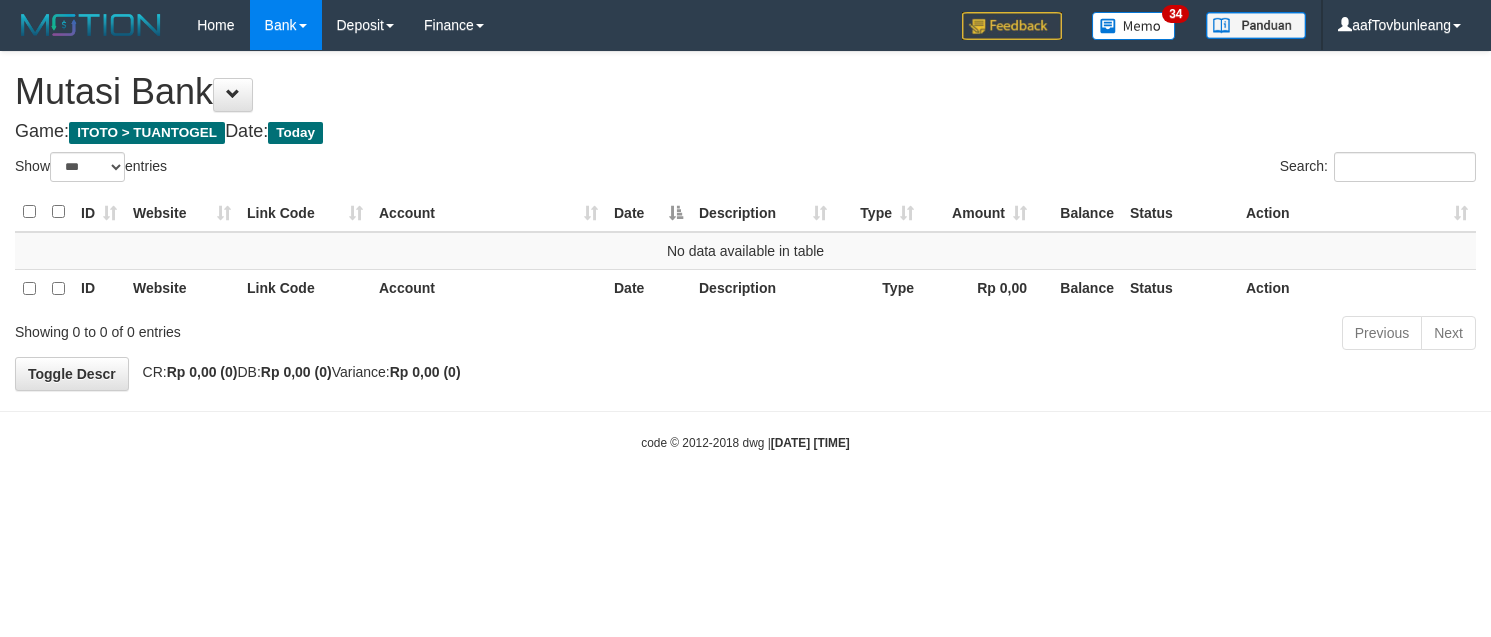 select on "***" 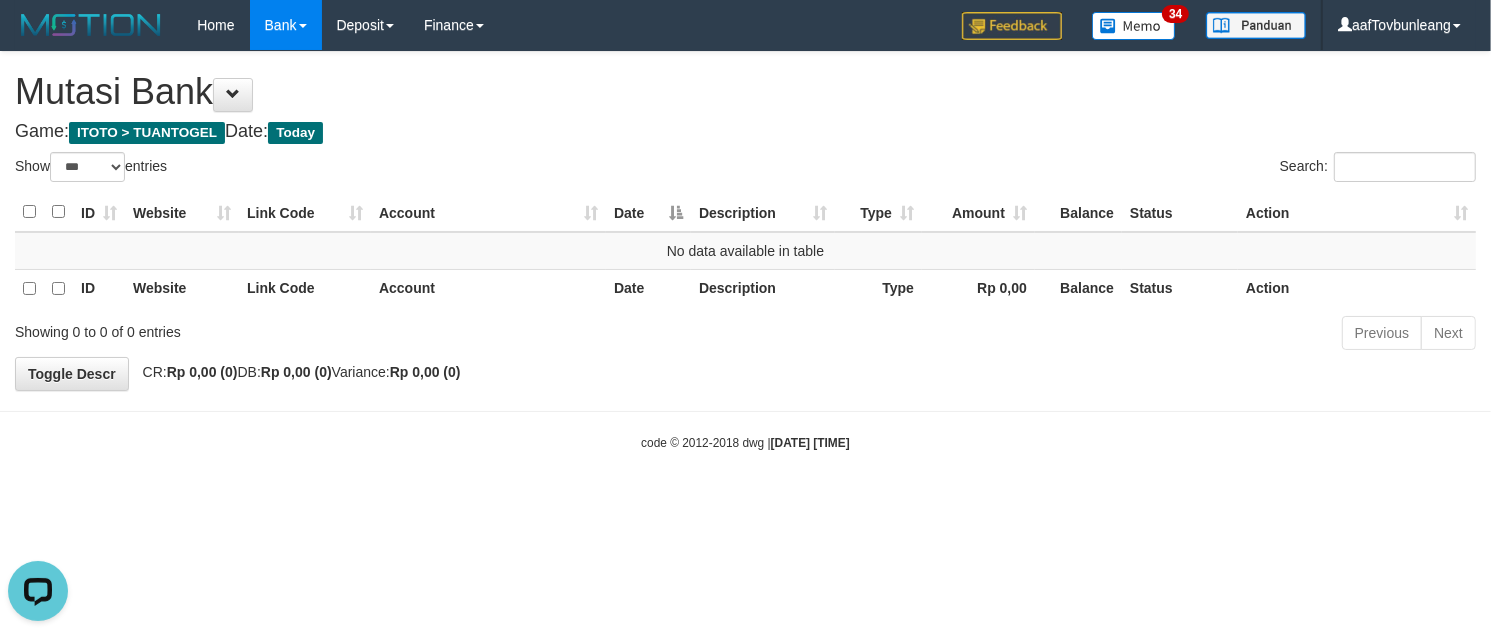 scroll, scrollTop: 0, scrollLeft: 0, axis: both 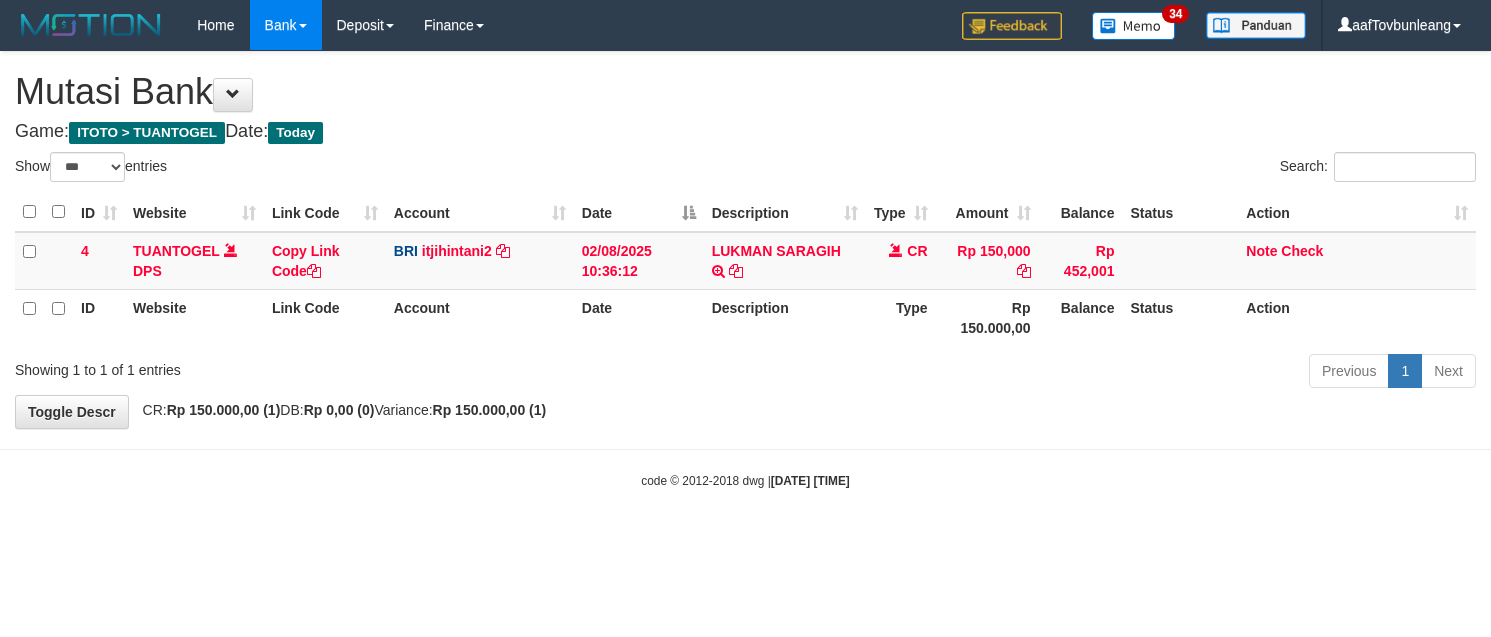 select on "***" 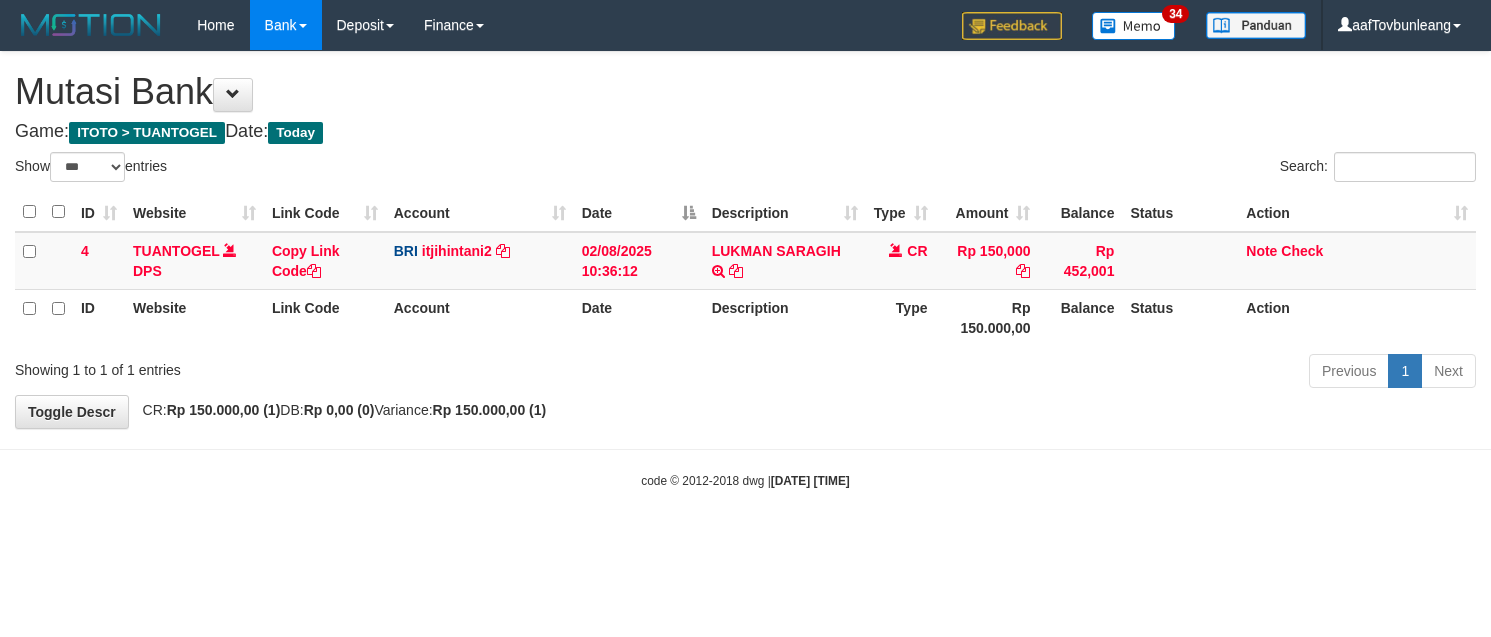 scroll, scrollTop: 0, scrollLeft: 0, axis: both 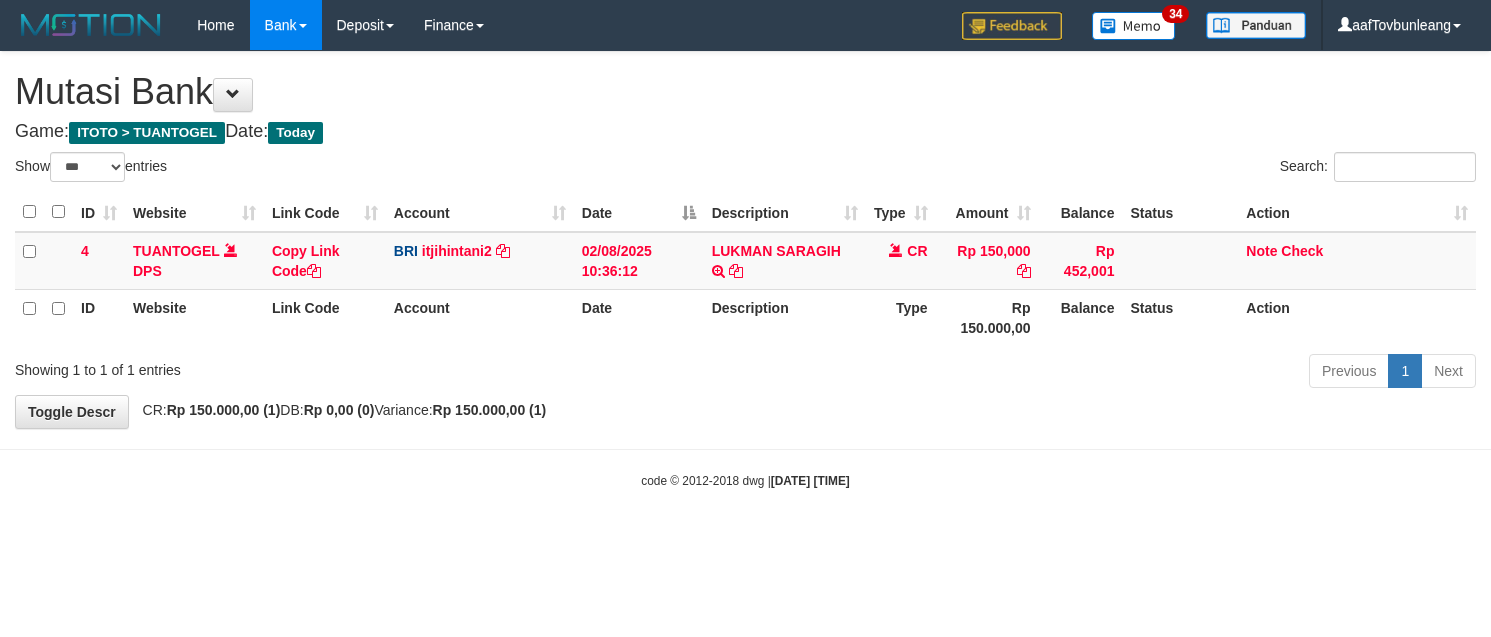 select on "***" 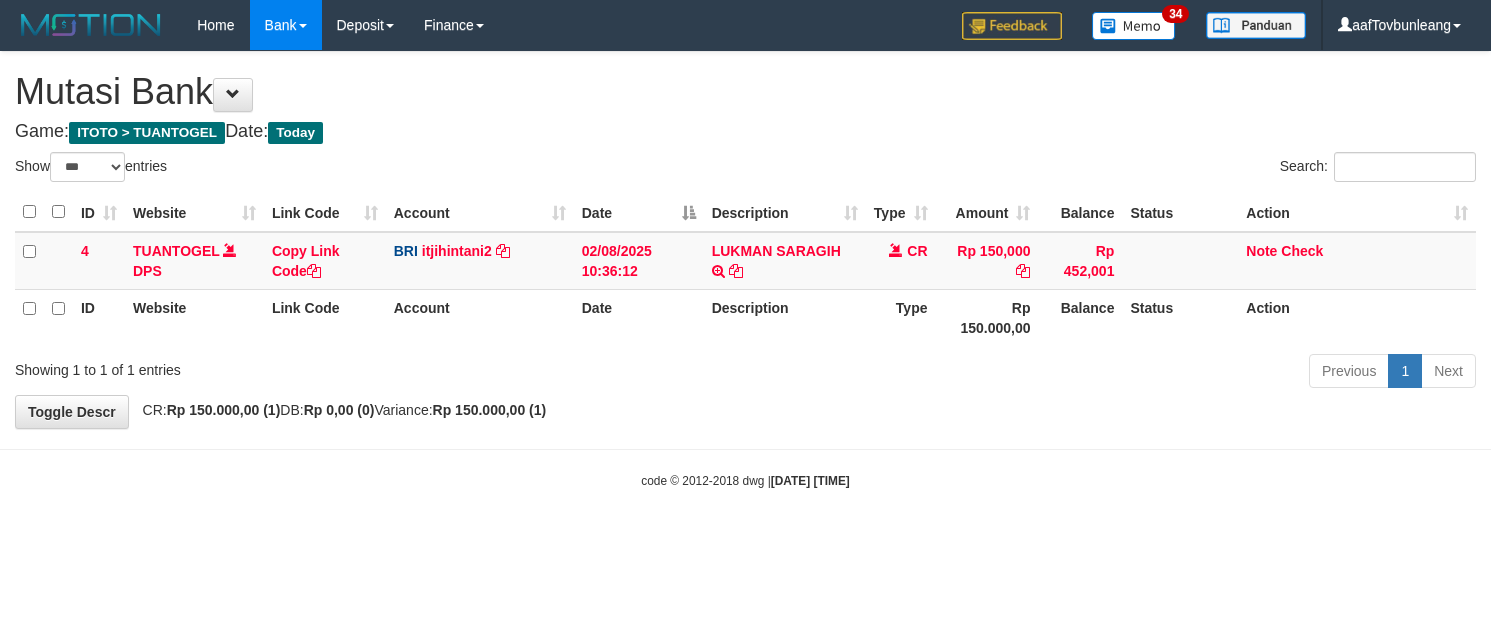 scroll, scrollTop: 0, scrollLeft: 0, axis: both 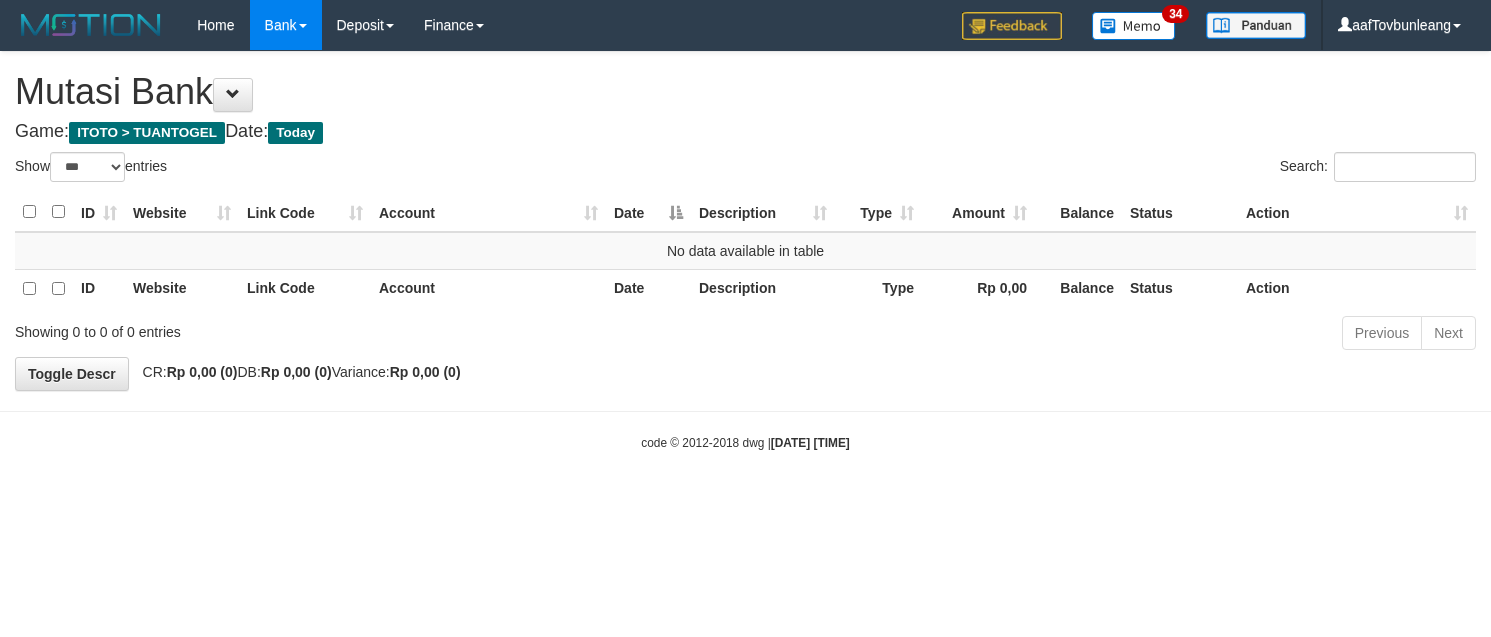 select on "***" 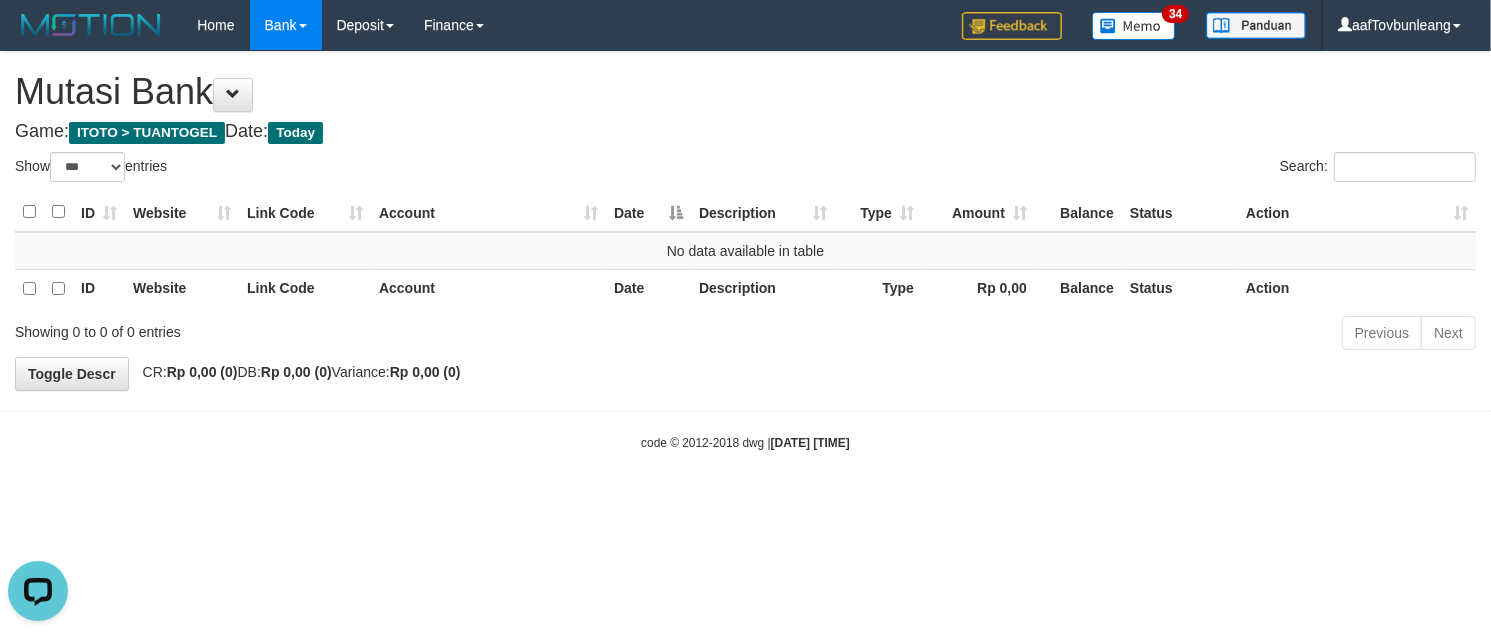 scroll, scrollTop: 0, scrollLeft: 0, axis: both 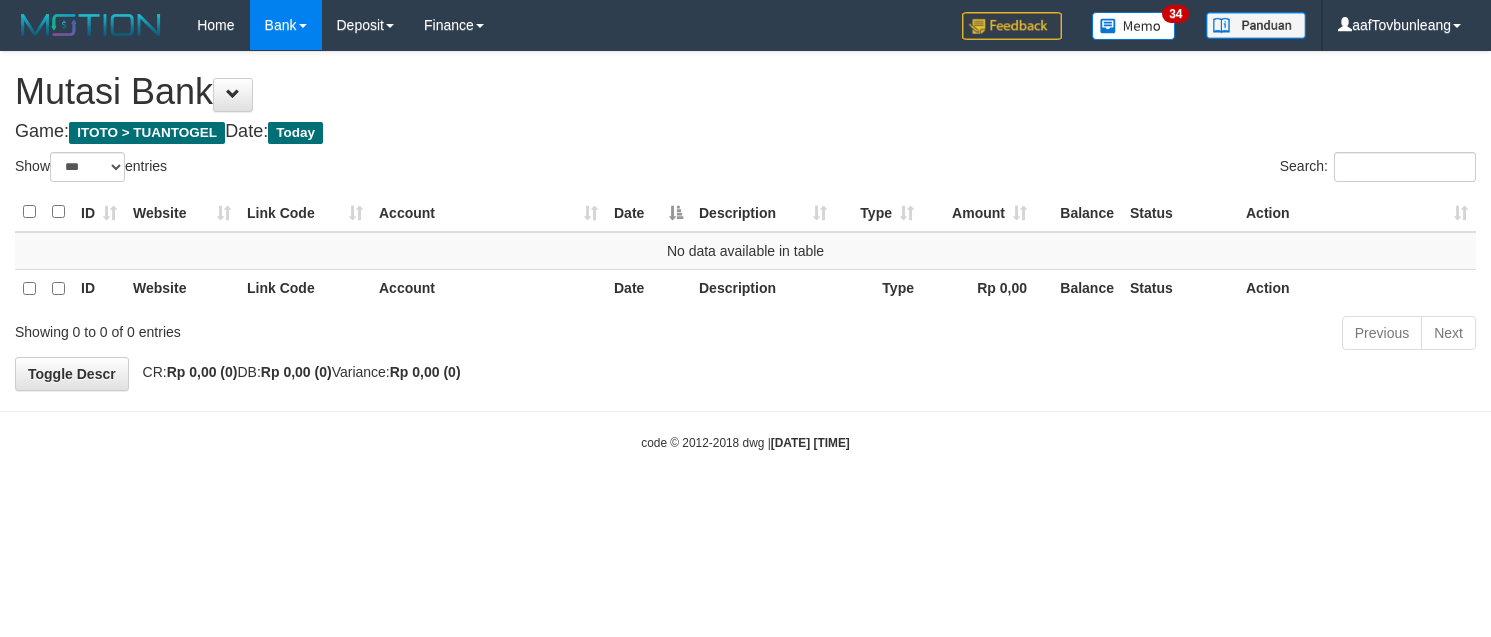 select on "***" 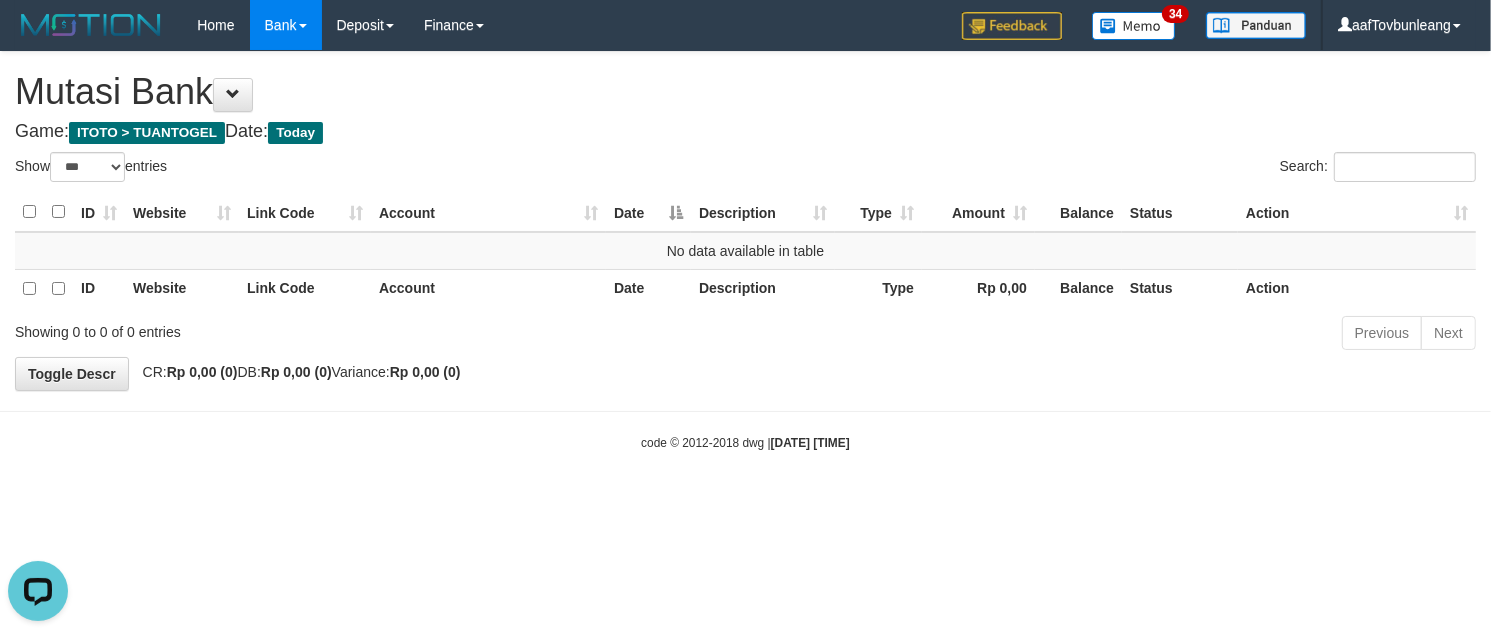 scroll, scrollTop: 0, scrollLeft: 0, axis: both 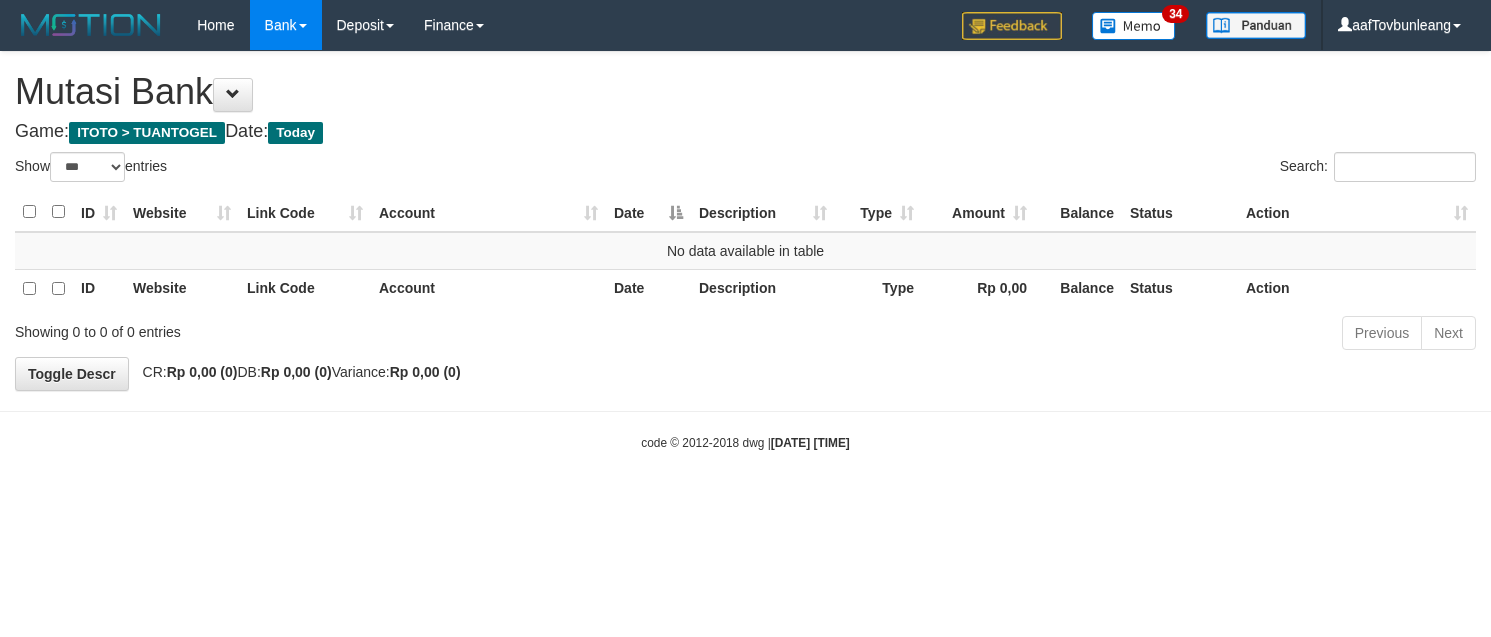 select on "***" 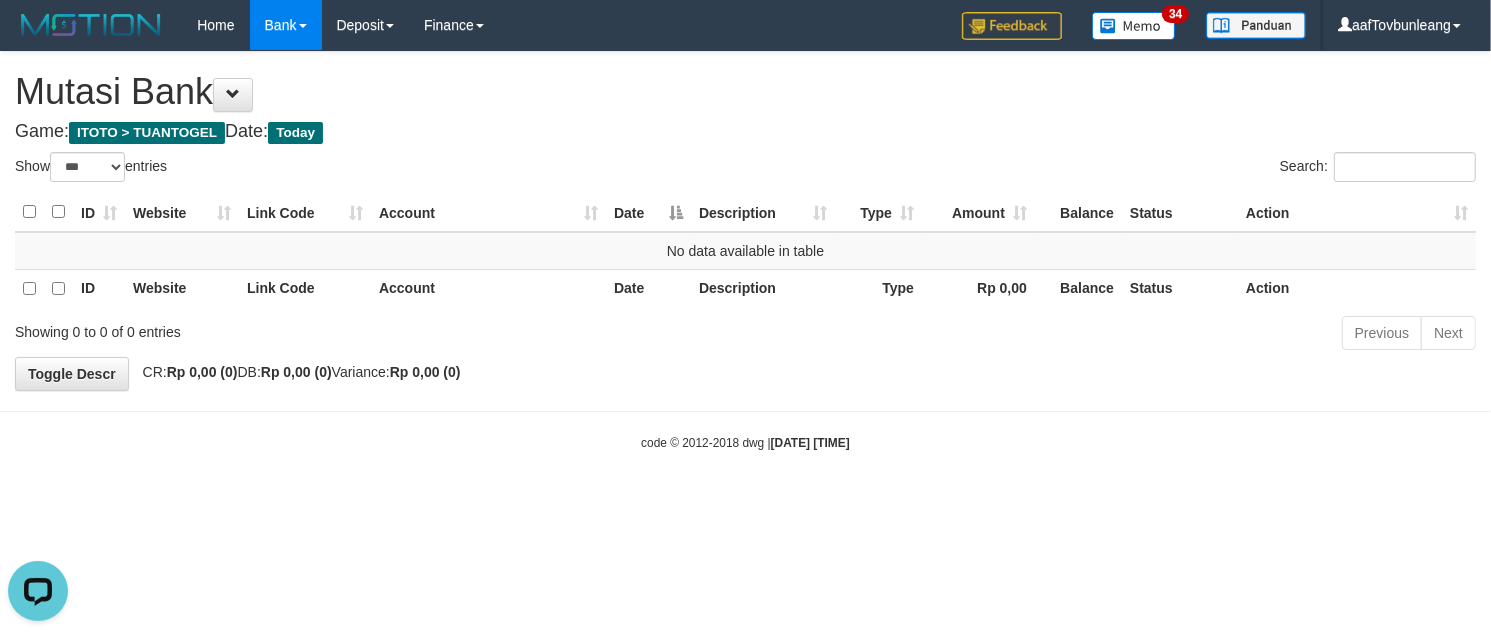 scroll, scrollTop: 0, scrollLeft: 0, axis: both 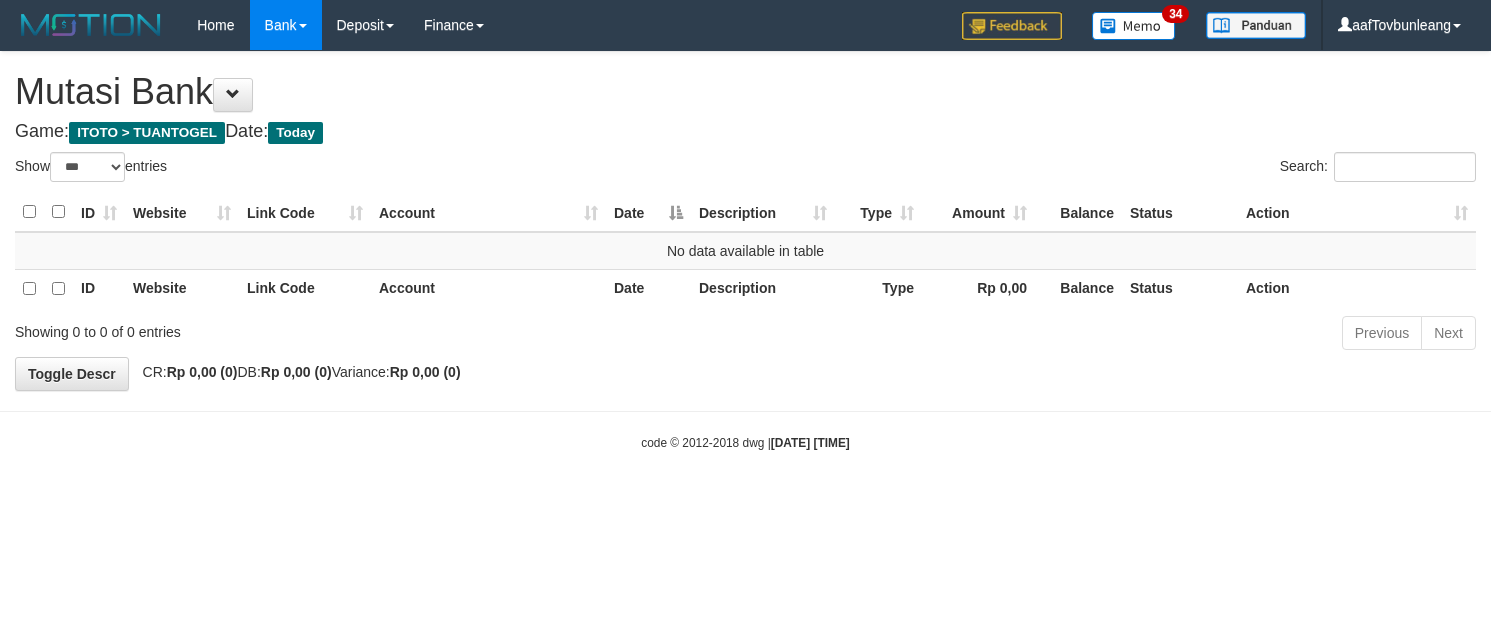 select on "***" 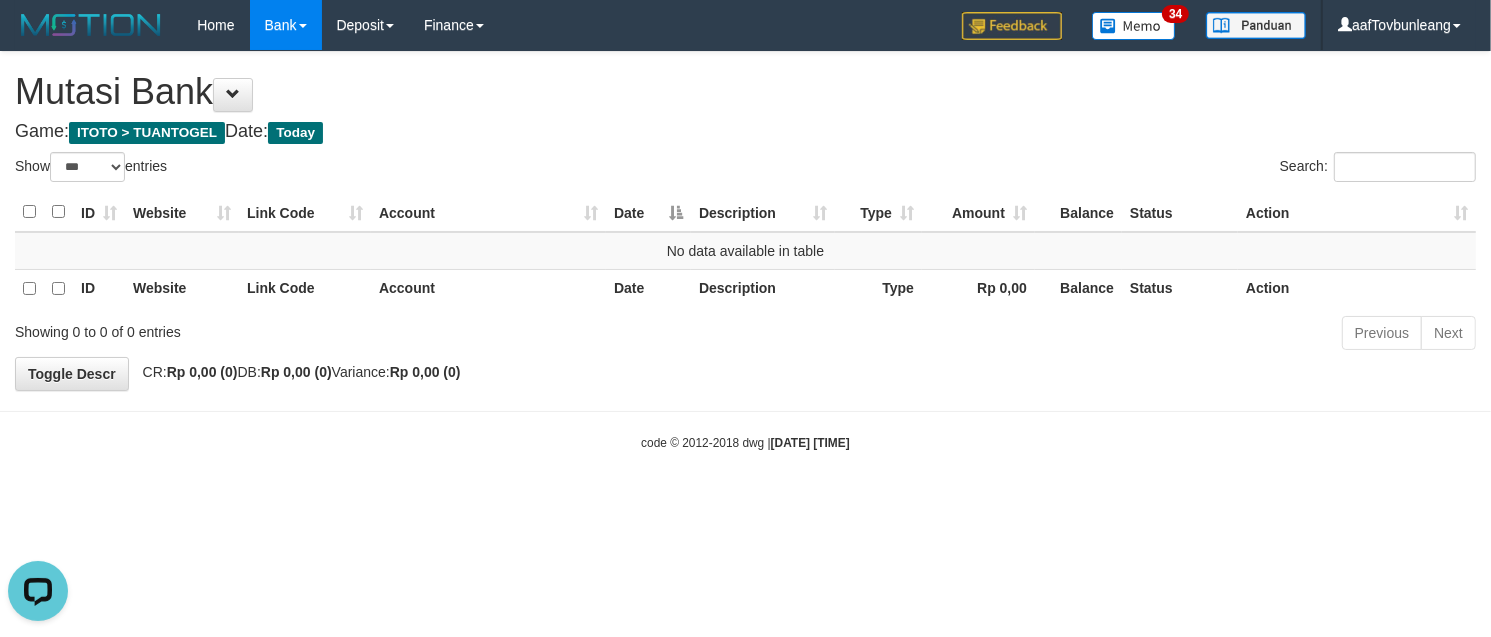 scroll, scrollTop: 0, scrollLeft: 0, axis: both 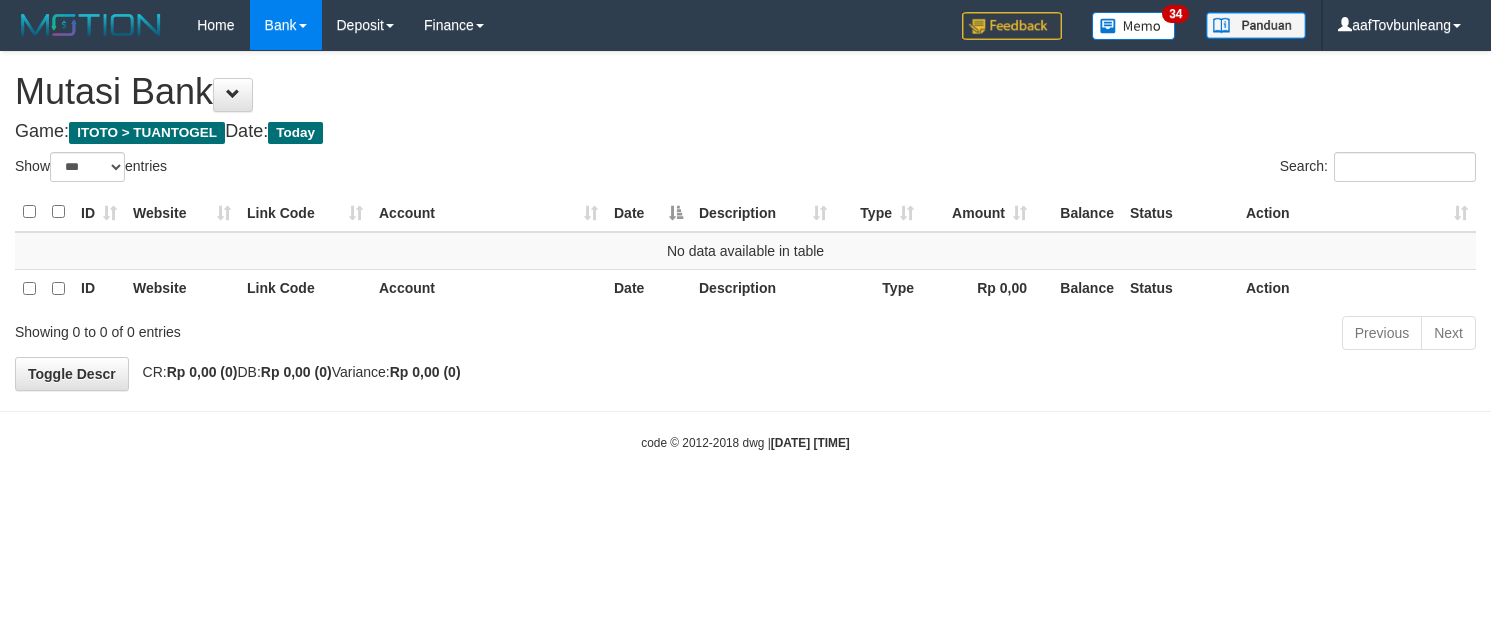 select on "***" 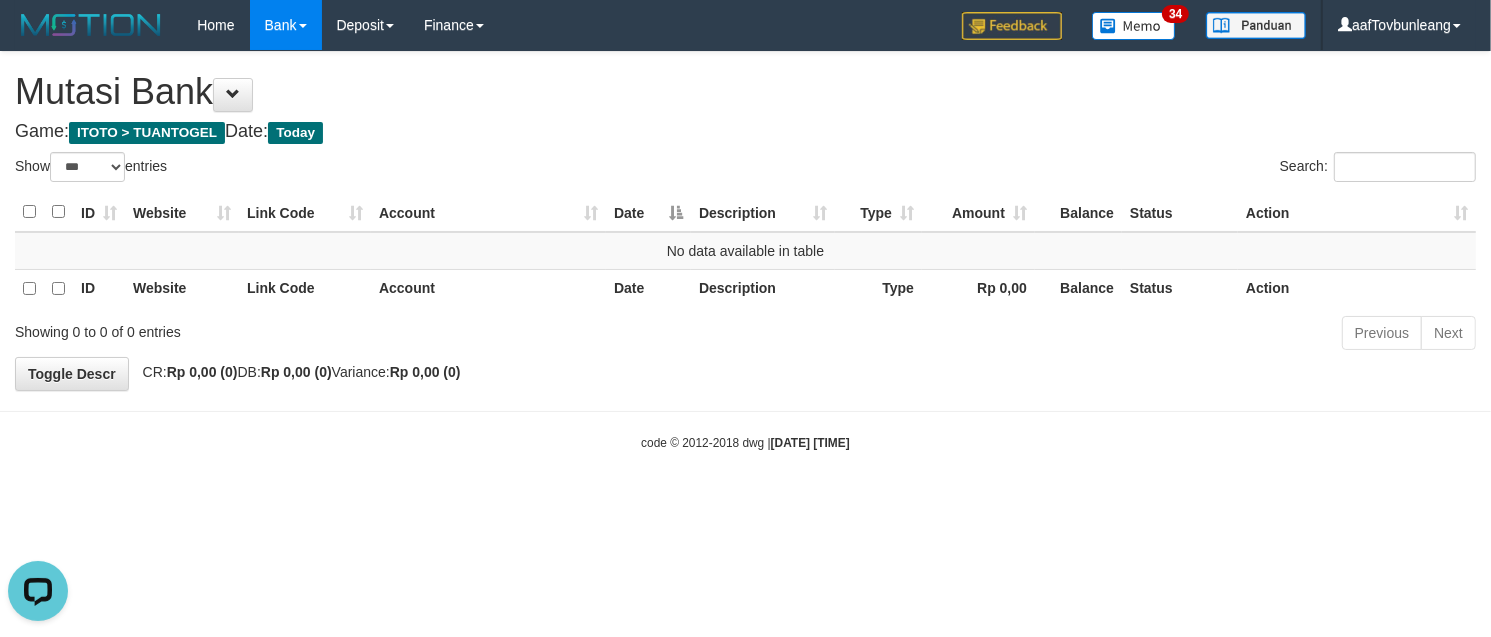 scroll, scrollTop: 0, scrollLeft: 0, axis: both 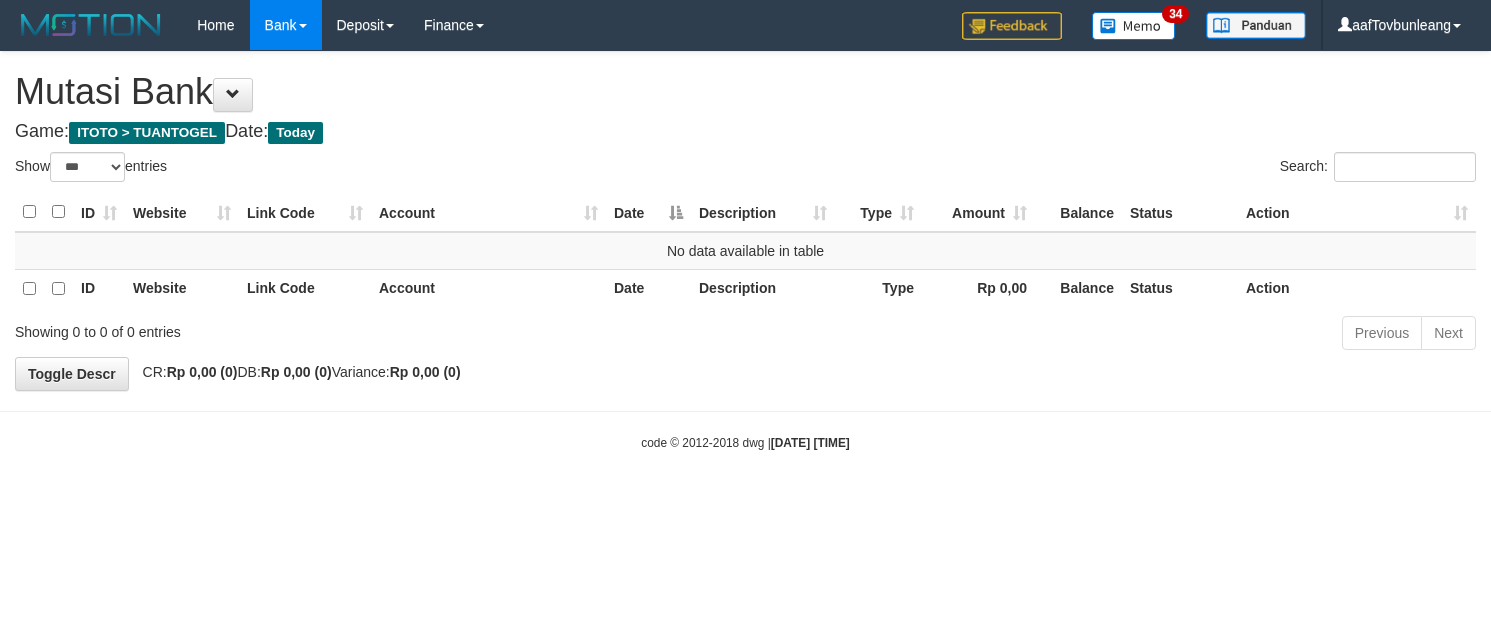 select on "***" 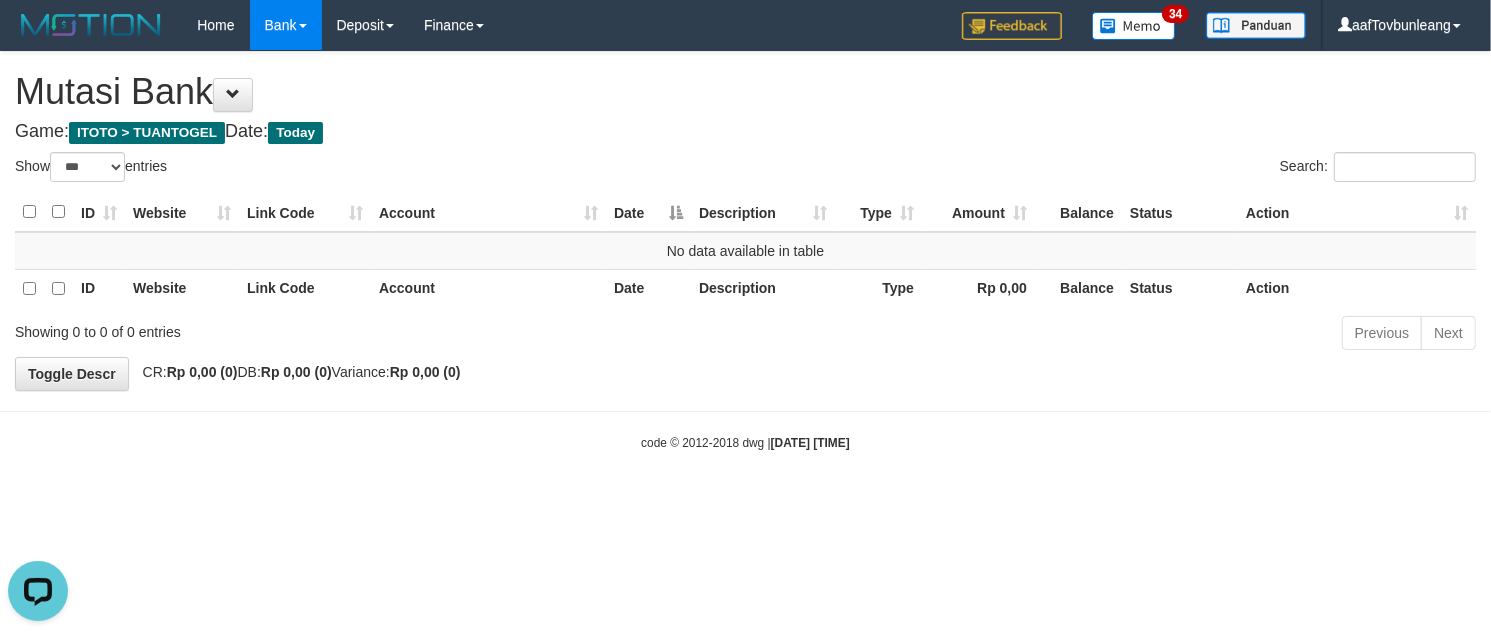 scroll, scrollTop: 0, scrollLeft: 0, axis: both 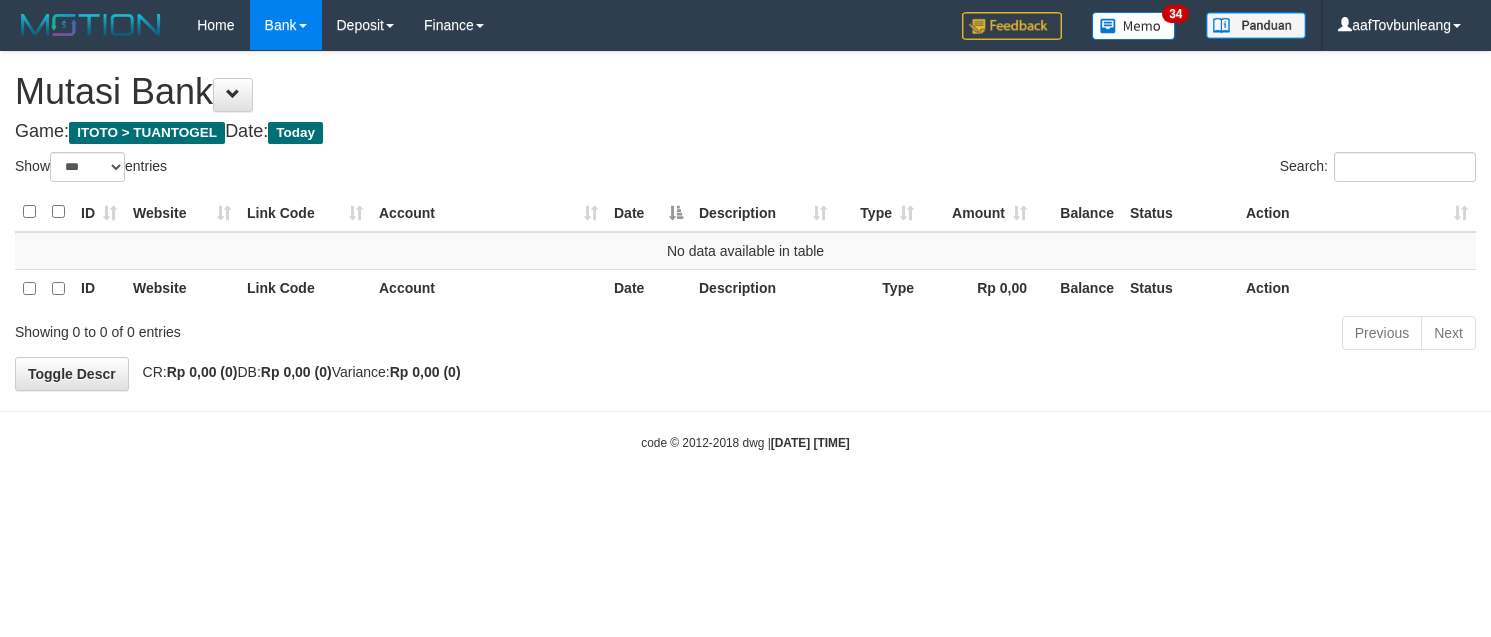 select on "***" 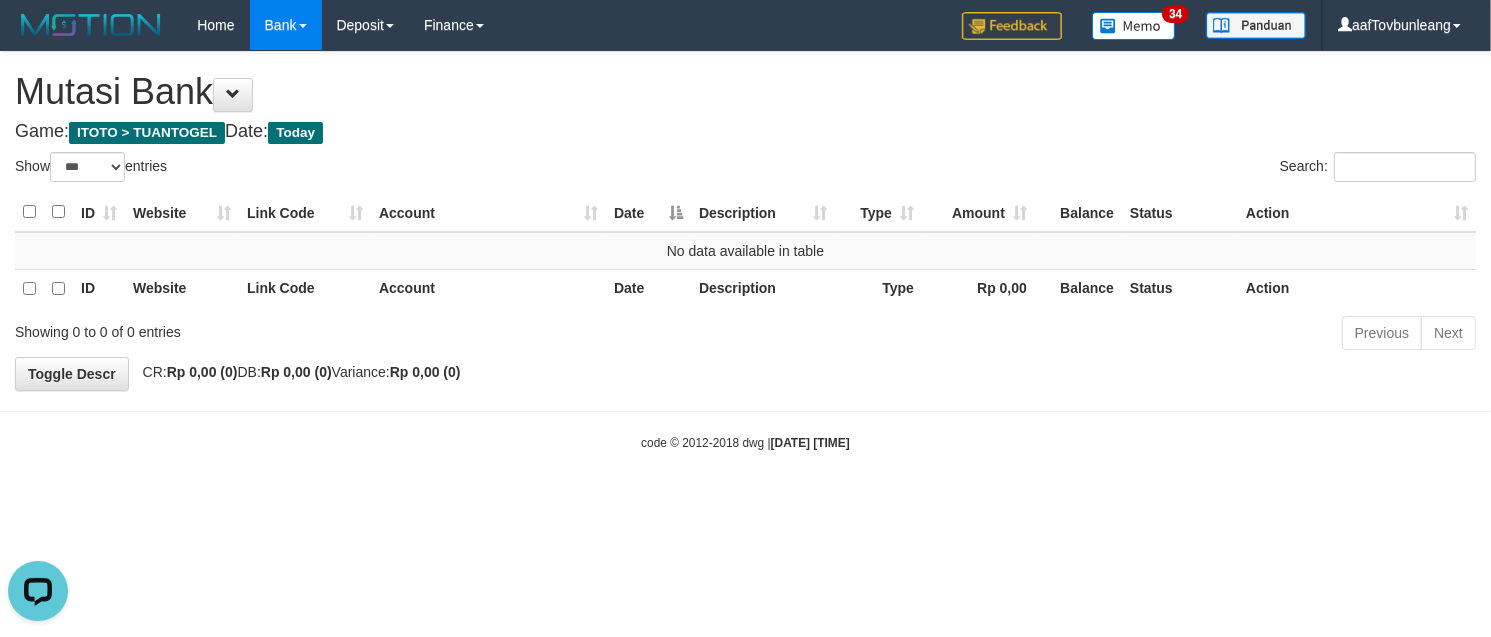 scroll, scrollTop: 0, scrollLeft: 0, axis: both 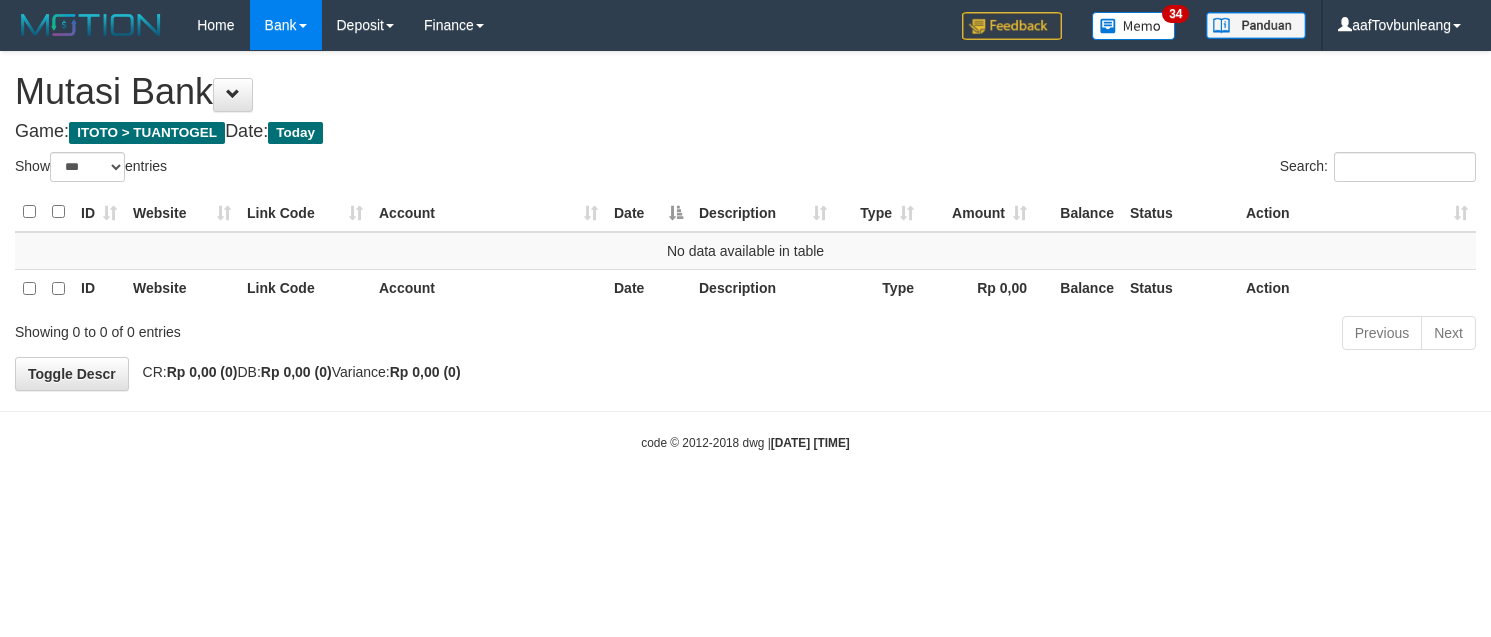 select on "***" 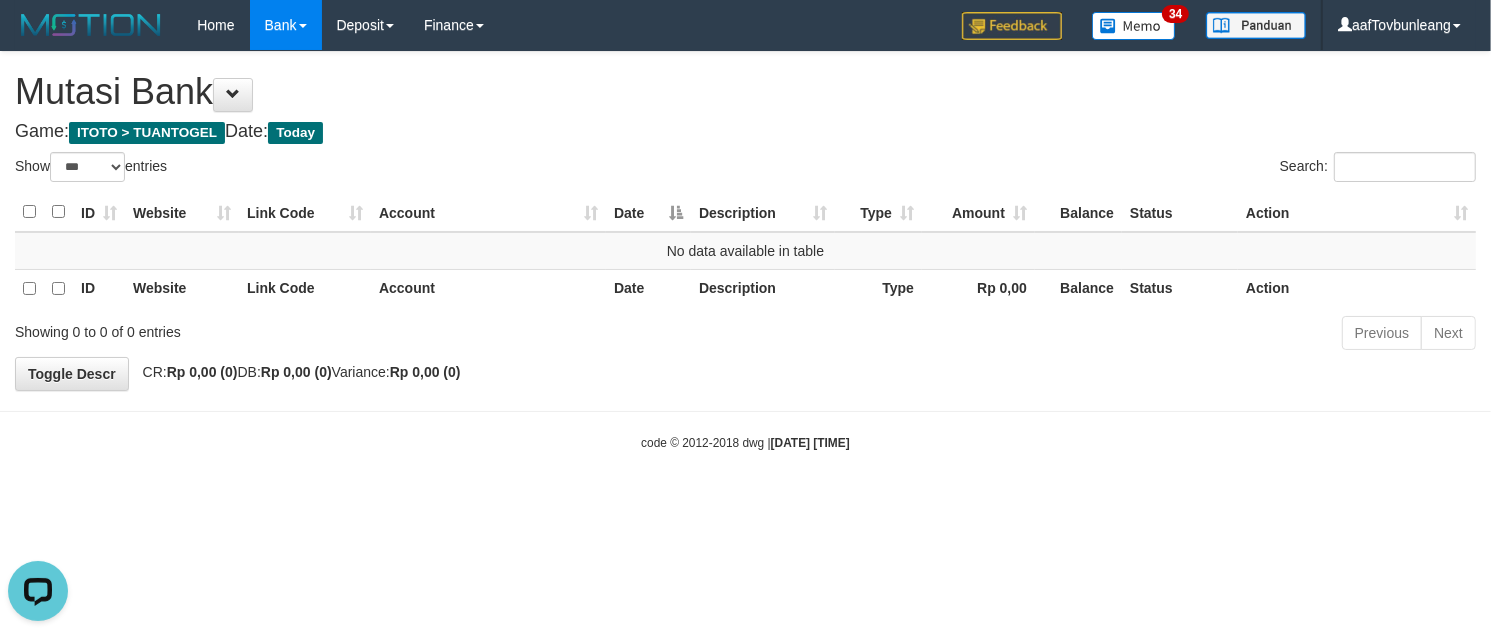 scroll, scrollTop: 0, scrollLeft: 0, axis: both 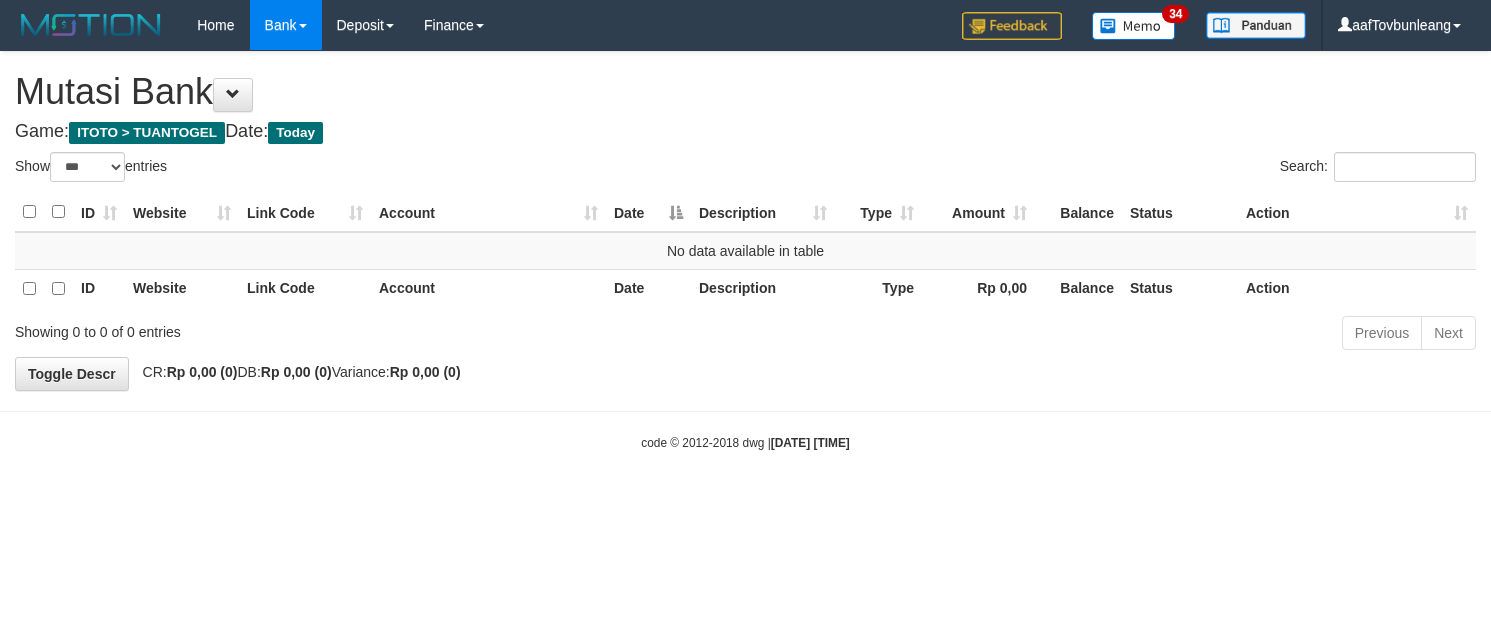 select on "***" 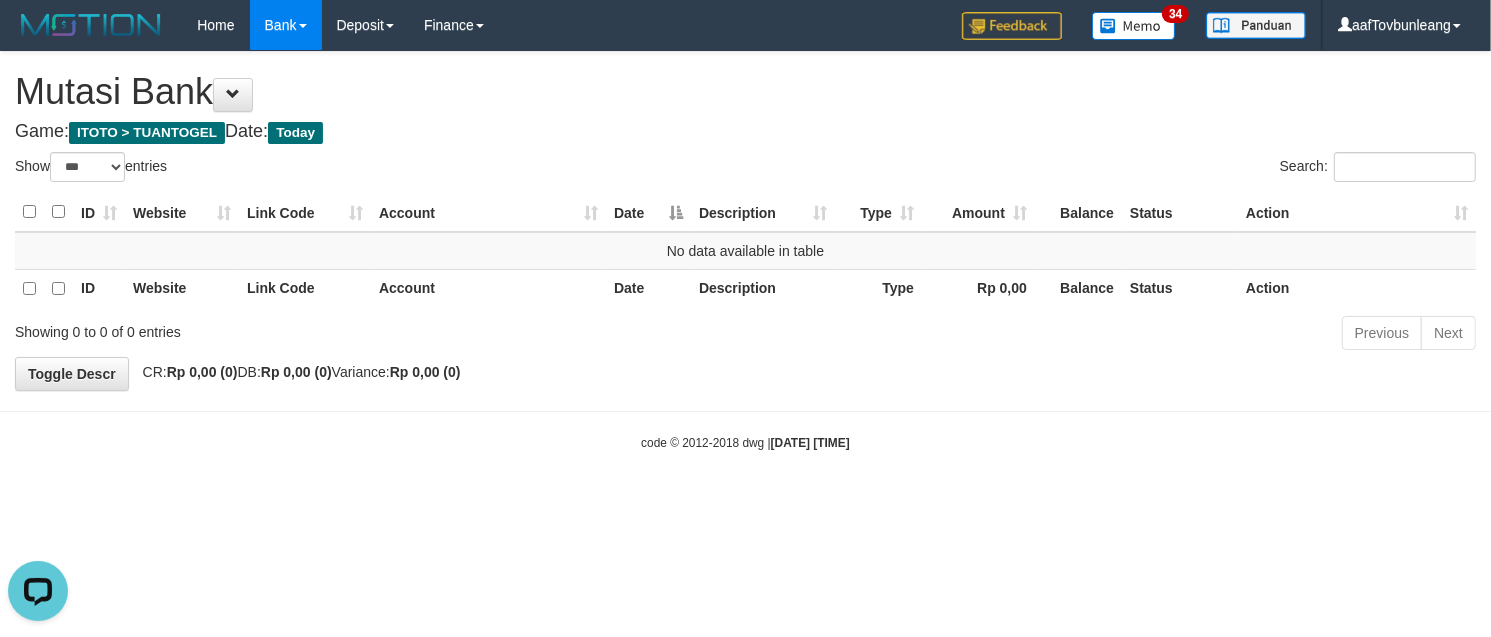 scroll, scrollTop: 0, scrollLeft: 0, axis: both 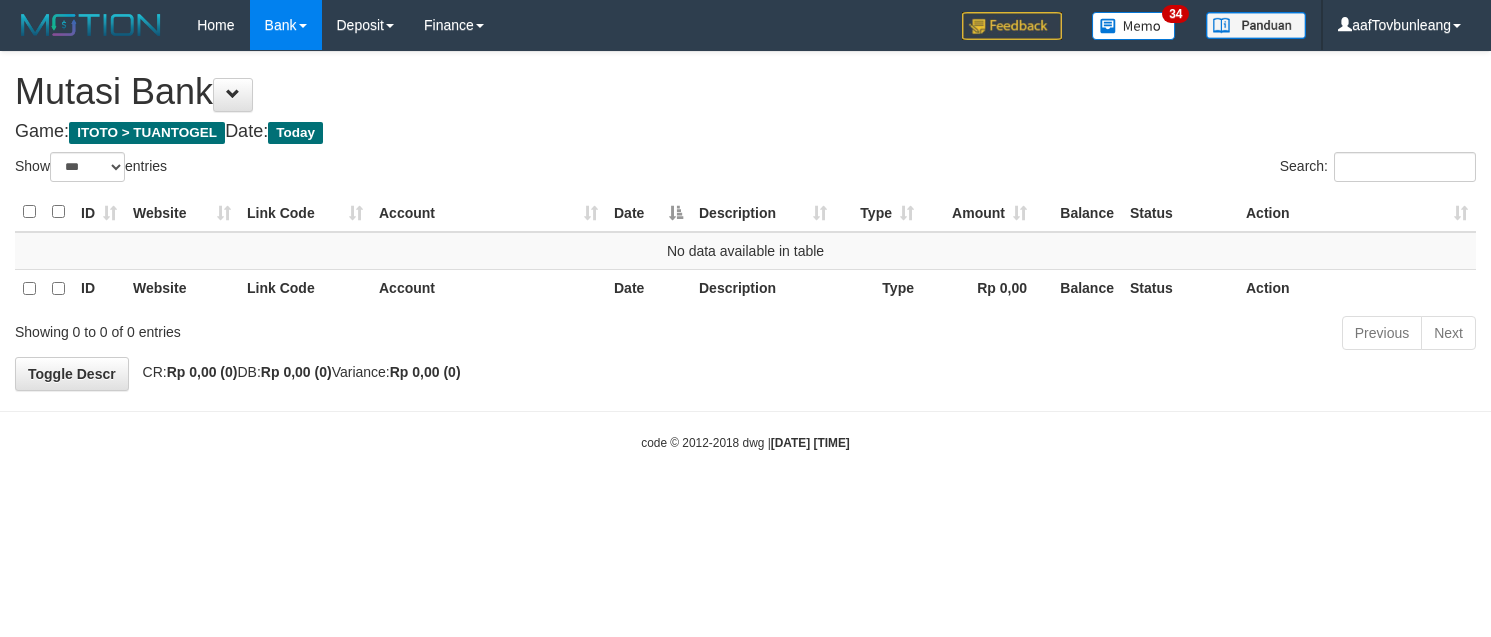 select on "***" 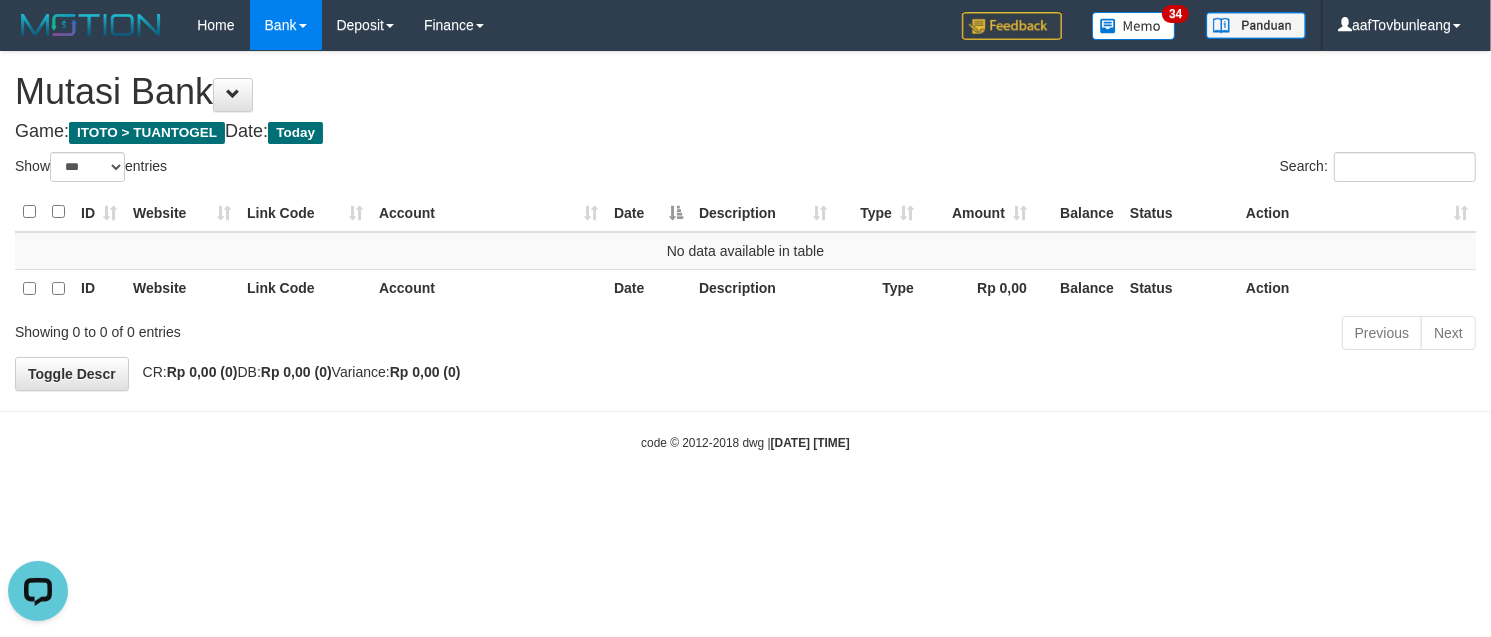 scroll, scrollTop: 0, scrollLeft: 0, axis: both 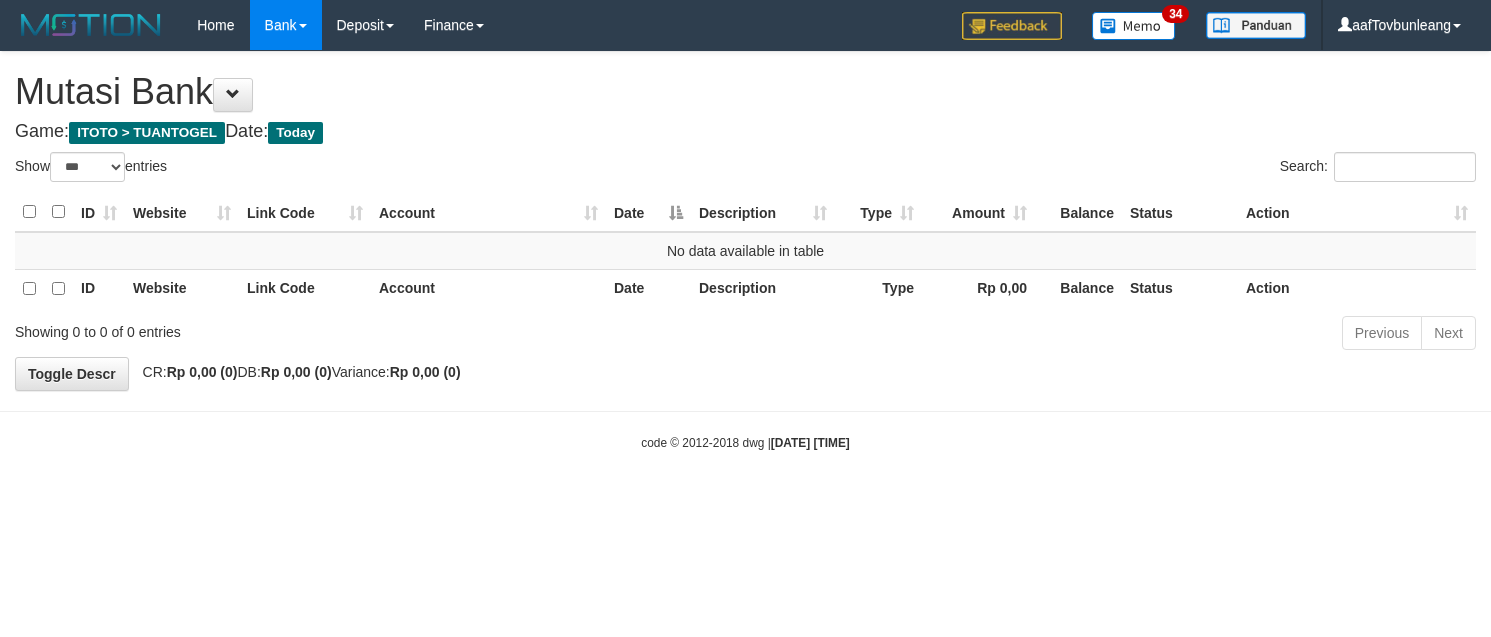 select on "***" 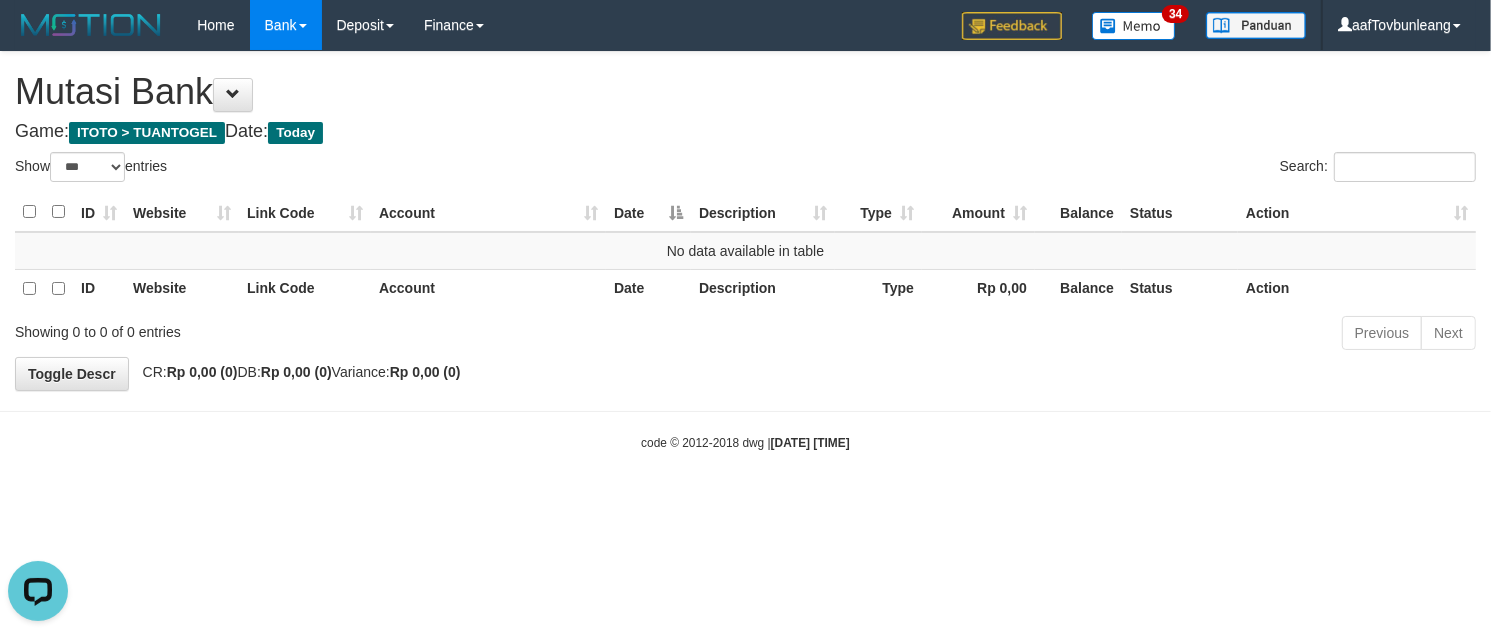 scroll, scrollTop: 0, scrollLeft: 0, axis: both 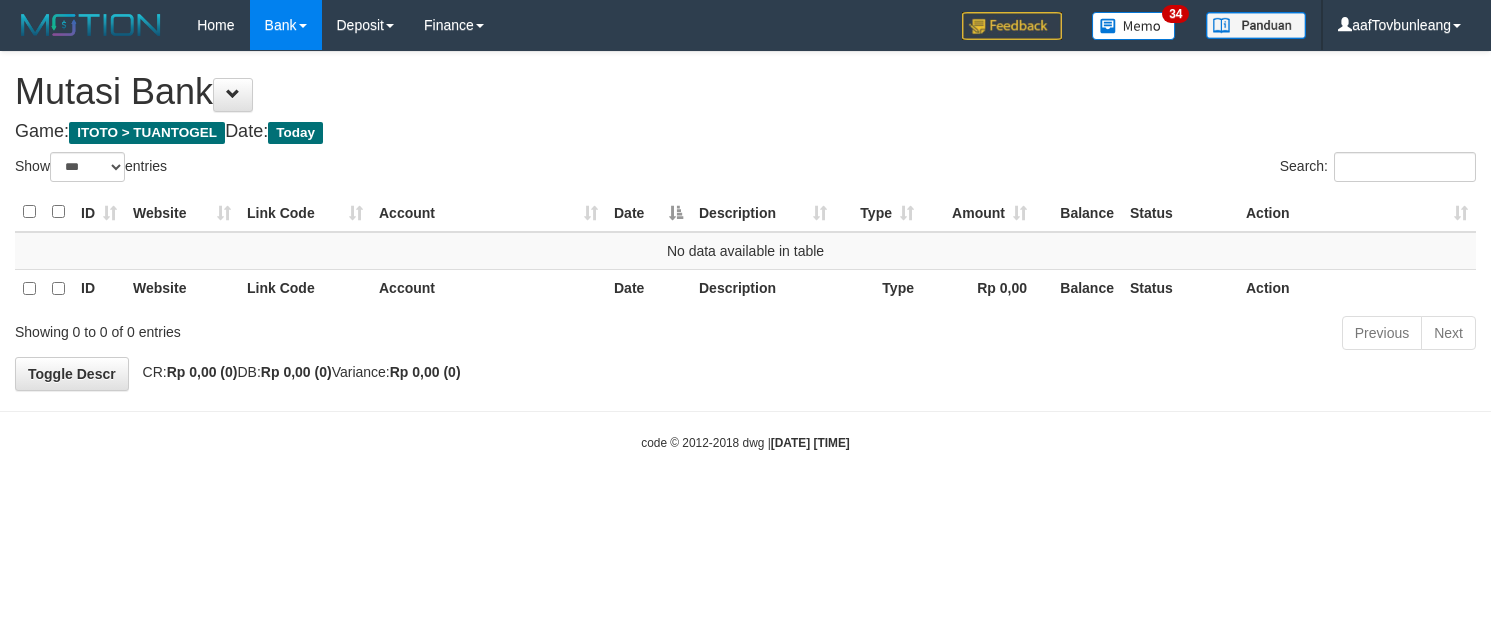 select on "***" 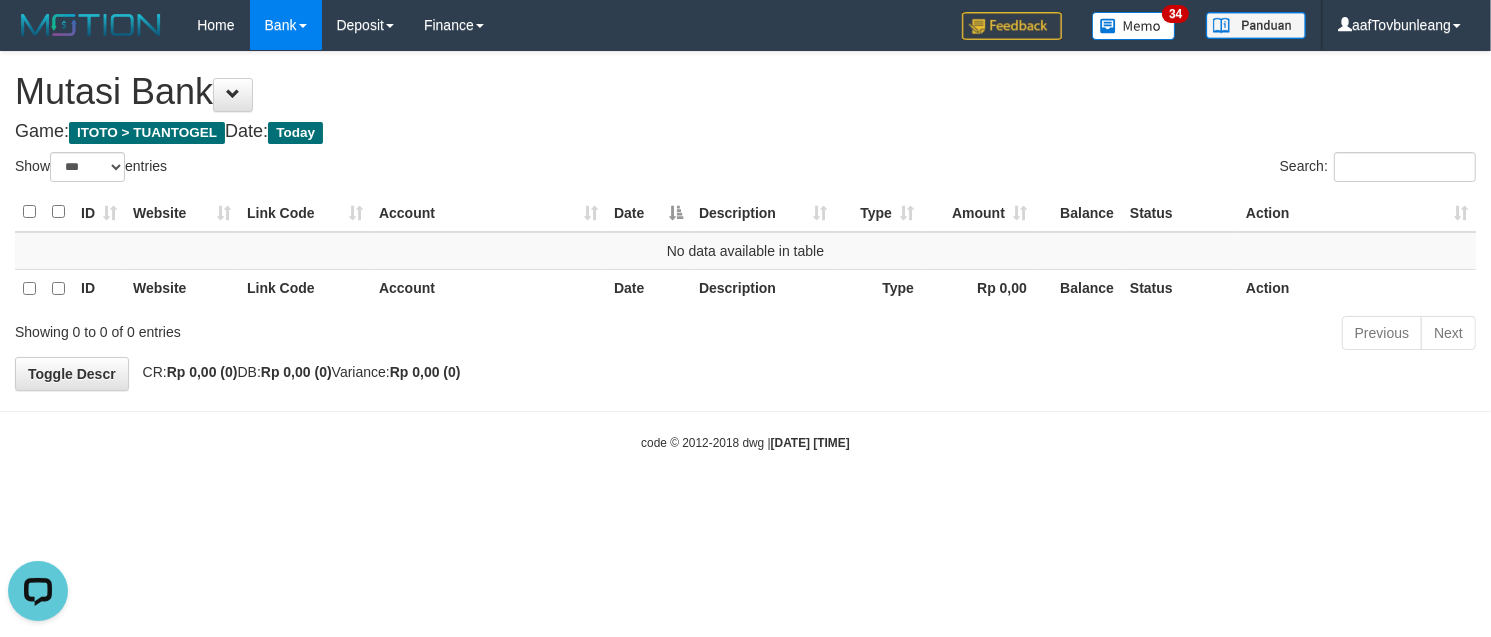 scroll, scrollTop: 0, scrollLeft: 0, axis: both 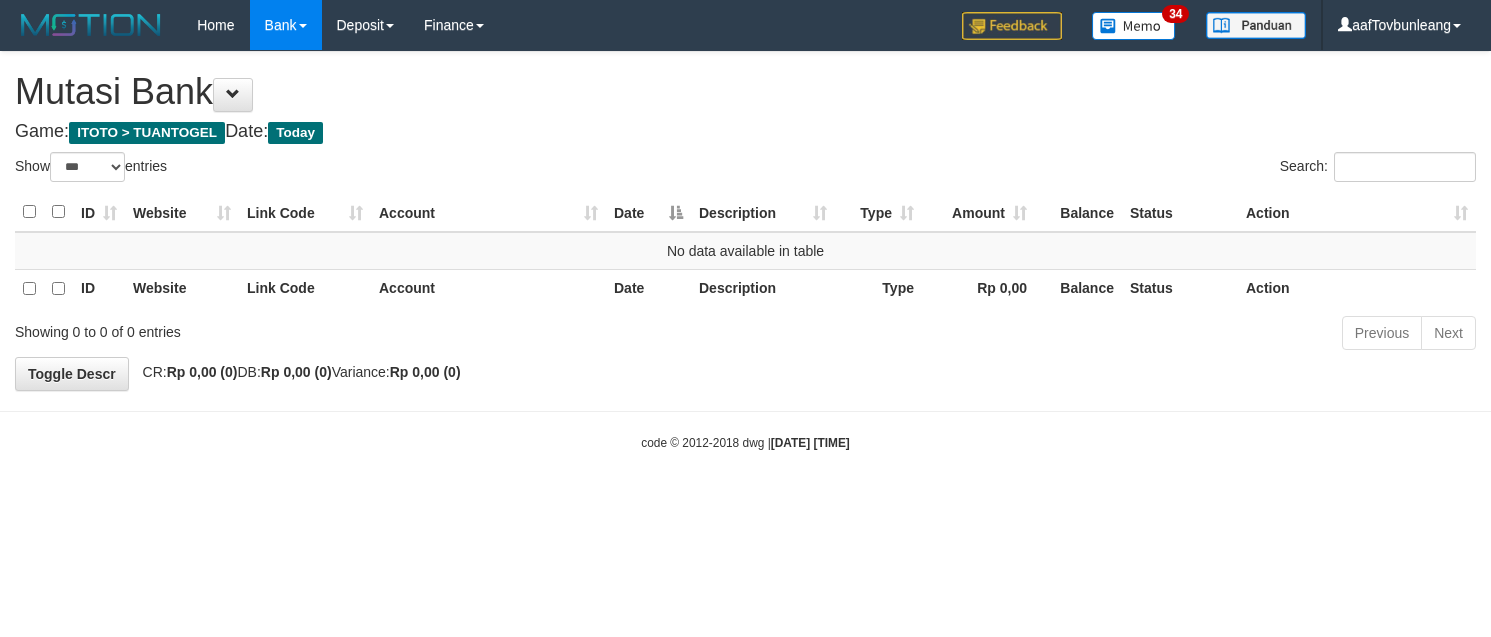 select on "***" 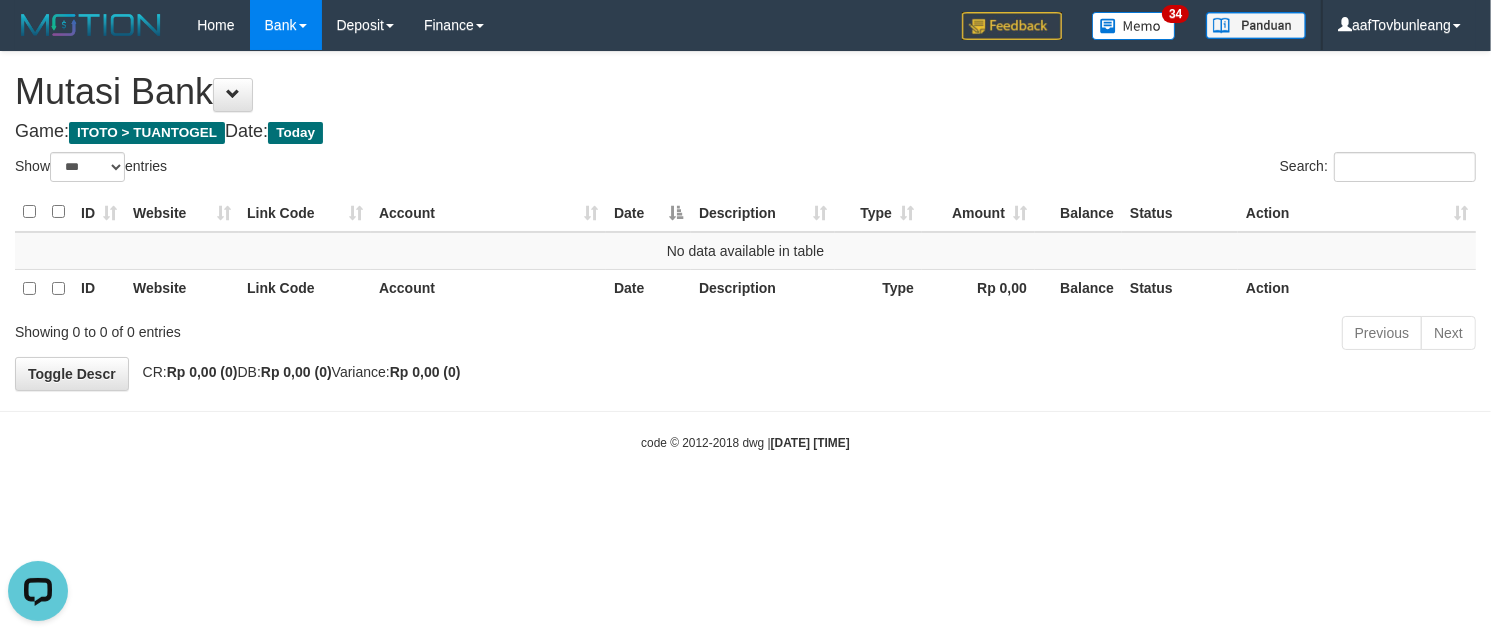 scroll, scrollTop: 0, scrollLeft: 0, axis: both 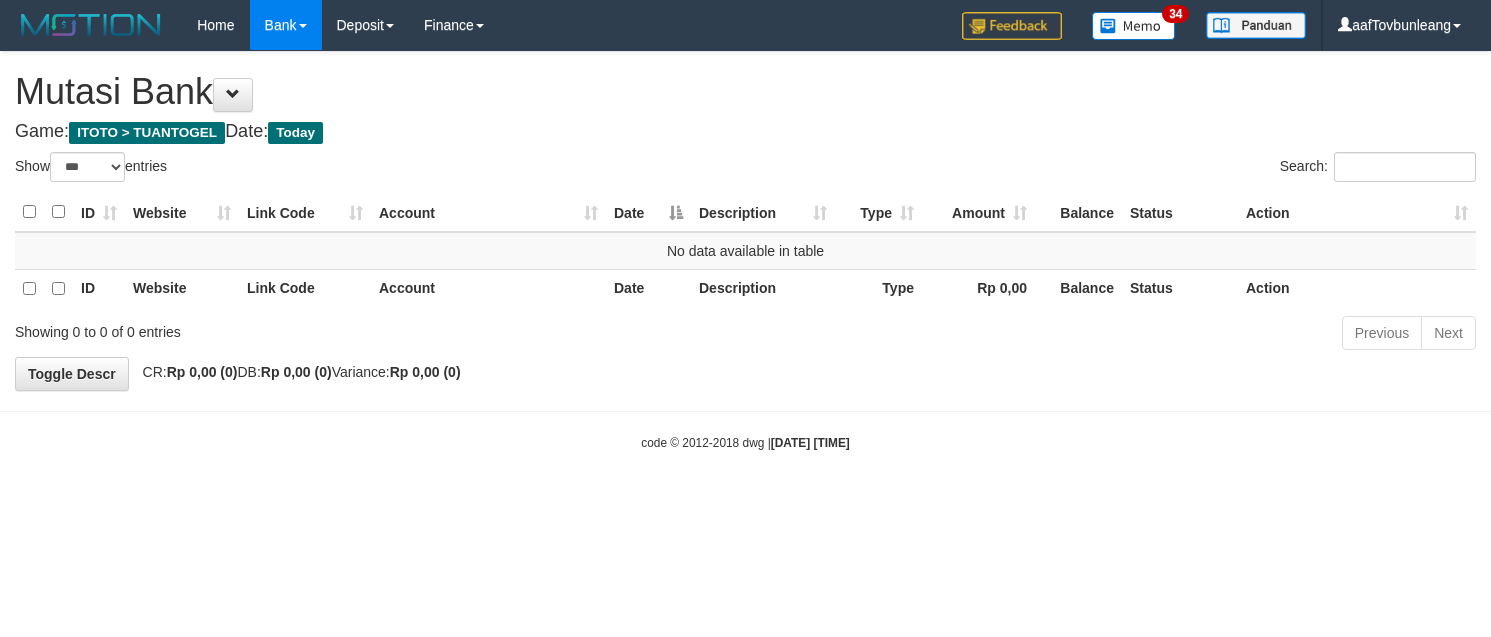 select on "***" 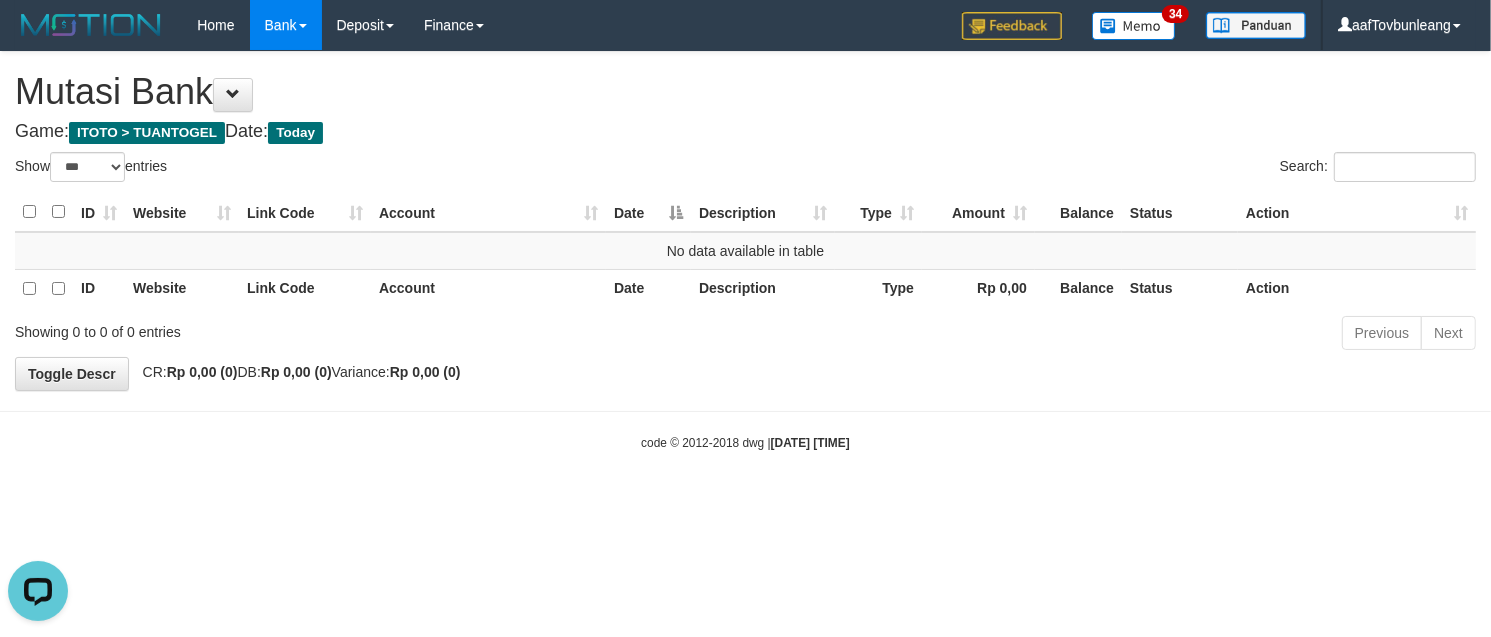 scroll, scrollTop: 0, scrollLeft: 0, axis: both 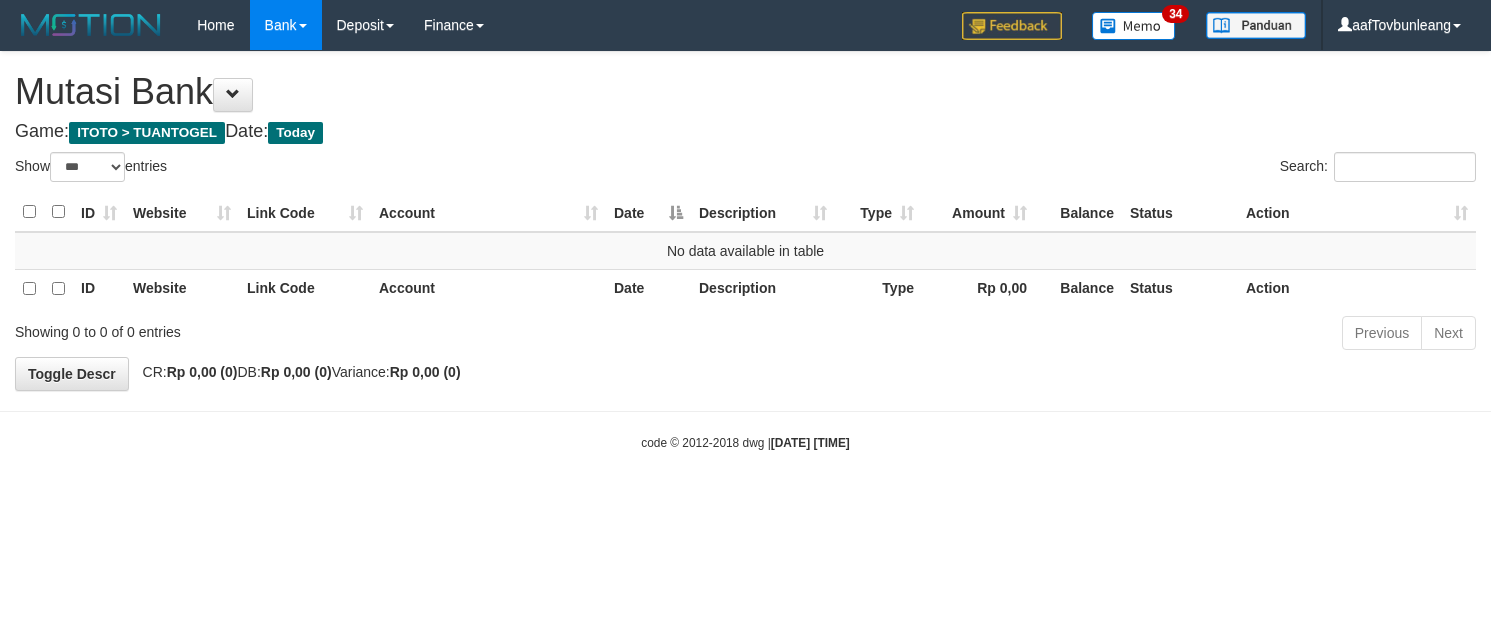 select on "***" 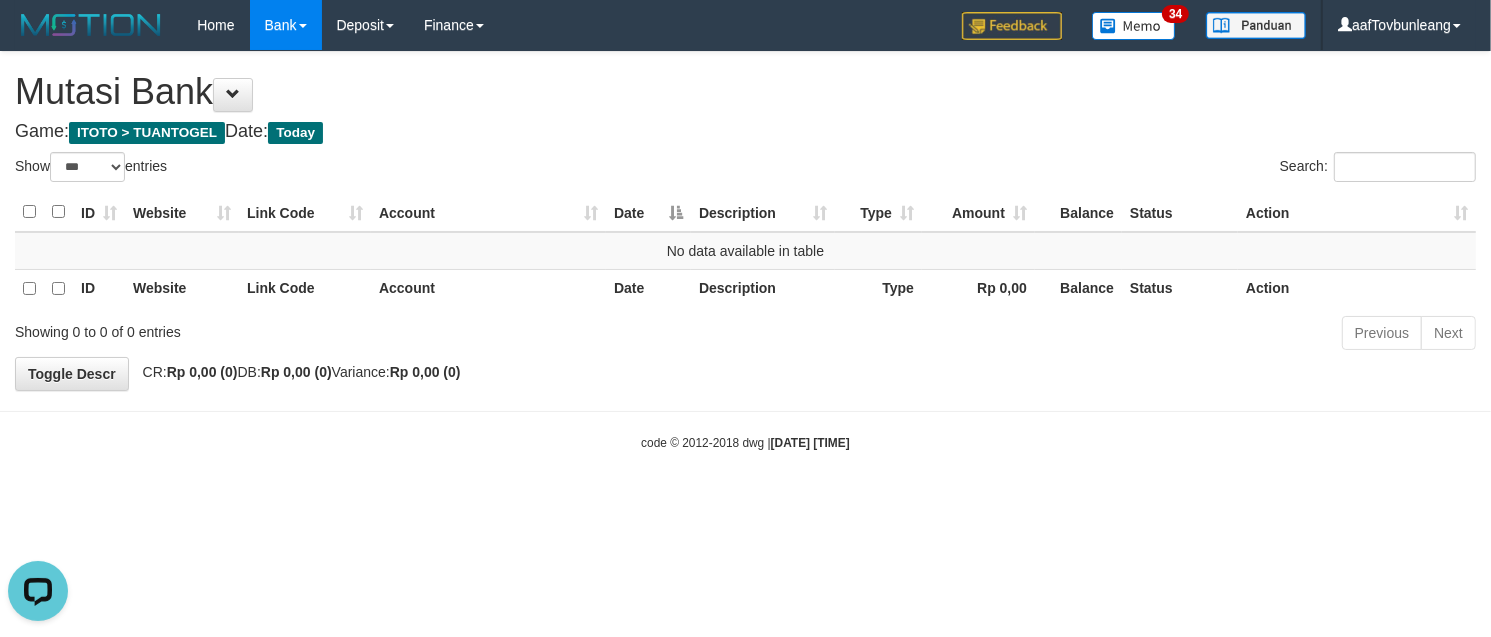 scroll, scrollTop: 0, scrollLeft: 0, axis: both 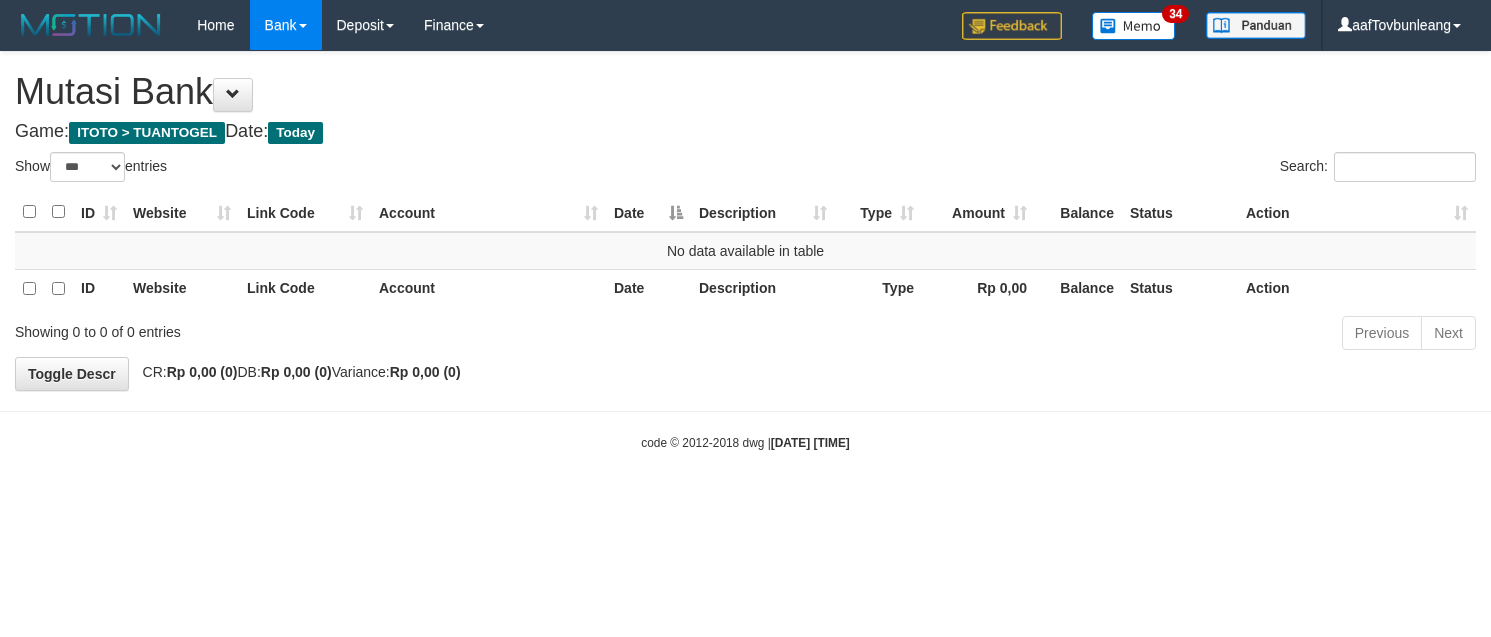 select on "***" 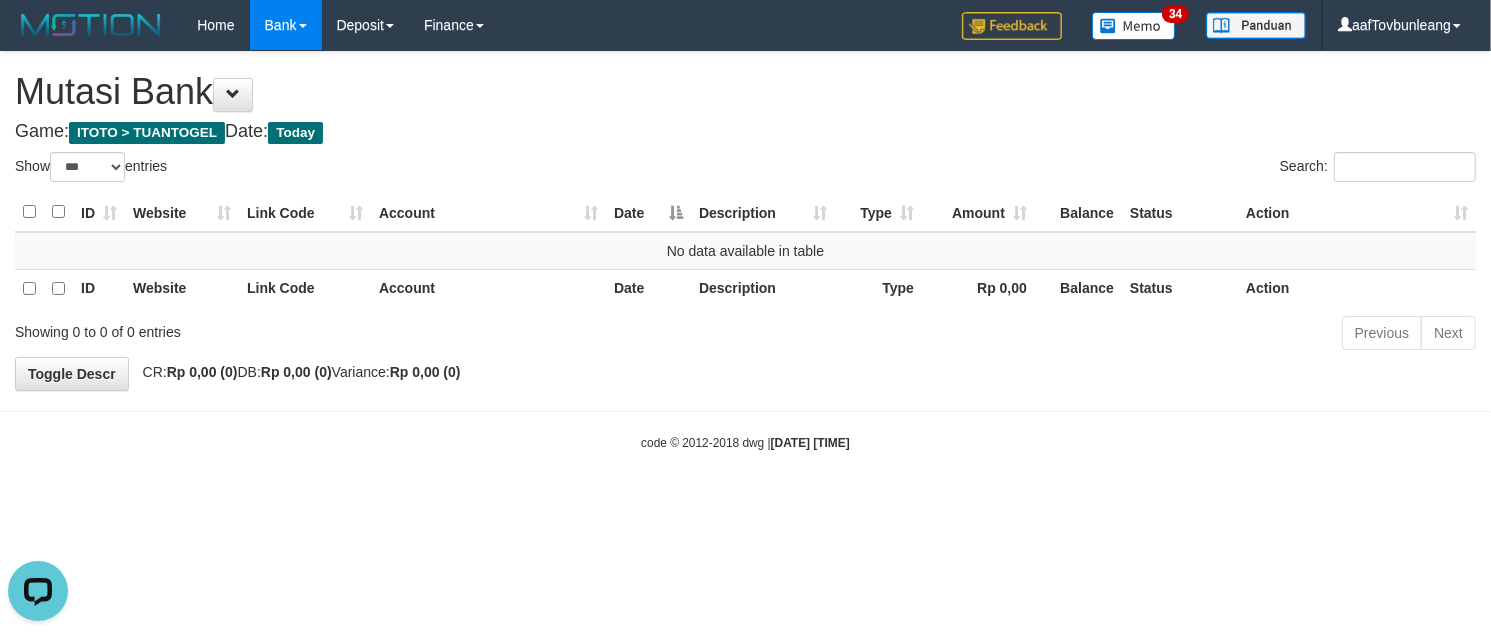 scroll, scrollTop: 0, scrollLeft: 0, axis: both 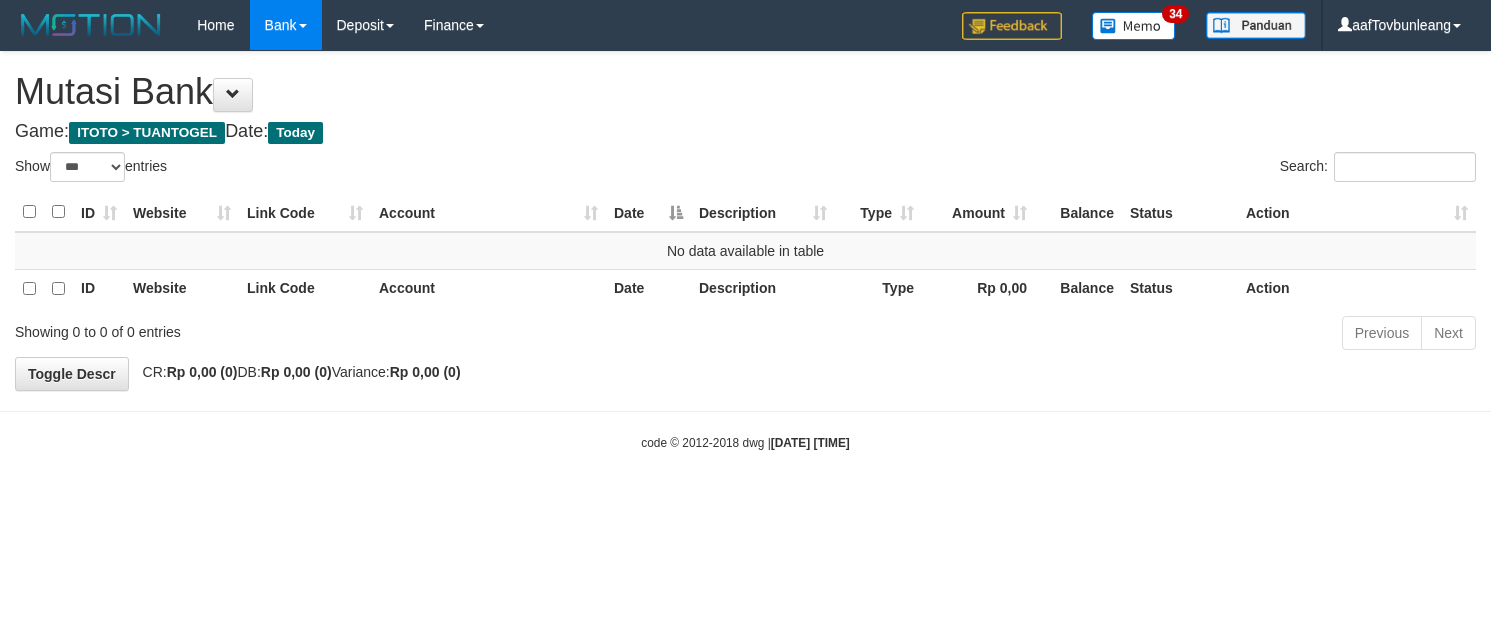 select on "***" 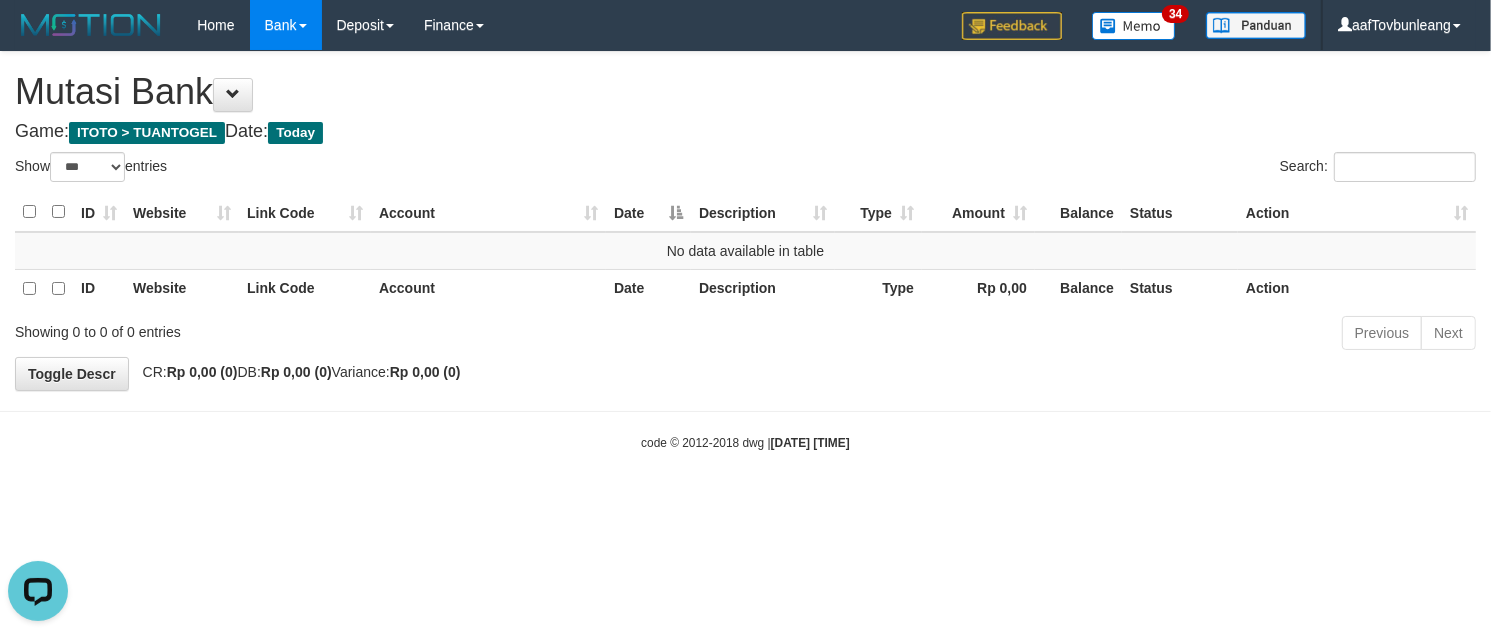 scroll, scrollTop: 0, scrollLeft: 0, axis: both 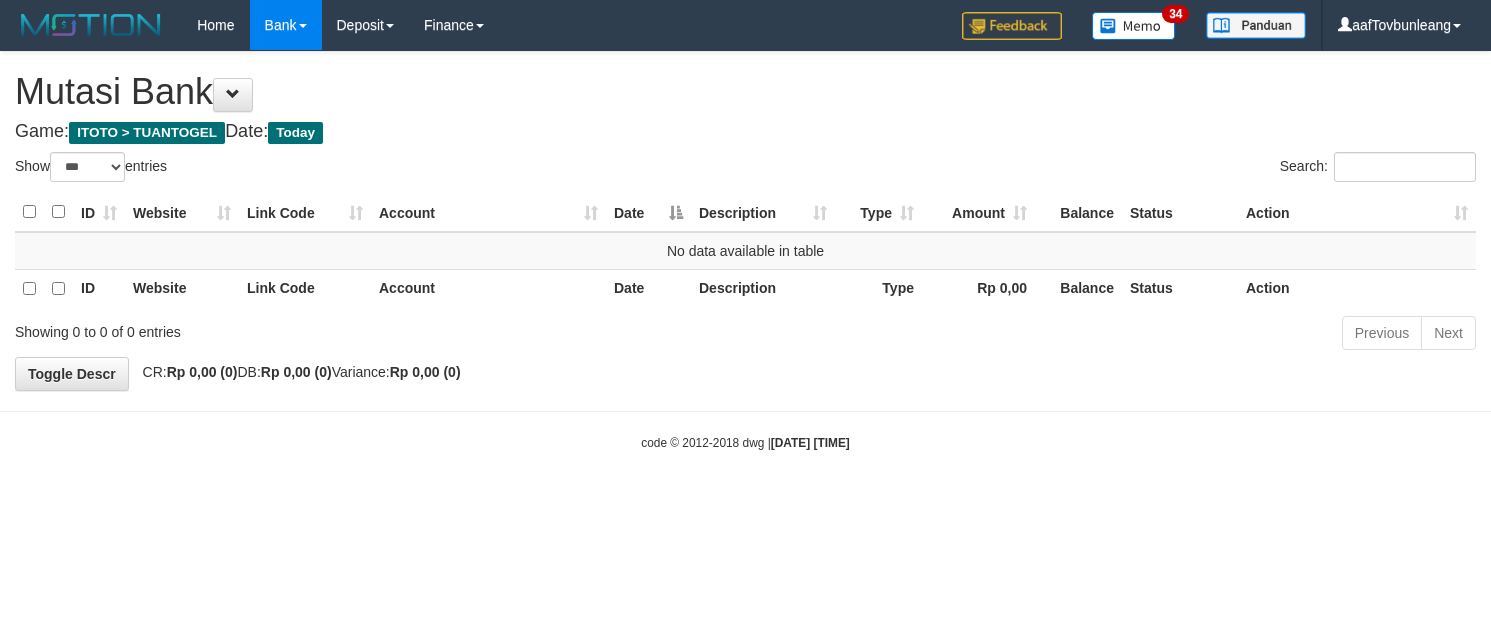 select on "***" 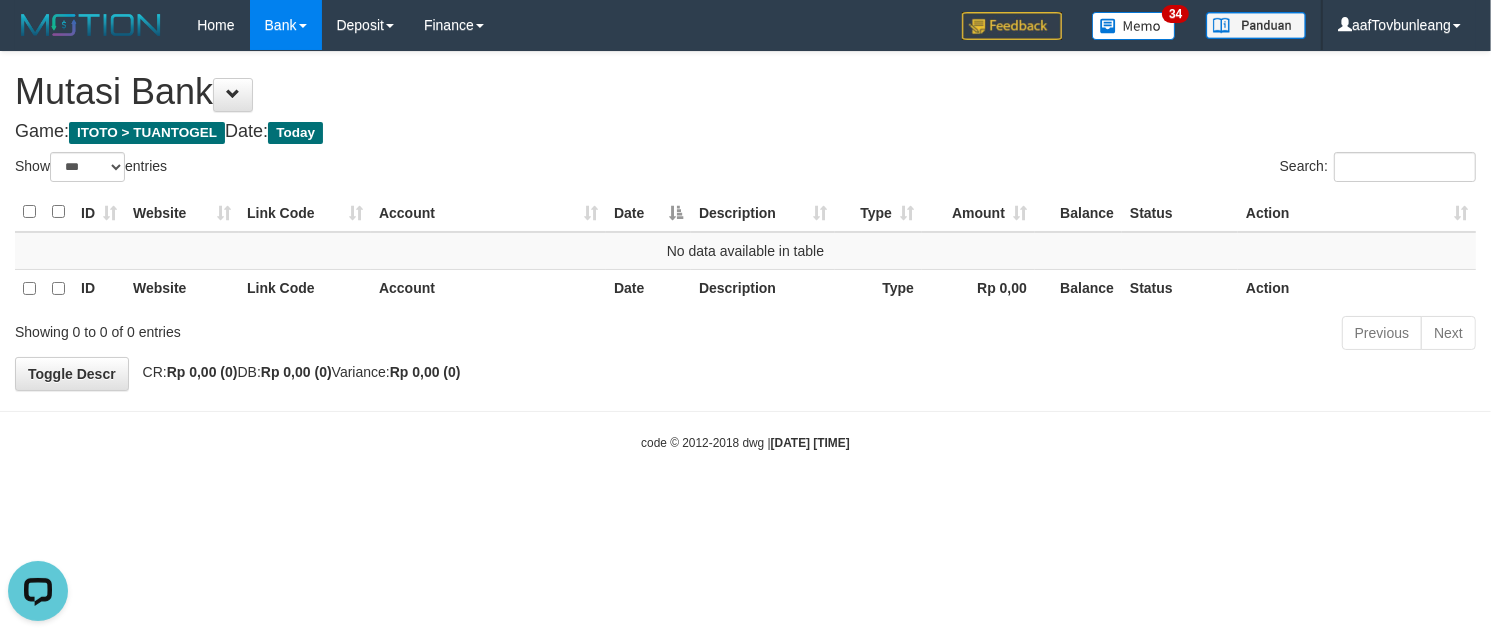 scroll, scrollTop: 0, scrollLeft: 0, axis: both 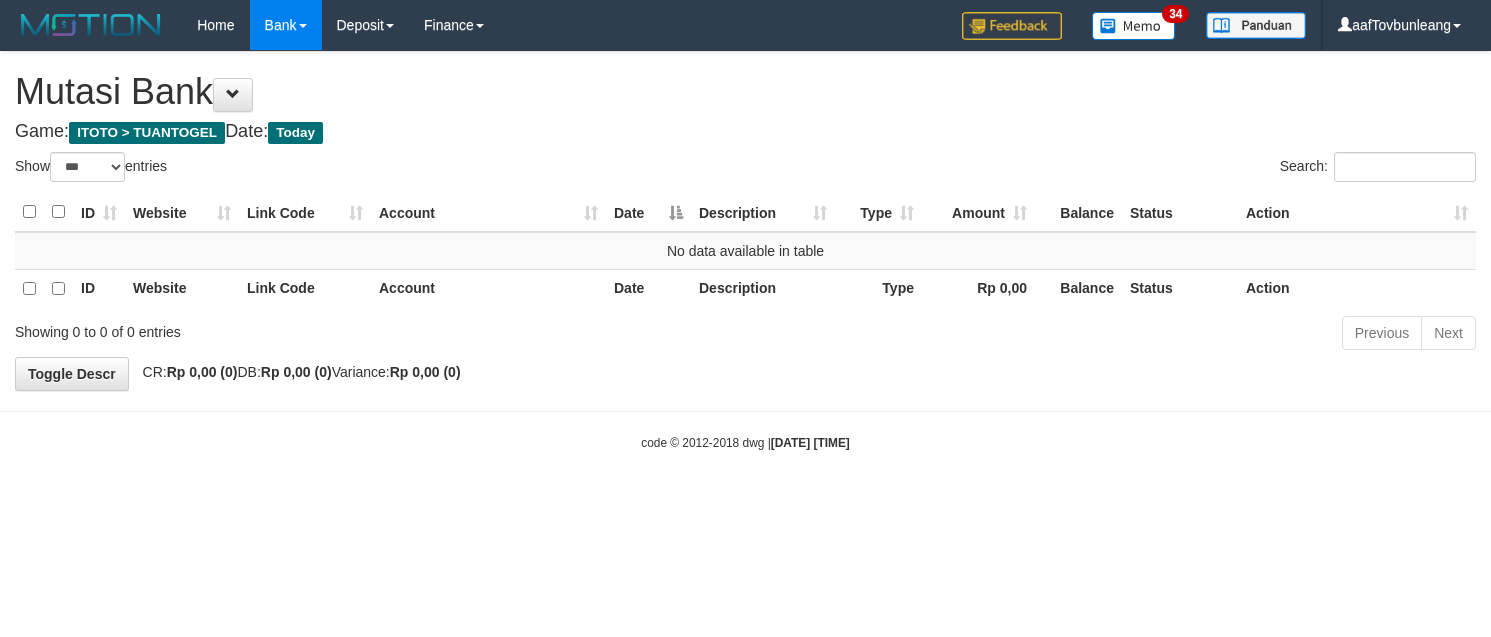 select on "***" 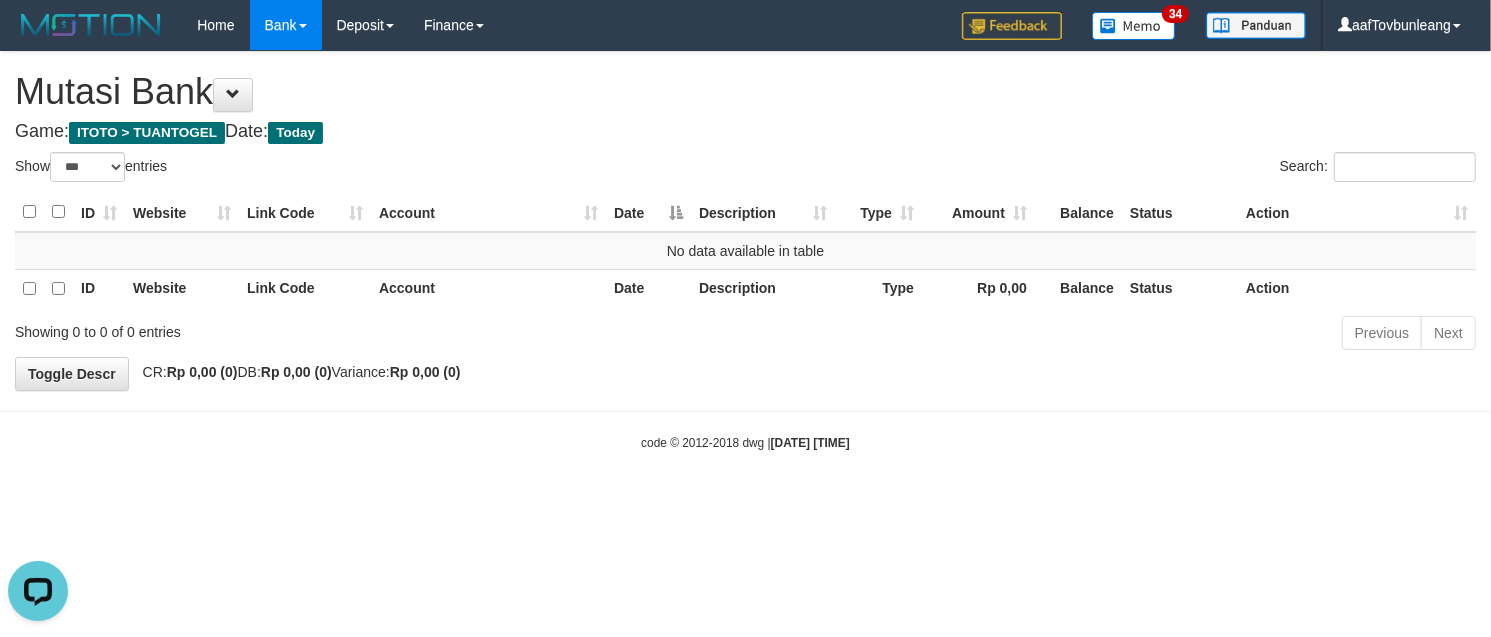 scroll, scrollTop: 0, scrollLeft: 0, axis: both 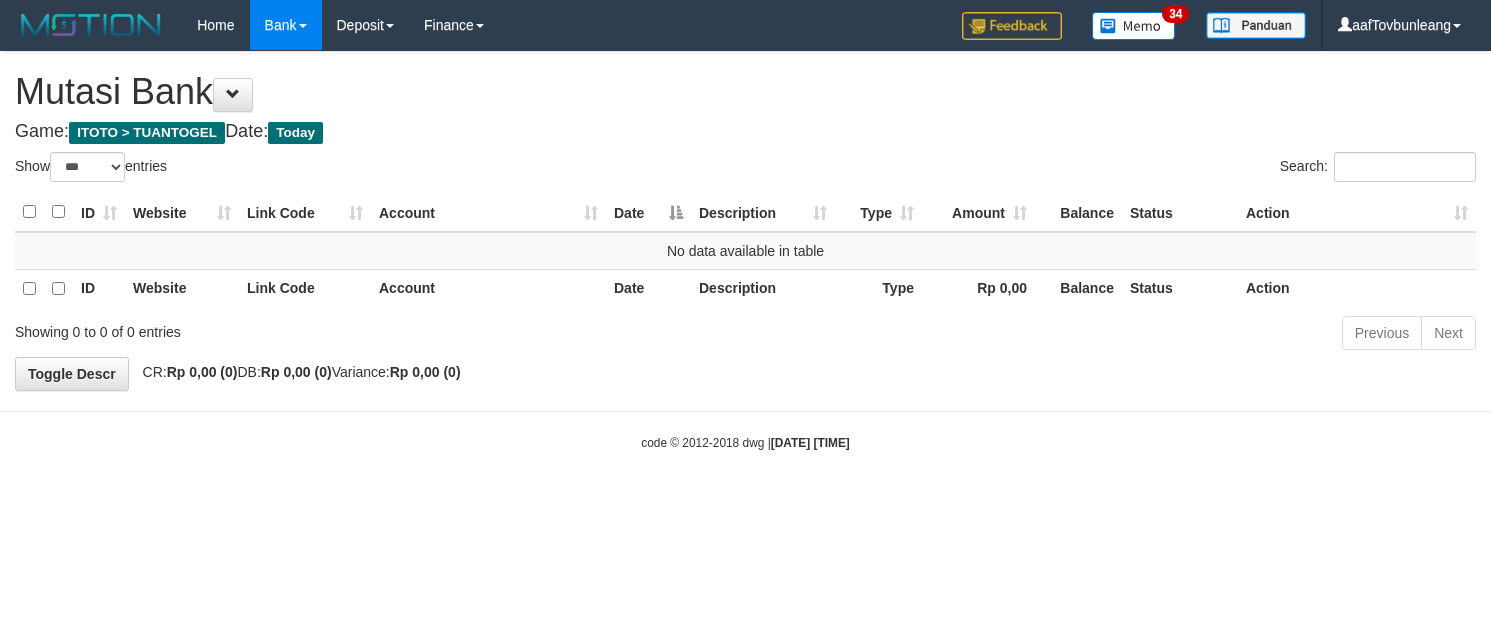 select on "***" 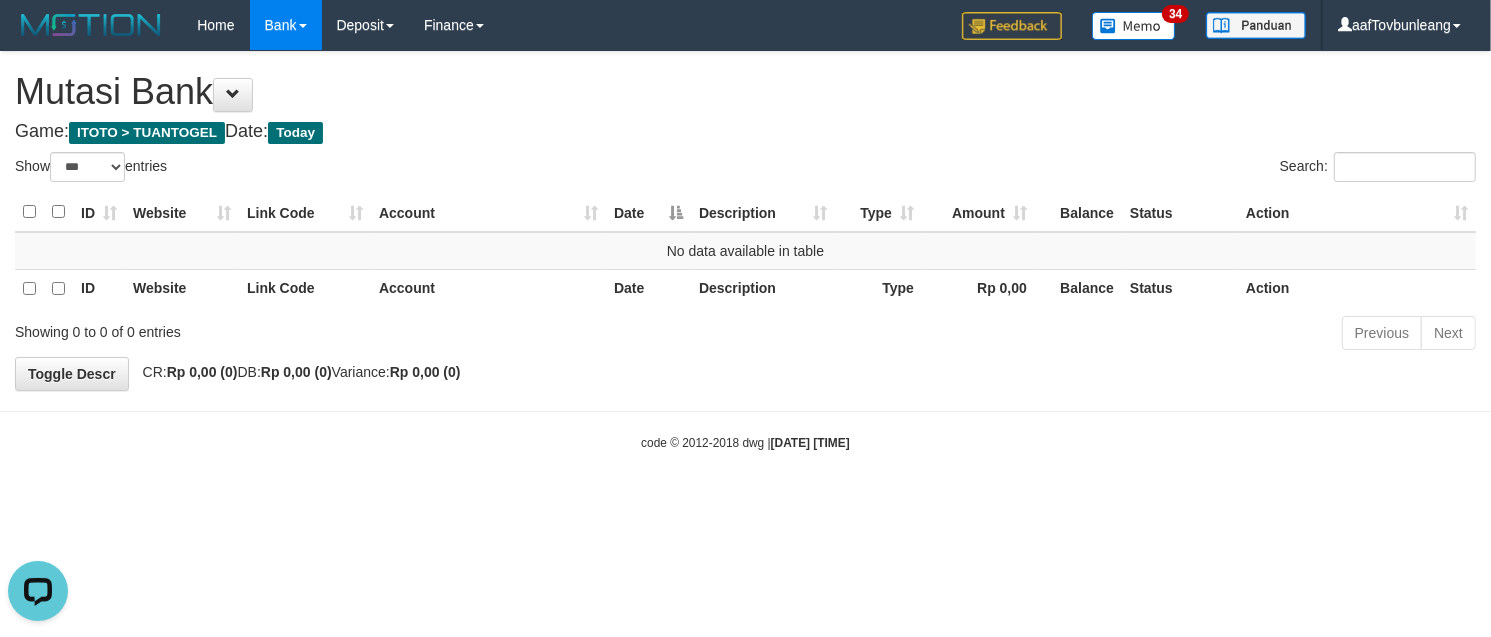 scroll, scrollTop: 0, scrollLeft: 0, axis: both 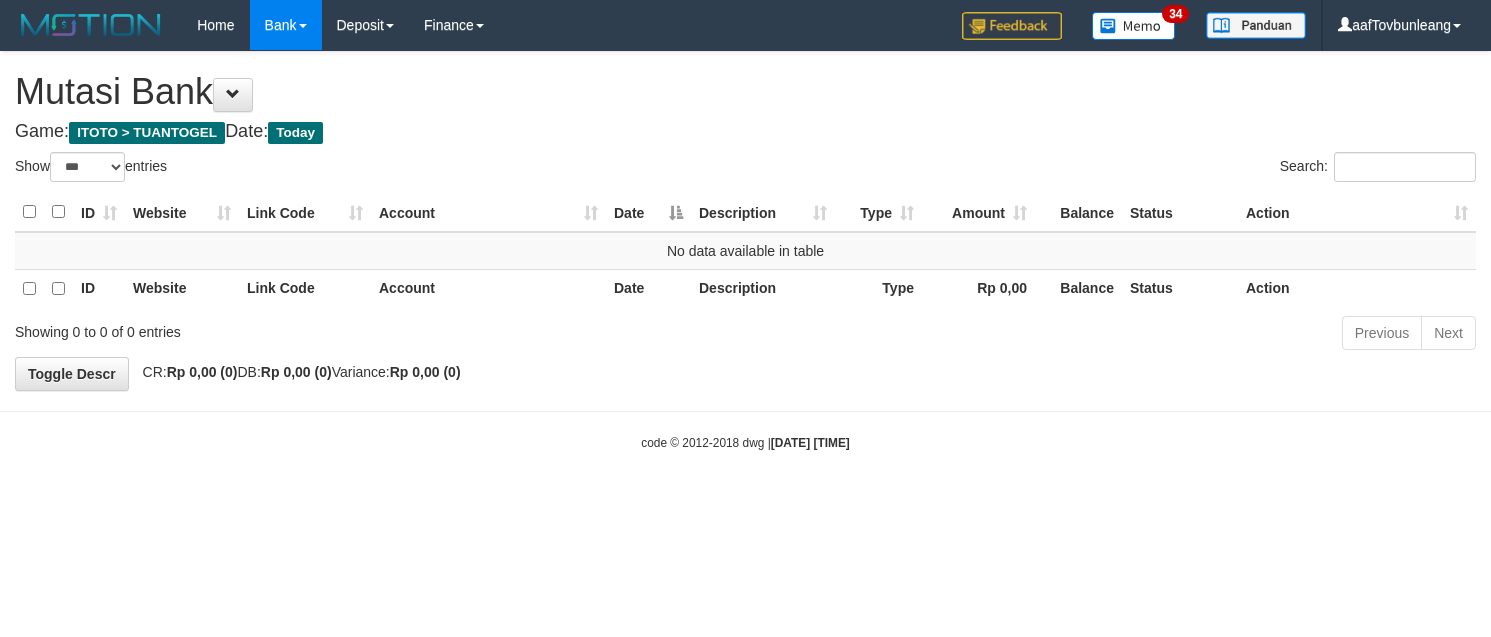 select on "***" 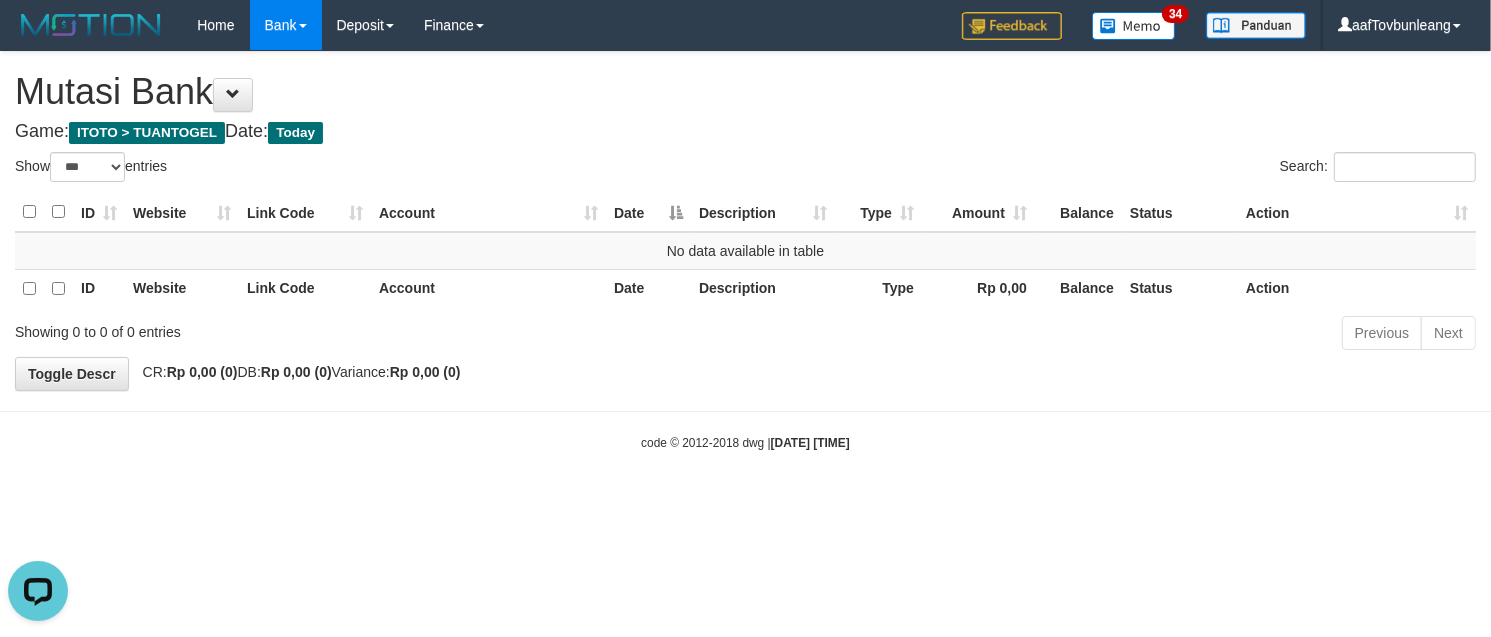 scroll, scrollTop: 0, scrollLeft: 0, axis: both 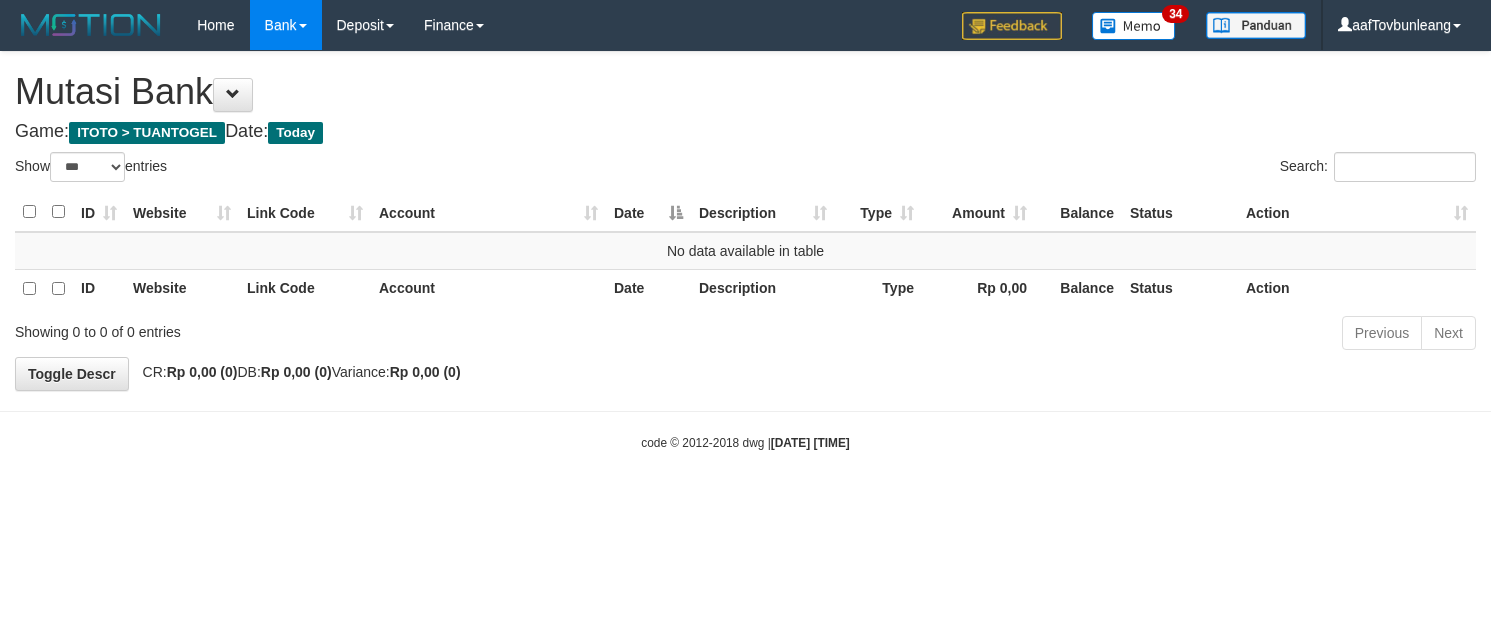 select on "***" 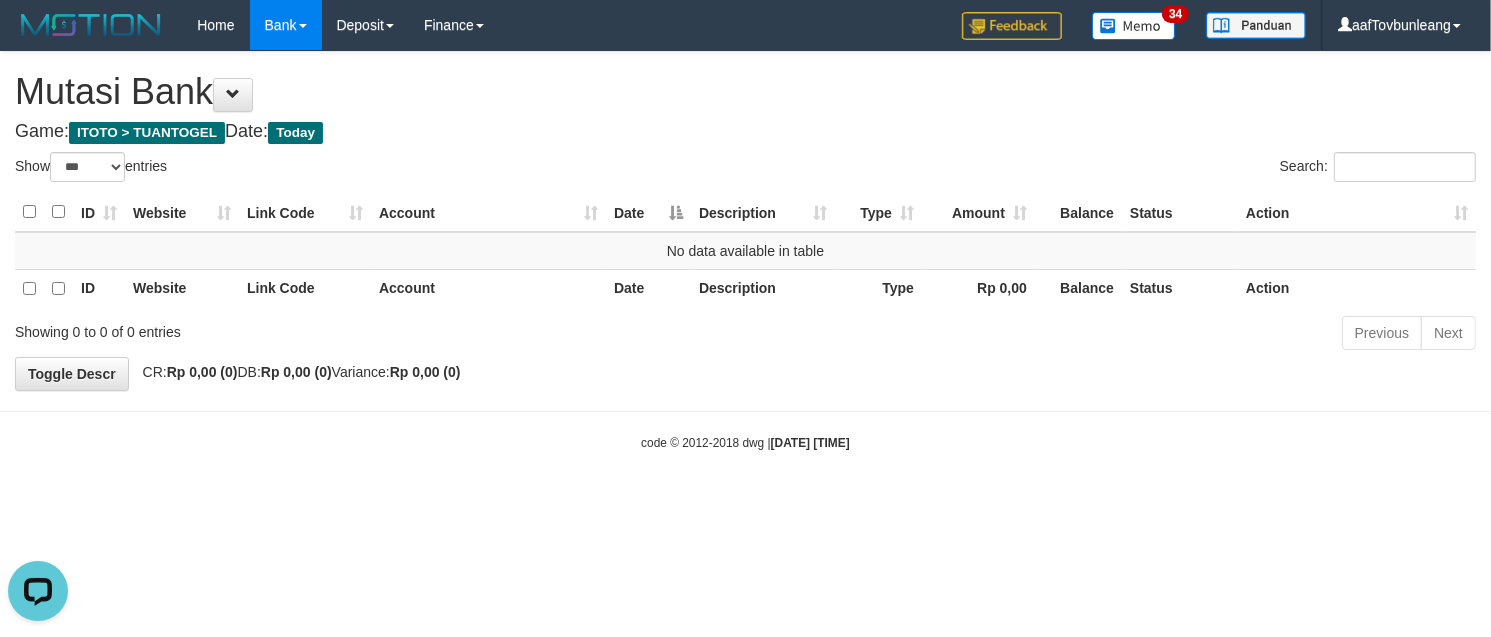 scroll, scrollTop: 0, scrollLeft: 0, axis: both 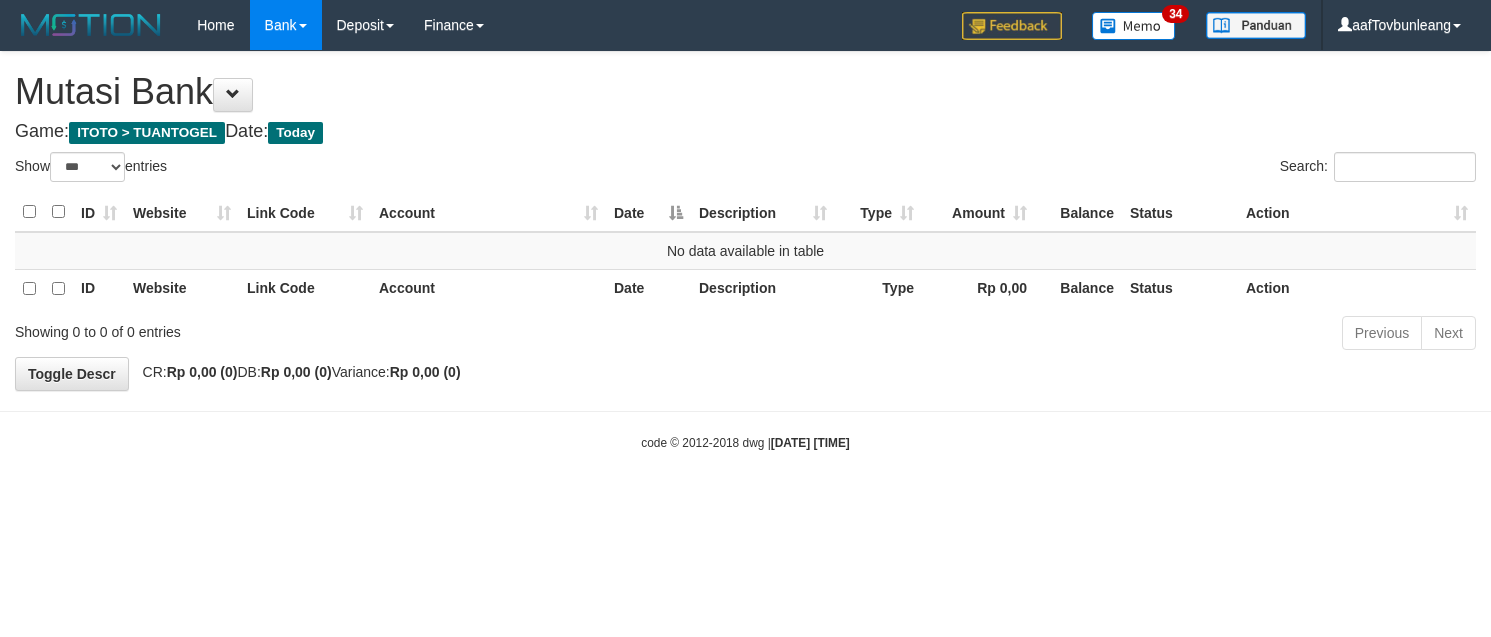 select on "***" 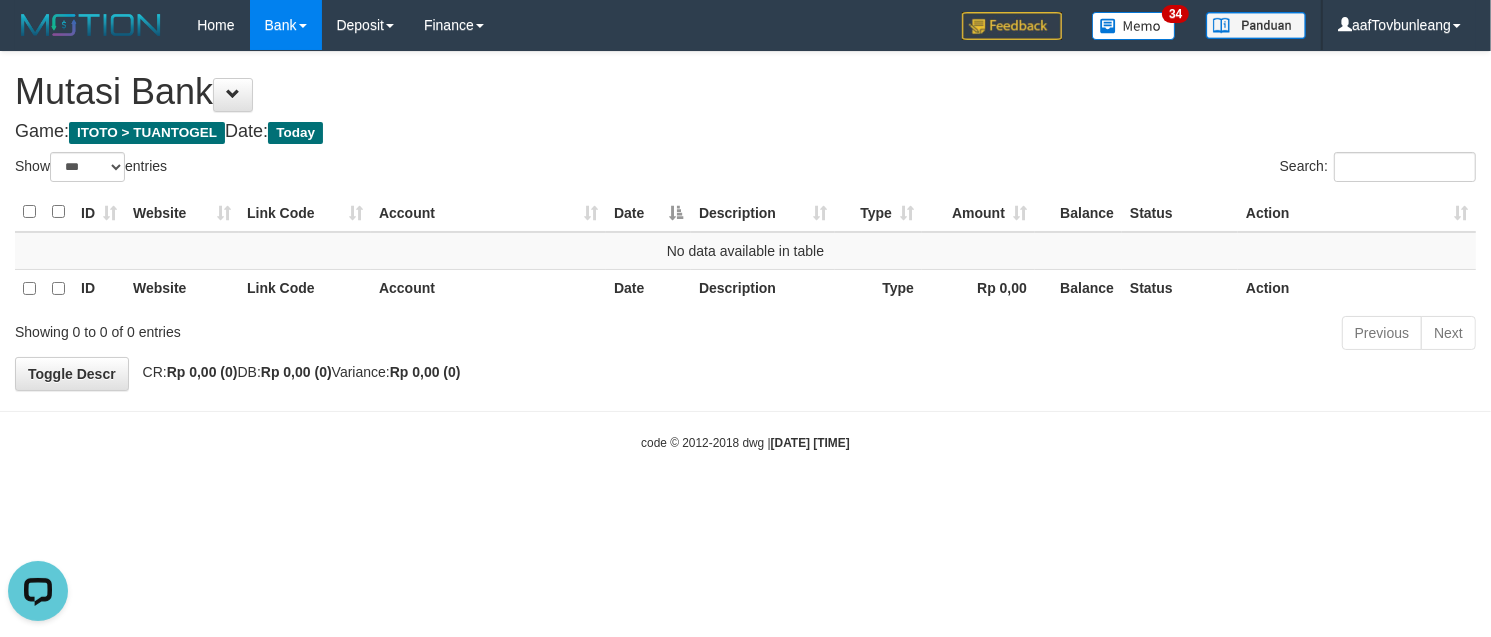 scroll, scrollTop: 0, scrollLeft: 0, axis: both 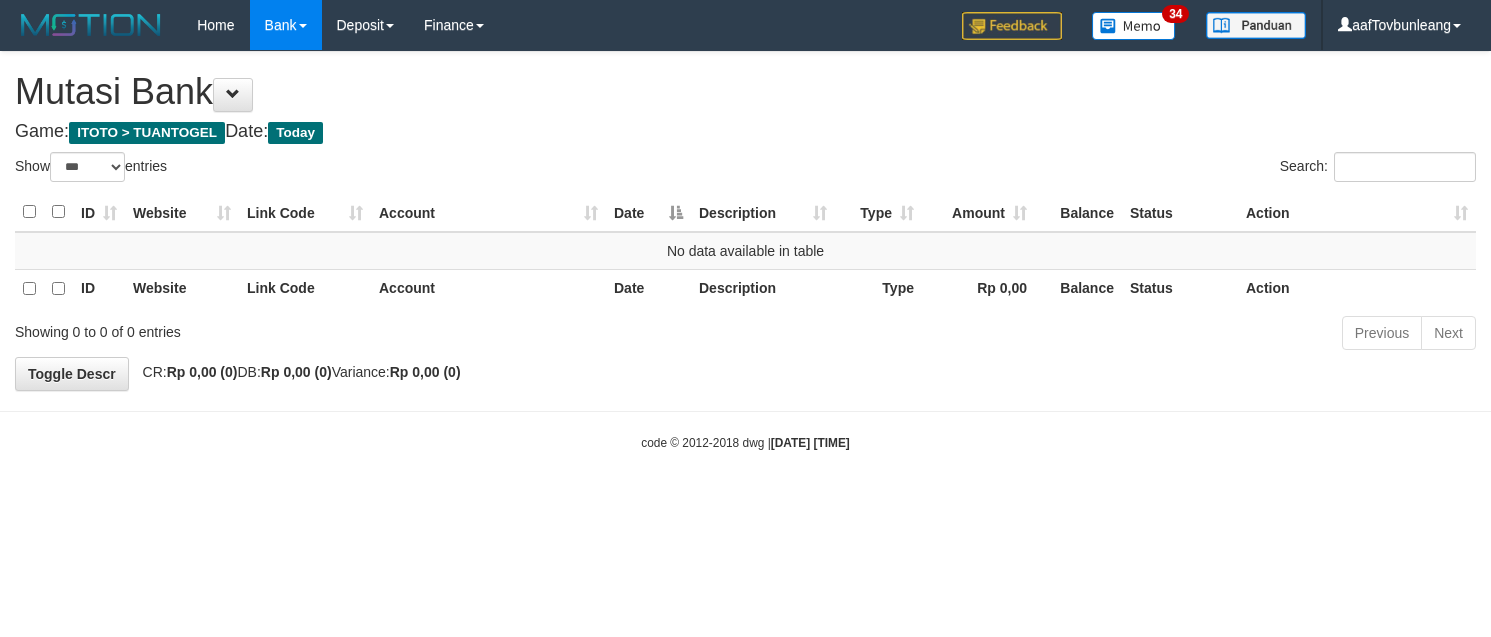 select on "***" 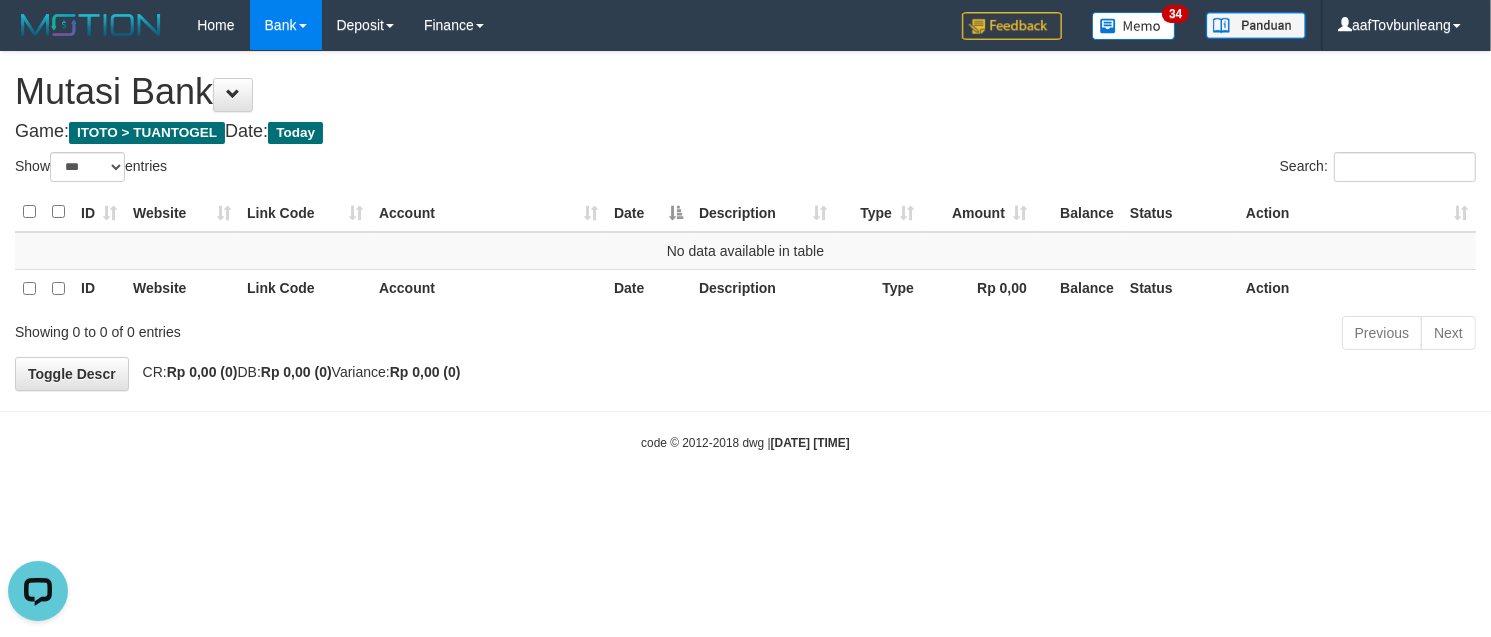 scroll, scrollTop: 0, scrollLeft: 0, axis: both 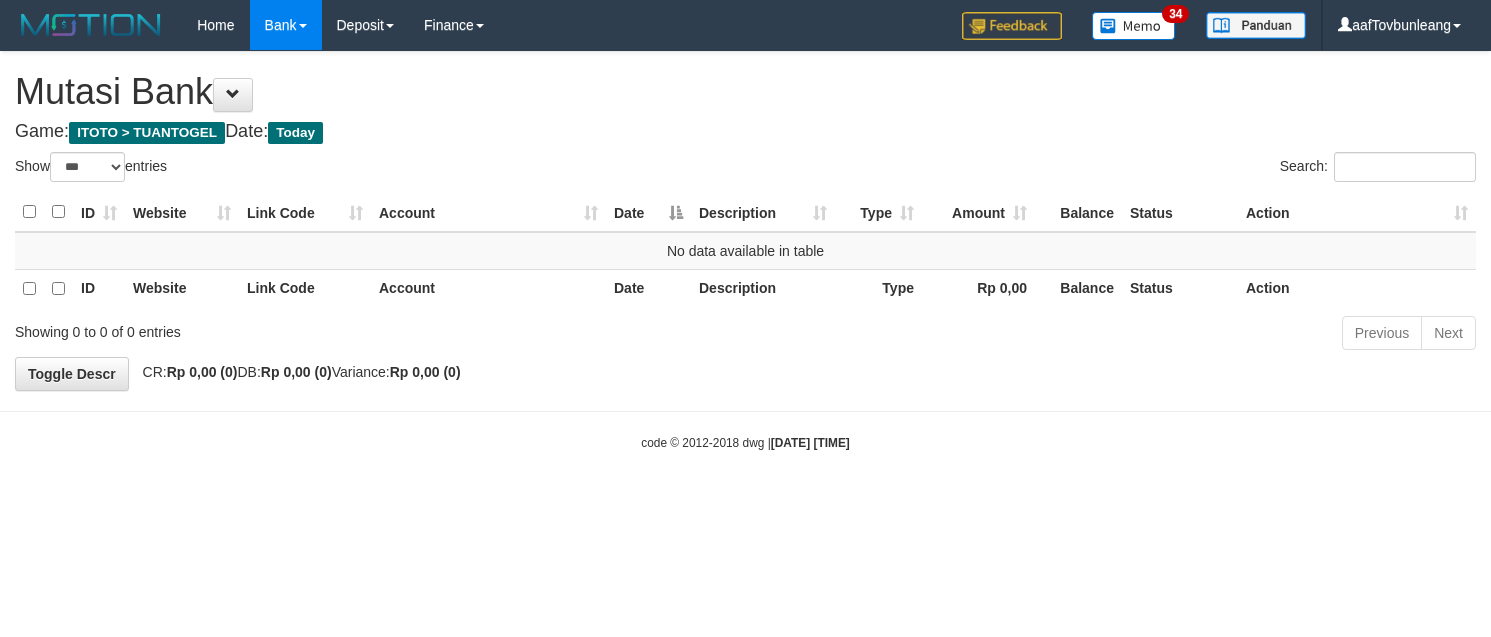 select on "***" 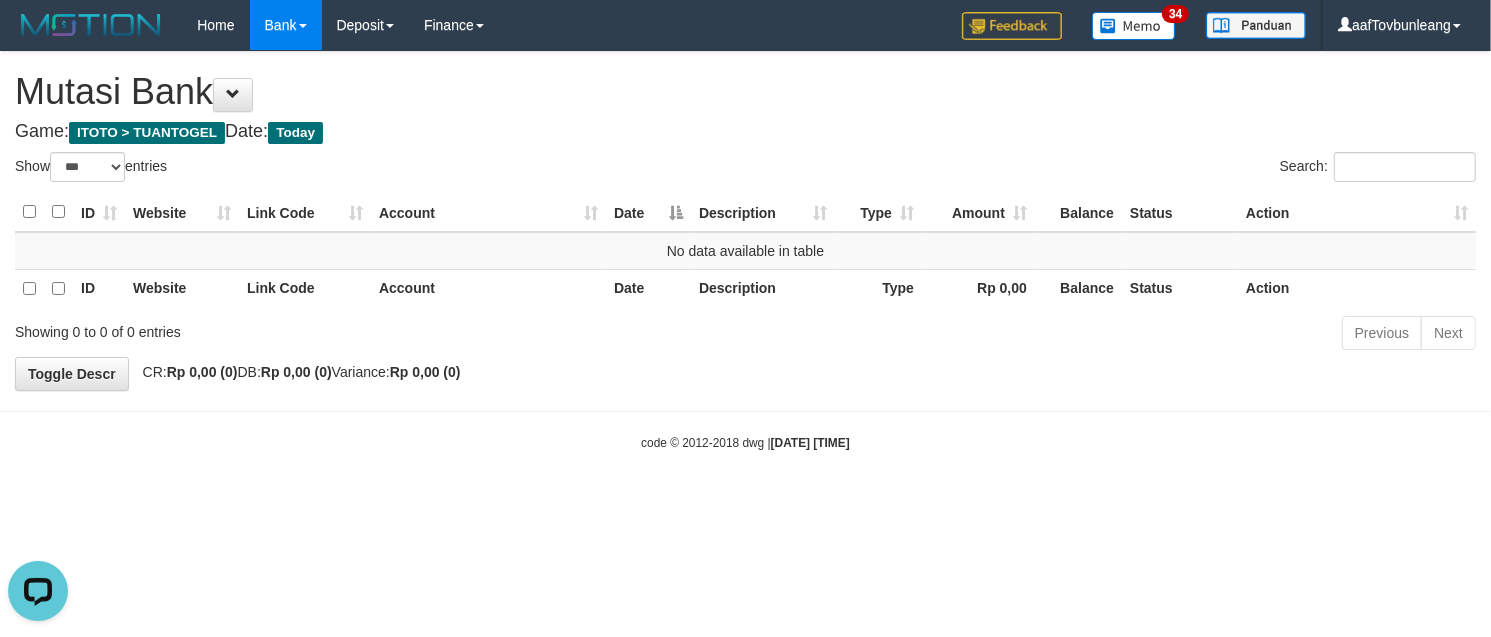 scroll, scrollTop: 0, scrollLeft: 0, axis: both 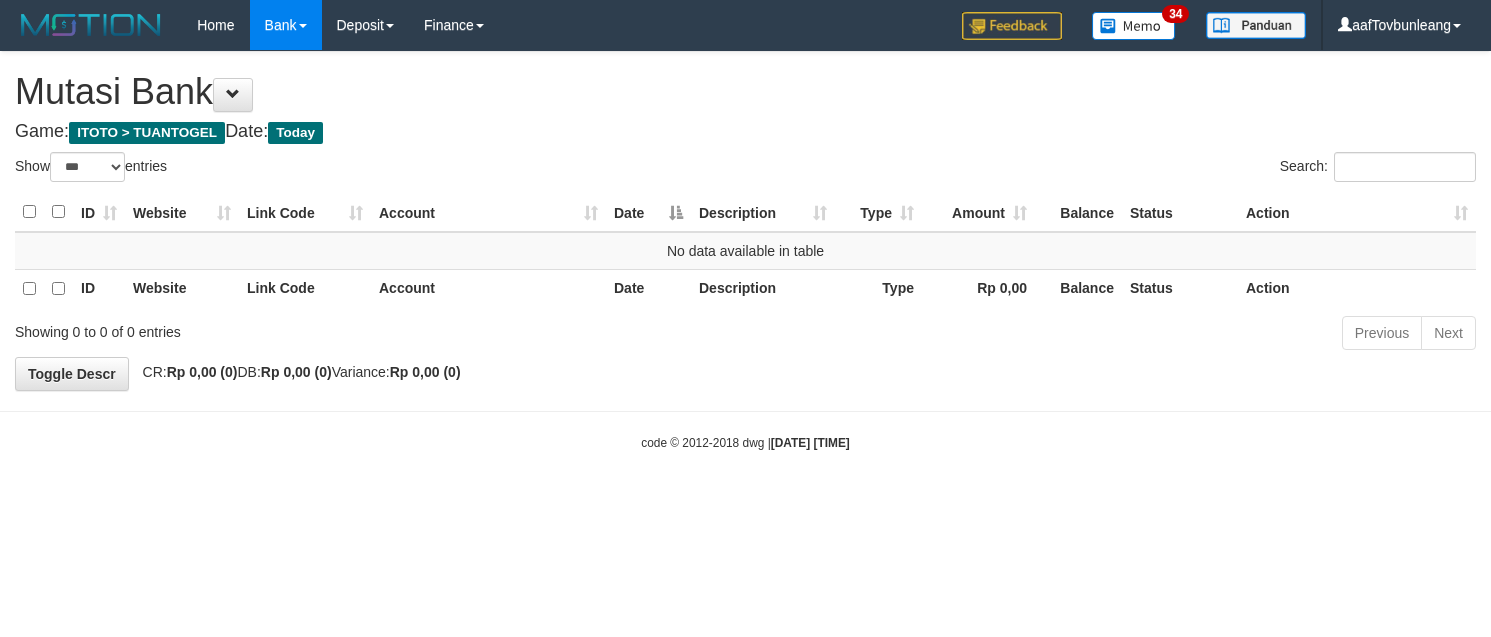 select on "***" 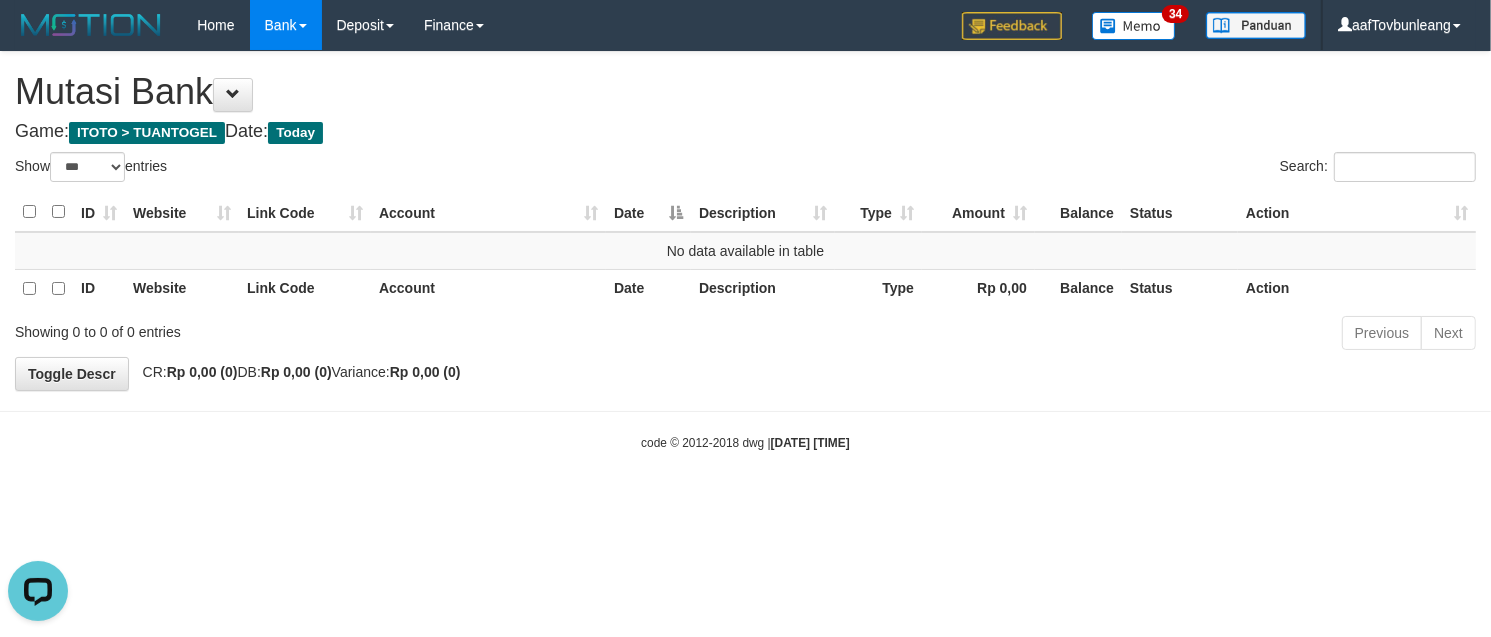 scroll, scrollTop: 0, scrollLeft: 0, axis: both 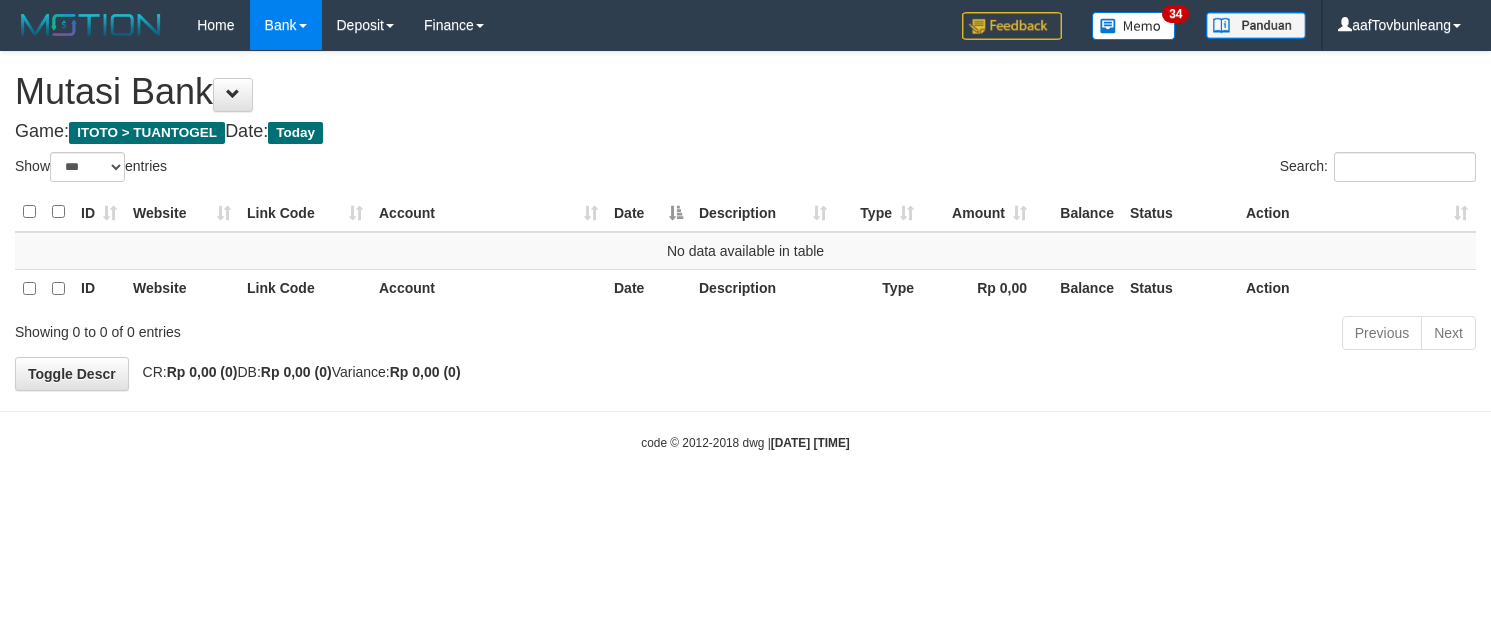 select on "***" 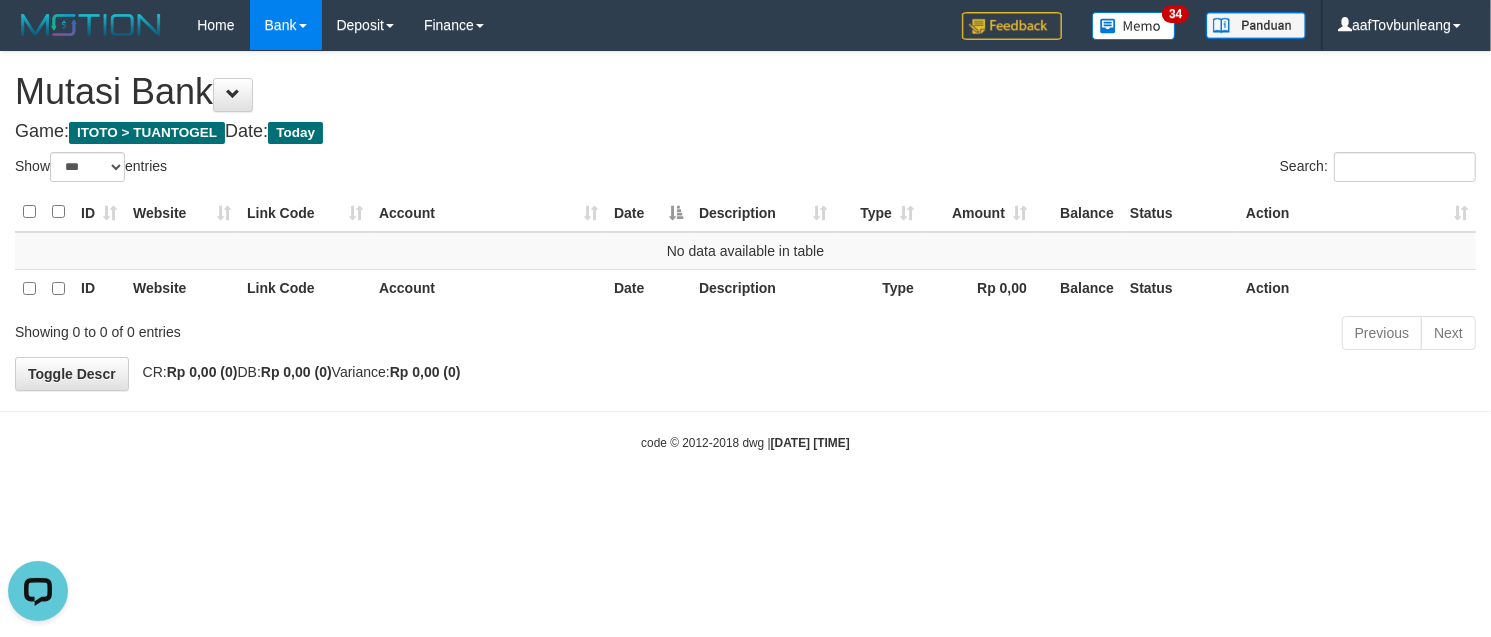 scroll, scrollTop: 0, scrollLeft: 0, axis: both 